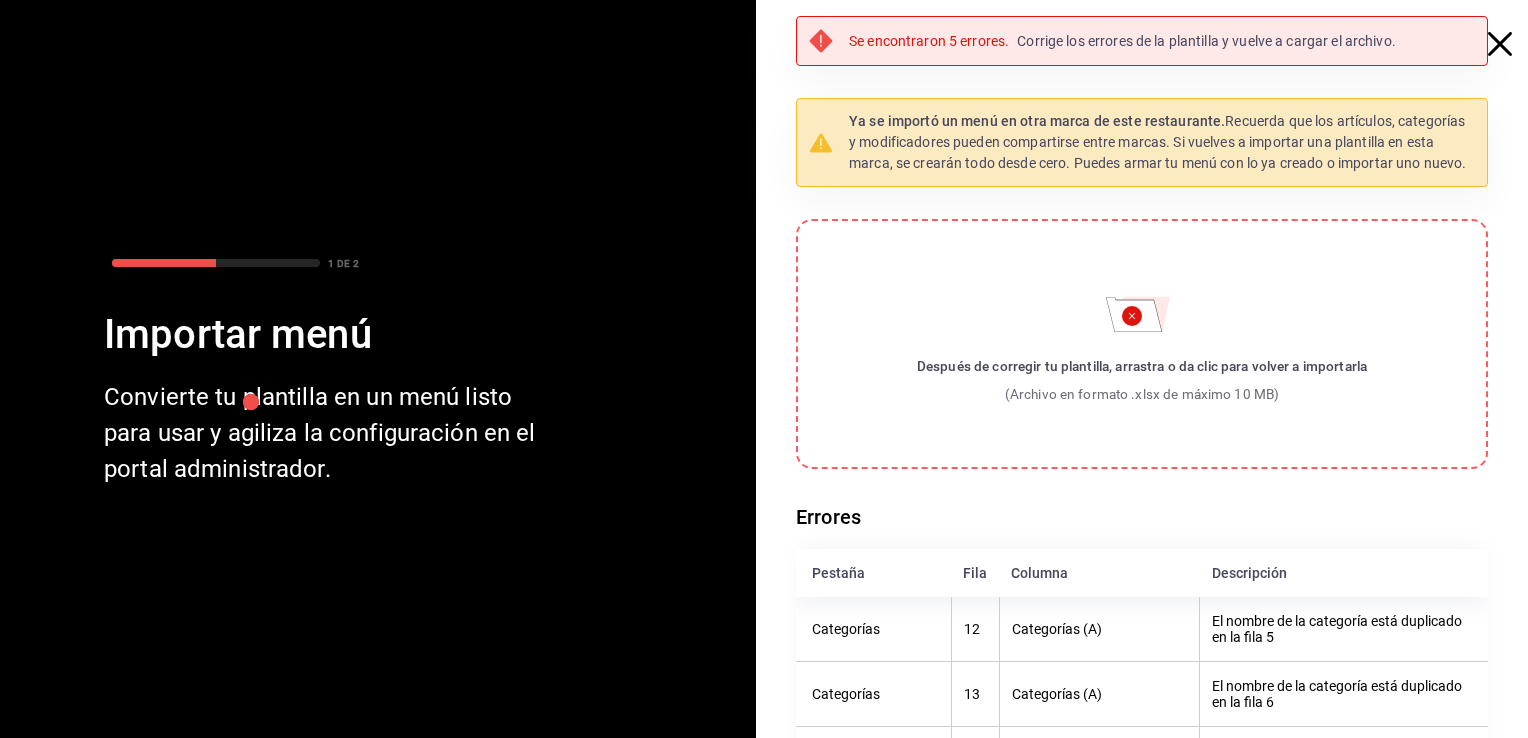 scroll, scrollTop: 0, scrollLeft: 0, axis: both 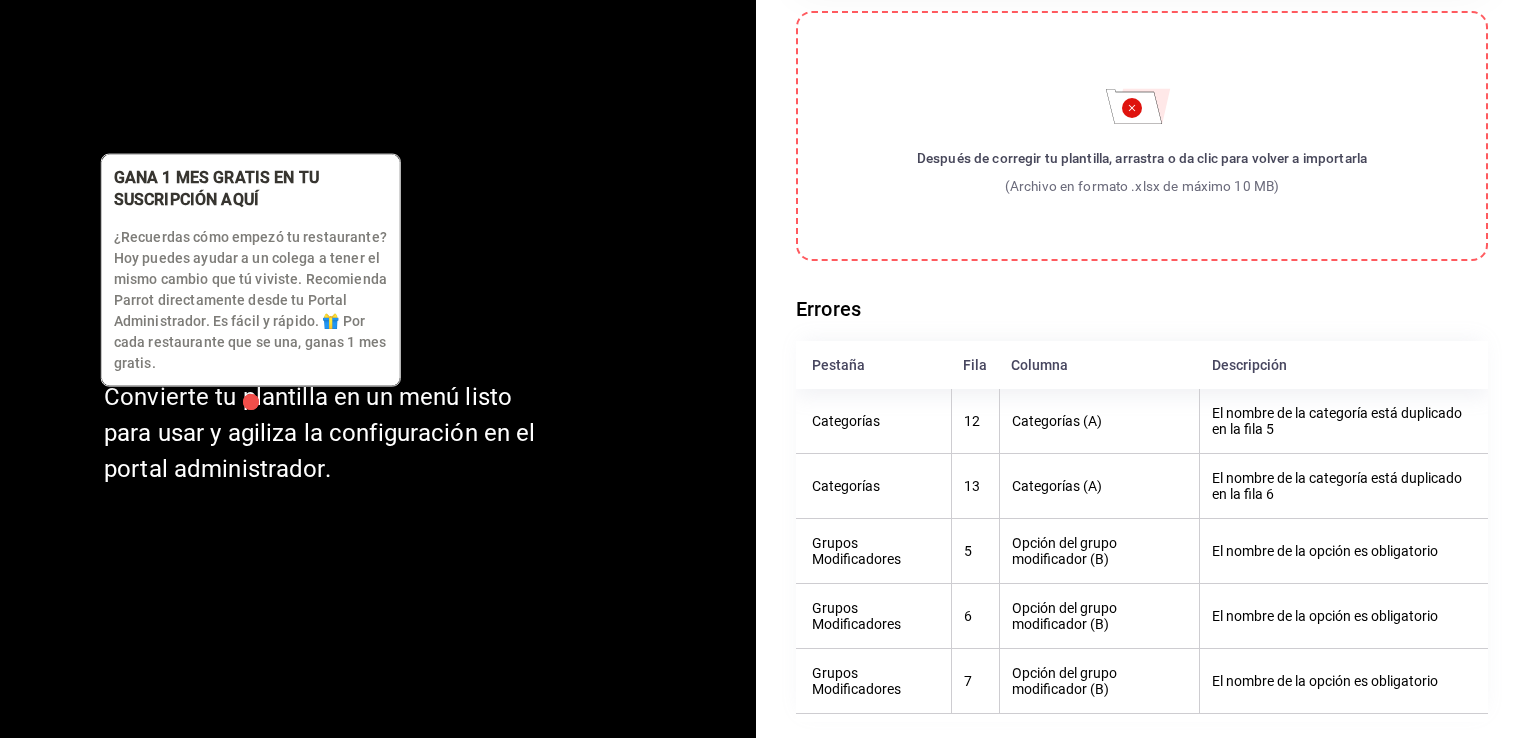 click at bounding box center (251, 402) 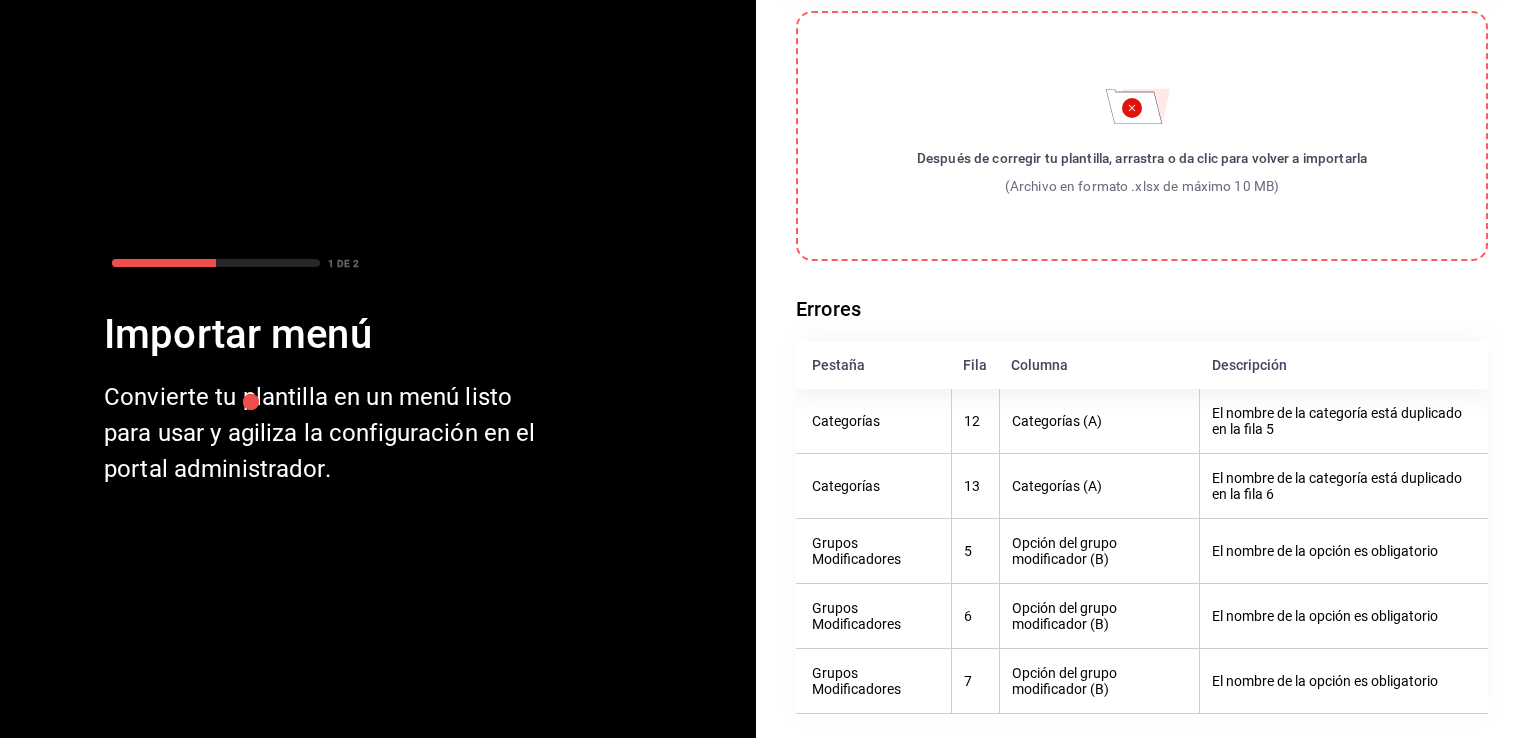 click at bounding box center [300, 133] 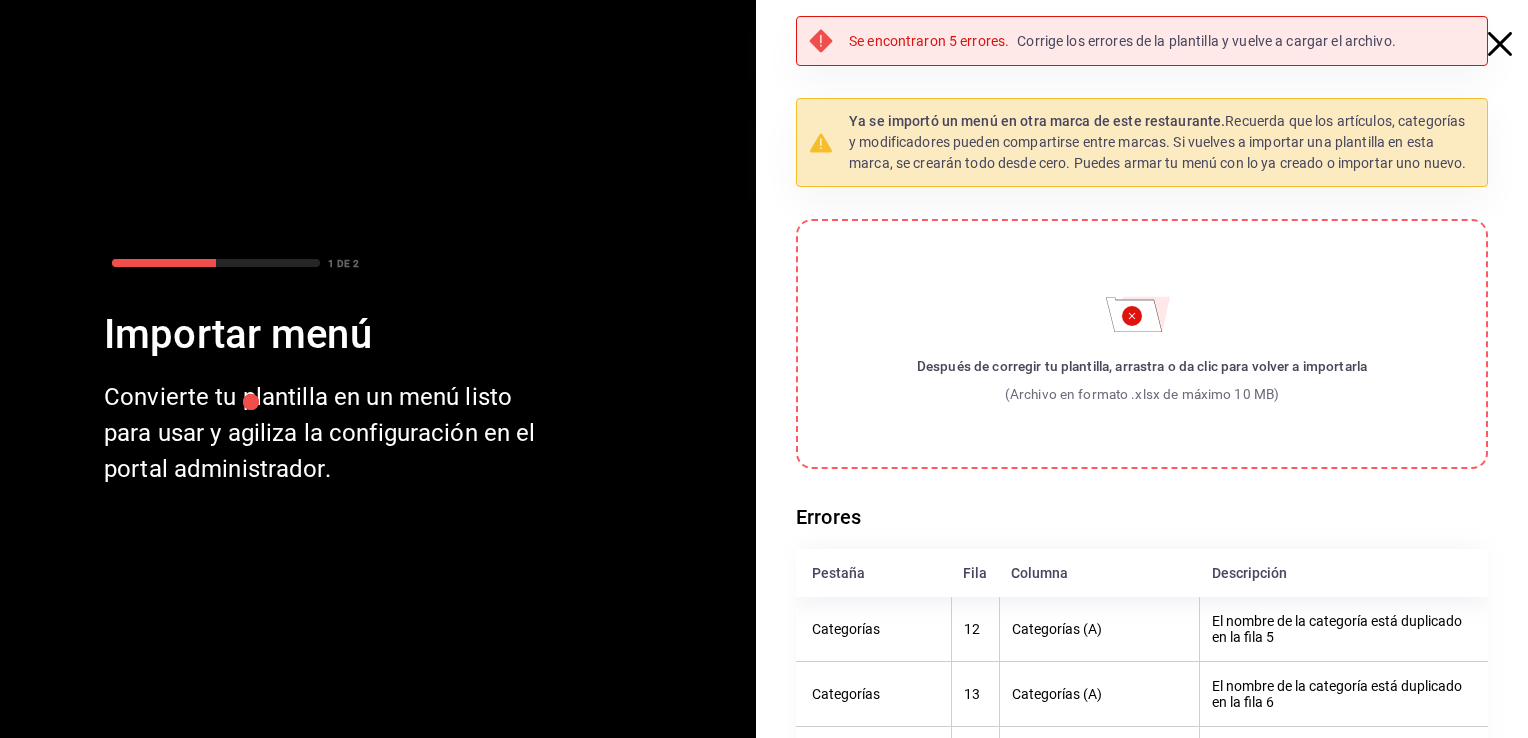 click 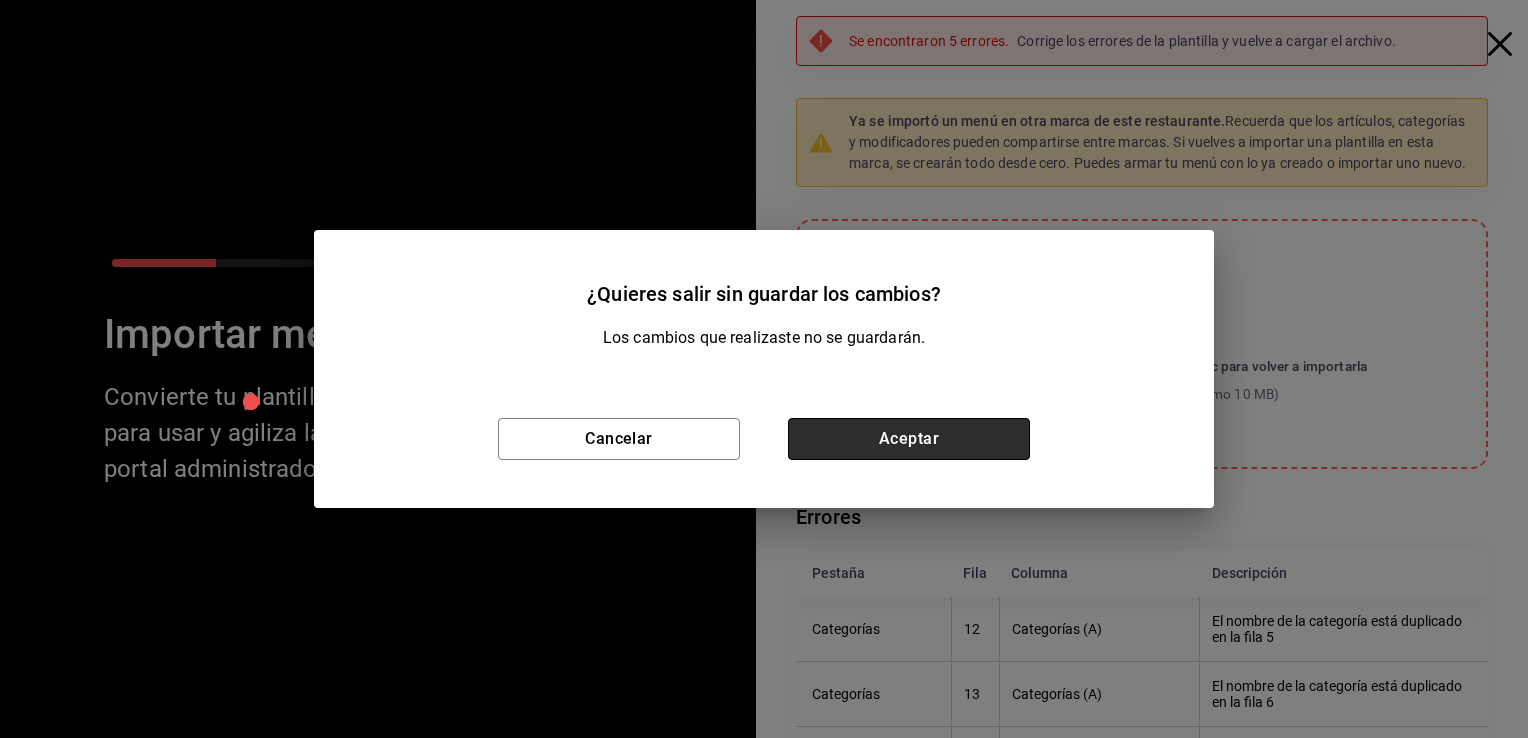 click on "Aceptar" at bounding box center [909, 439] 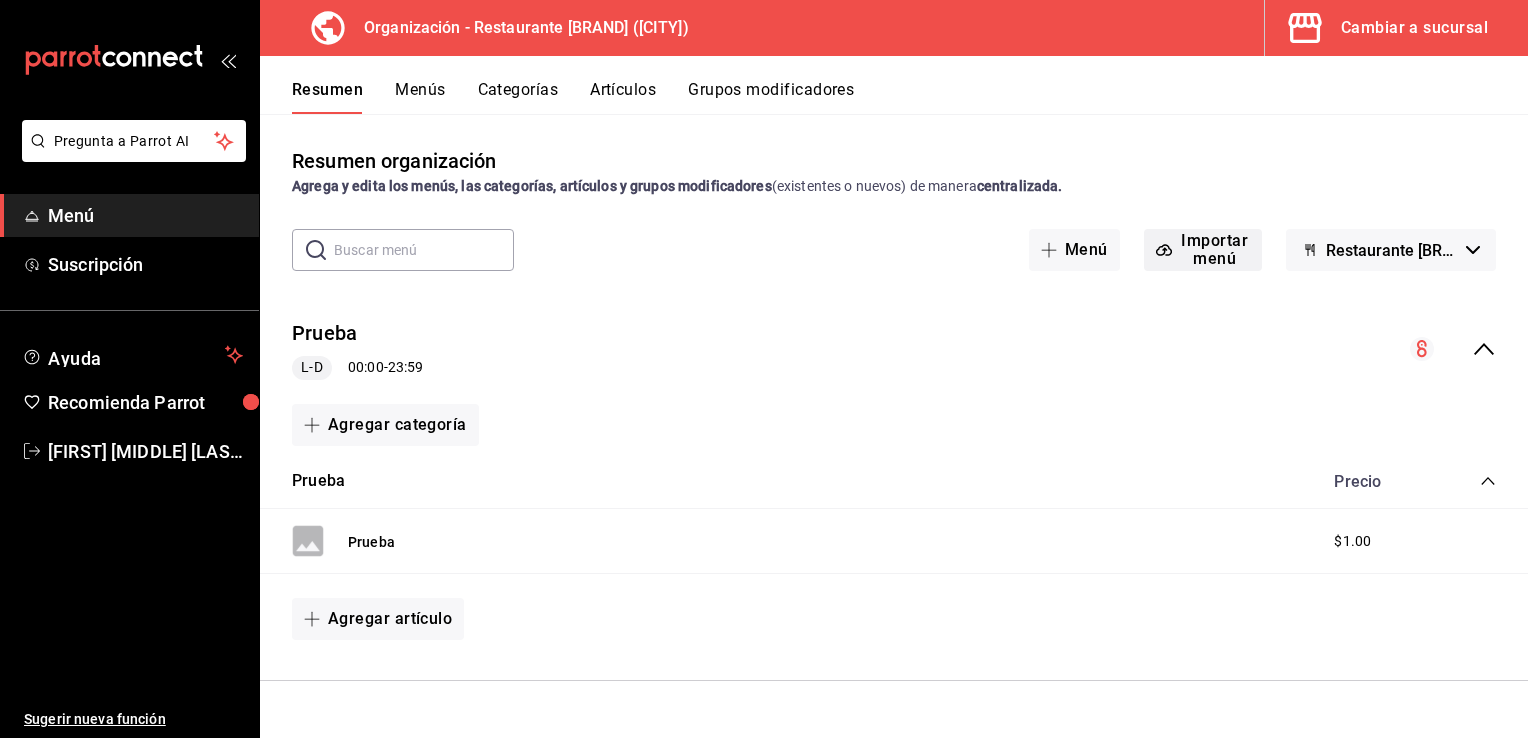 click on "Importar menú" at bounding box center (1215, 250) 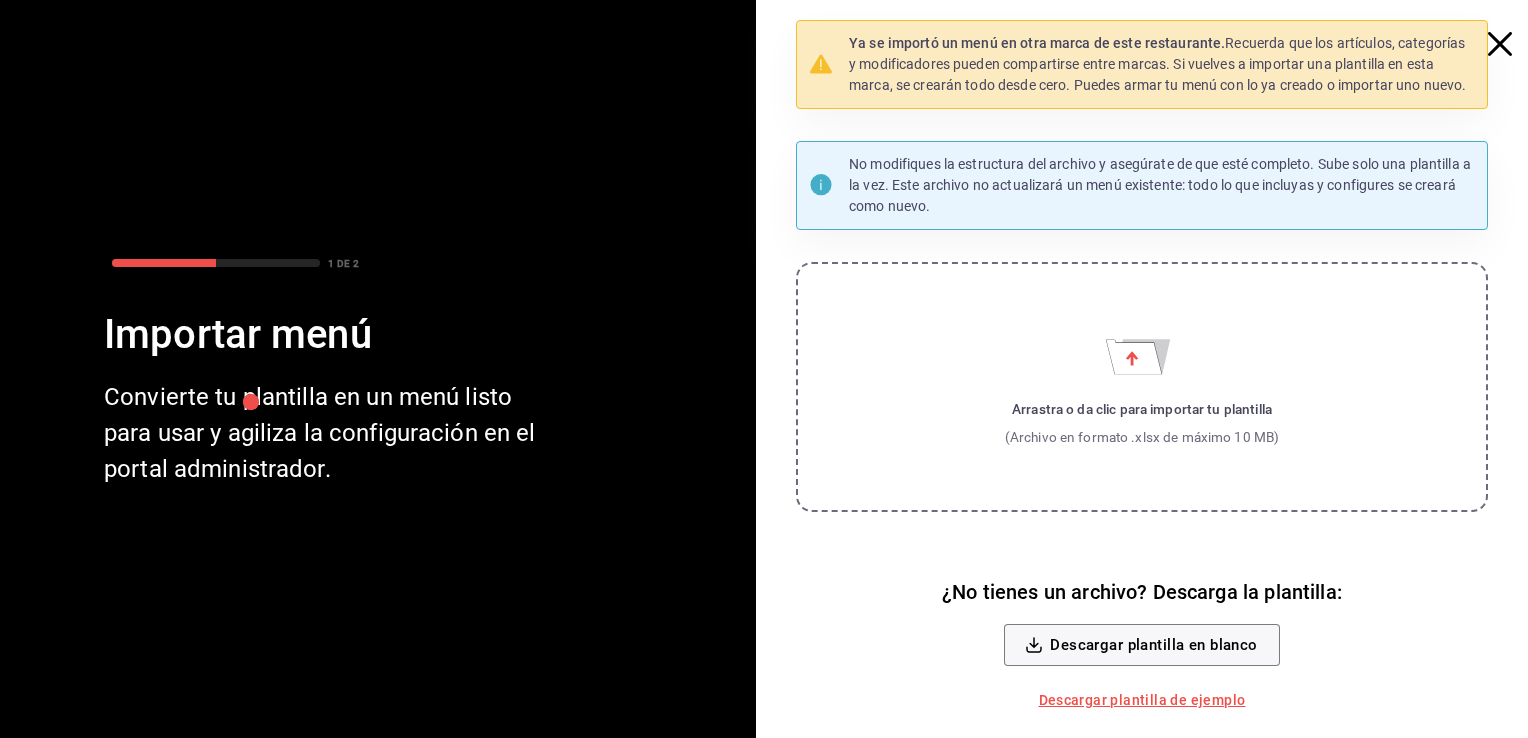 click 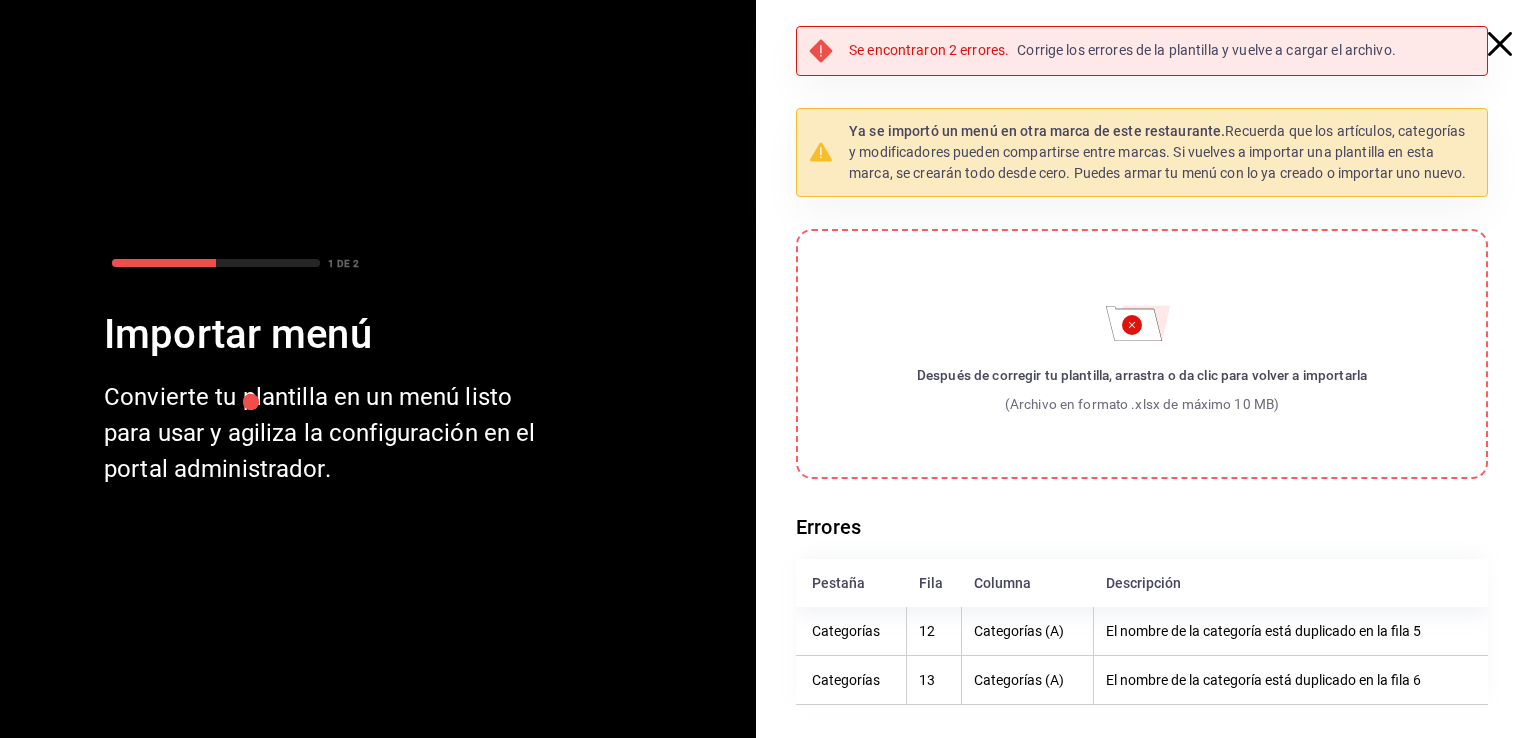 click 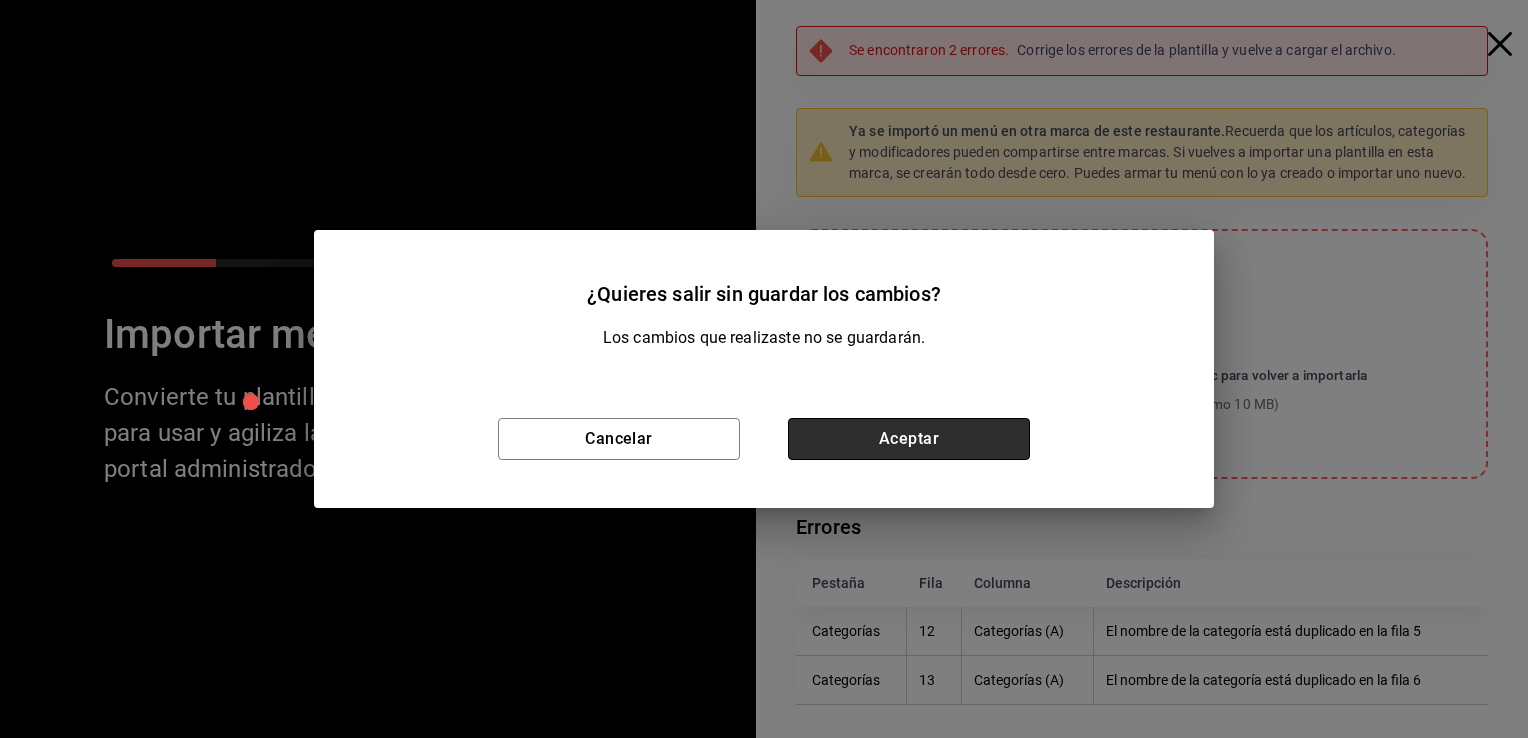 click on "Aceptar" at bounding box center [909, 439] 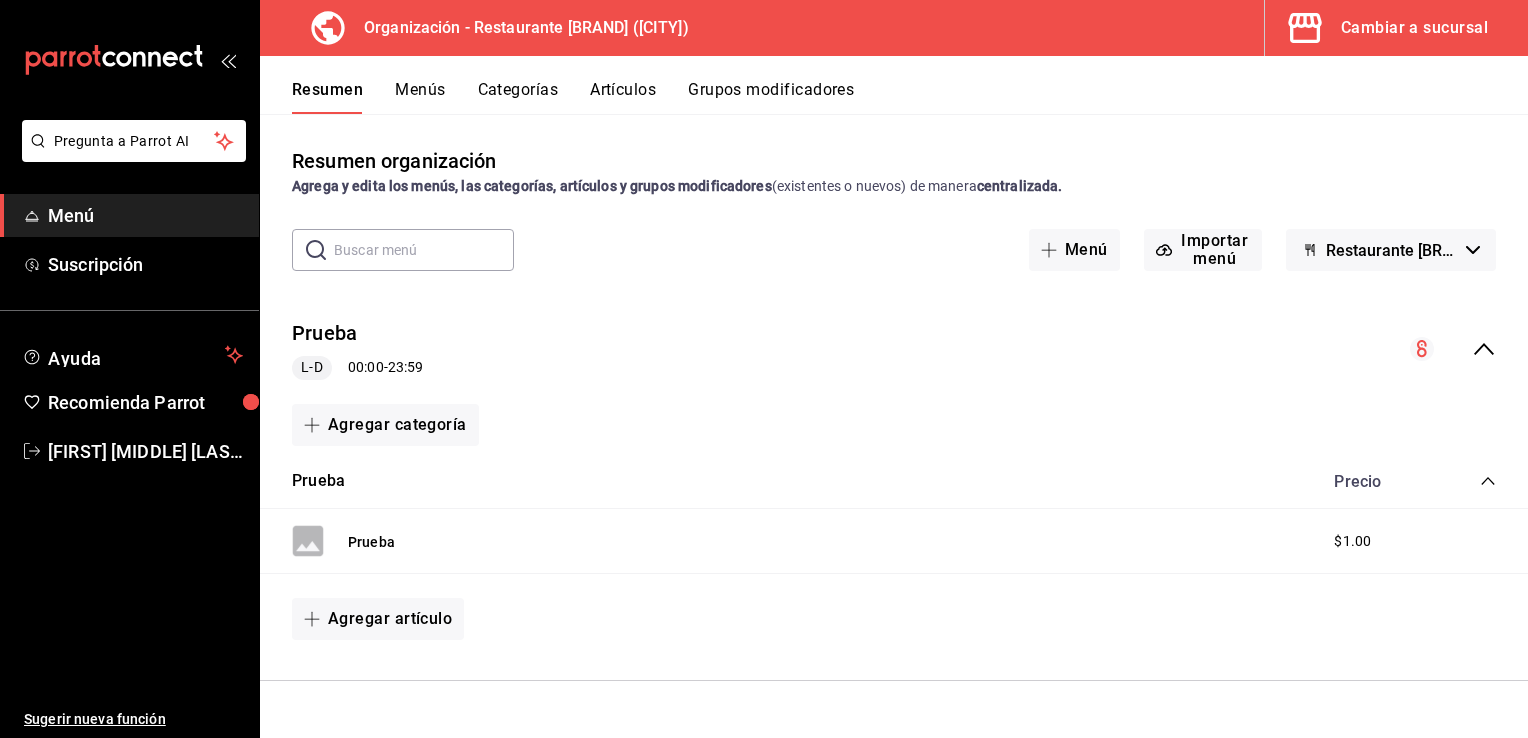click on "Menús" at bounding box center [420, 97] 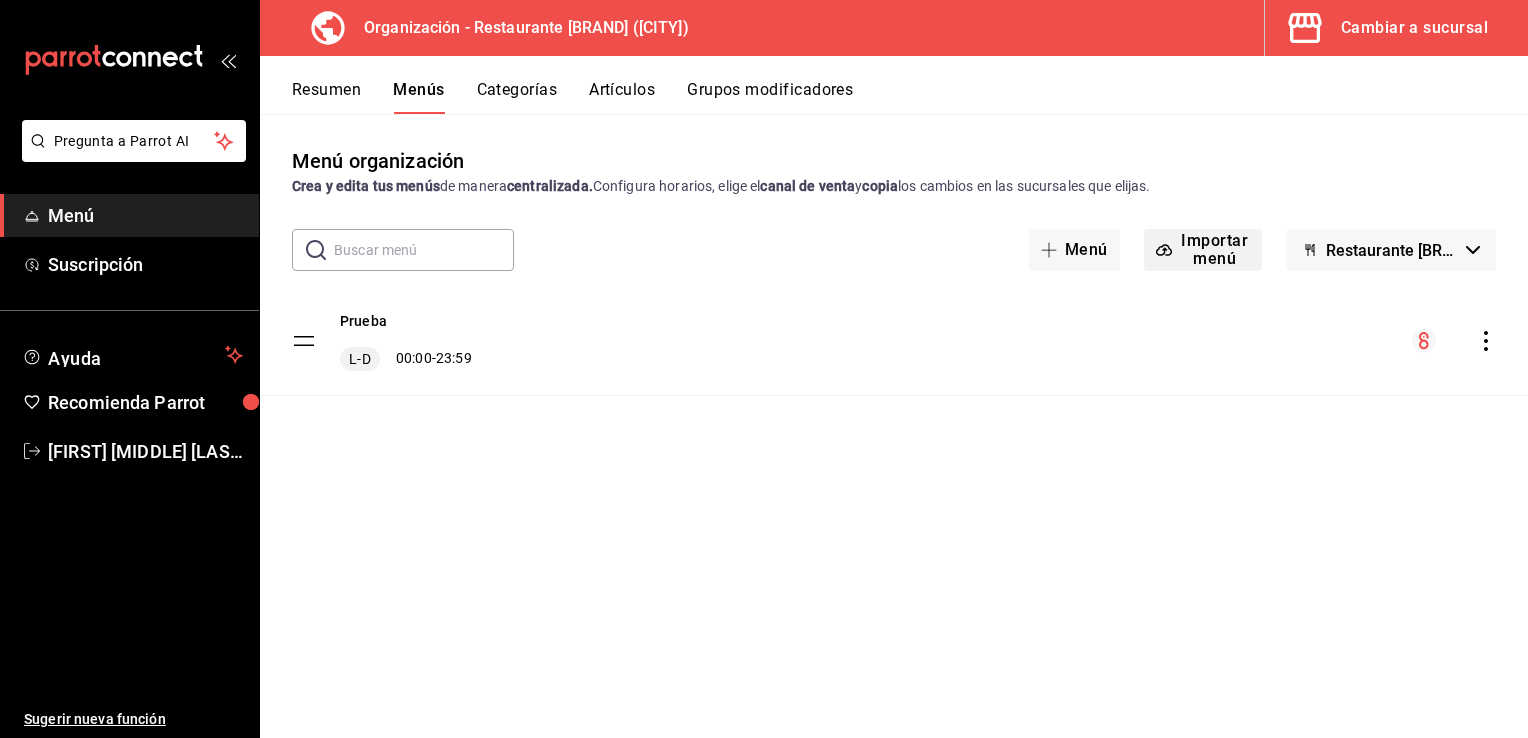 click on "Importar menú" at bounding box center [1215, 250] 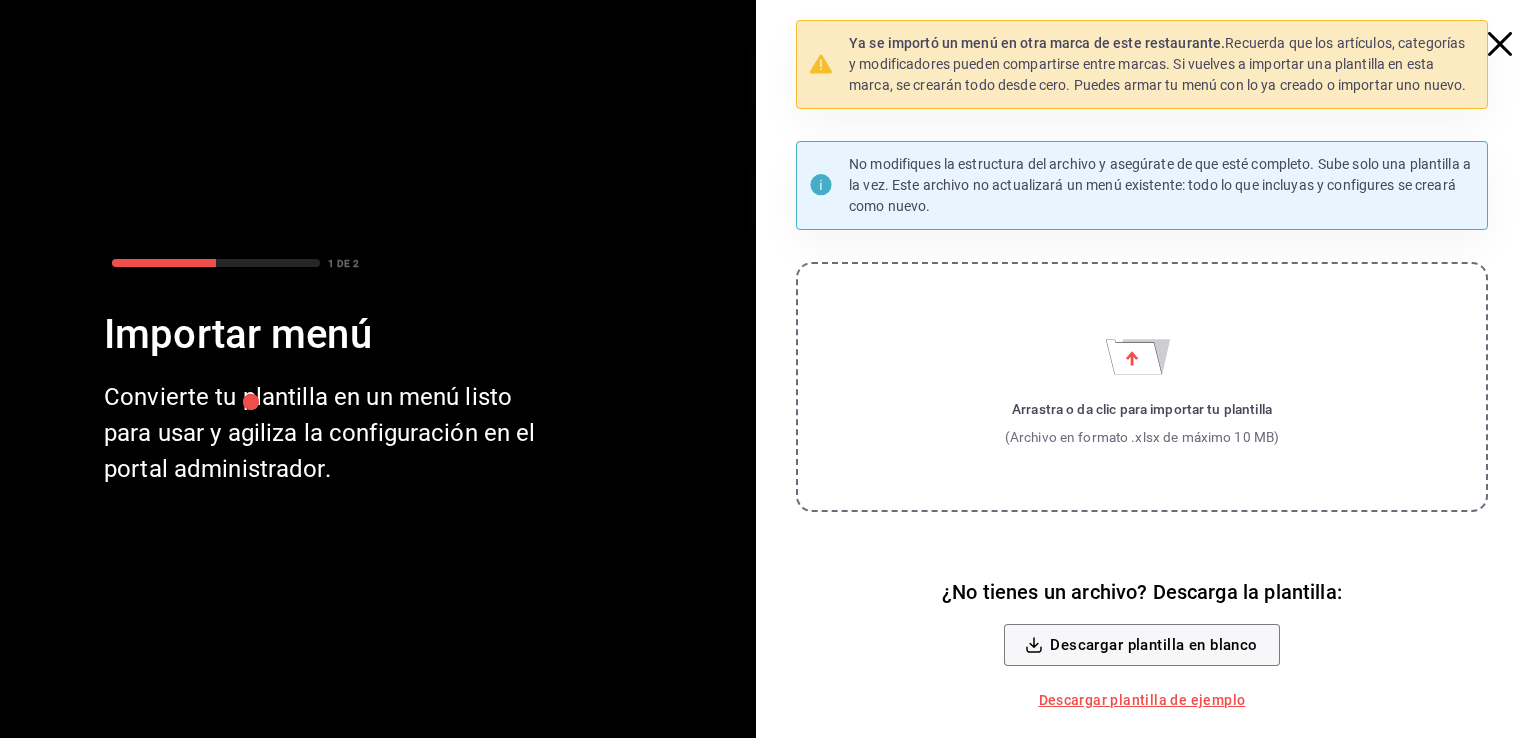click on "Arrastra o da clic para importar tu plantilla (Archivo en formato .xlsx de máximo 10 MB)" at bounding box center [1142, 387] 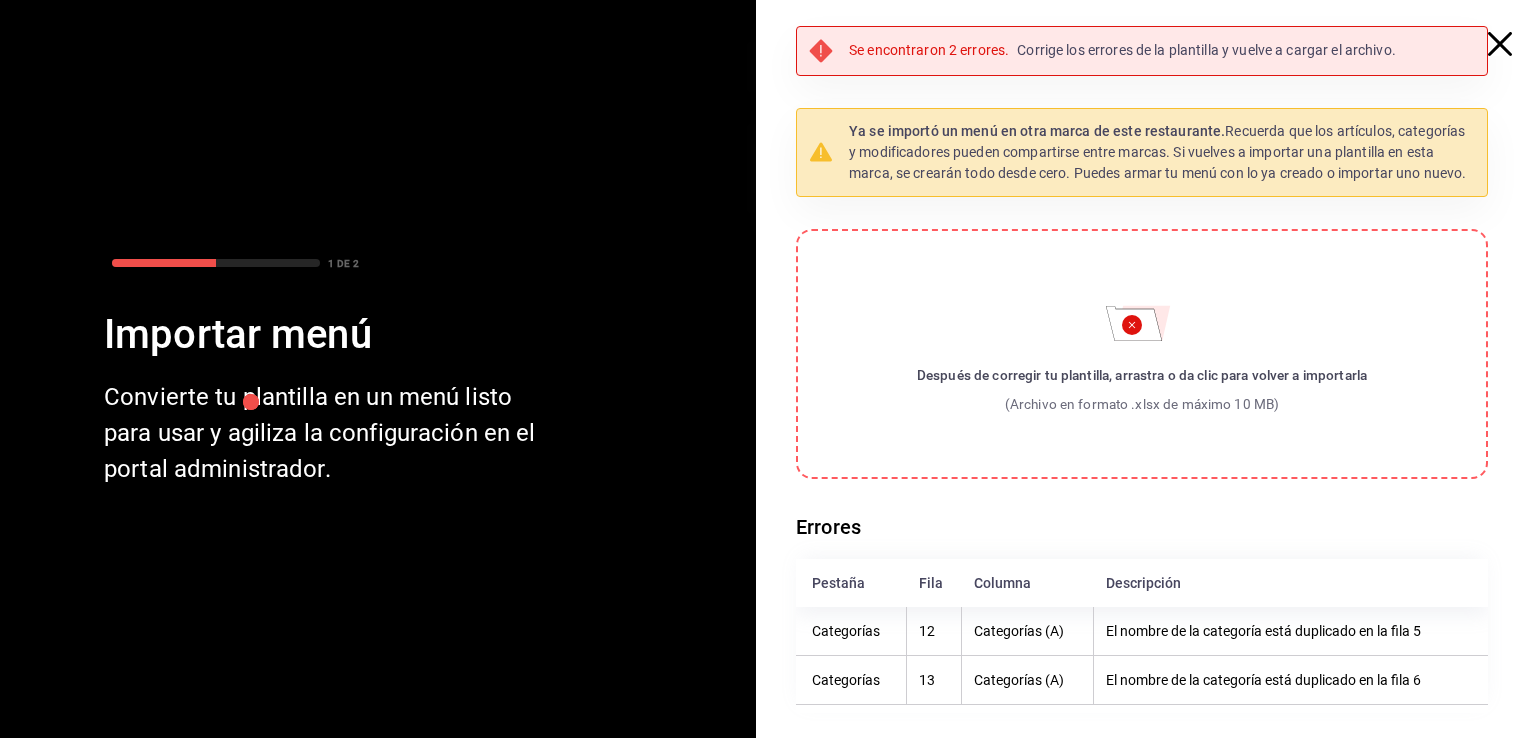 click 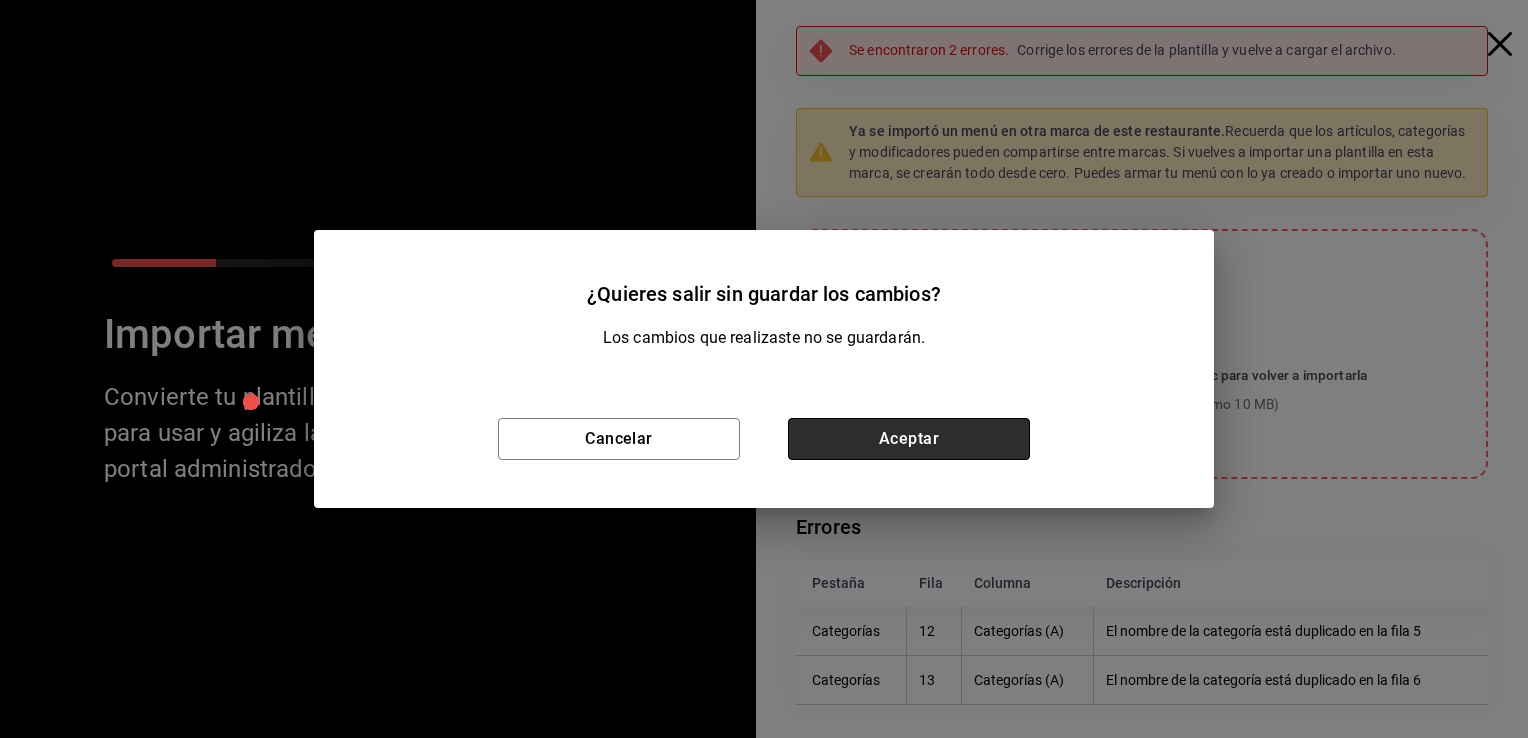 click on "Aceptar" at bounding box center (909, 439) 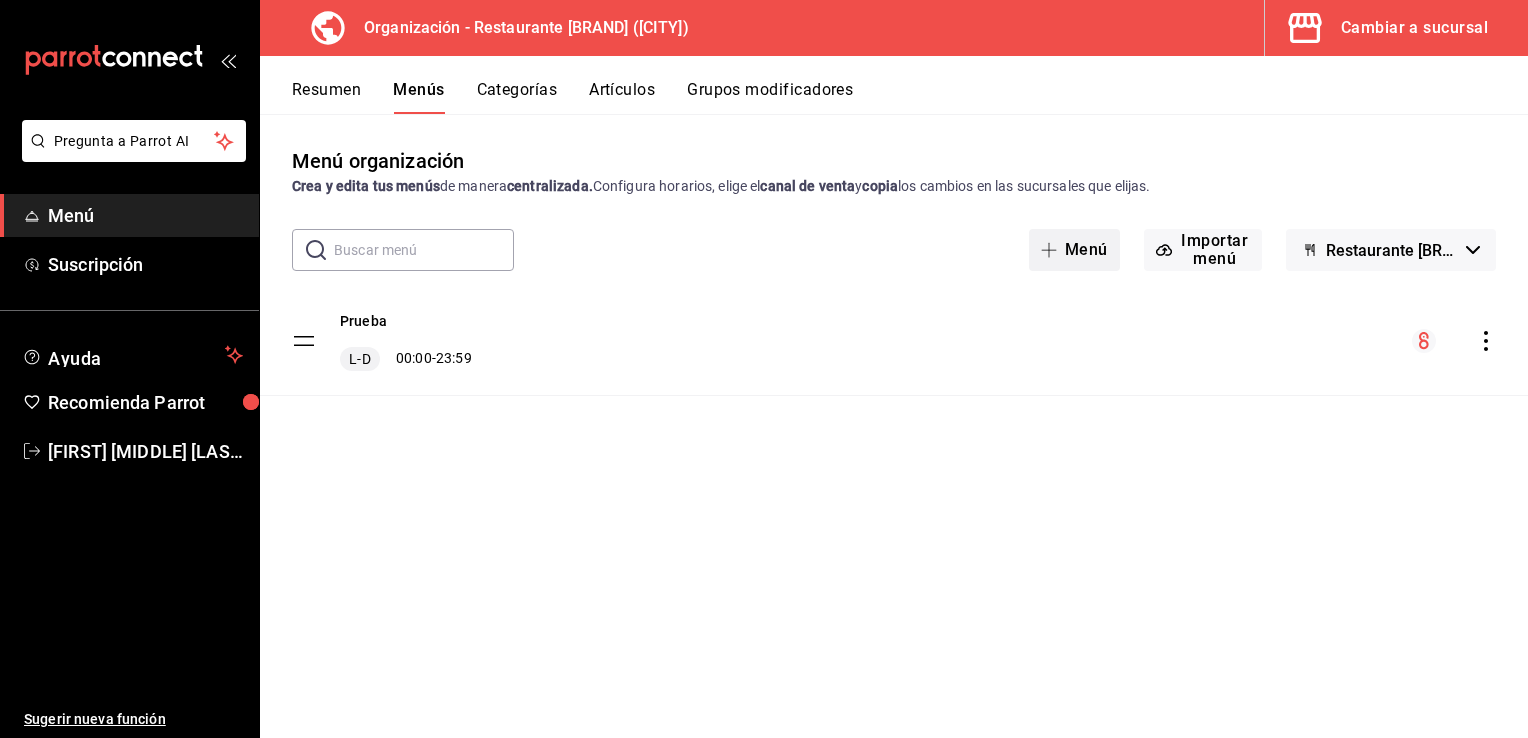 click at bounding box center [1053, 250] 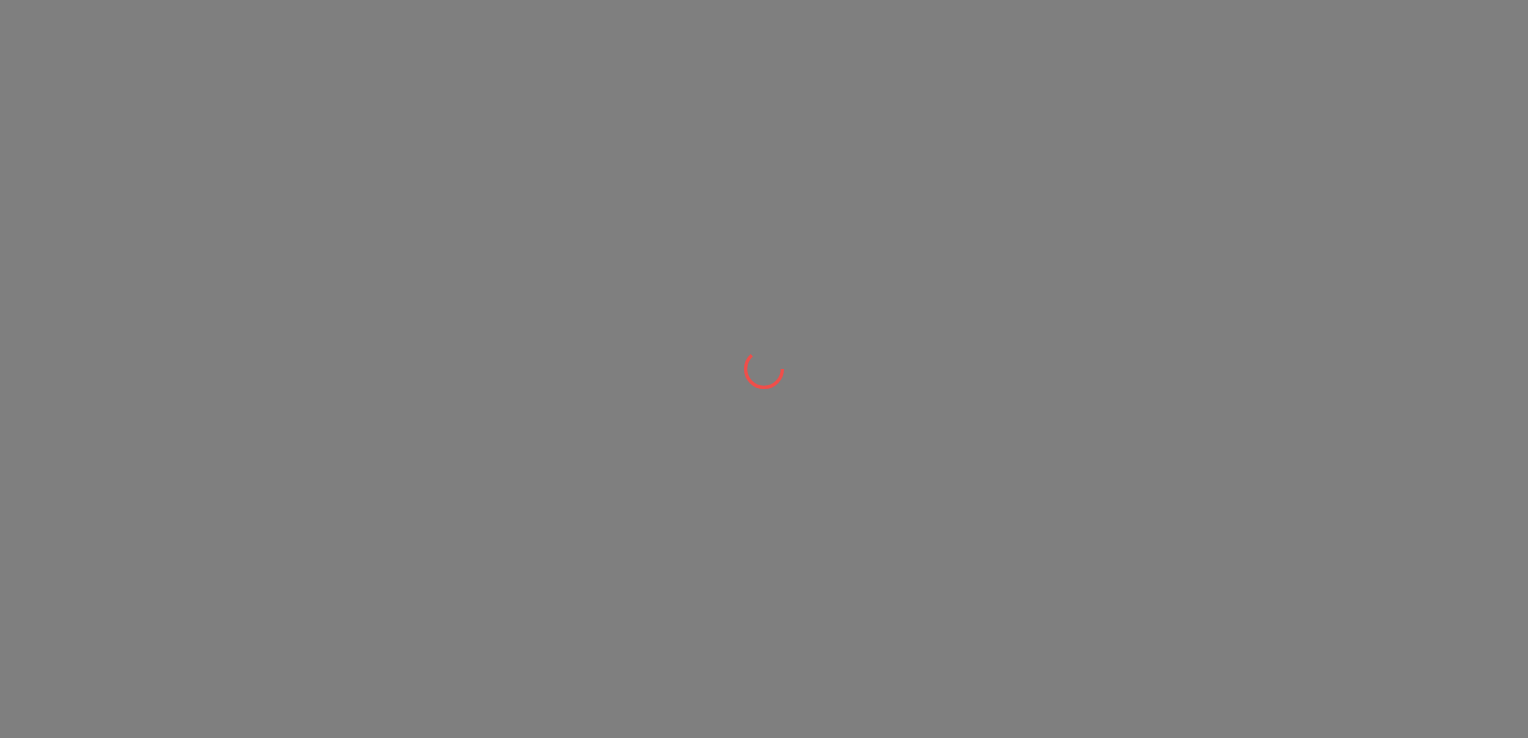 scroll, scrollTop: 0, scrollLeft: 0, axis: both 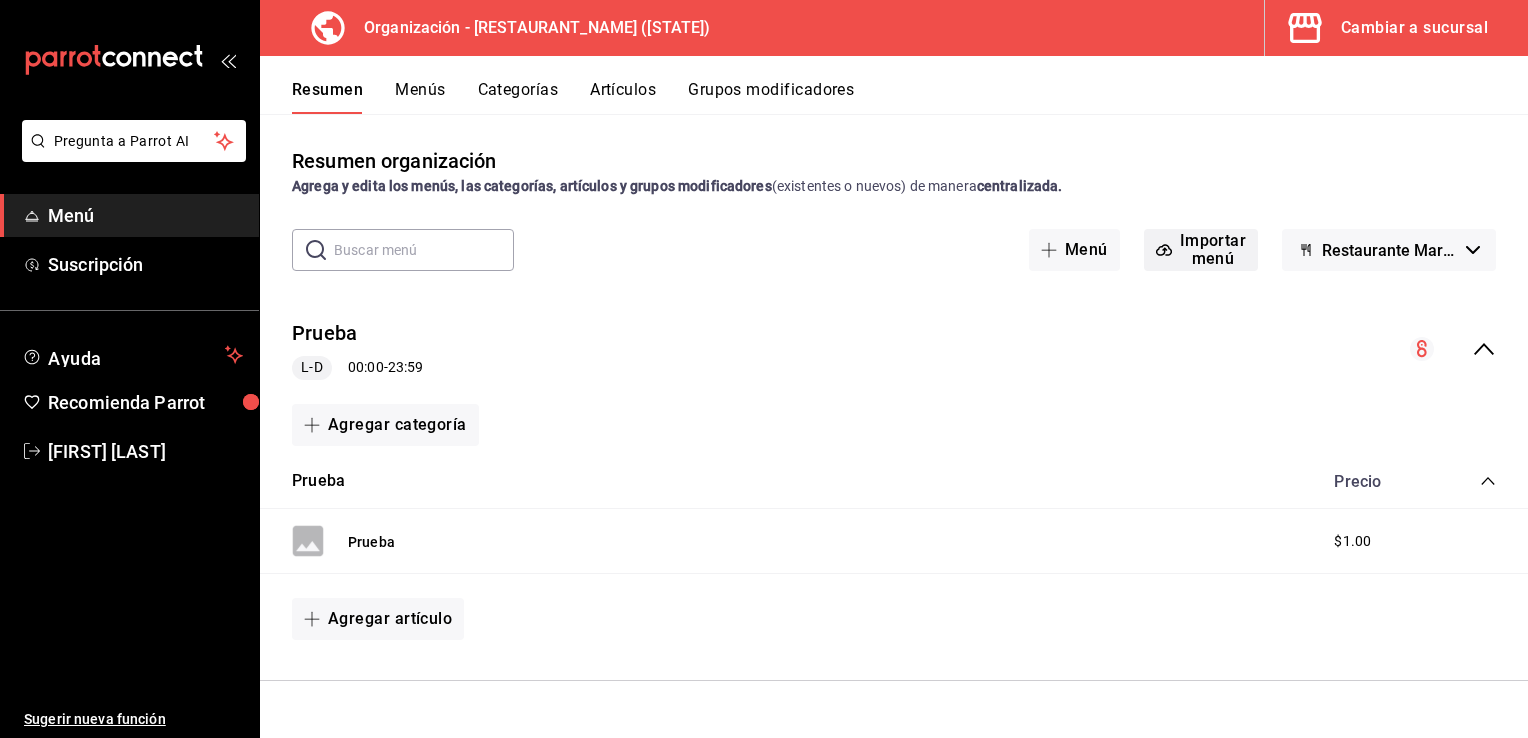 click on "Importar menú" at bounding box center (1213, 250) 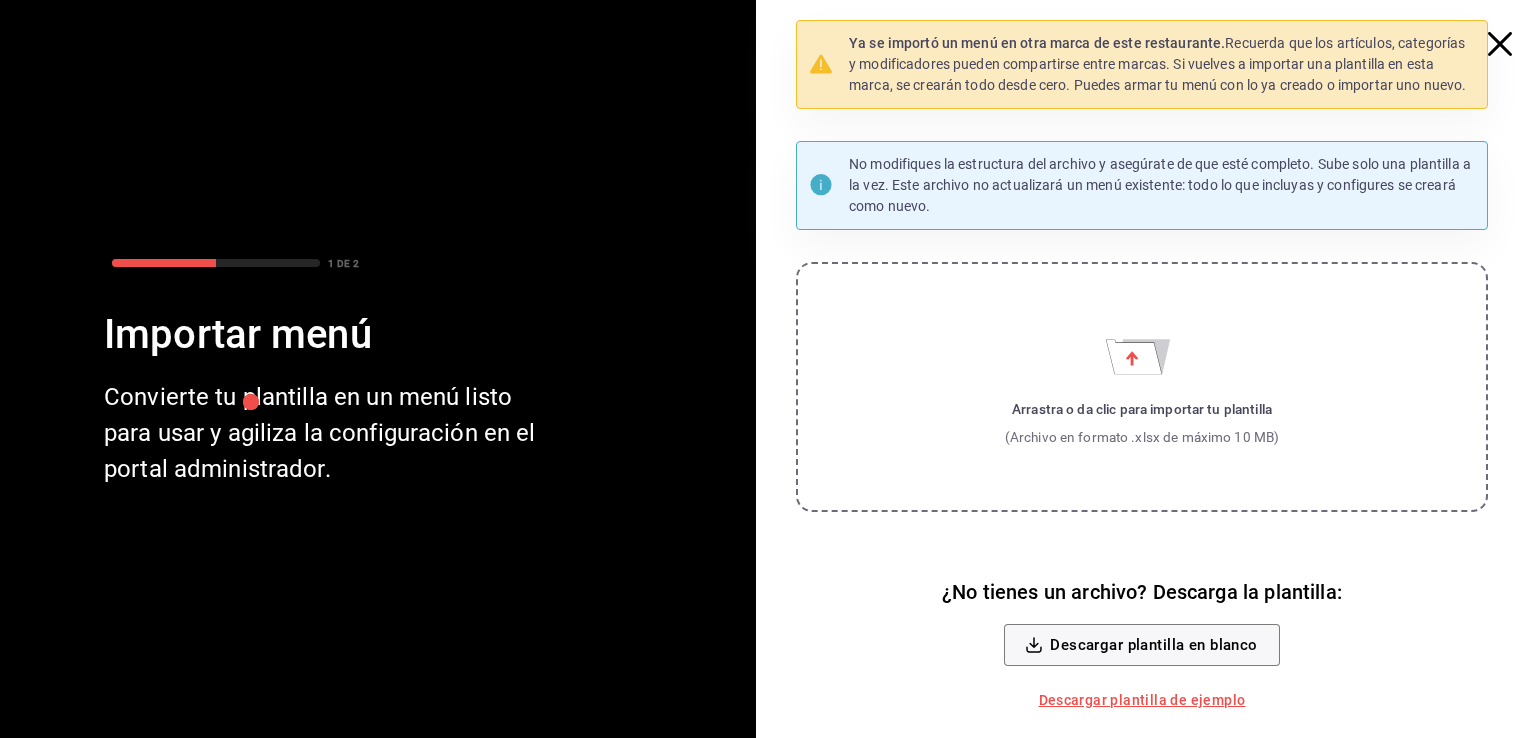 click 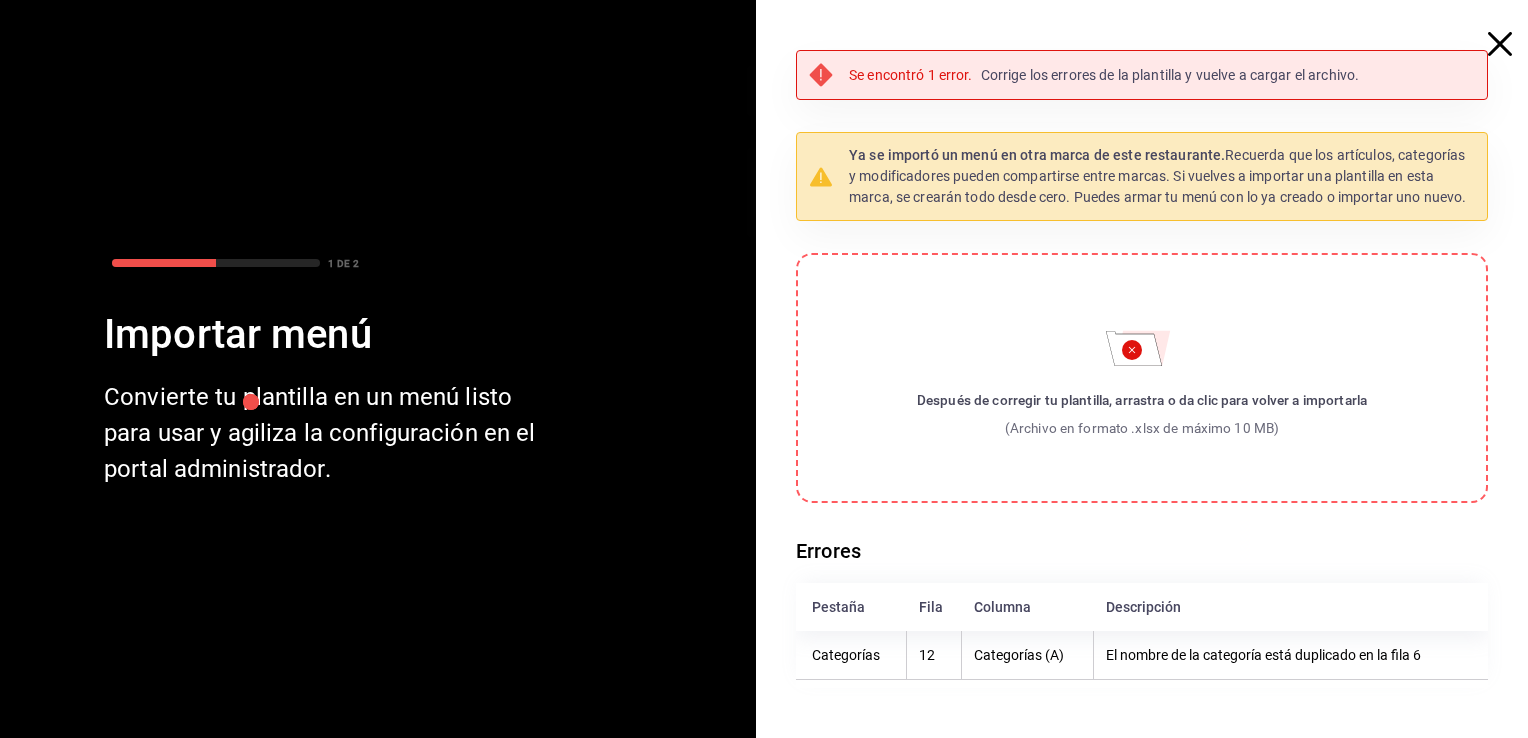 click at bounding box center (1510, 44) 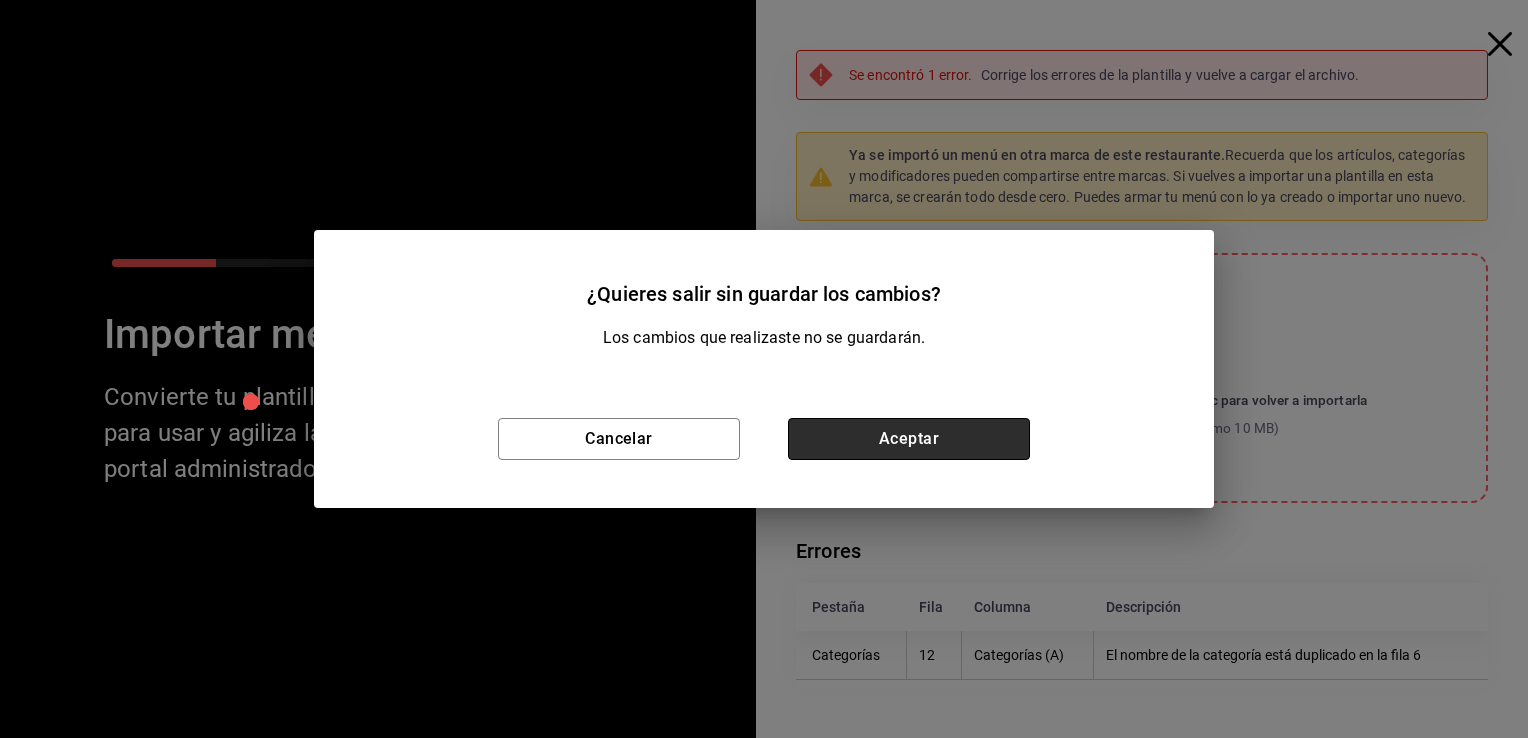 click on "Aceptar" at bounding box center [909, 439] 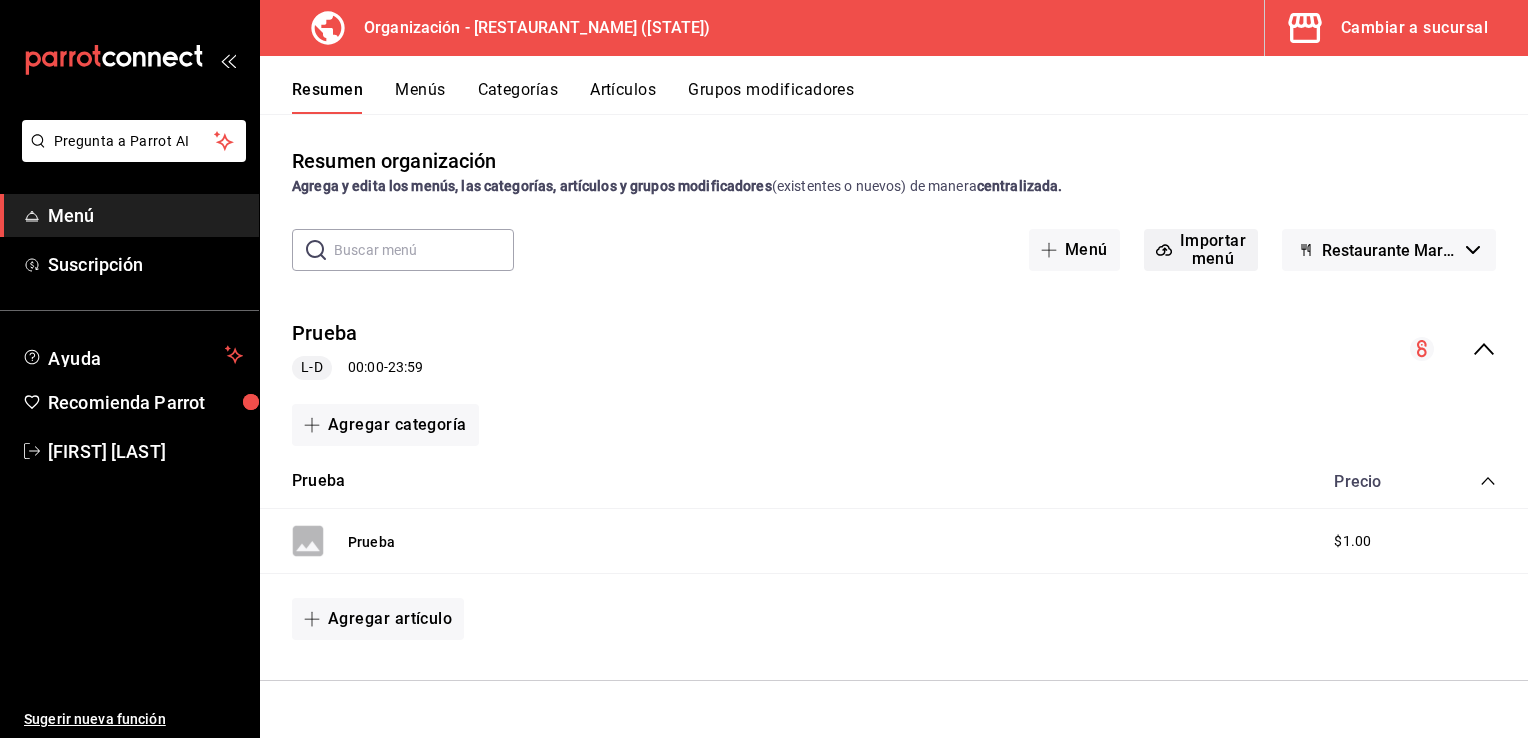 click on "Importar menú" at bounding box center [1213, 250] 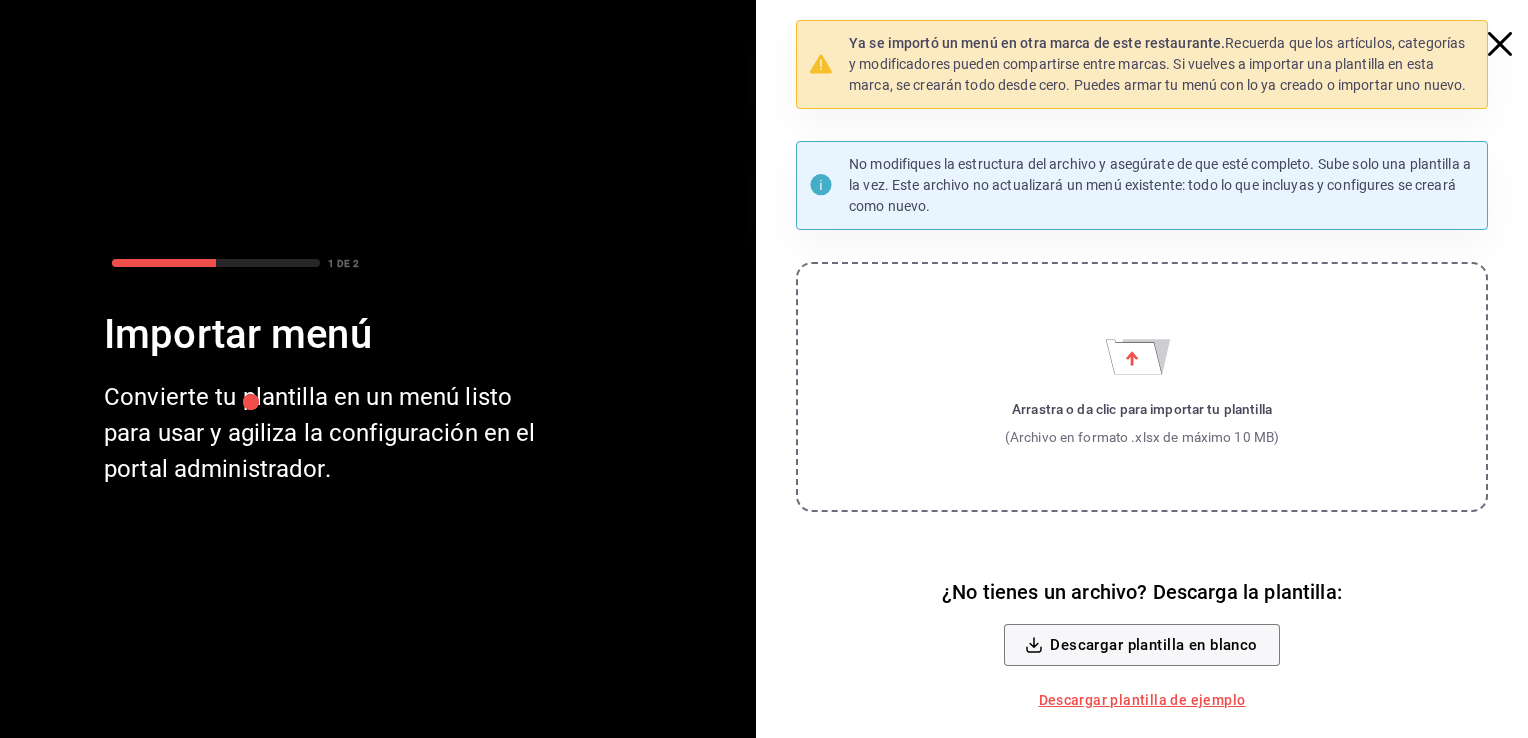 click 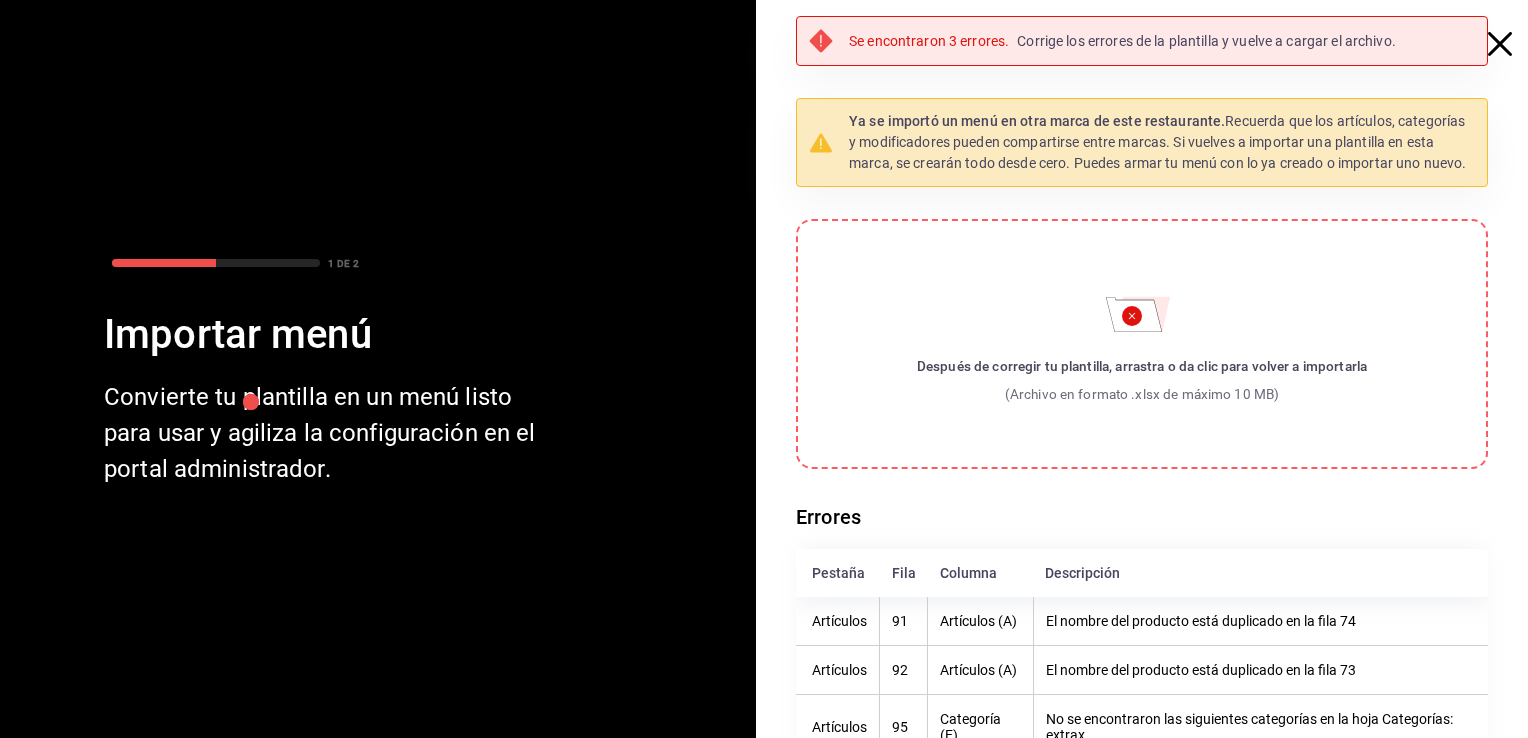 scroll, scrollTop: 69, scrollLeft: 0, axis: vertical 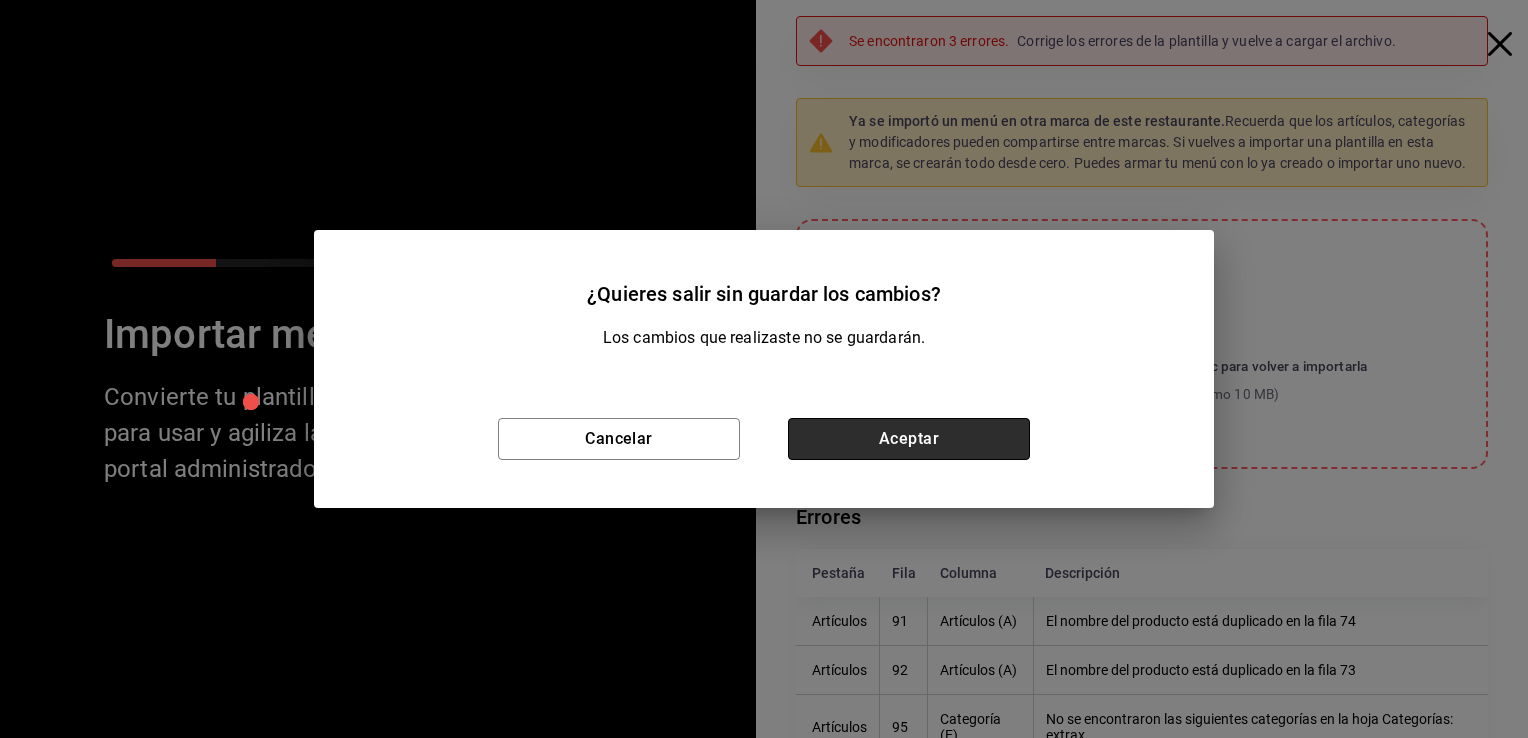 click on "Aceptar" at bounding box center [909, 439] 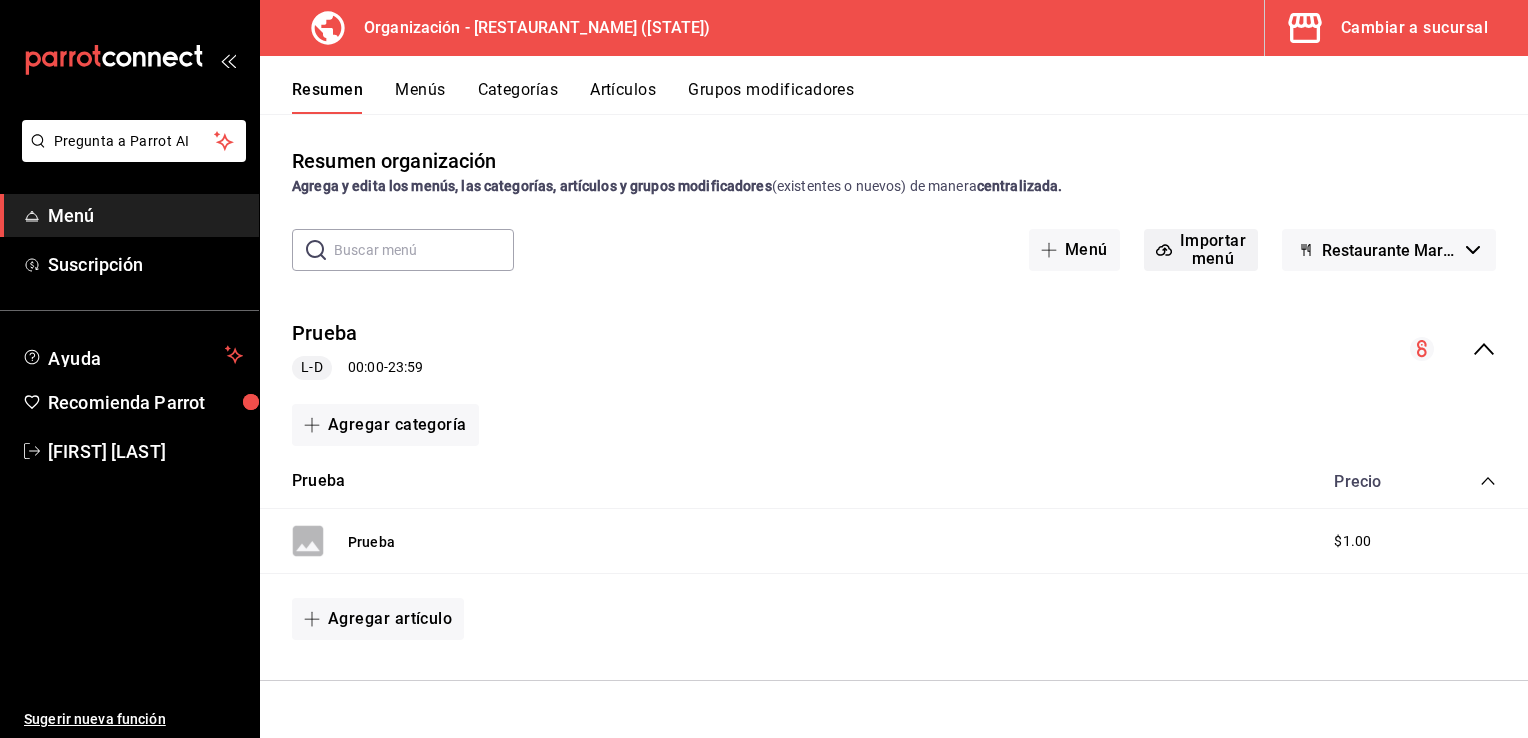 click on "Importar menú" at bounding box center [1213, 250] 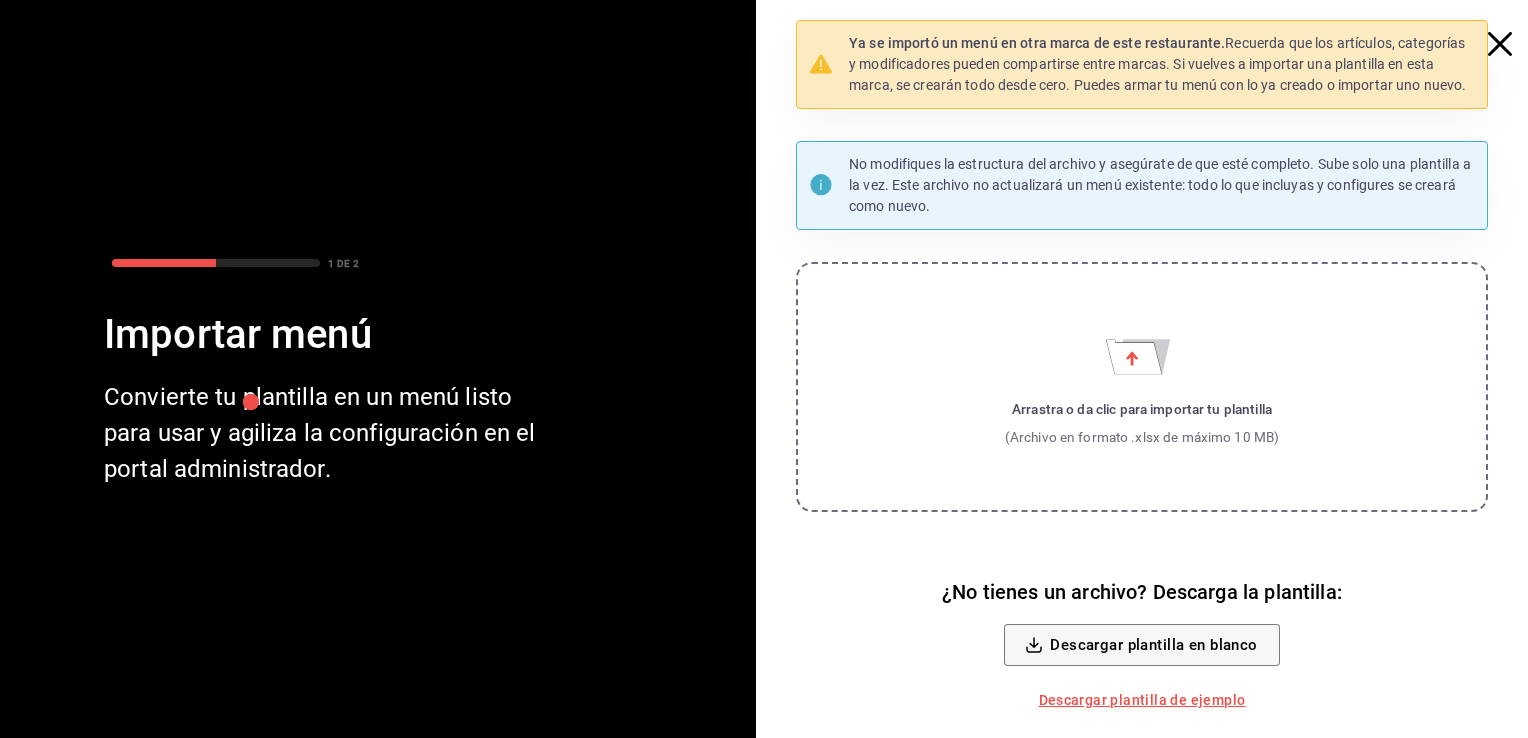 click on "Arrastra o da clic para importar tu plantilla (Archivo en formato .xlsx de máximo 10 MB)" at bounding box center (1142, 387) 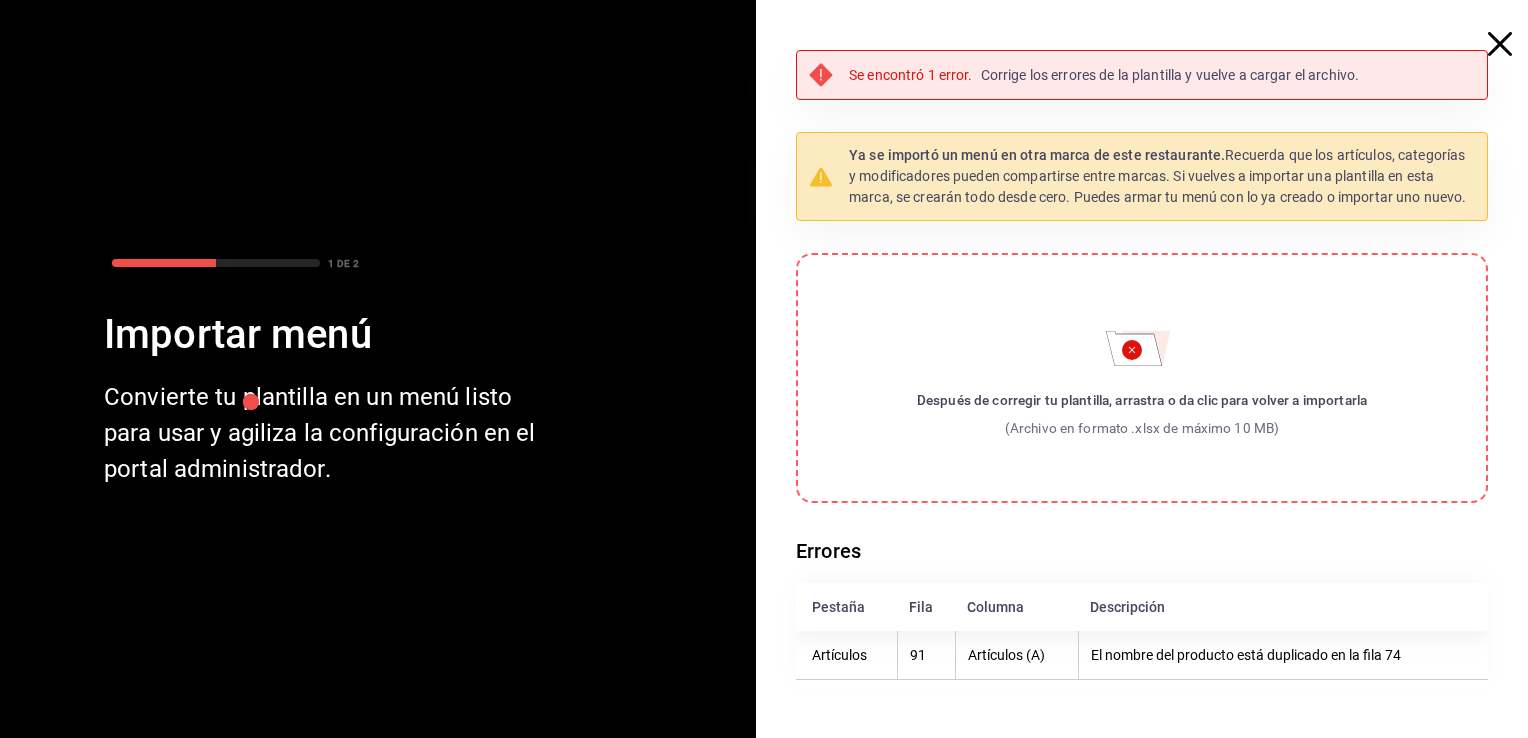 click 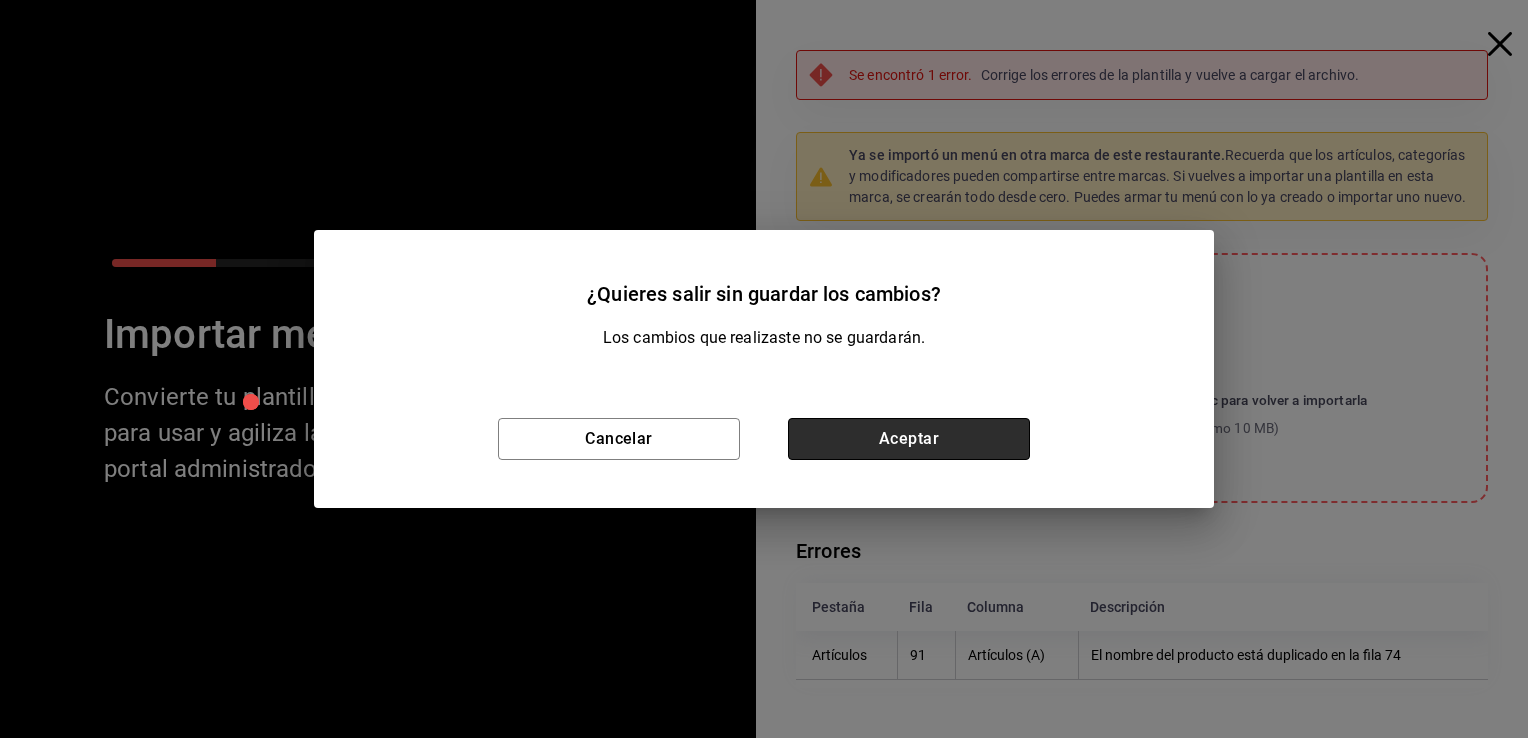 click on "Aceptar" at bounding box center (909, 439) 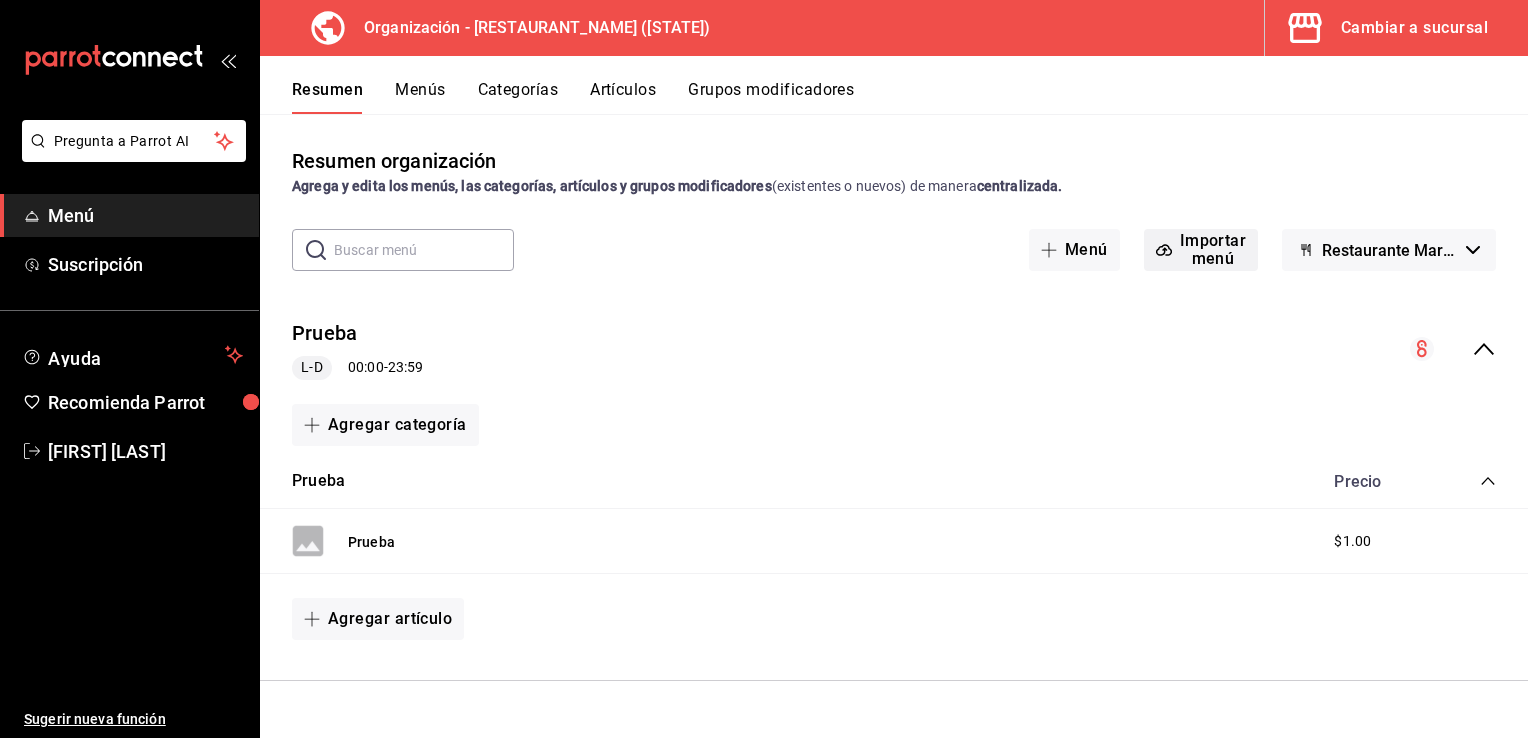 click on "Importar menú" at bounding box center (1213, 250) 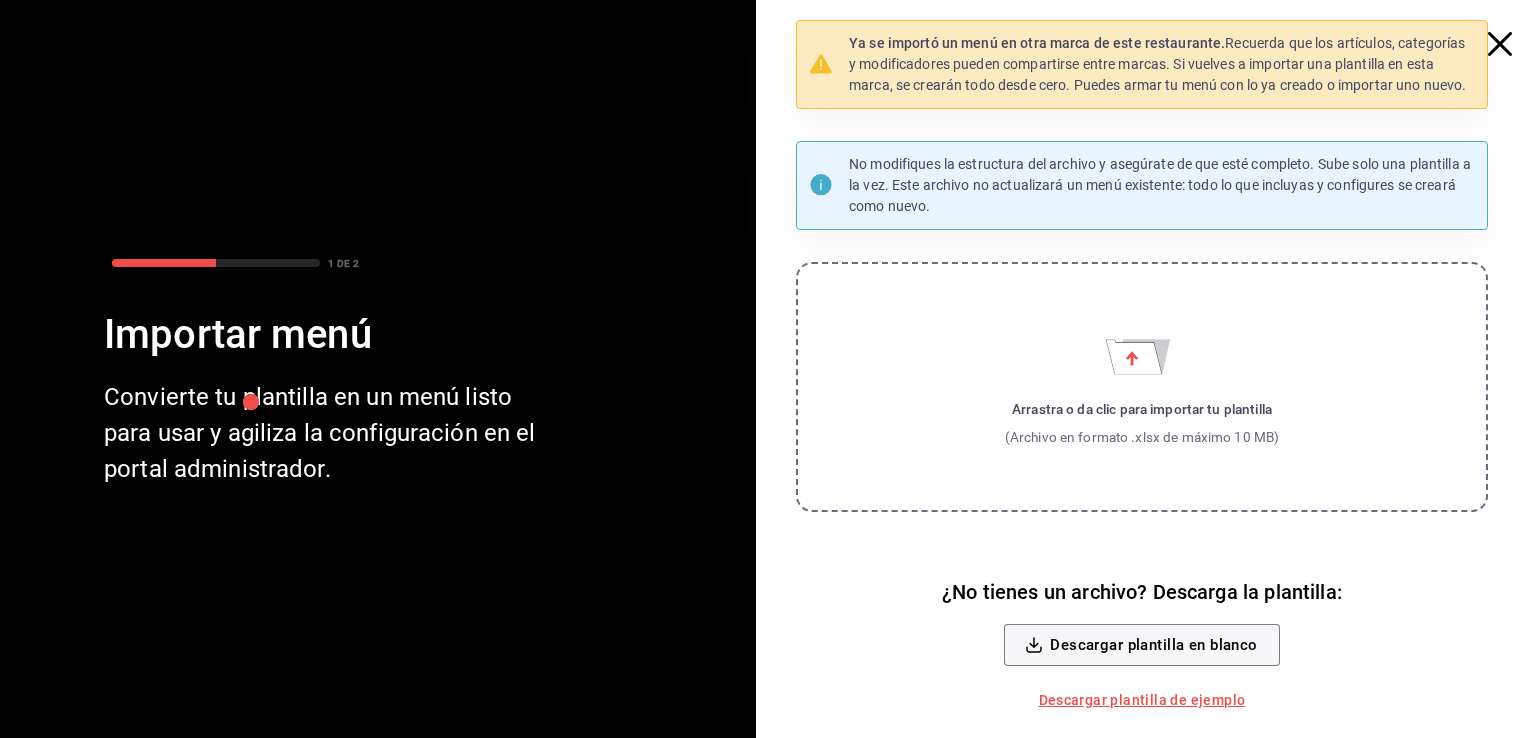 click 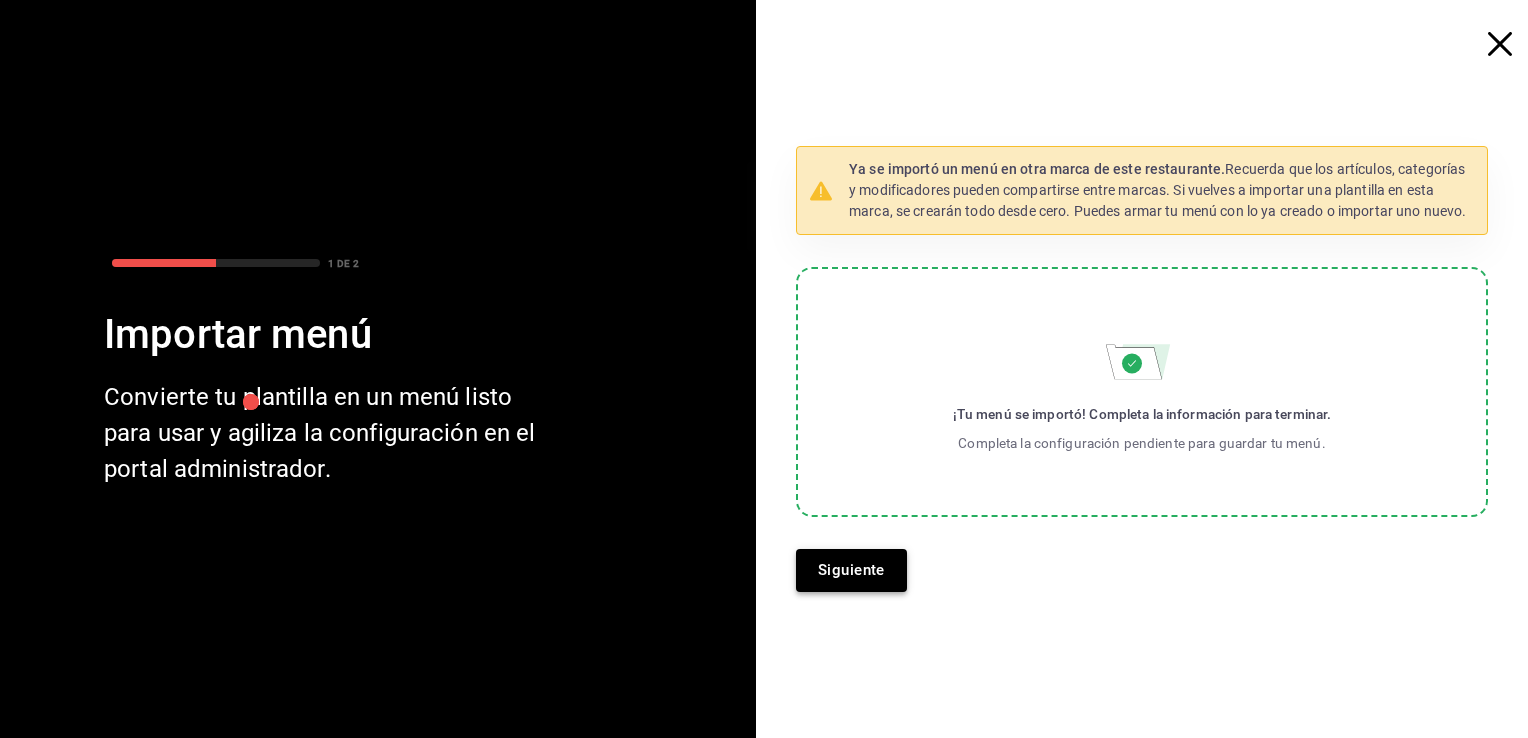 click on "Siguiente" at bounding box center [851, 570] 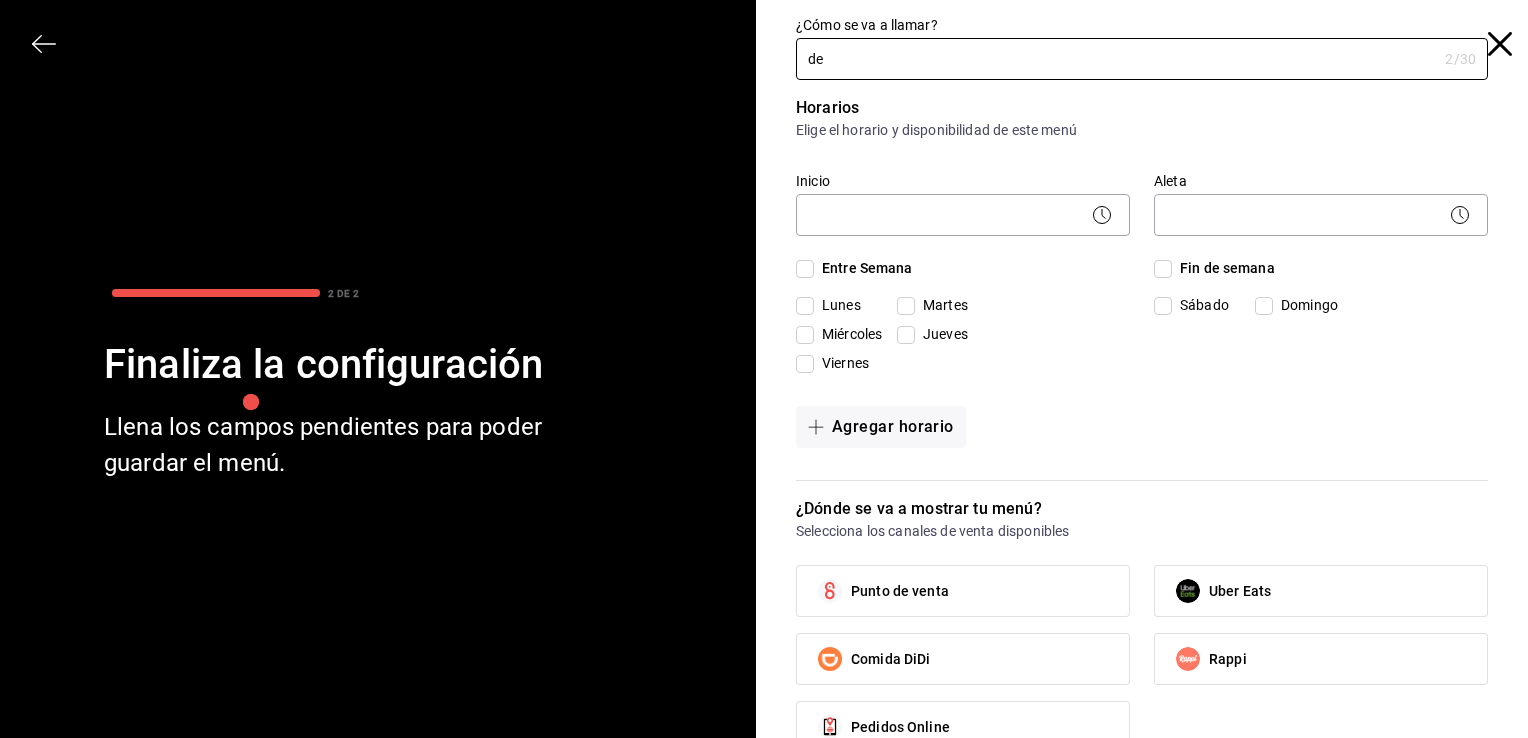 type on "d" 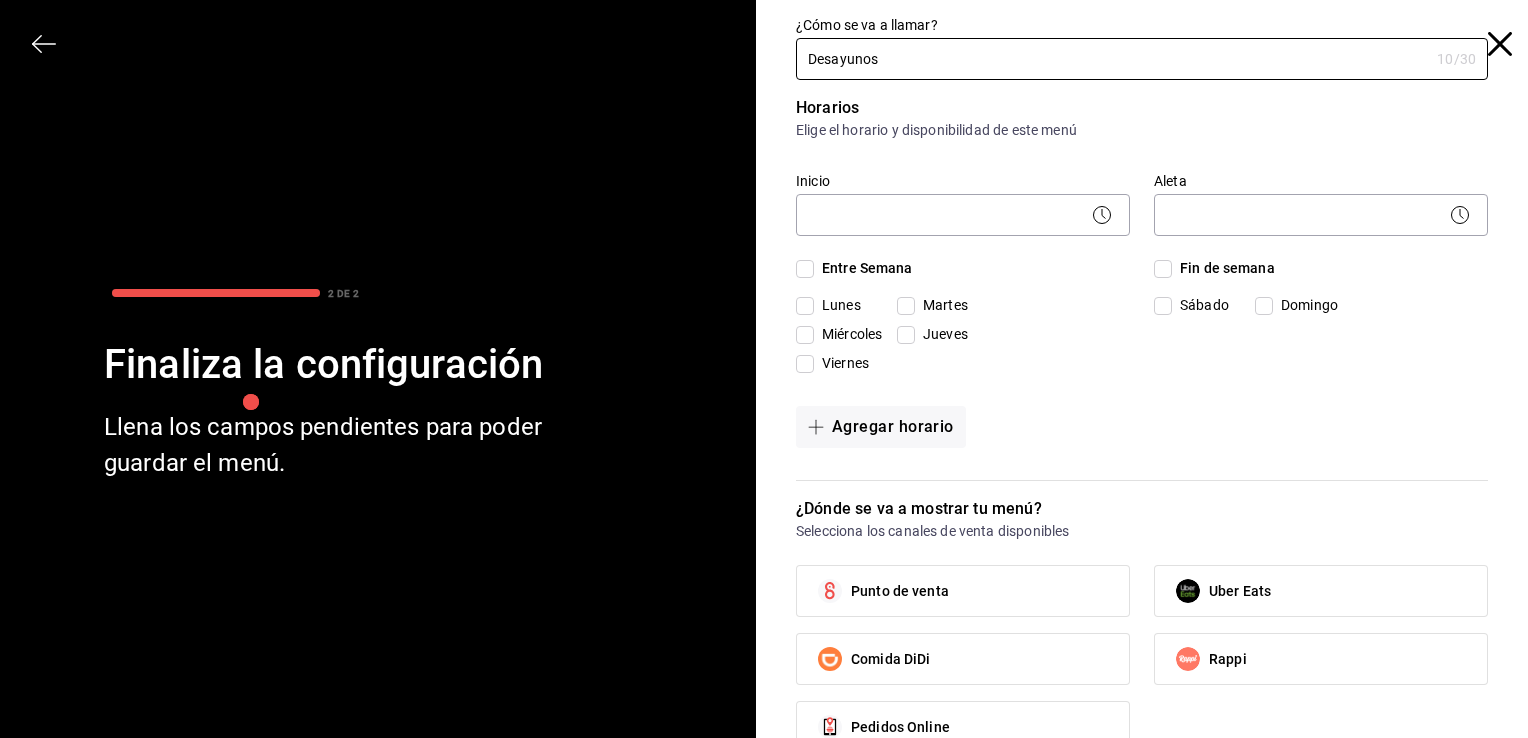 type on "Desayunos" 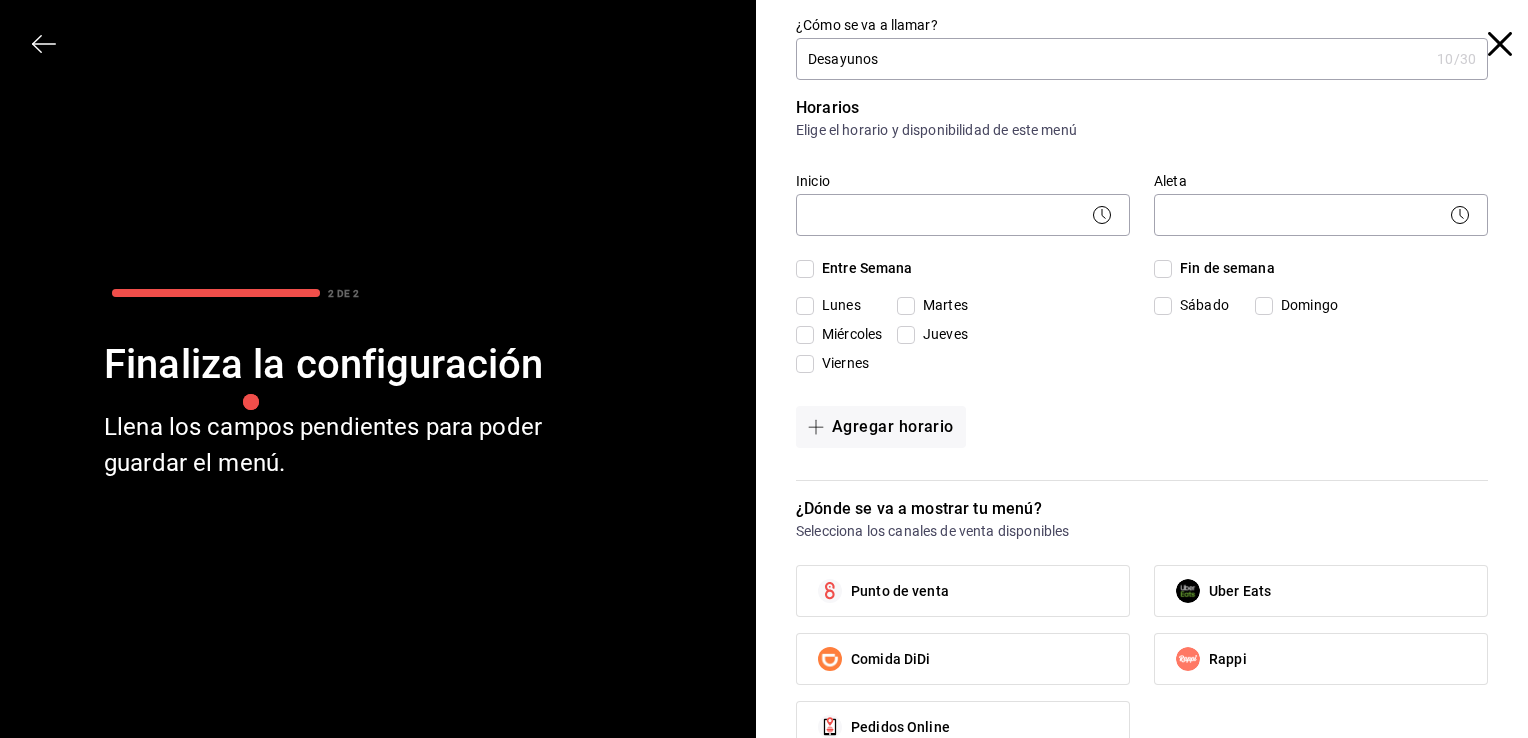 click 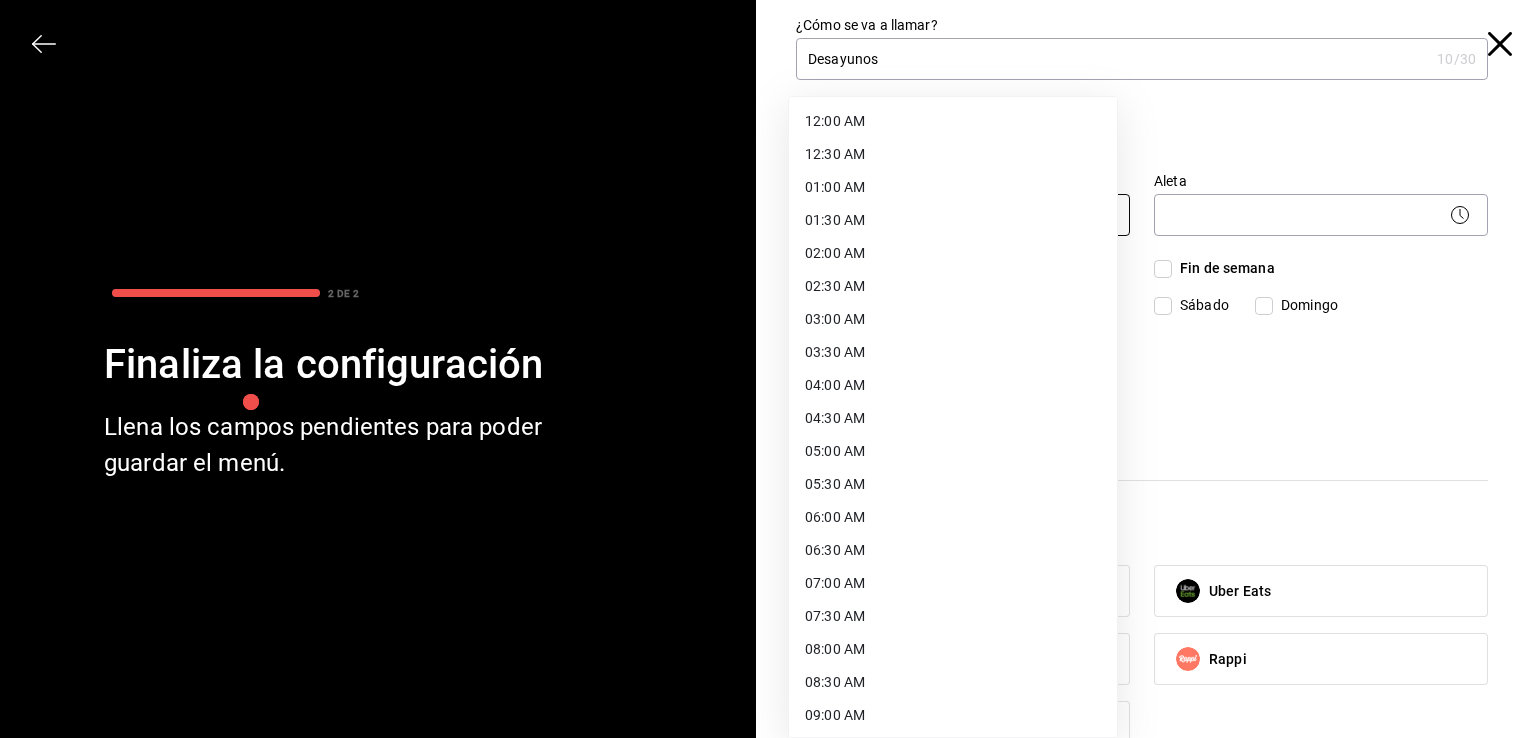 click on "Pregunta a Parrot AI Menú   Suscripción   Ayuda Recomienda Parrot   José Antonio Gutiérrez   Sugerir nueva función   Organización - Restaurante Mariquita Mia (Tlaxcala) Cambiar a sucursal Resumen Menús Categorías Artículos Grupos modificadores Resumen organización Agrega y edita los menús, las categorías, artículos y grupos modificadores  (existentes o nuevos) de manera  centralizada. ​ ​ Menú Importar menú Restaurante Mariquita Mia - Borrador Prueba L-D 00:00  -  23:59 Agregar categoría Prueba Precio Prueba $1.00 Agregar artículo Pregunta a Parrot AI Menú   Suscripción   Ayuda Recomienda Parrot   José Antonio Gutiérrez   Sugerir nueva función   Restaurante Mariquita Mia - Borrador GANA 1 MES GRATIS EN TU SUSCRIPCIÓN AQUÍ ¿Recuerdas cómo empezó tu restaurante?
Hoy puedes ayudar a un colega a tener el mismo cambio que tú viviste.
Recomienda Parrot directamente desde tu Portal Administrador.
Es fácil y rápido.
🎁 Por cada restaurante que se una, ganas 1 mes gratis. 2 DE 2" at bounding box center [764, 369] 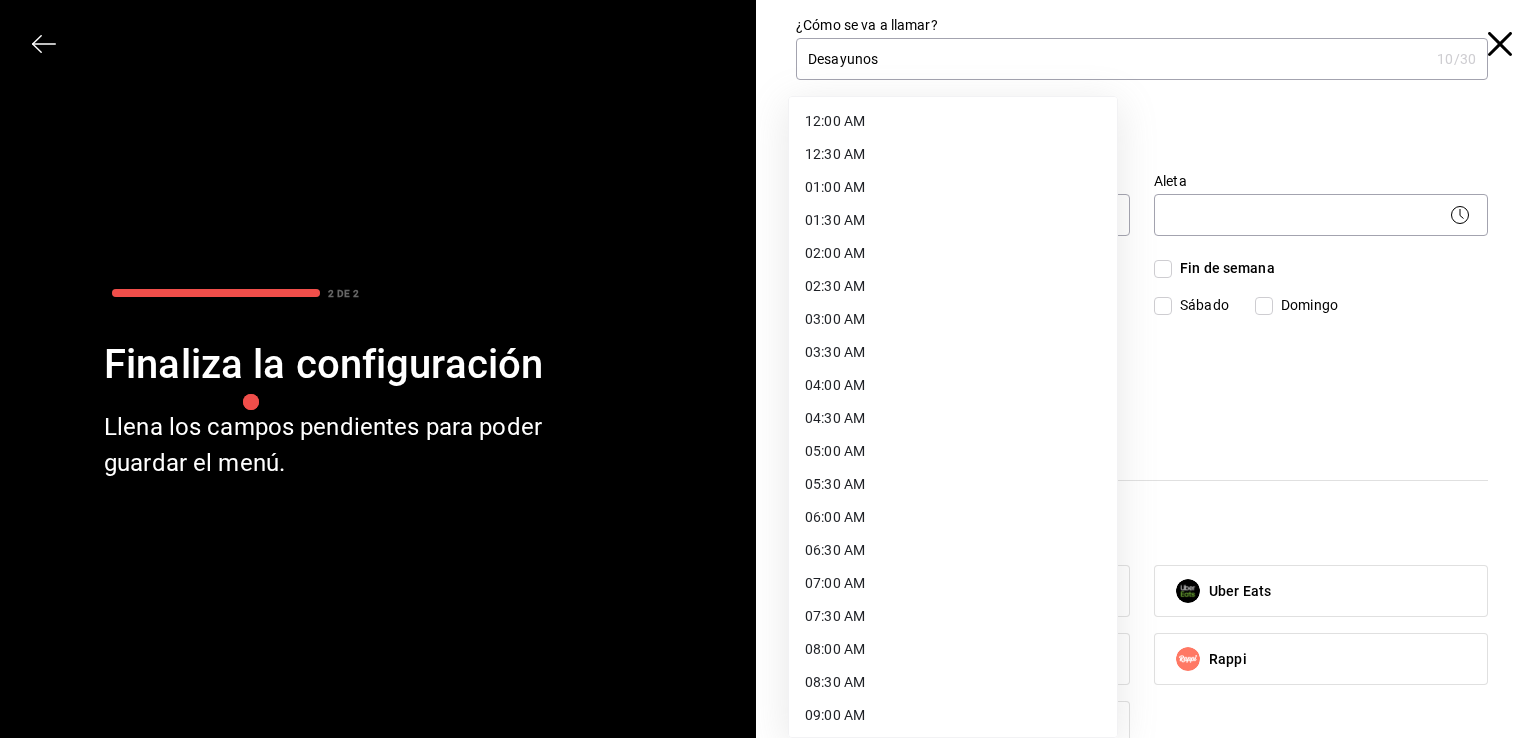 click on "08:00 AM" at bounding box center (953, 649) 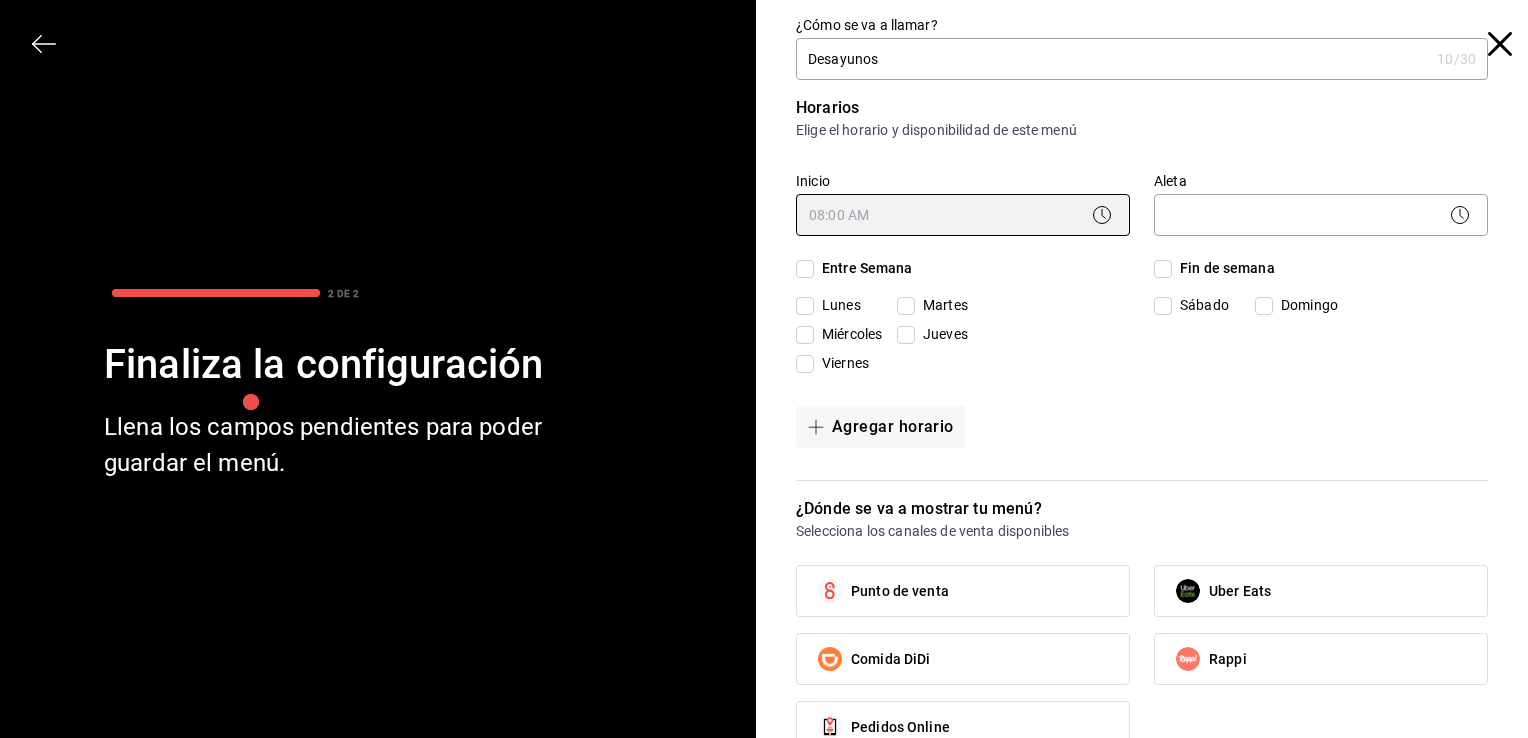 type on "08:00" 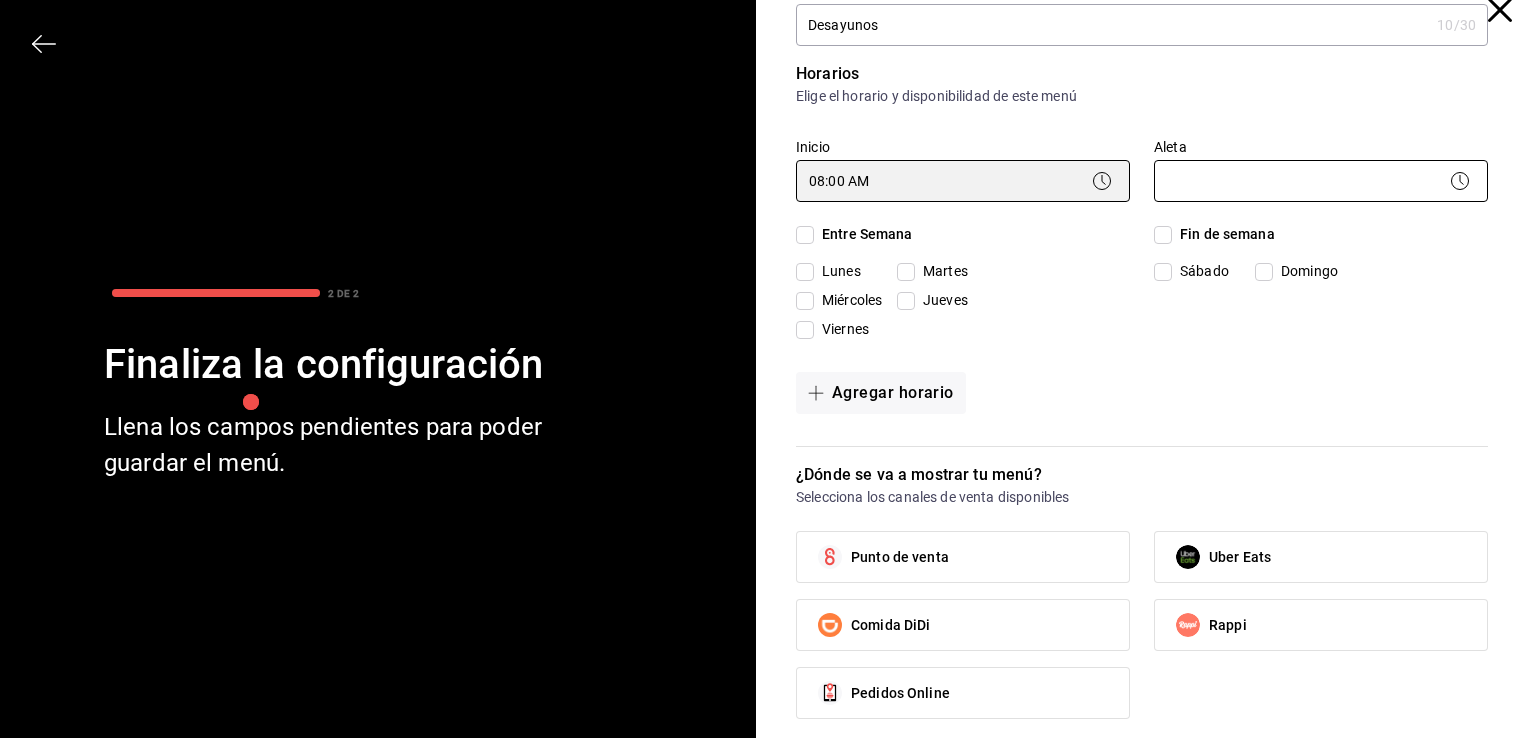 scroll, scrollTop: 36, scrollLeft: 0, axis: vertical 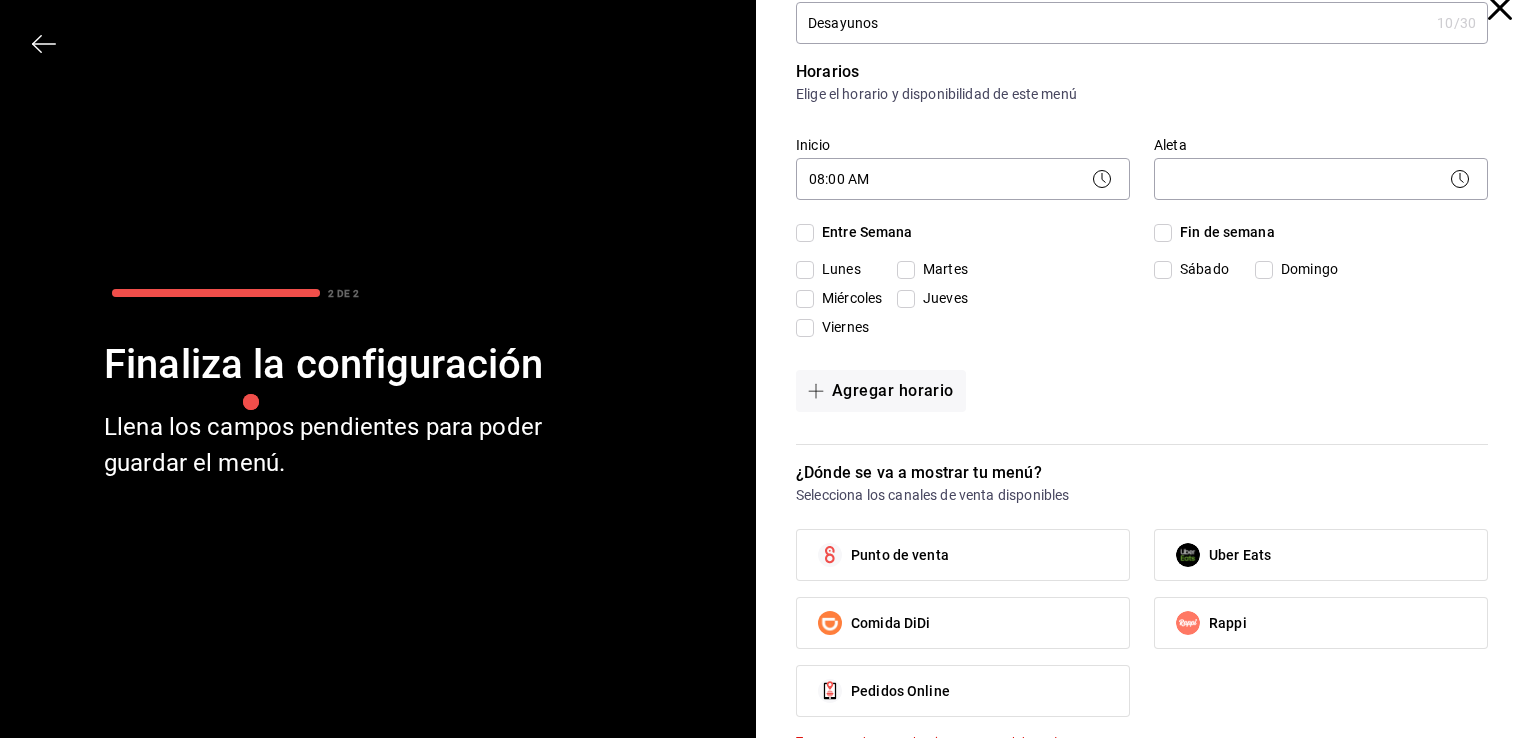 click 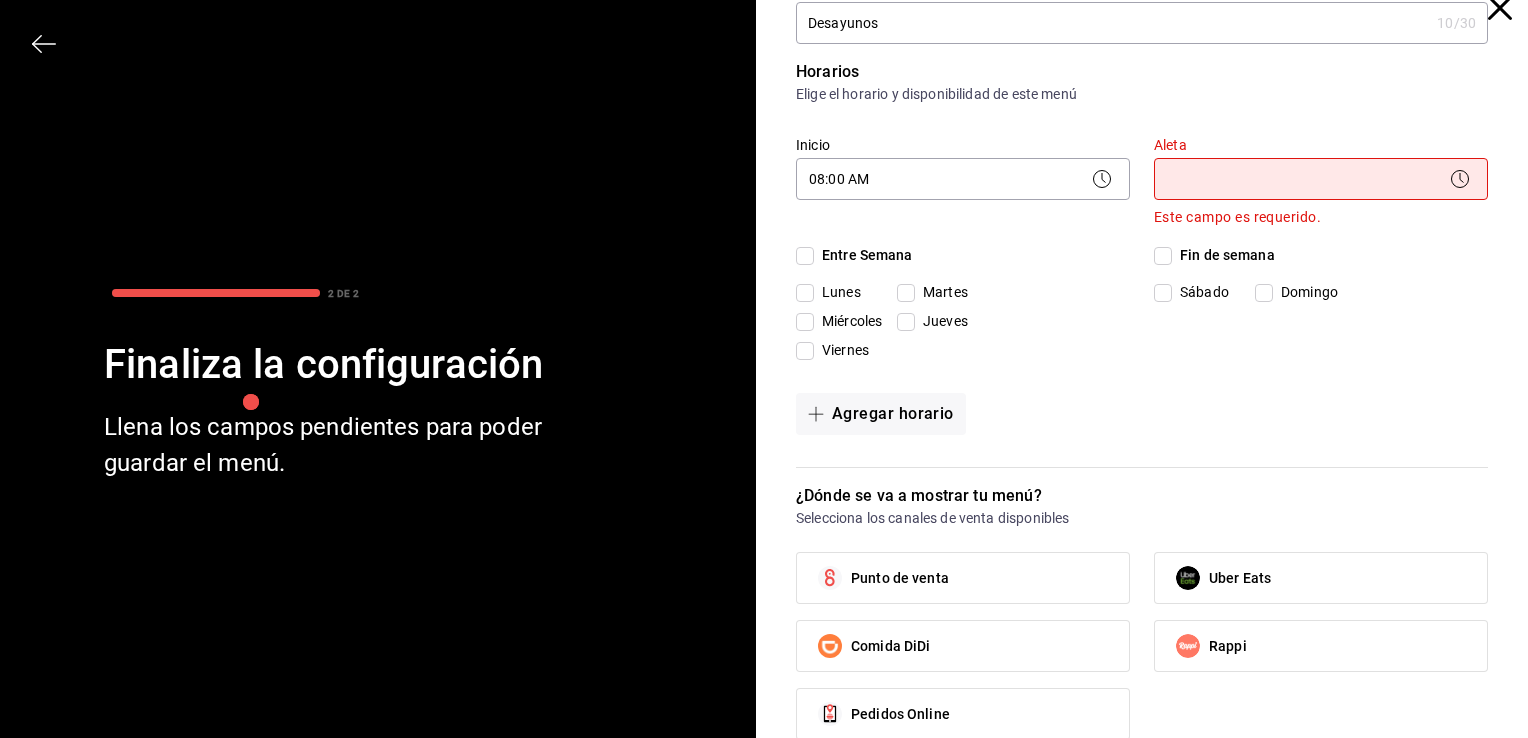 click 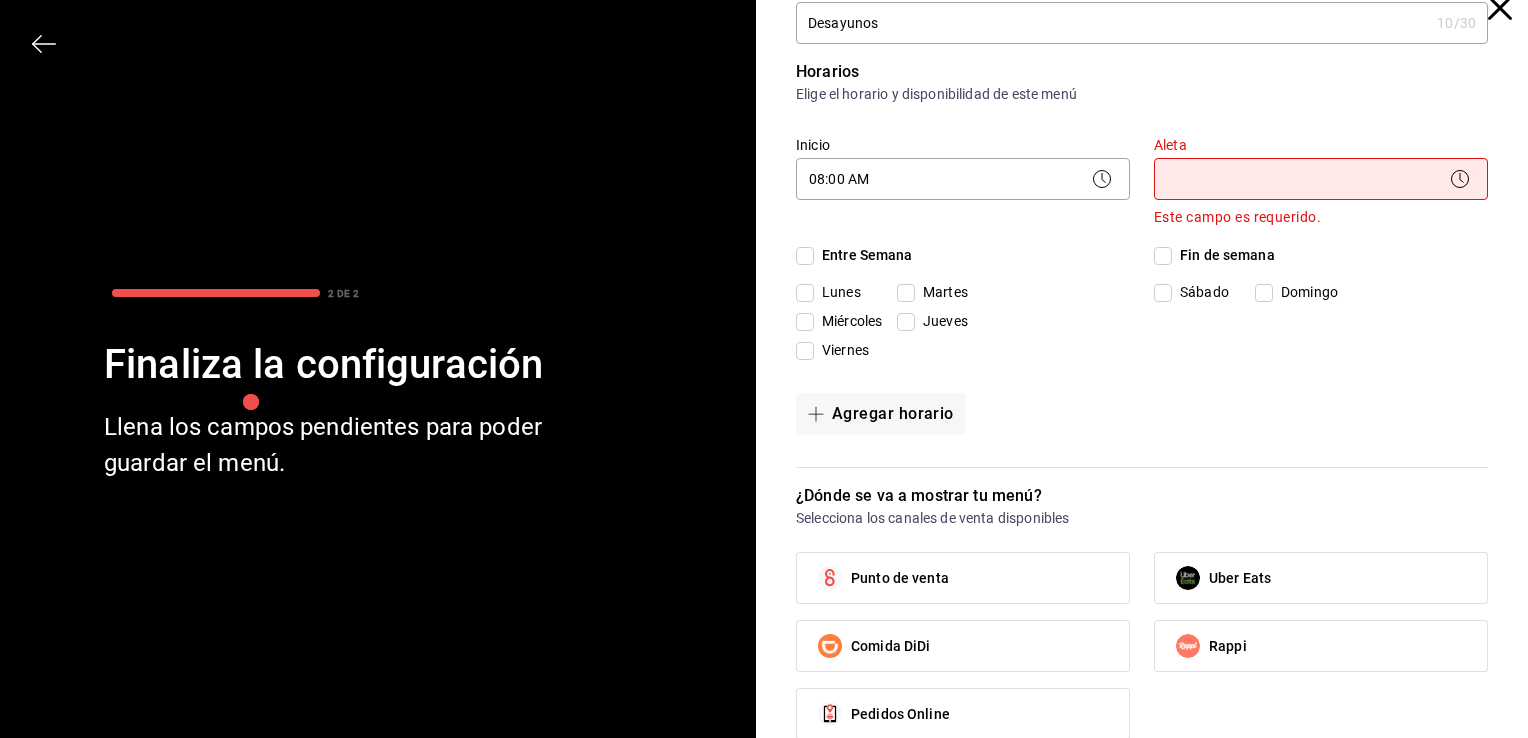 click on "Pregunta a Parrot AI Menú   Suscripción   Ayuda Recomienda Parrot   José Antonio Gutiérrez   Sugerir nueva función   Organización - Restaurante Mariquita Mia (Tlaxcala) Cambiar a sucursal Resumen Menús Categorías Artículos Grupos modificadores Resumen organización Agrega y edita los menús, las categorías, artículos y grupos modificadores  (existentes o nuevos) de manera  centralizada. ​ ​ Menú Importar menú Restaurante Mariquita Mia - Borrador Prueba L-D 00:00  -  23:59 Agregar categoría Prueba Precio Prueba $1.00 Agregar artículo Pregunta a Parrot AI Menú   Suscripción   Ayuda Recomienda Parrot   José Antonio Gutiérrez   Sugerir nueva función   Restaurante Mariquita Mia - Borrador GANA 1 MES GRATIS EN TU SUSCRIPCIÓN AQUÍ ¿Recuerdas cómo empezó tu restaurante?
Hoy puedes ayudar a un colega a tener el mismo cambio que tú viviste.
Recomienda Parrot directamente desde tu Portal Administrador.
Es fácil y rápido.
🎁 Por cada restaurante que se una, ganas 1 mes gratis. 2 DE 2" at bounding box center (764, 369) 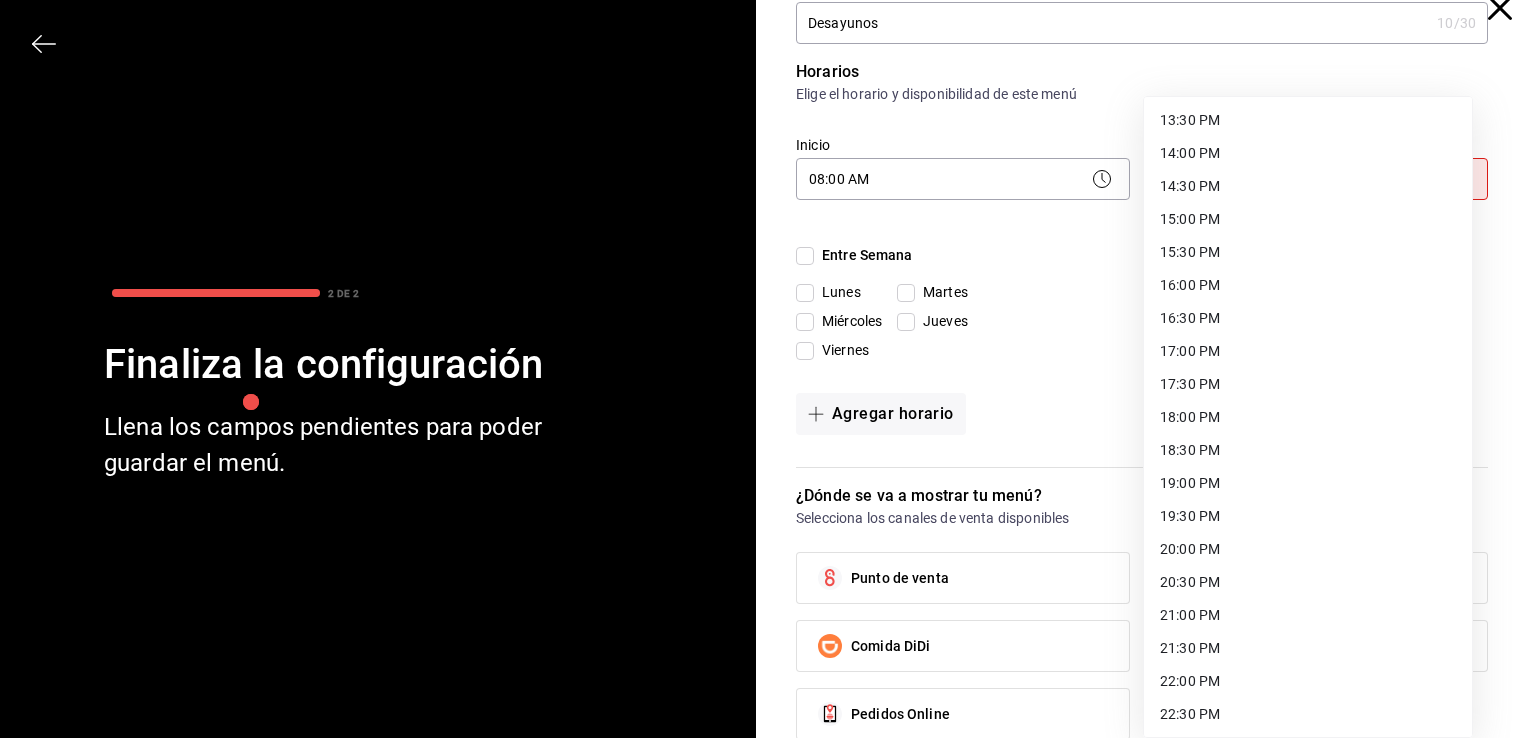scroll, scrollTop: 906, scrollLeft: 0, axis: vertical 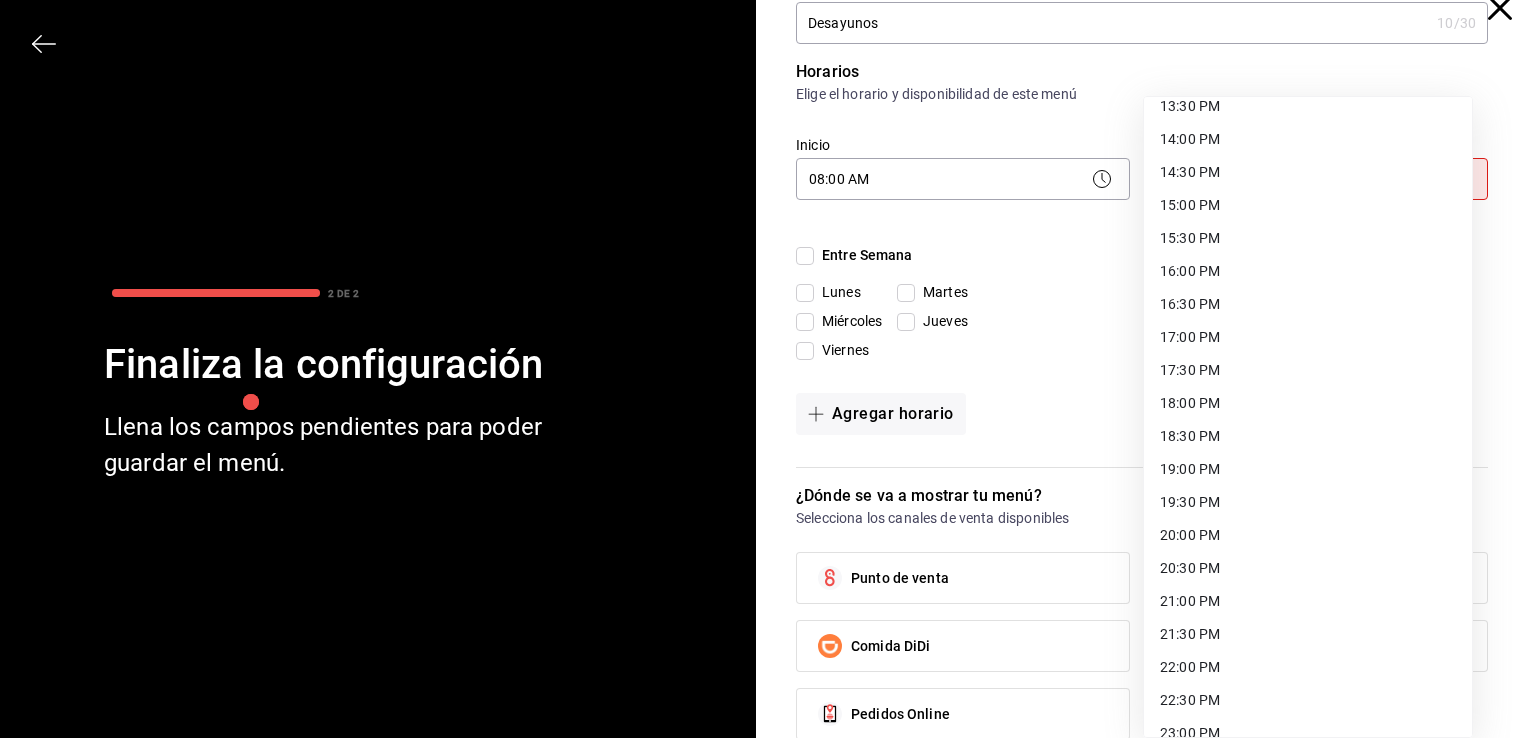 click on "13:30 PM" at bounding box center (1308, 106) 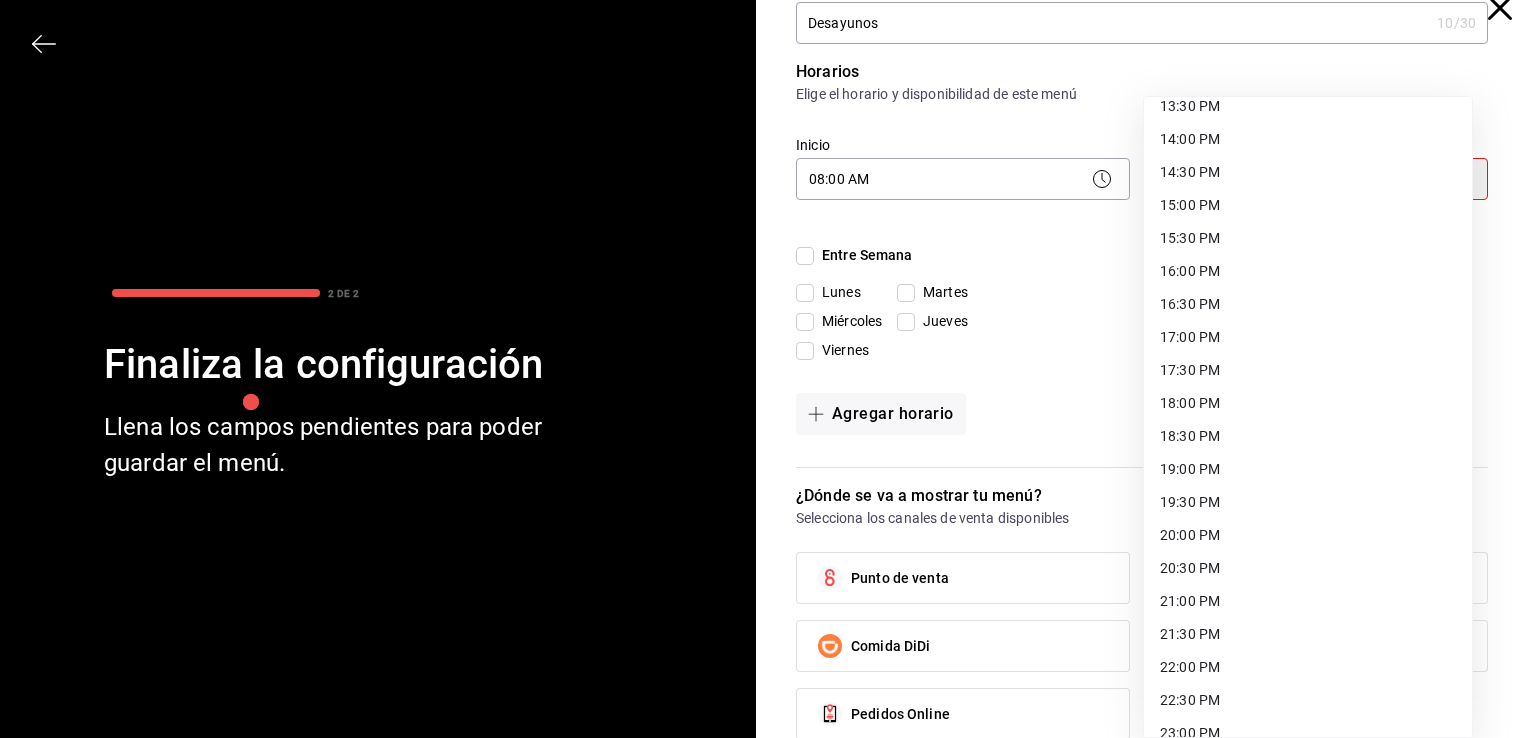 type on "13:30" 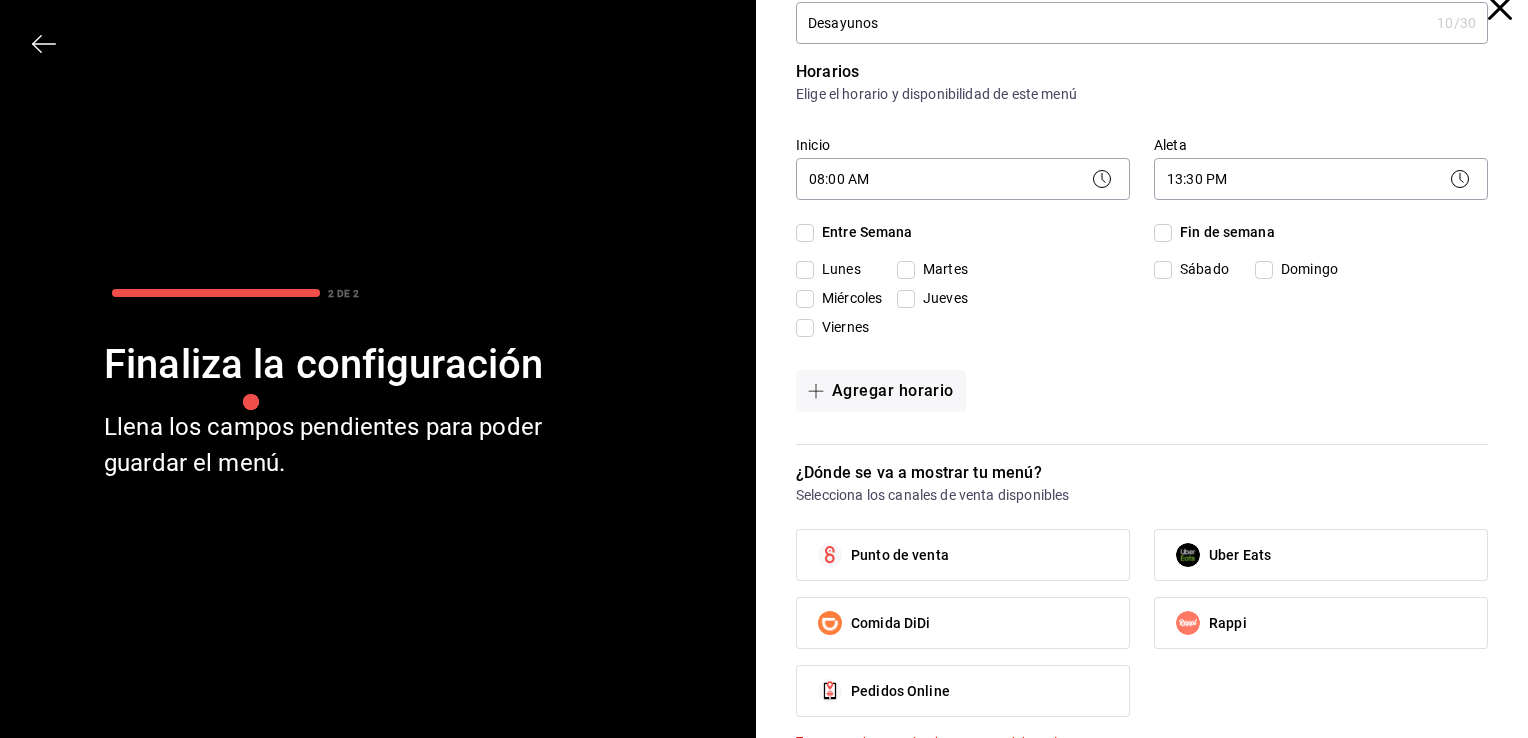 click on "Entre Semana" at bounding box center (863, 232) 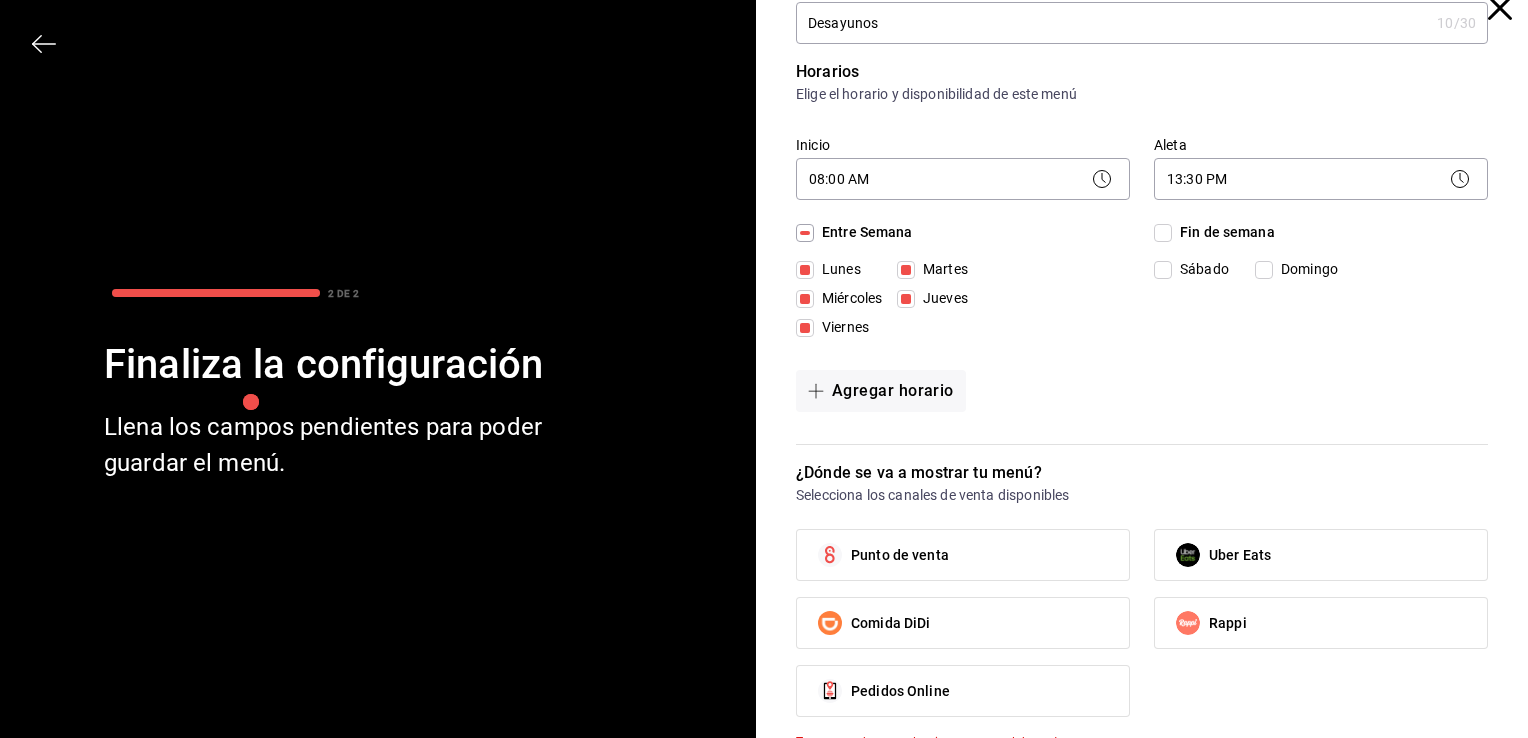 click on "Fin de semana" at bounding box center [1163, 233] 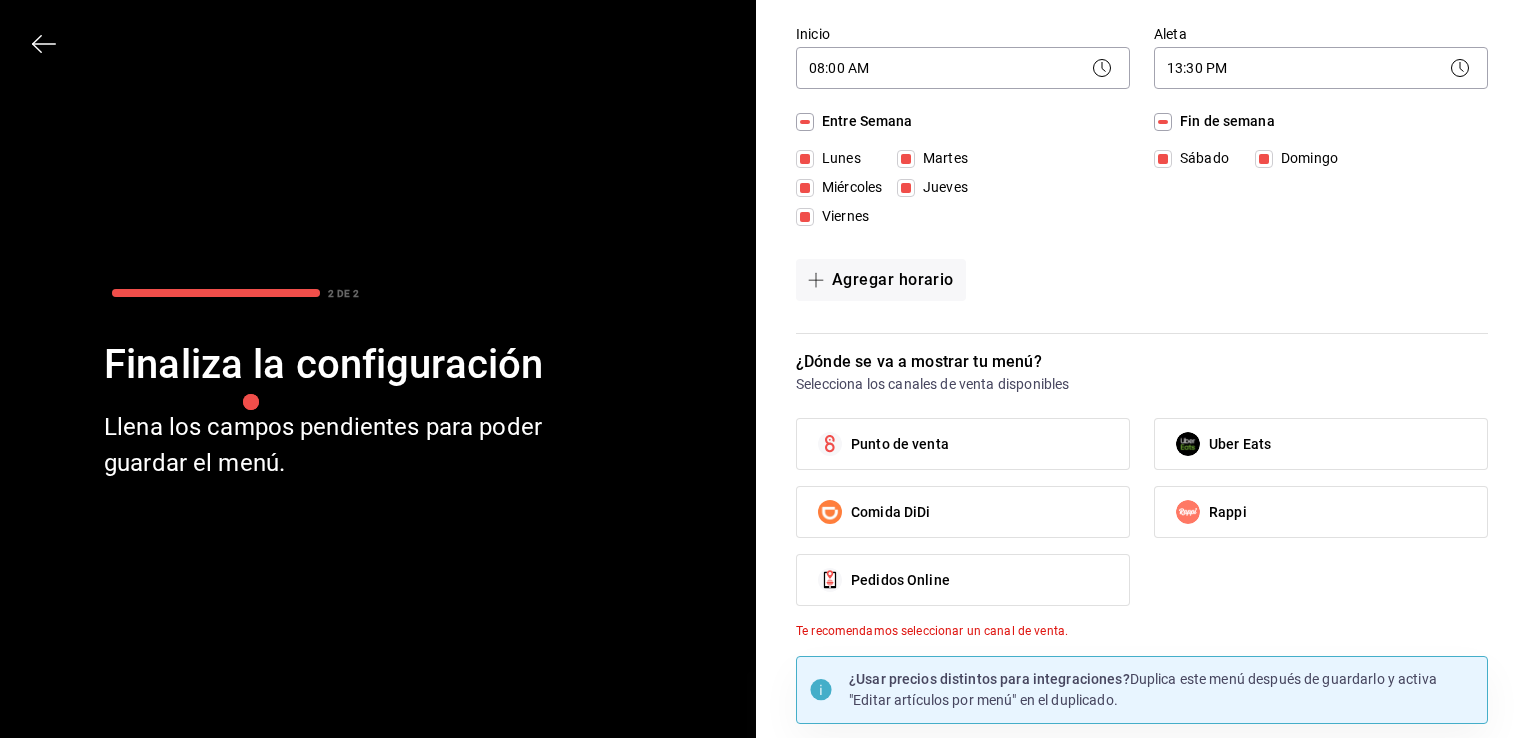 scroll, scrollTop: 148, scrollLeft: 0, axis: vertical 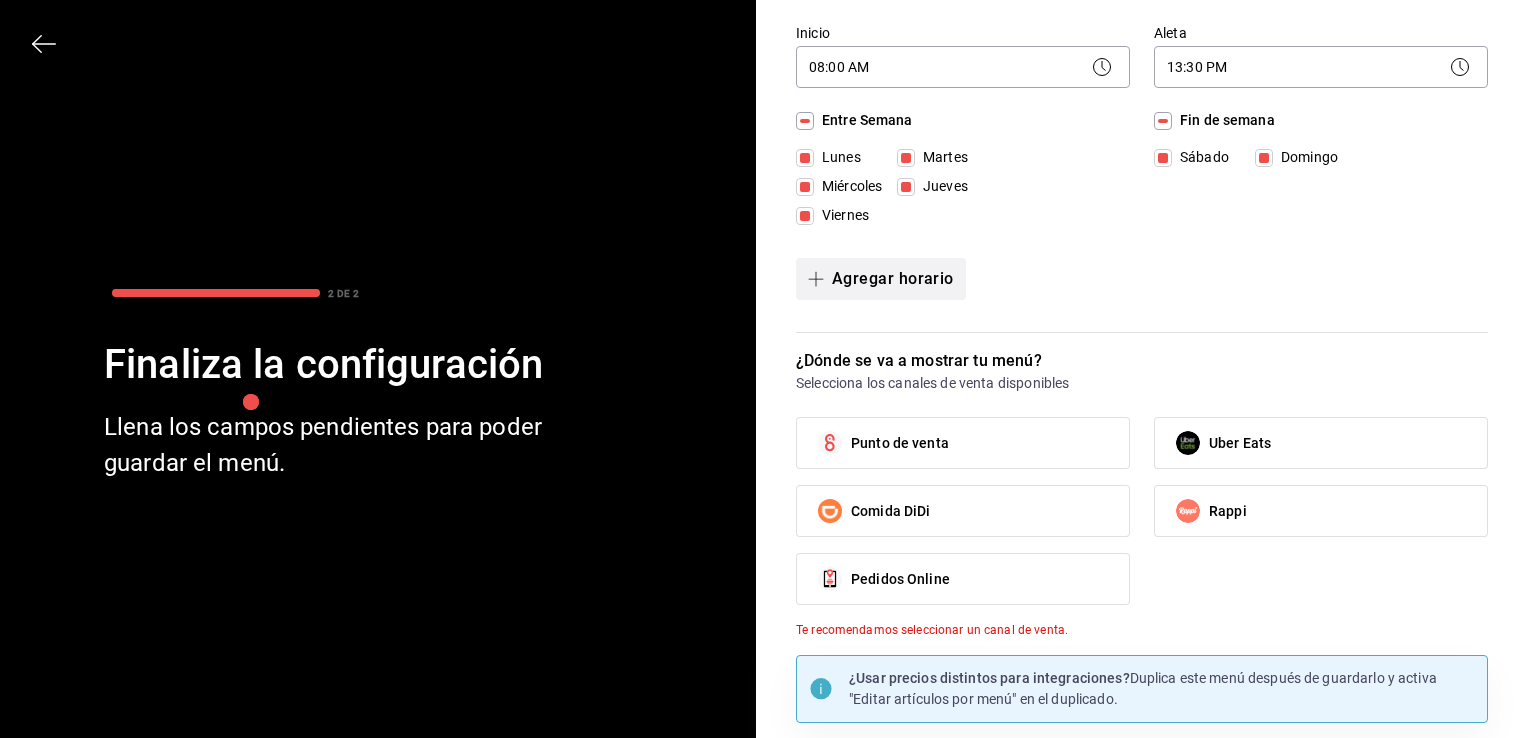 click on "Agregar horario" at bounding box center [893, 279] 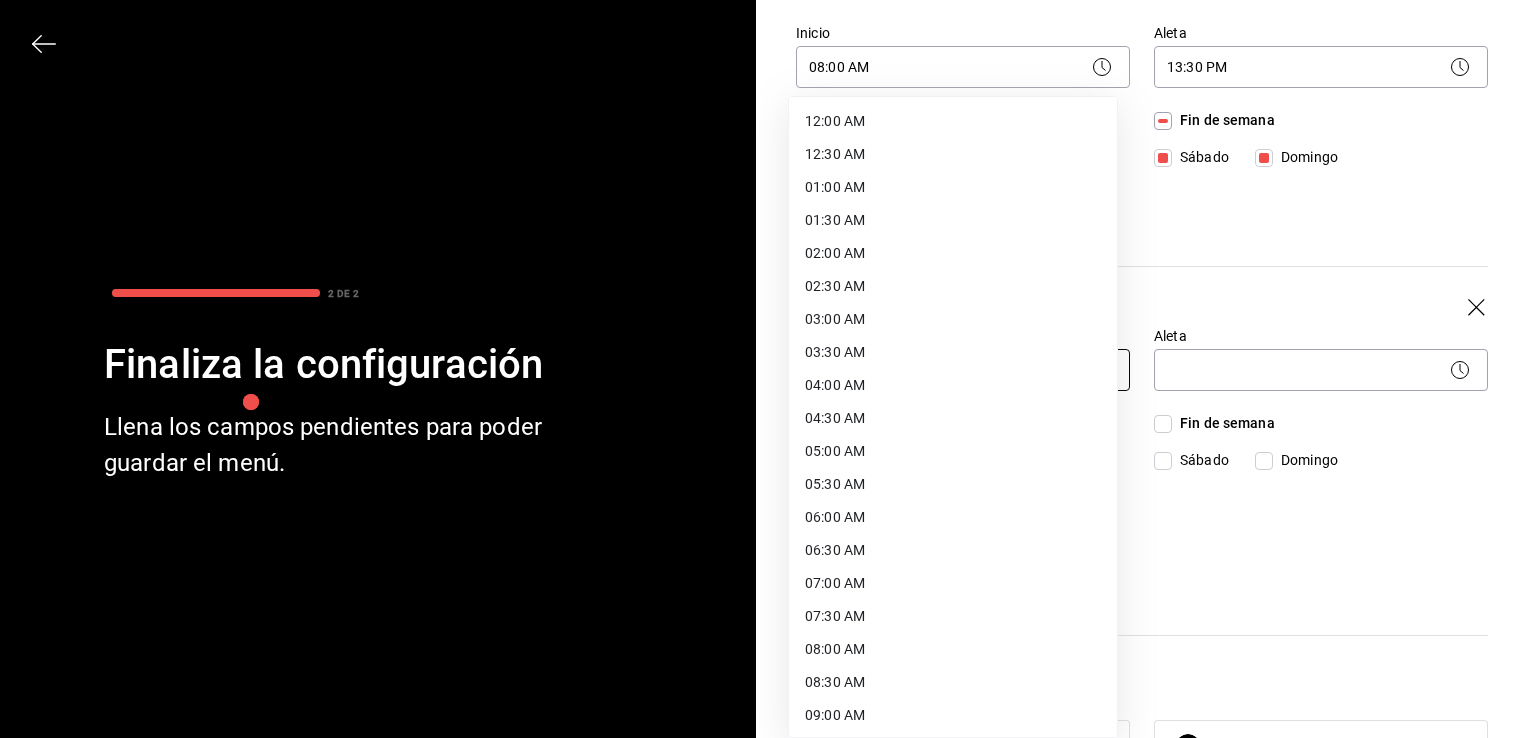 click on "Pregunta a Parrot AI Menú   Suscripción   Ayuda Recomienda Parrot   José Antonio Gutiérrez   Sugerir nueva función   Organización - Restaurante Mariquita Mia (Tlaxcala) Cambiar a sucursal Resumen Menús Categorías Artículos Grupos modificadores Resumen organización Agrega y edita los menús, las categorías, artículos y grupos modificadores  (existentes o nuevos) de manera  centralizada. ​ ​ Menú Importar menú Restaurante Mariquita Mia - Borrador Prueba L-D 00:00  -  23:59 Agregar categoría Prueba Precio Prueba $1.00 Agregar artículo Pregunta a Parrot AI Menú   Suscripción   Ayuda Recomienda Parrot   José Antonio Gutiérrez   Sugerir nueva función   Restaurante Mariquita Mia - Borrador GANA 1 MES GRATIS EN TU SUSCRIPCIÓN AQUÍ ¿Recuerdas cómo empezó tu restaurante?
Hoy puedes ayudar a un colega a tener el mismo cambio que tú viviste.
Recomienda Parrot directamente desde tu Portal Administrador.
Es fácil y rápido.
🎁 Por cada restaurante que se una, ganas 1 mes gratis. 2 DE 2" at bounding box center (764, 369) 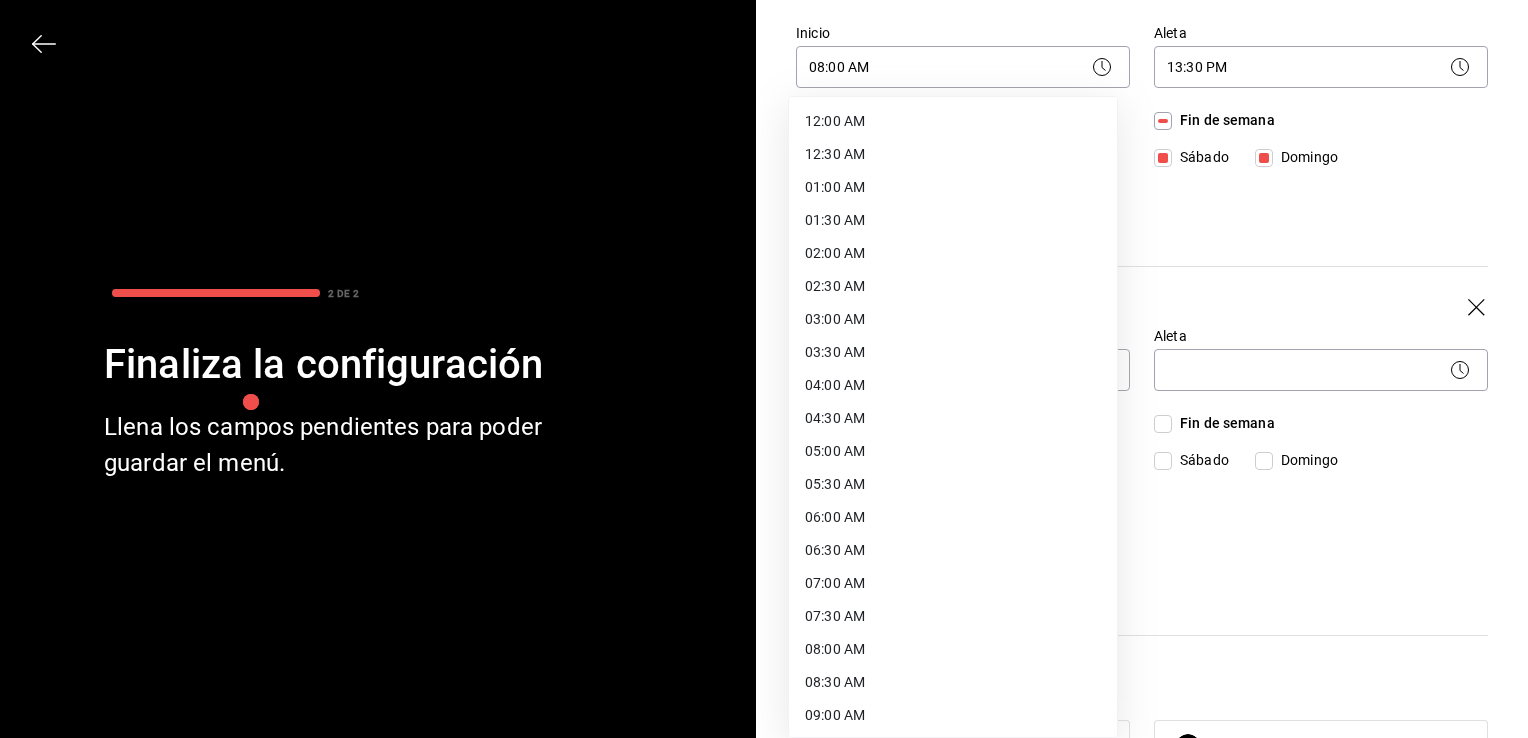 click on "08:00 AM" at bounding box center [953, 649] 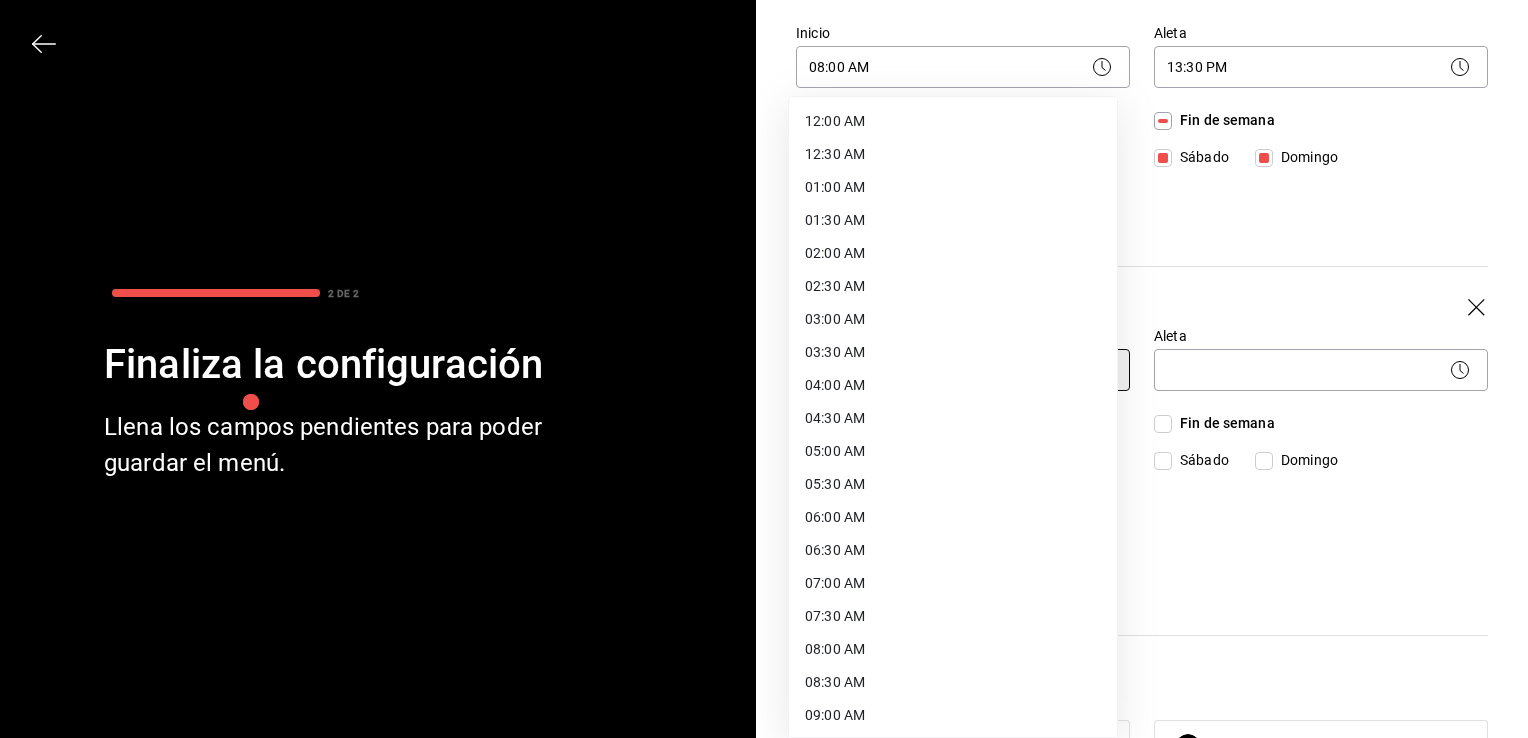 type on "08:00" 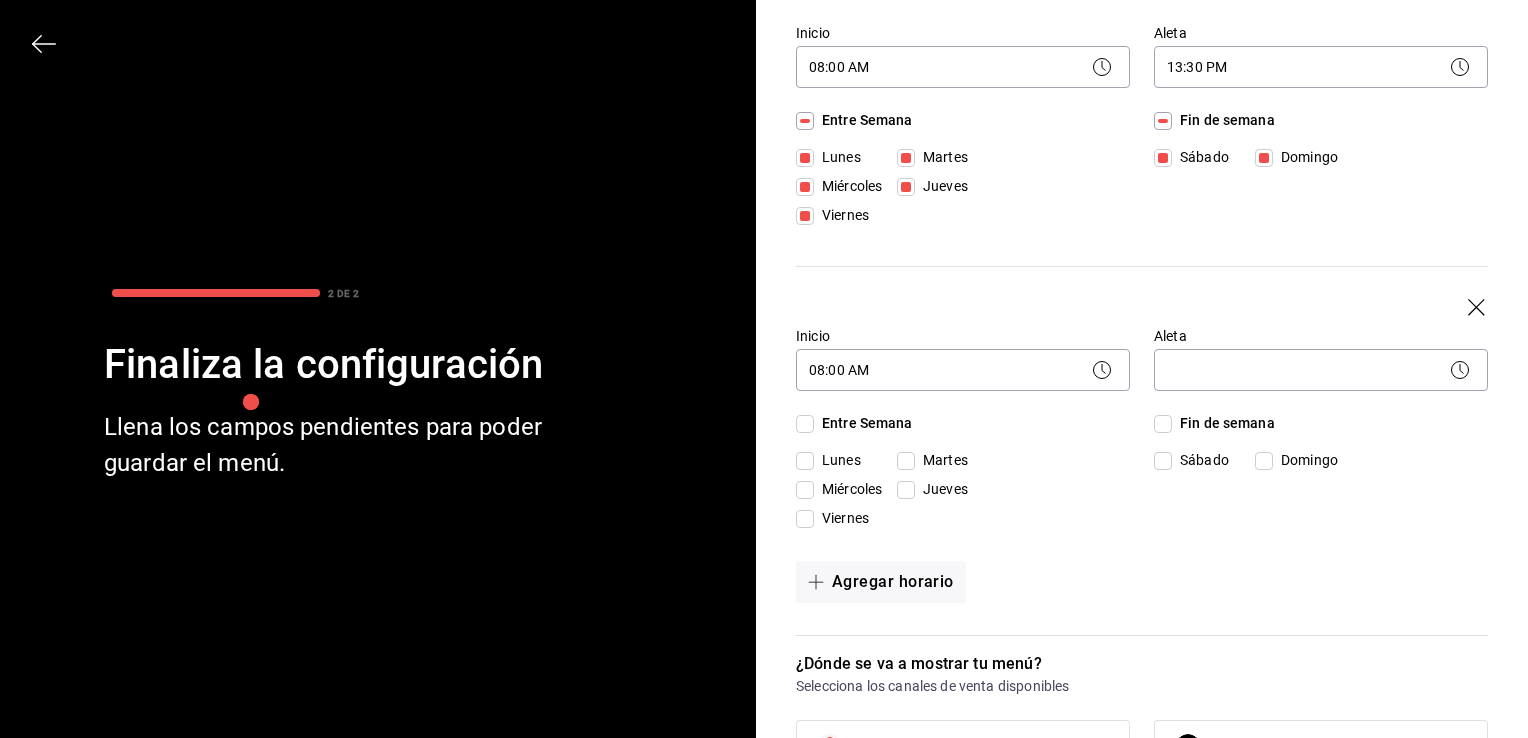 click 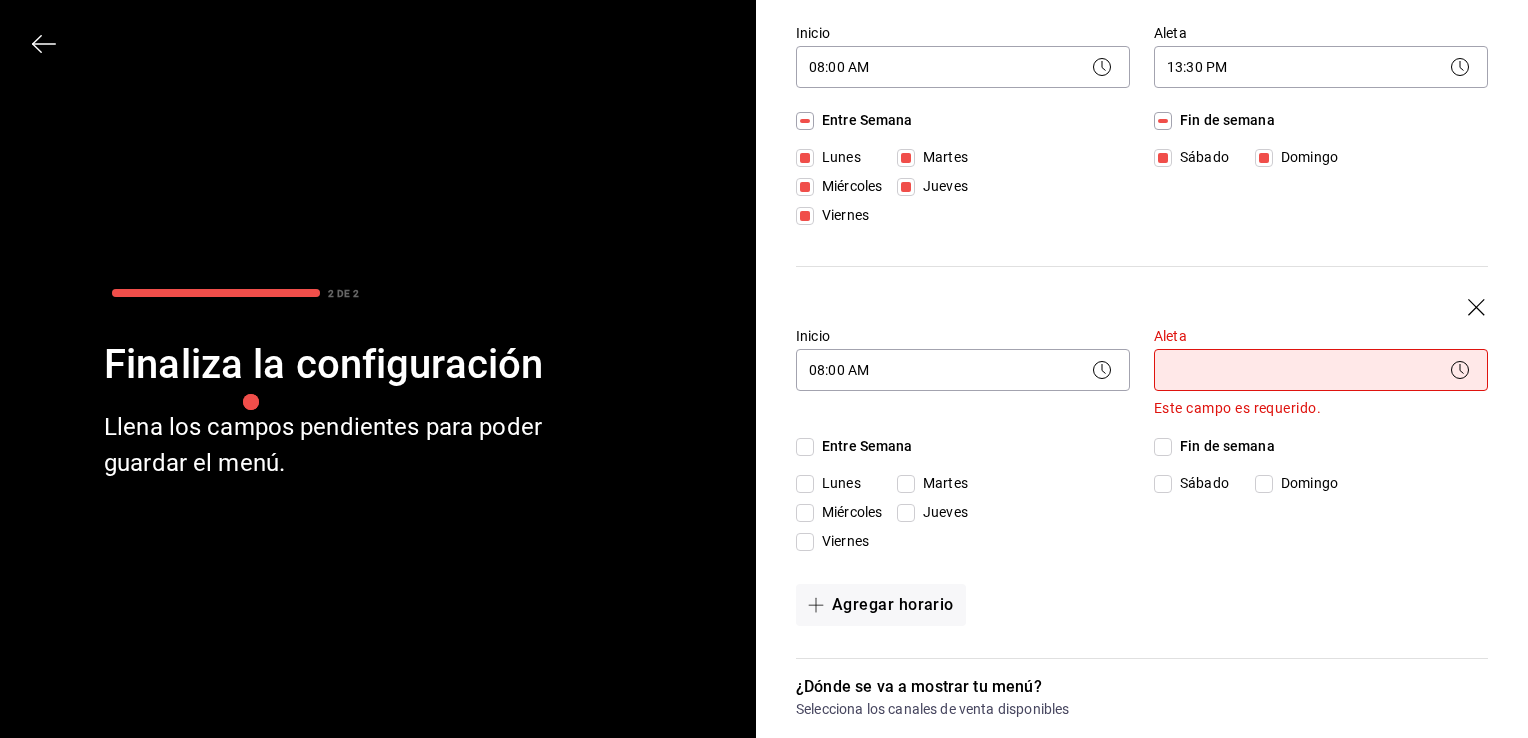 click 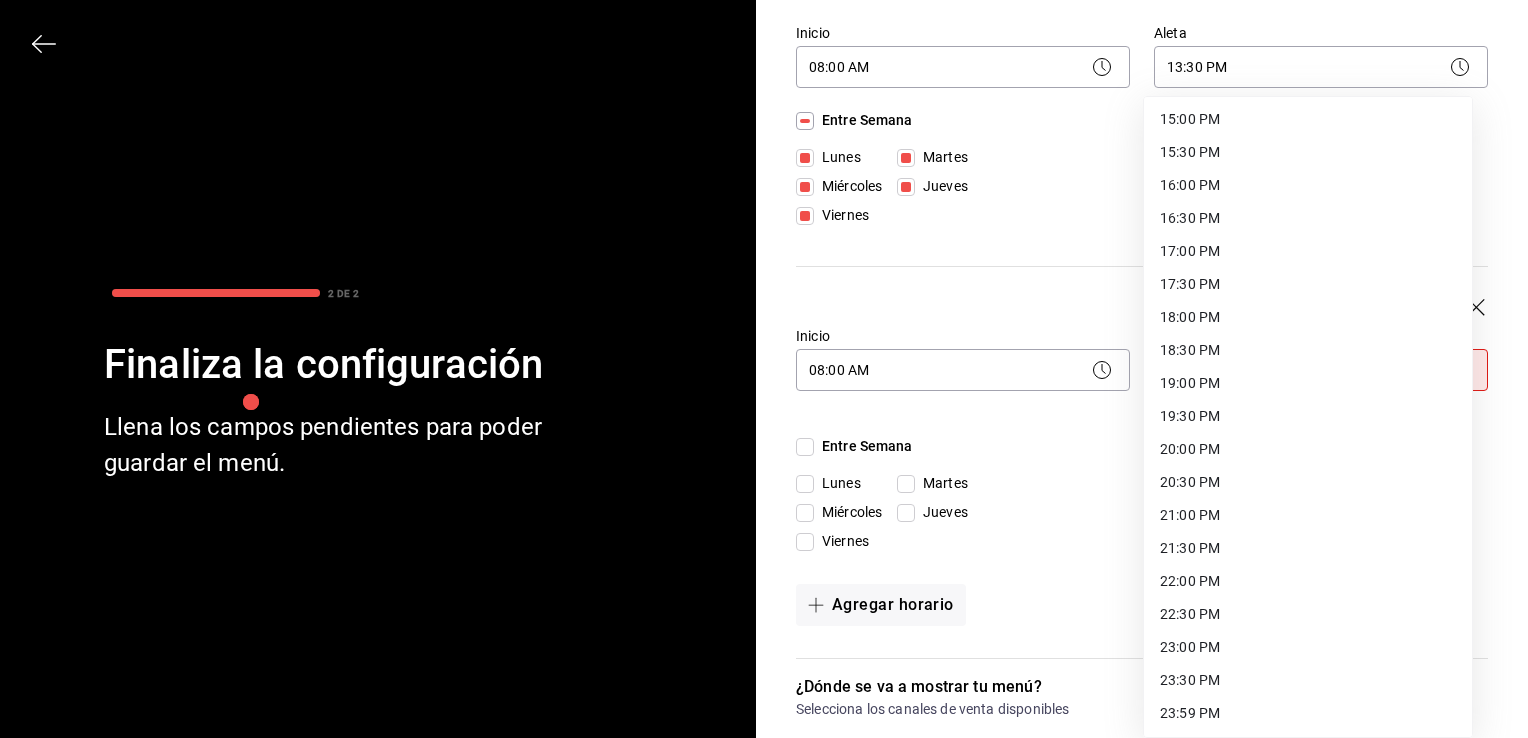 scroll, scrollTop: 966, scrollLeft: 0, axis: vertical 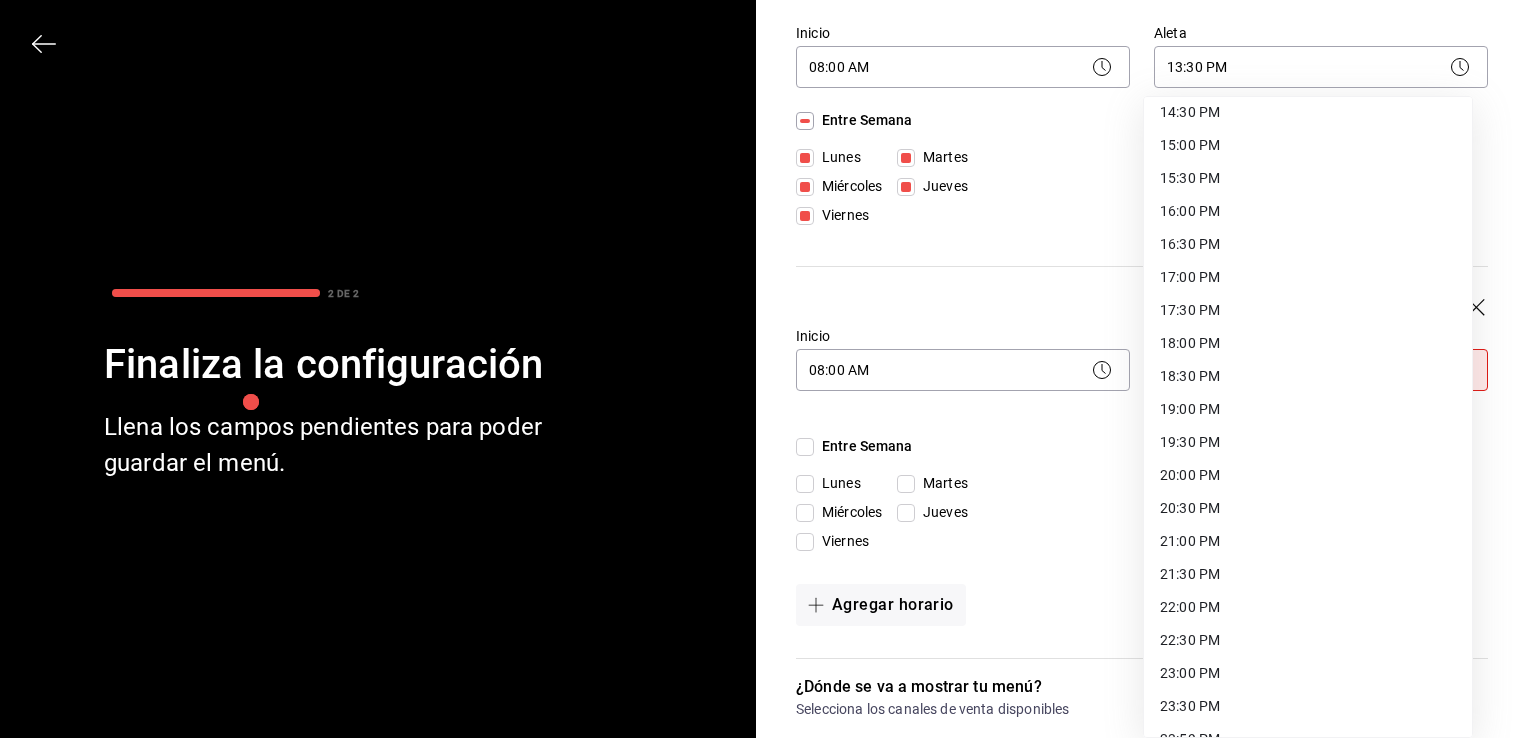 click on "18:00 PM" at bounding box center [1308, 343] 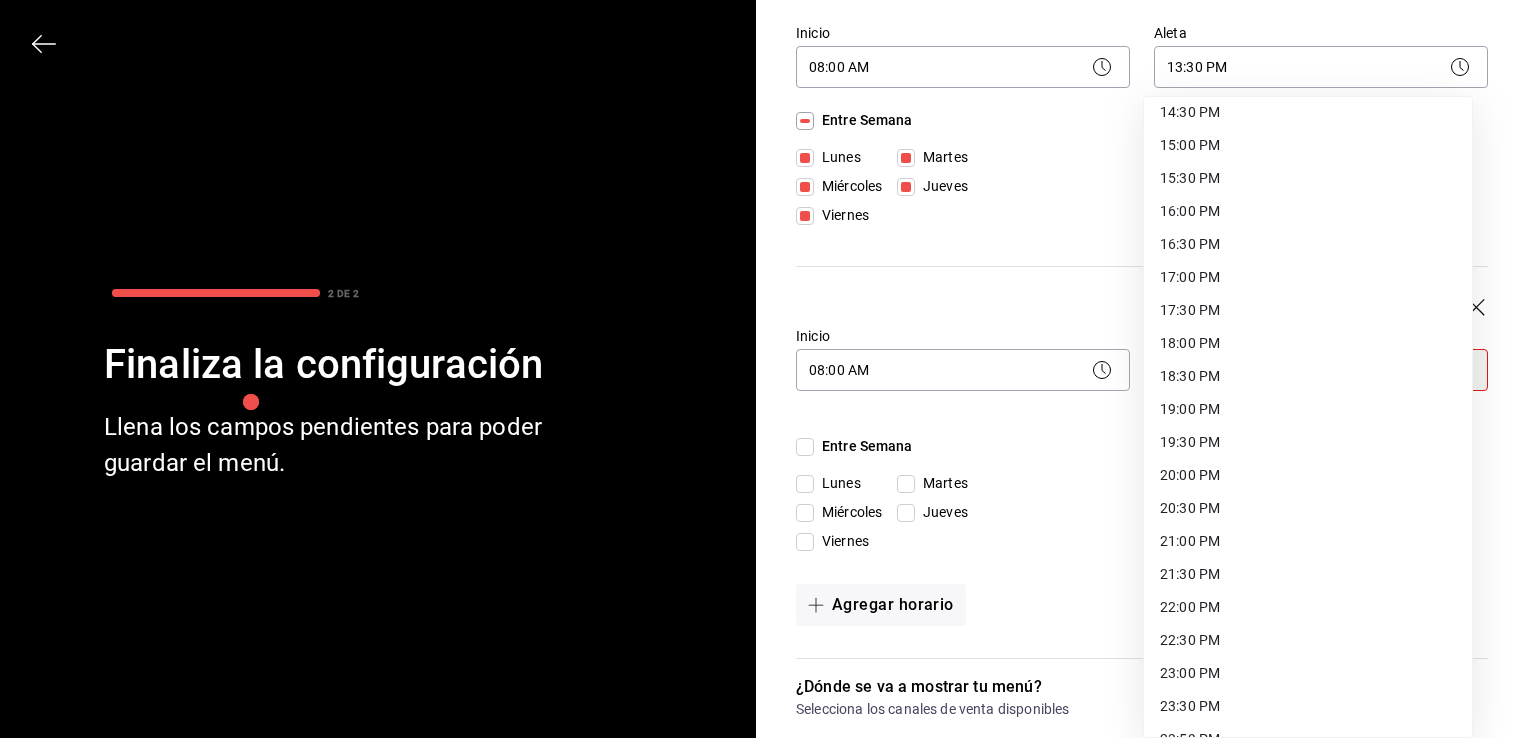 type on "18:00" 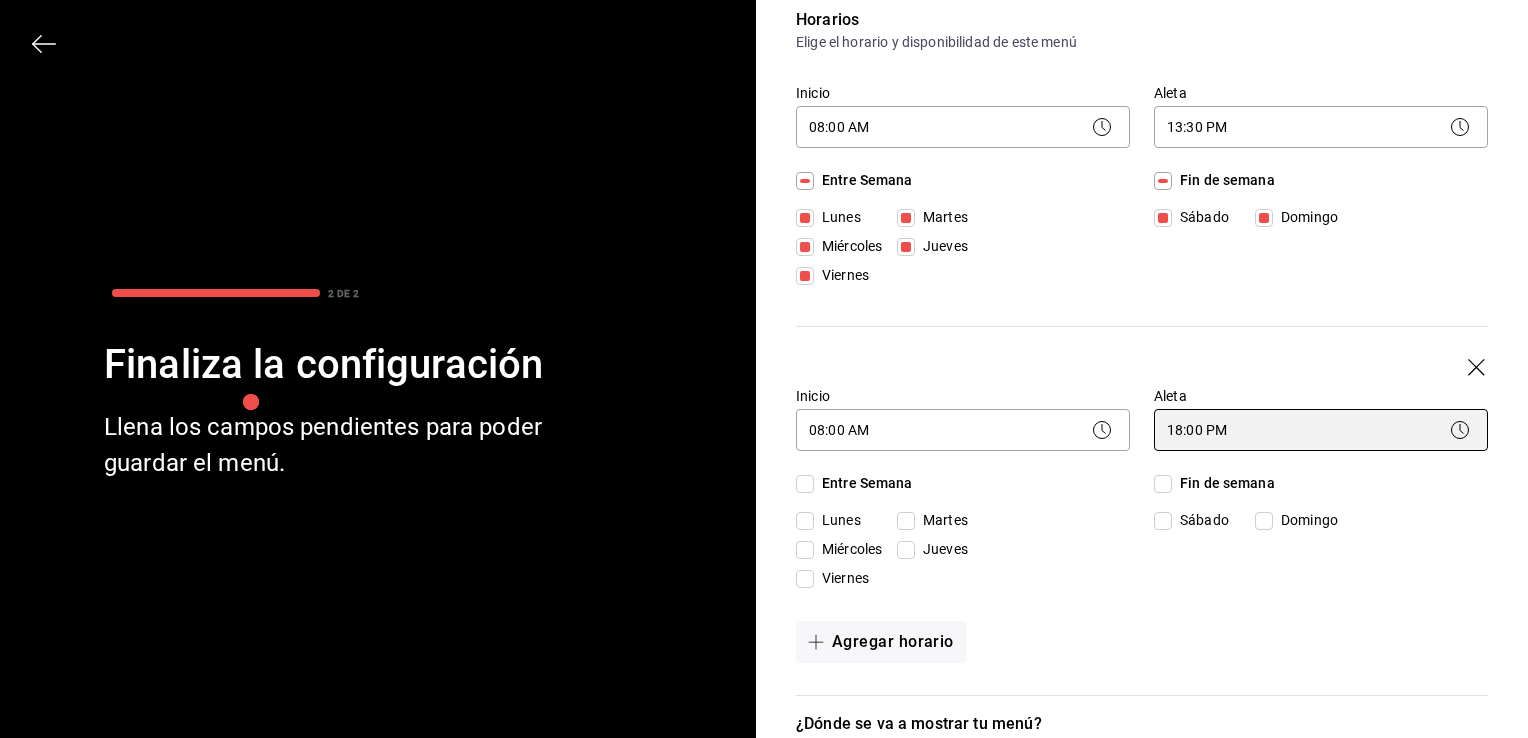 scroll, scrollTop: 86, scrollLeft: 0, axis: vertical 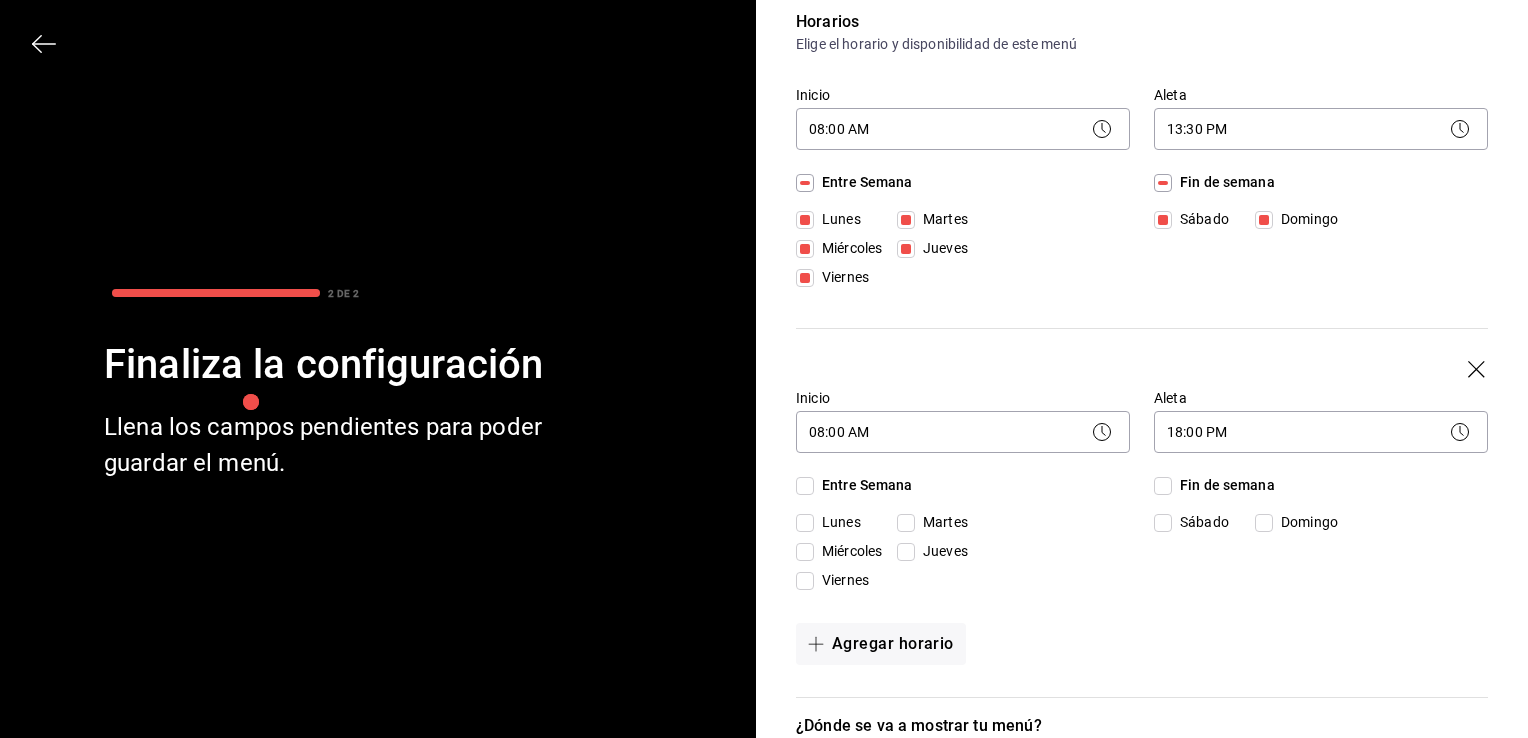 click on "Entre Semana" at bounding box center (805, 486) 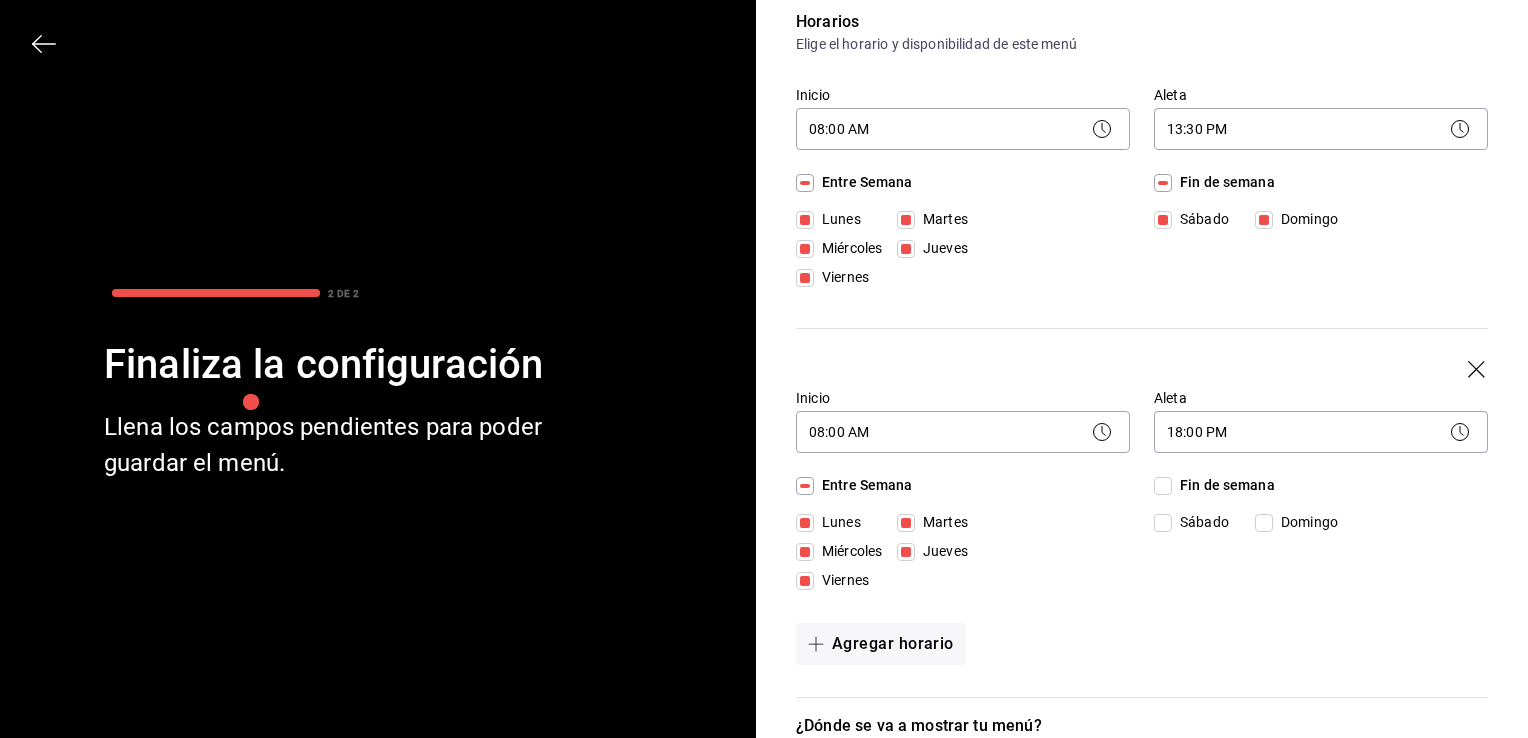 click on "Sábado" at bounding box center [1163, 523] 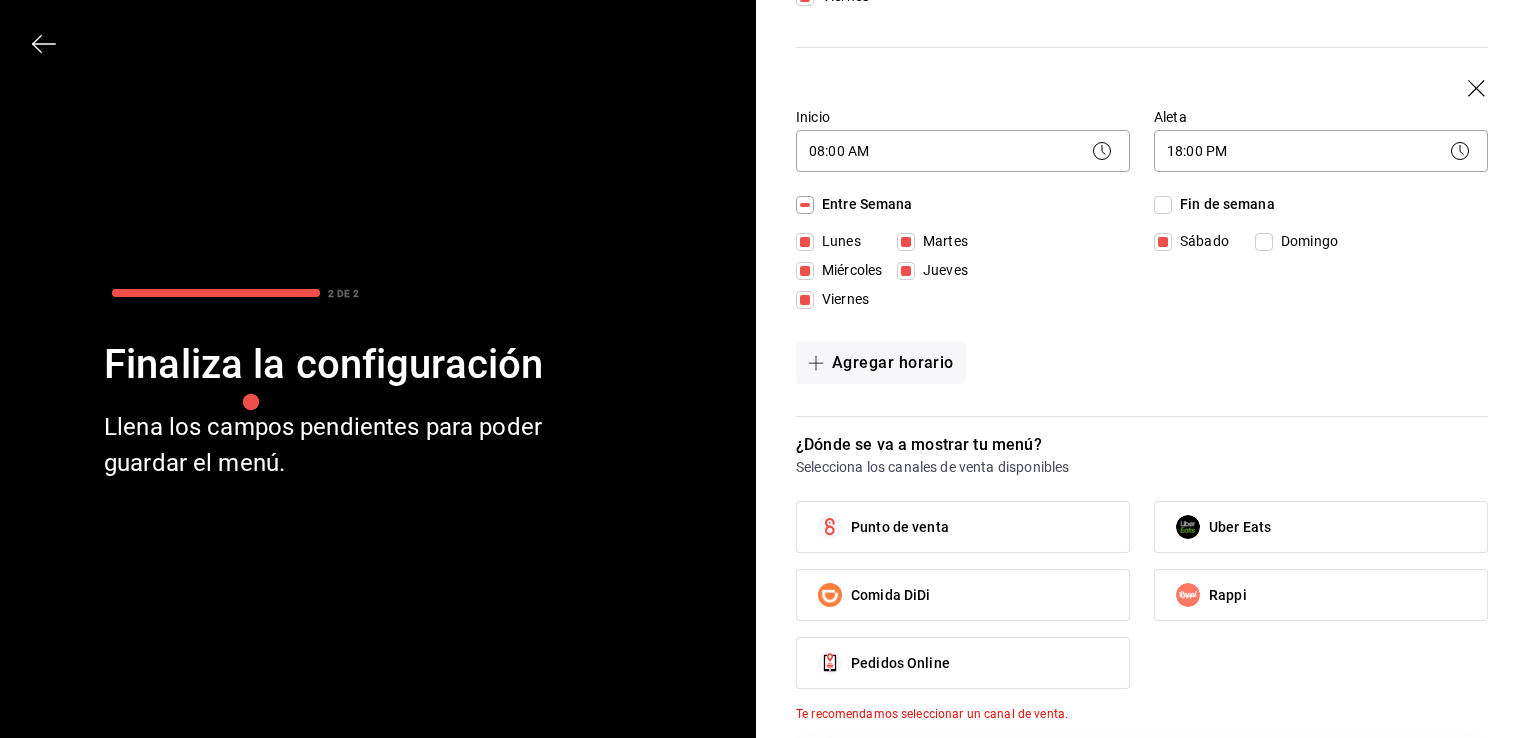 scroll, scrollTop: 370, scrollLeft: 0, axis: vertical 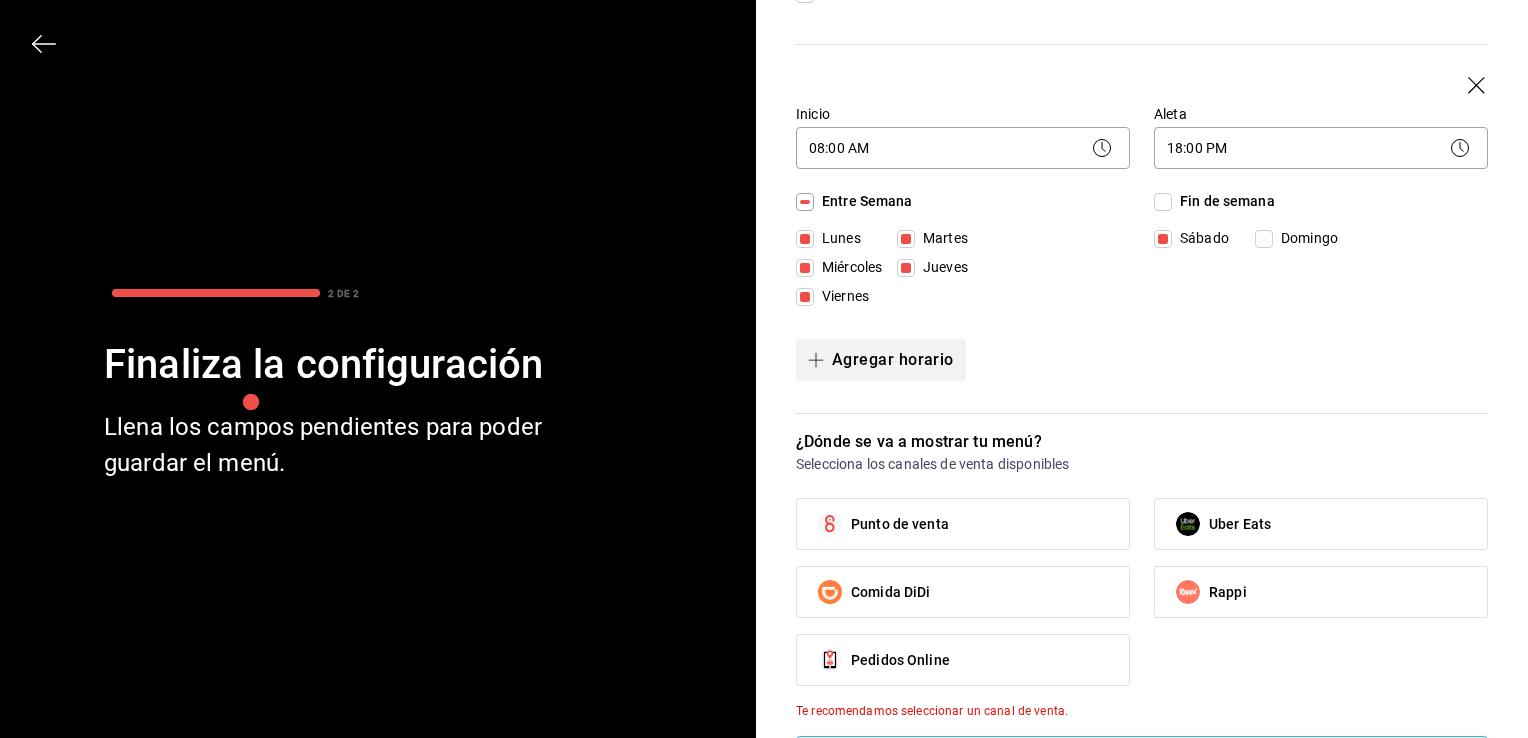 click on "Agregar horario" at bounding box center [881, 360] 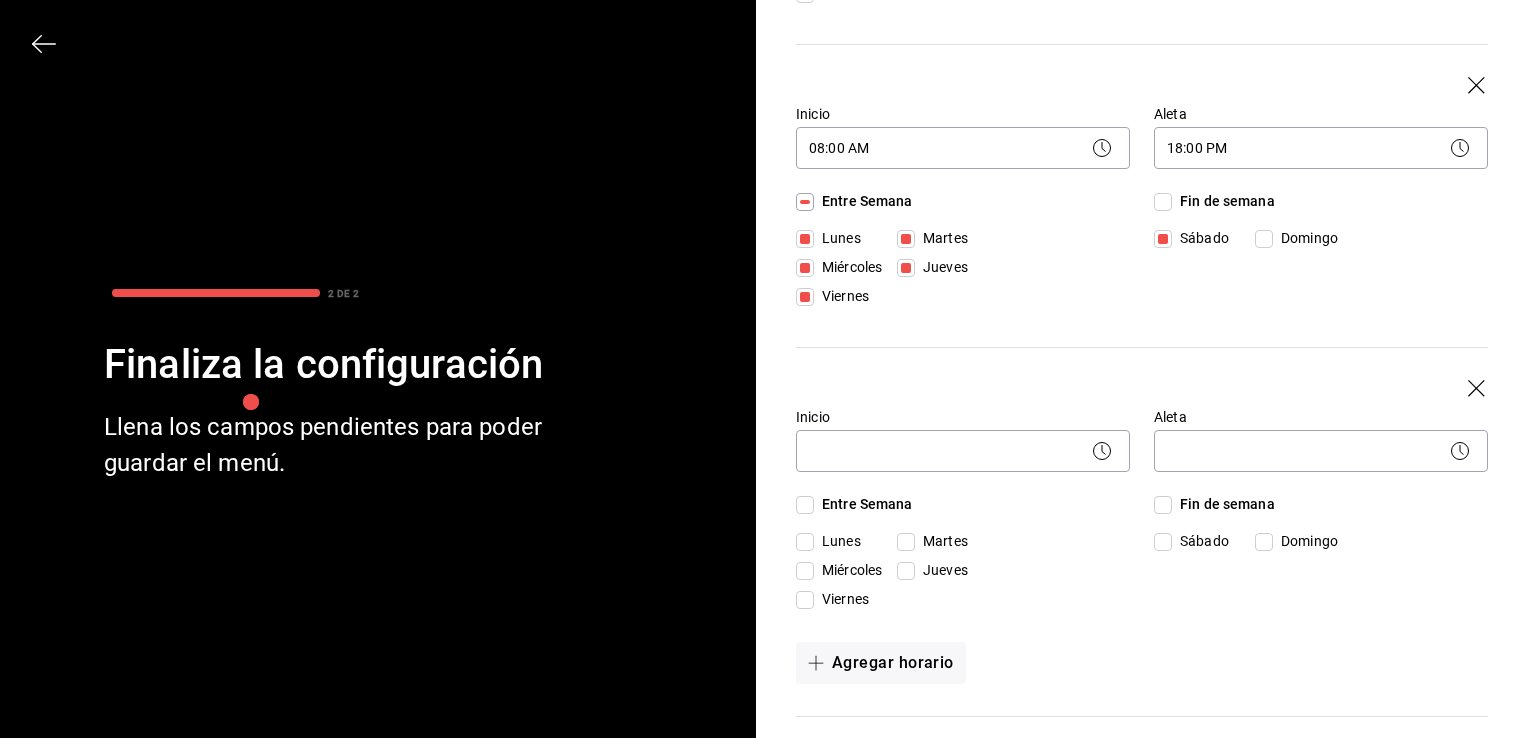 click on "Domingo" at bounding box center [1305, -65] 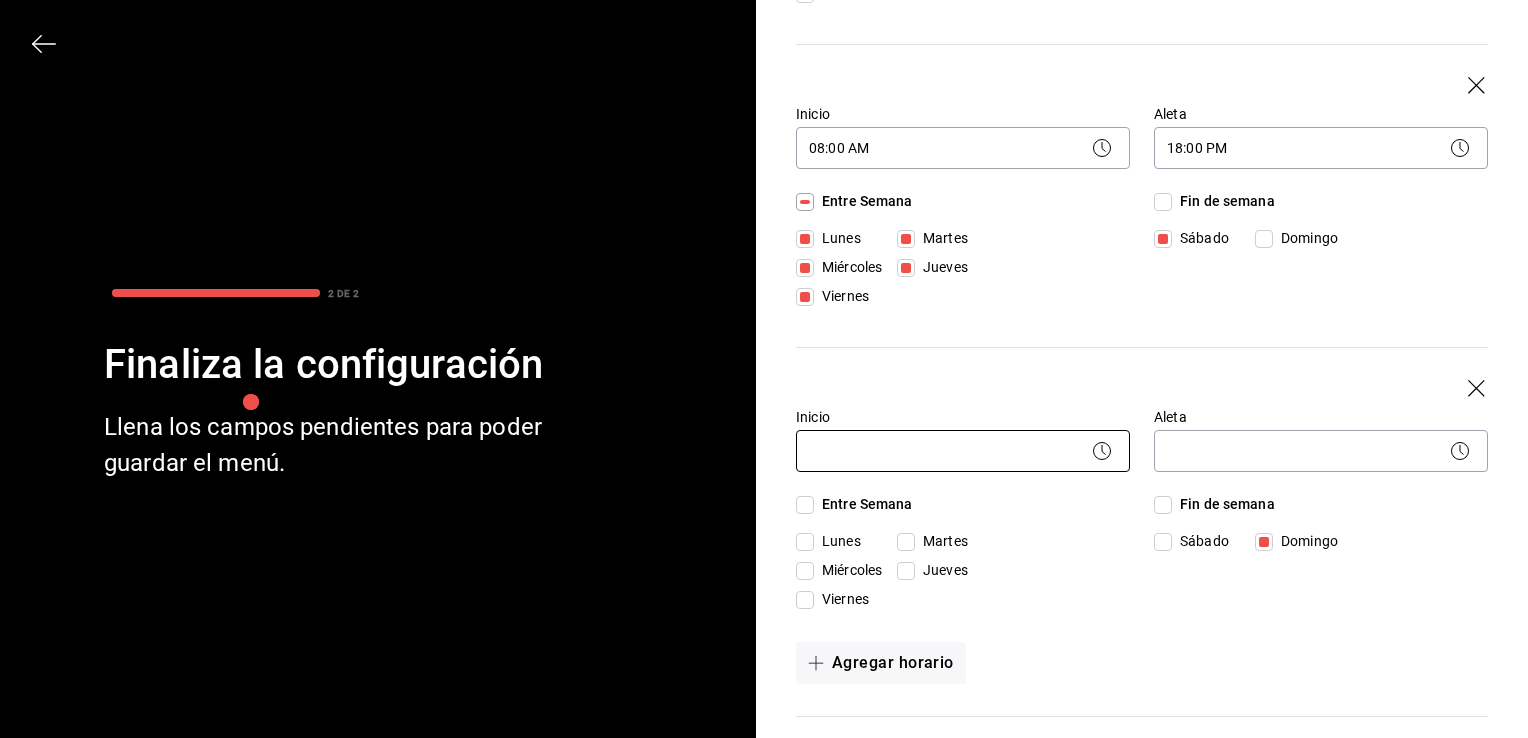 click on "Pregunta a Parrot AI Menú   Suscripción   Ayuda Recomienda Parrot   José Antonio Gutiérrez   Sugerir nueva función   Organización - Restaurante Mariquita Mia (Tlaxcala) Cambiar a sucursal Resumen Menús Categorías Artículos Grupos modificadores Resumen organización Agrega y edita los menús, las categorías, artículos y grupos modificadores  (existentes o nuevos) de manera  centralizada. ​ ​ Menú Importar menú Restaurante Mariquita Mia - Borrador Prueba L-D 00:00  -  23:59 Agregar categoría Prueba Precio Prueba $1.00 Agregar artículo Pregunta a Parrot AI Menú   Suscripción   Ayuda Recomienda Parrot   José Antonio Gutiérrez   Sugerir nueva función   Restaurante Mariquita Mia - Borrador GANA 1 MES GRATIS EN TU SUSCRIPCIÓN AQUÍ ¿Recuerdas cómo empezó tu restaurante?
Hoy puedes ayudar a un colega a tener el mismo cambio que tú viviste.
Recomienda Parrot directamente desde tu Portal Administrador.
Es fácil y rápido.
🎁 Por cada restaurante que se una, ganas 1 mes gratis. 2 DE 2" at bounding box center [764, 369] 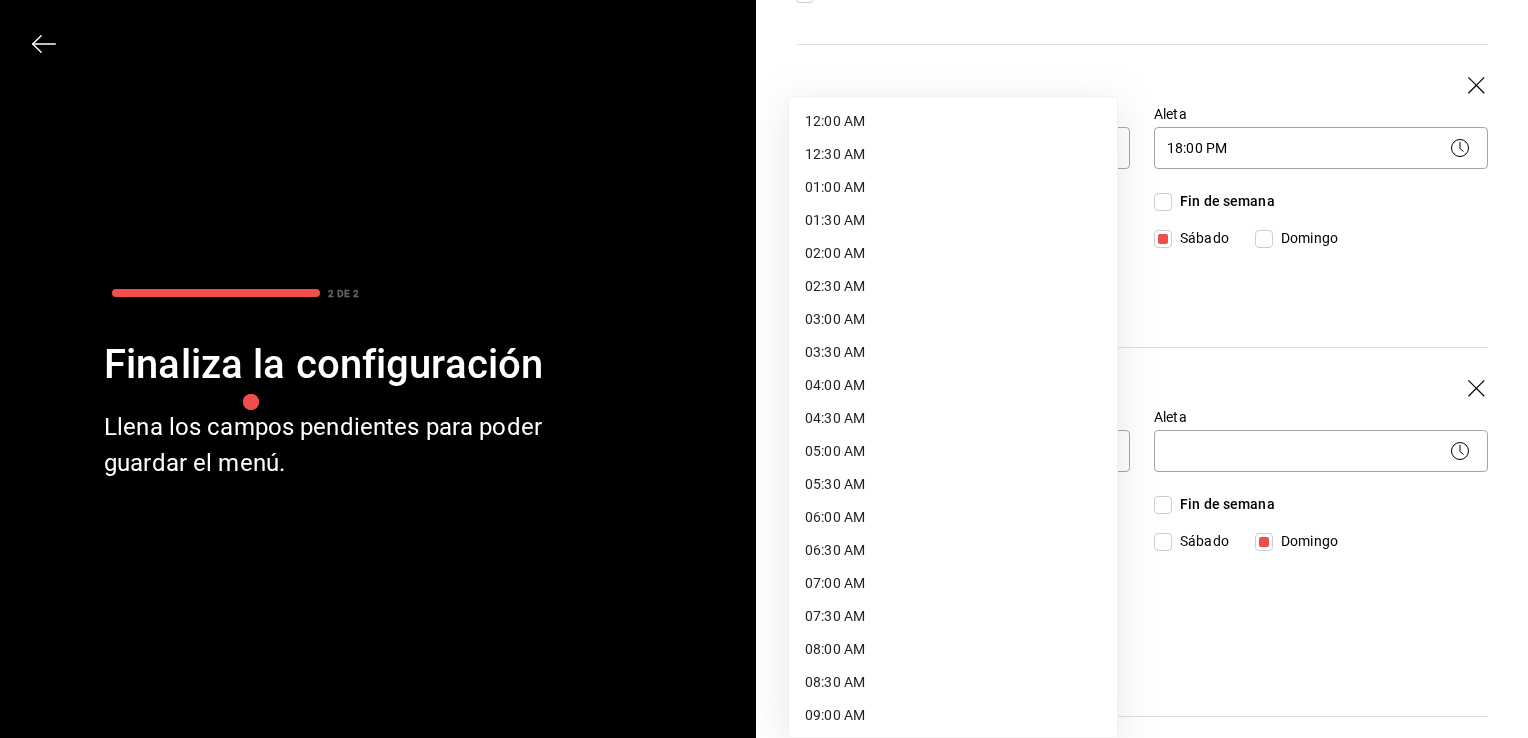 click on "08:30 AM" at bounding box center (953, 682) 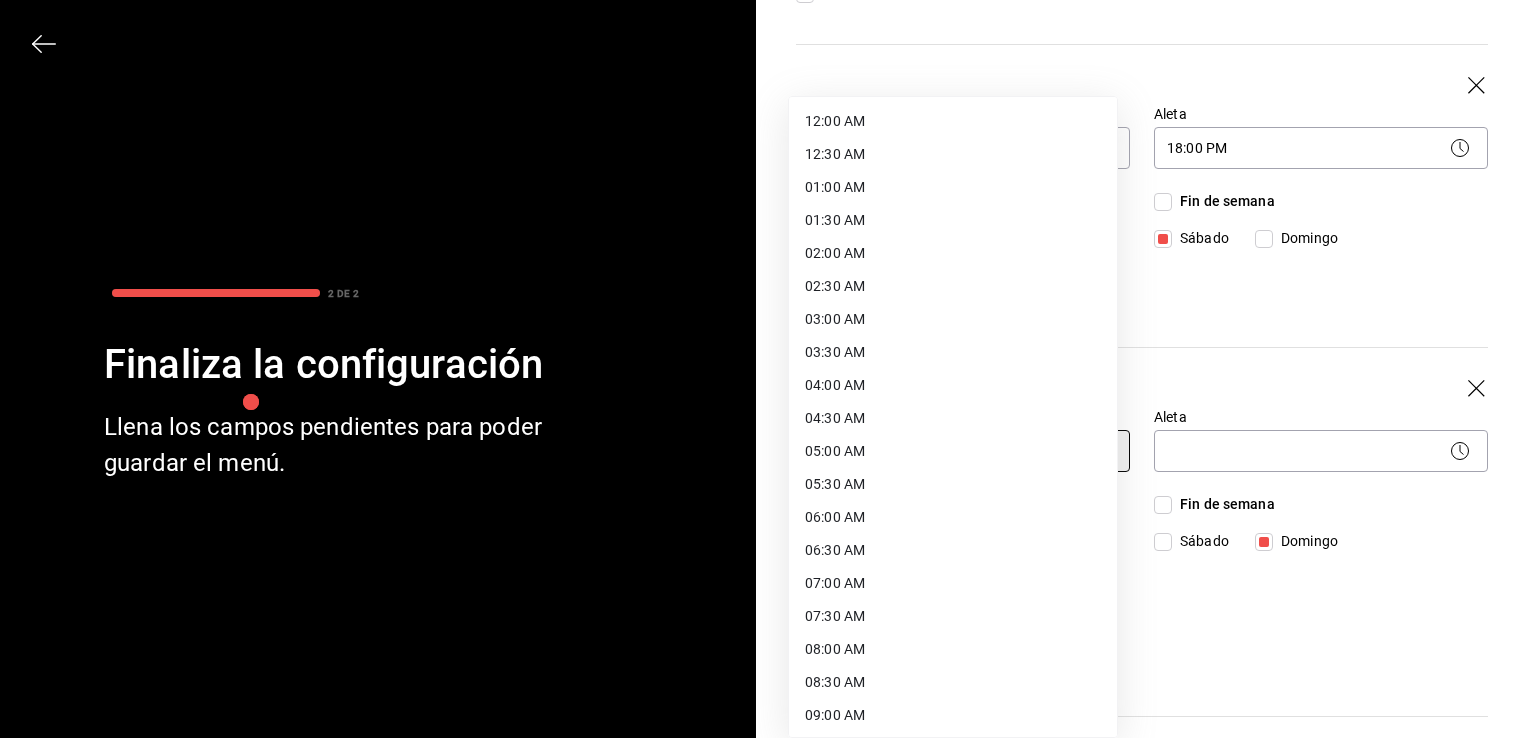 type on "08:30" 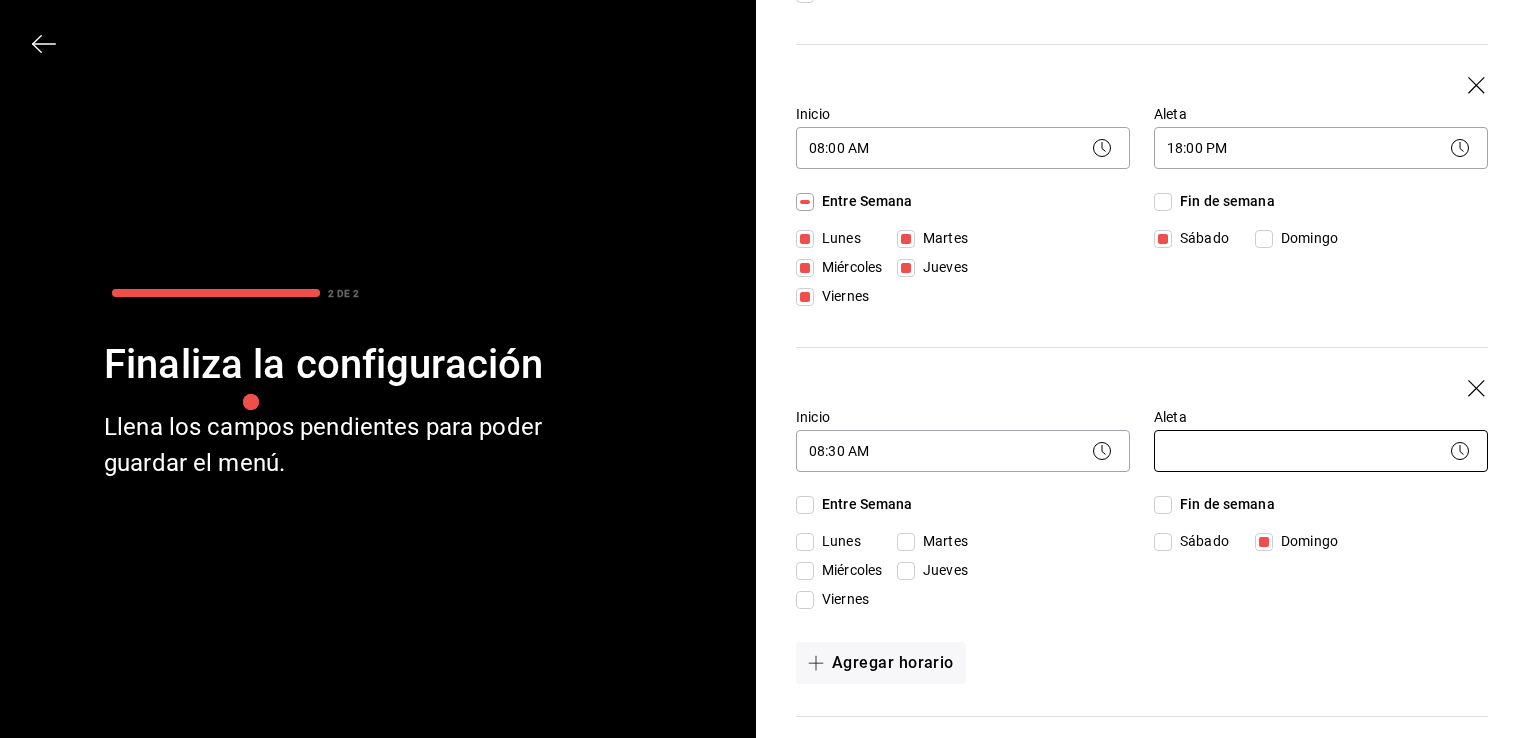 click on "Pregunta a Parrot AI Menú   Suscripción   Ayuda Recomienda Parrot   José Antonio Gutiérrez   Sugerir nueva función   Organización - Restaurante Mariquita Mia (Tlaxcala) Cambiar a sucursal Resumen Menús Categorías Artículos Grupos modificadores Resumen organización Agrega y edita los menús, las categorías, artículos y grupos modificadores  (existentes o nuevos) de manera  centralizada. ​ ​ Menú Importar menú Restaurante Mariquita Mia - Borrador Prueba L-D 00:00  -  23:59 Agregar categoría Prueba Precio Prueba $1.00 Agregar artículo Pregunta a Parrot AI Menú   Suscripción   Ayuda Recomienda Parrot   José Antonio Gutiérrez   Sugerir nueva función   Restaurante Mariquita Mia - Borrador GANA 1 MES GRATIS EN TU SUSCRIPCIÓN AQUÍ ¿Recuerdas cómo empezó tu restaurante?
Hoy puedes ayudar a un colega a tener el mismo cambio que tú viviste.
Recomienda Parrot directamente desde tu Portal Administrador.
Es fácil y rápido.
🎁 Por cada restaurante que se una, ganas 1 mes gratis. 2 DE 2" at bounding box center (764, 369) 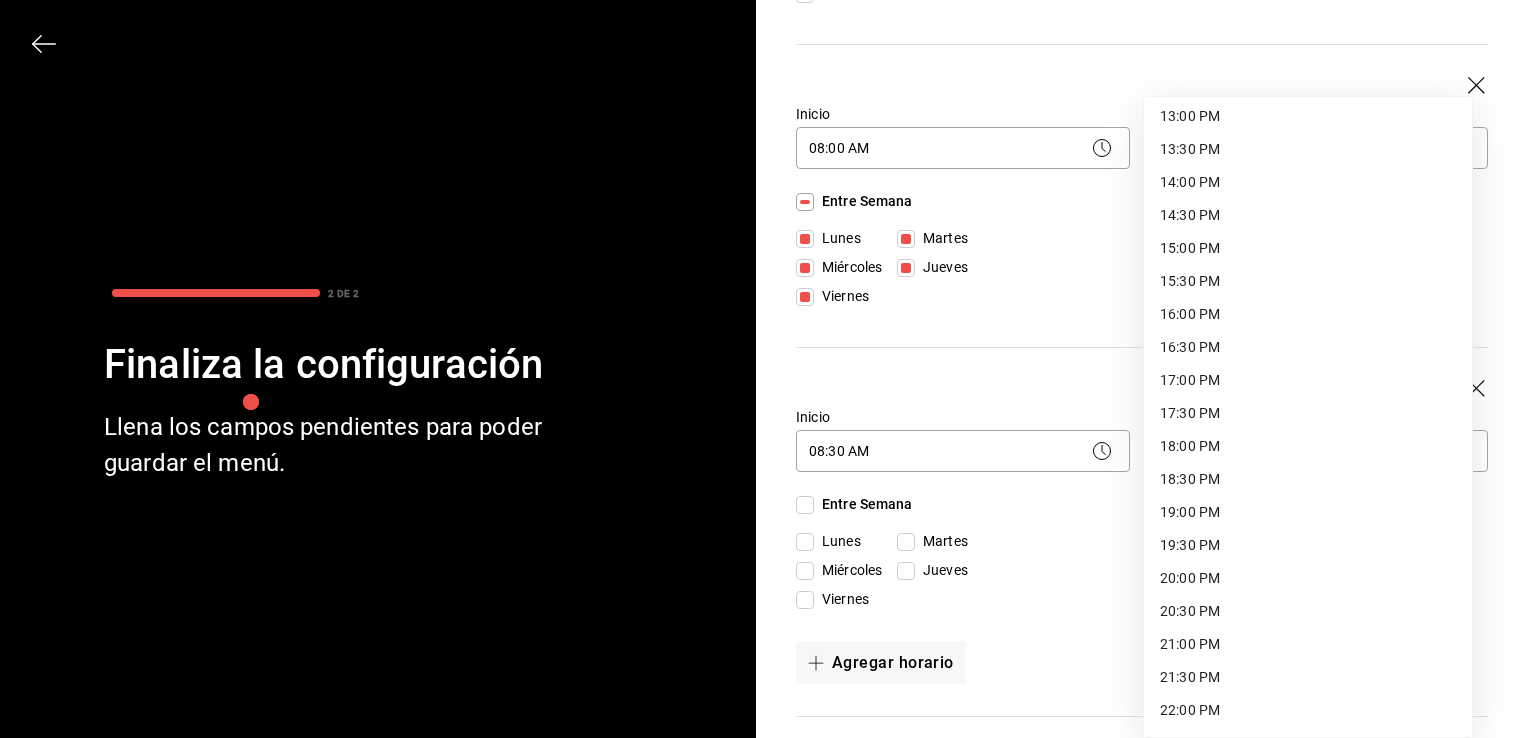 scroll, scrollTop: 864, scrollLeft: 0, axis: vertical 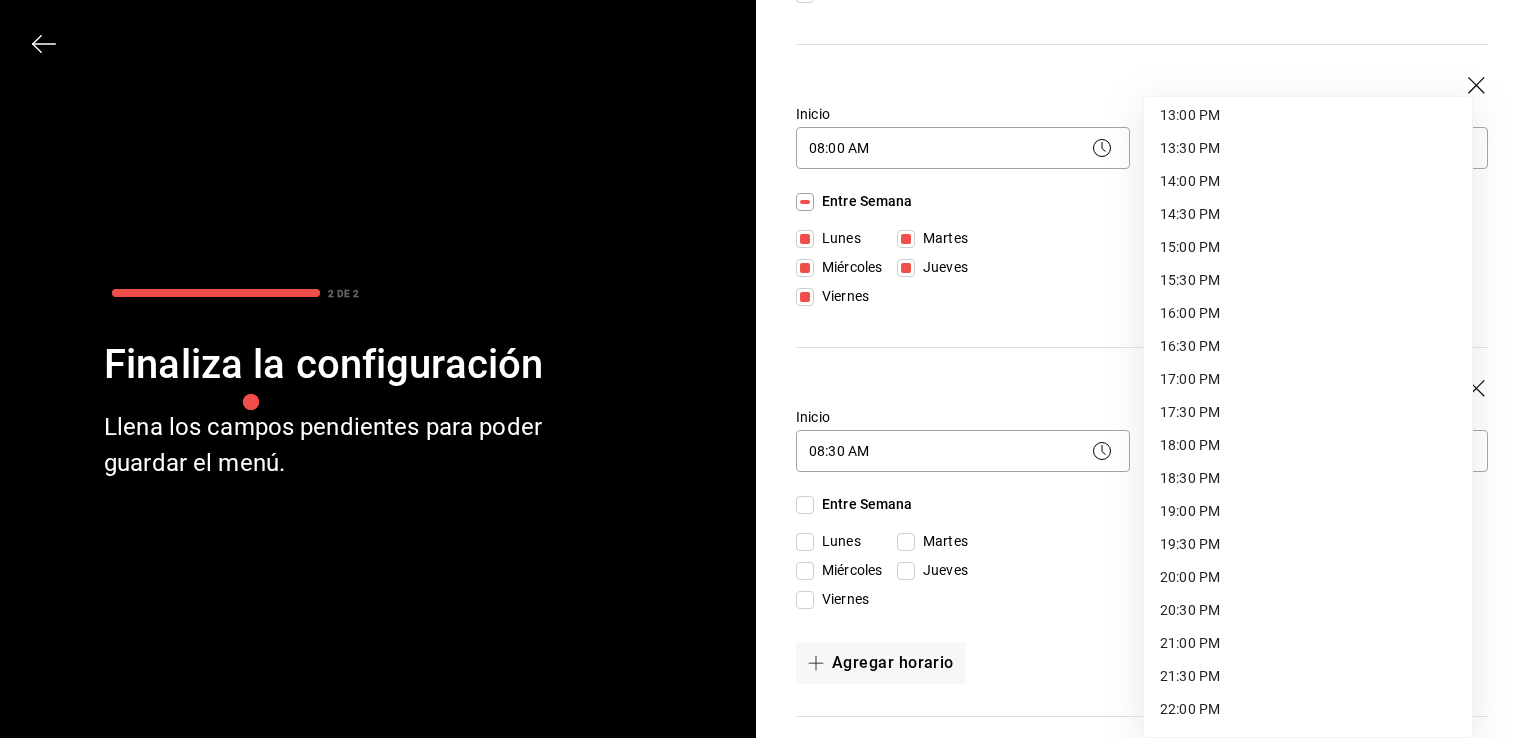 click on "17:00 PM" at bounding box center (1308, 379) 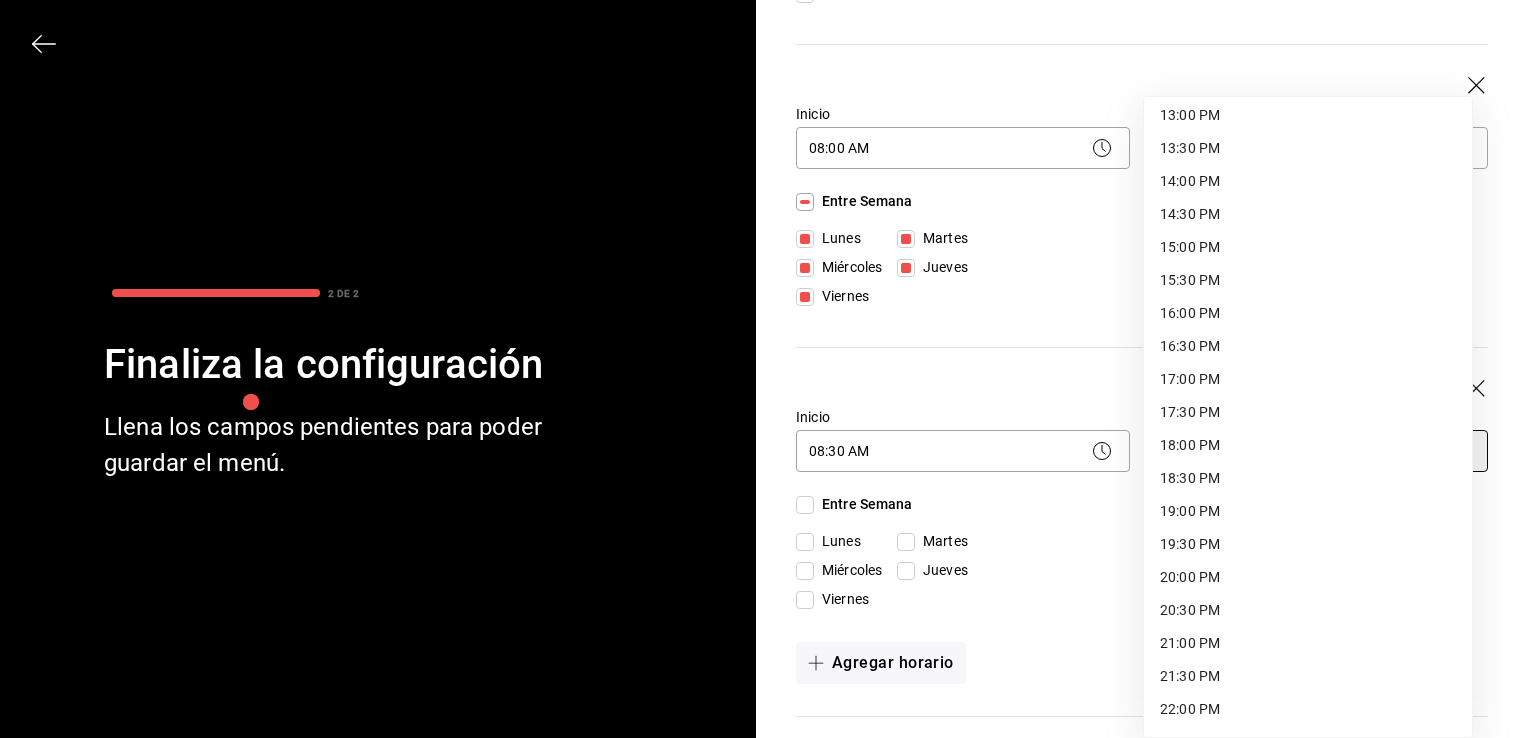 type on "17:00" 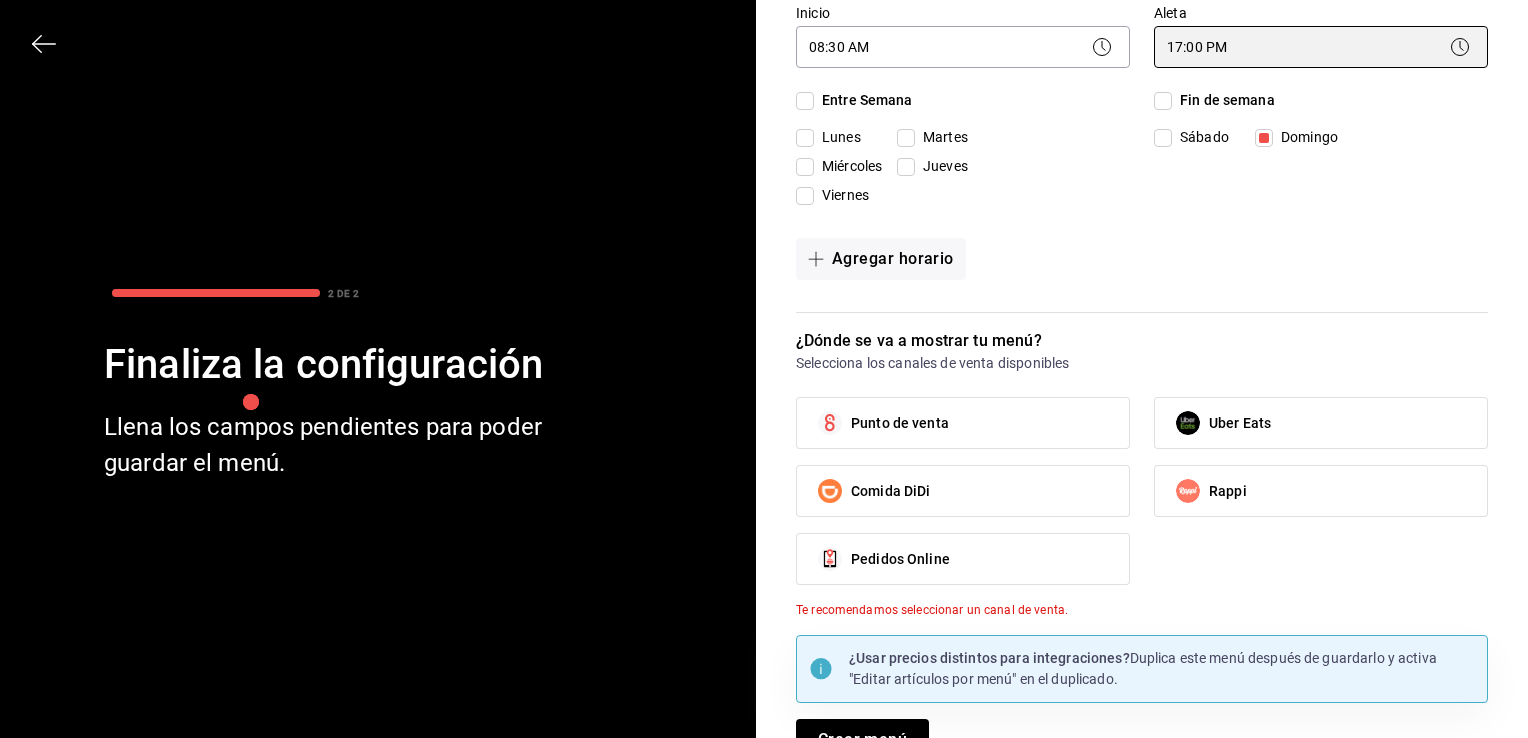scroll, scrollTop: 776, scrollLeft: 0, axis: vertical 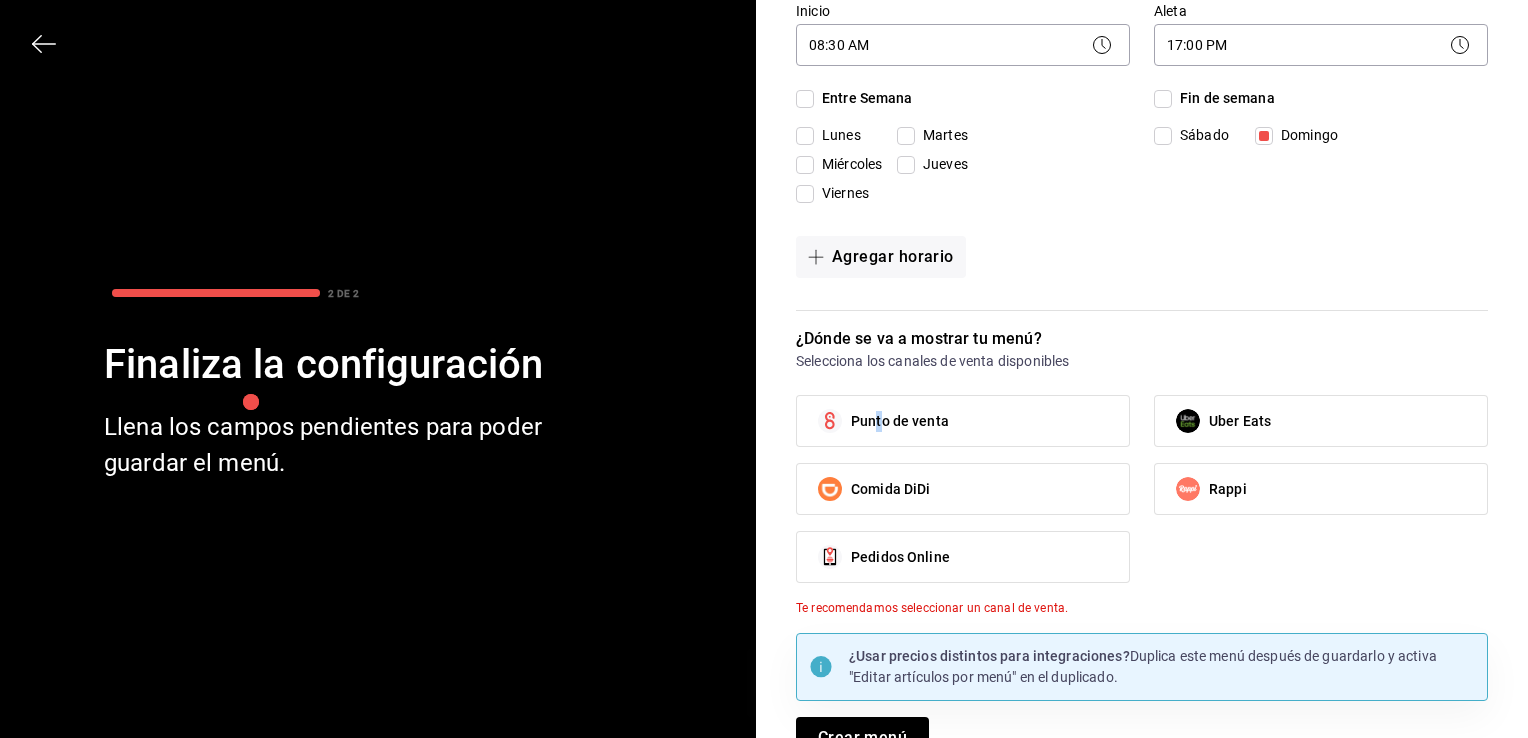 drag, startPoint x: 898, startPoint y: 412, endPoint x: 870, endPoint y: 417, distance: 28.442924 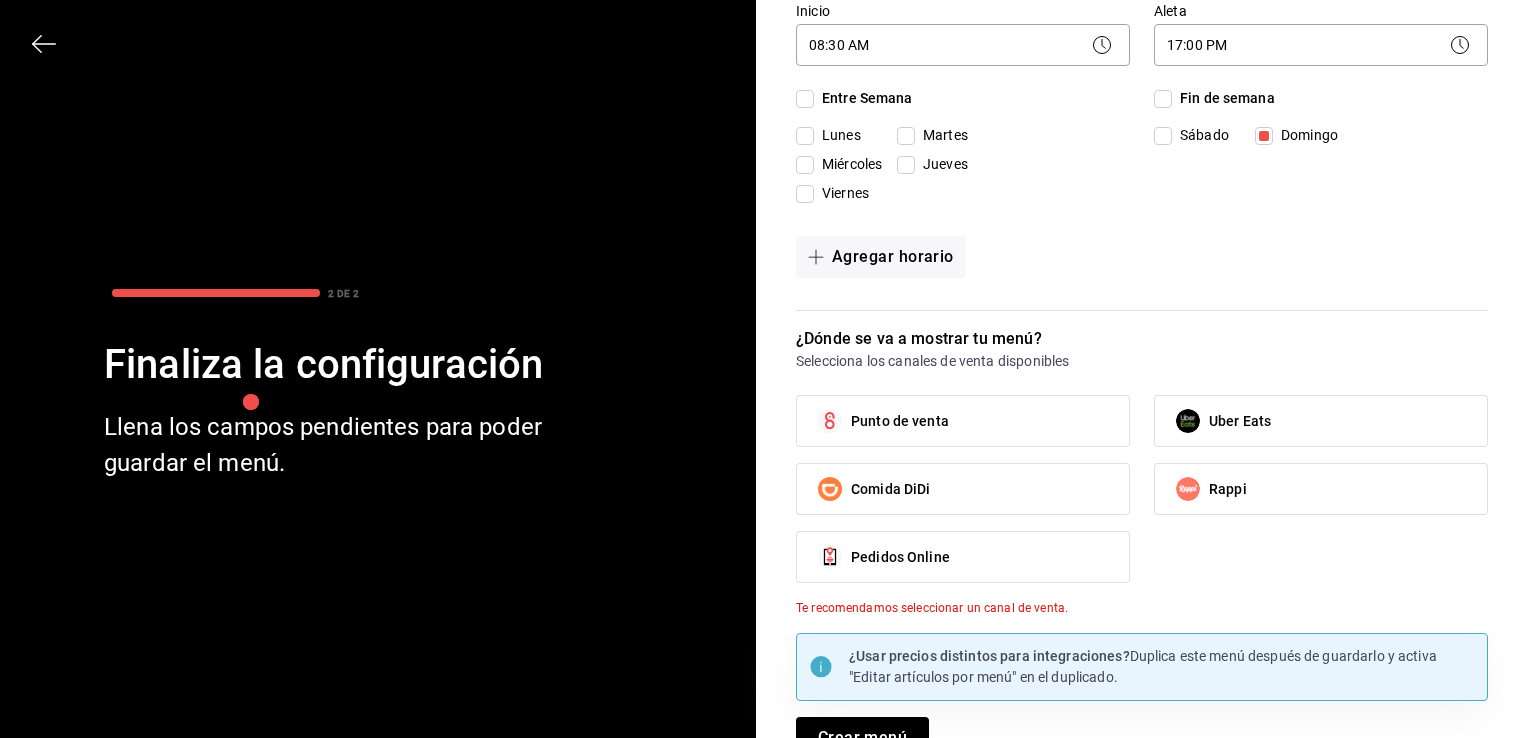drag, startPoint x: 870, startPoint y: 417, endPoint x: 951, endPoint y: 424, distance: 81.3019 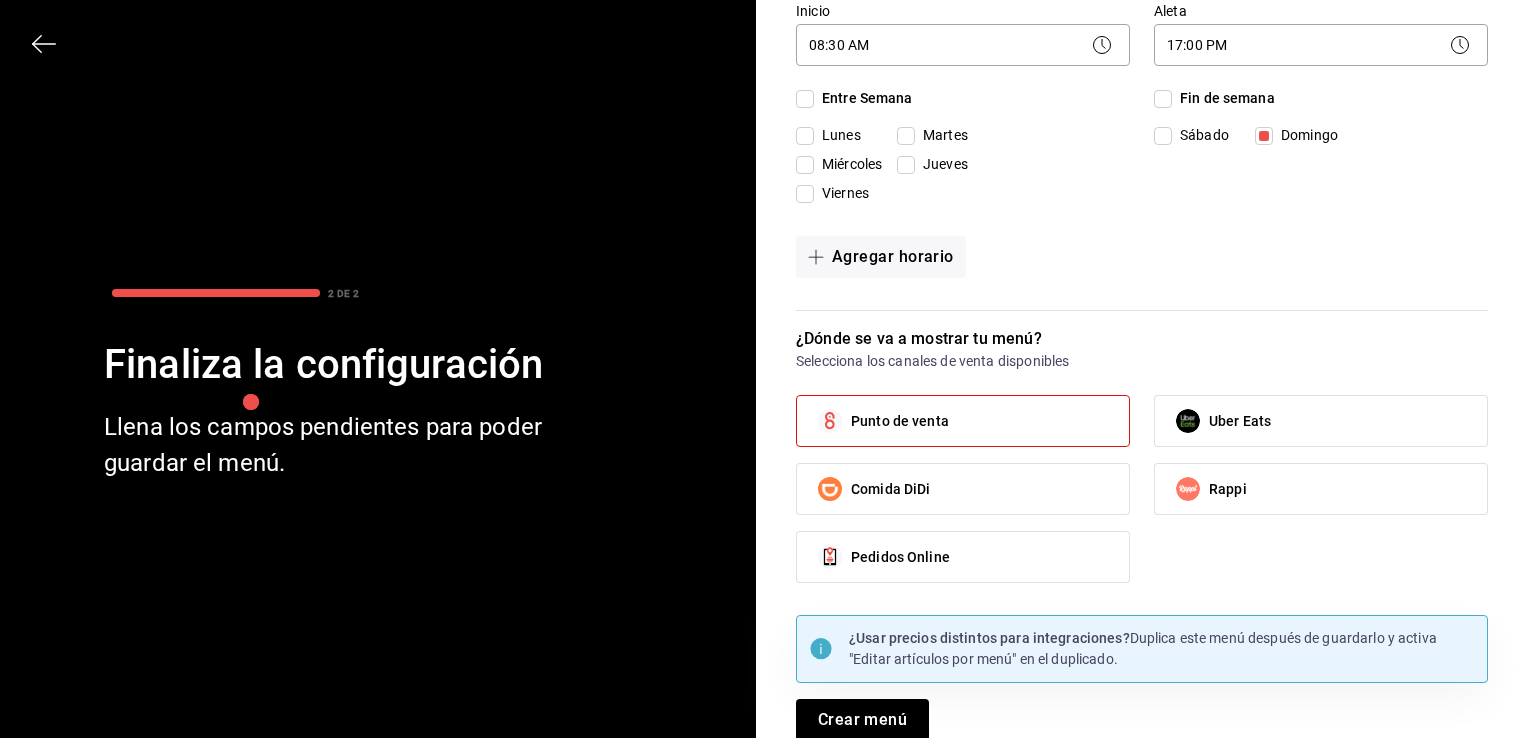 scroll, scrollTop: 792, scrollLeft: 0, axis: vertical 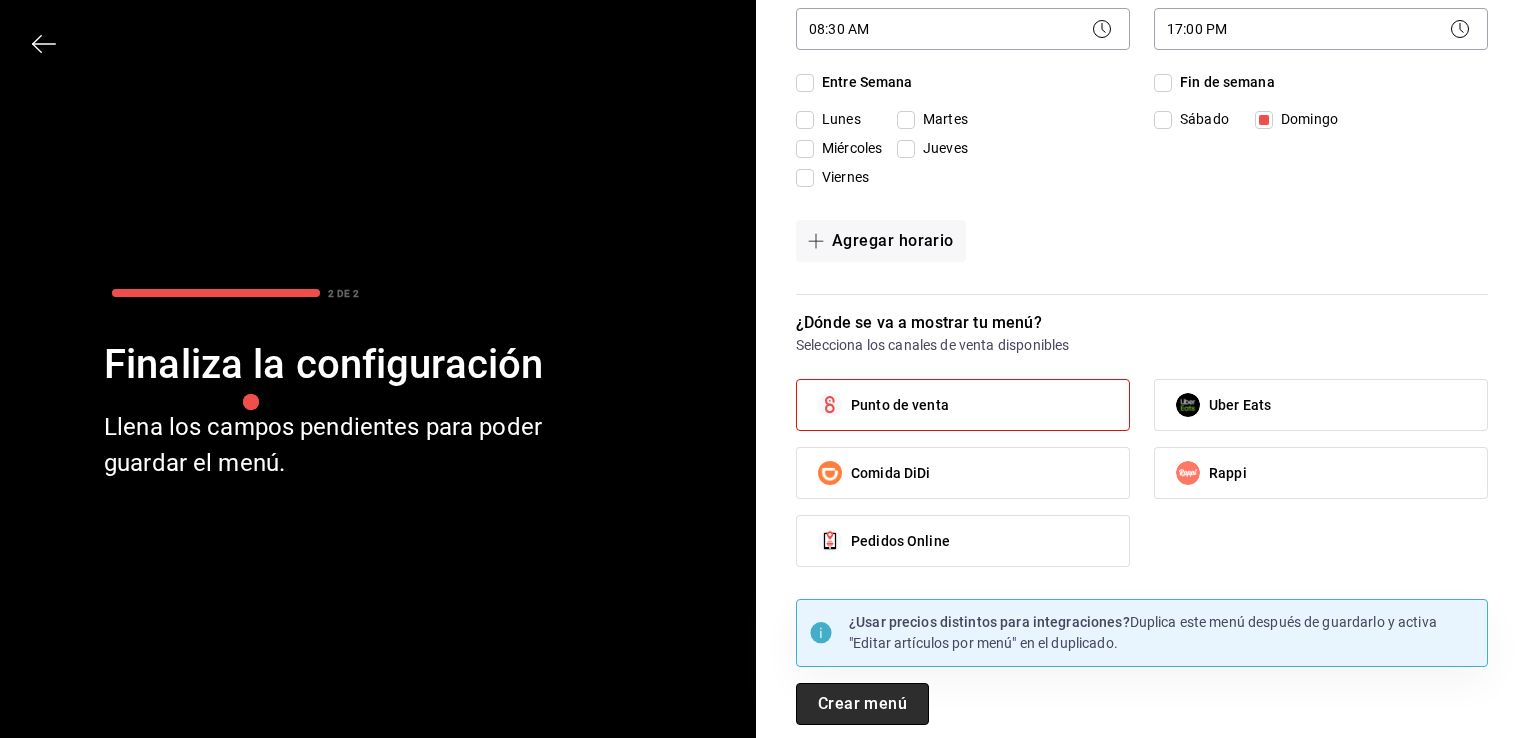 click on "Crear menú" at bounding box center [862, 704] 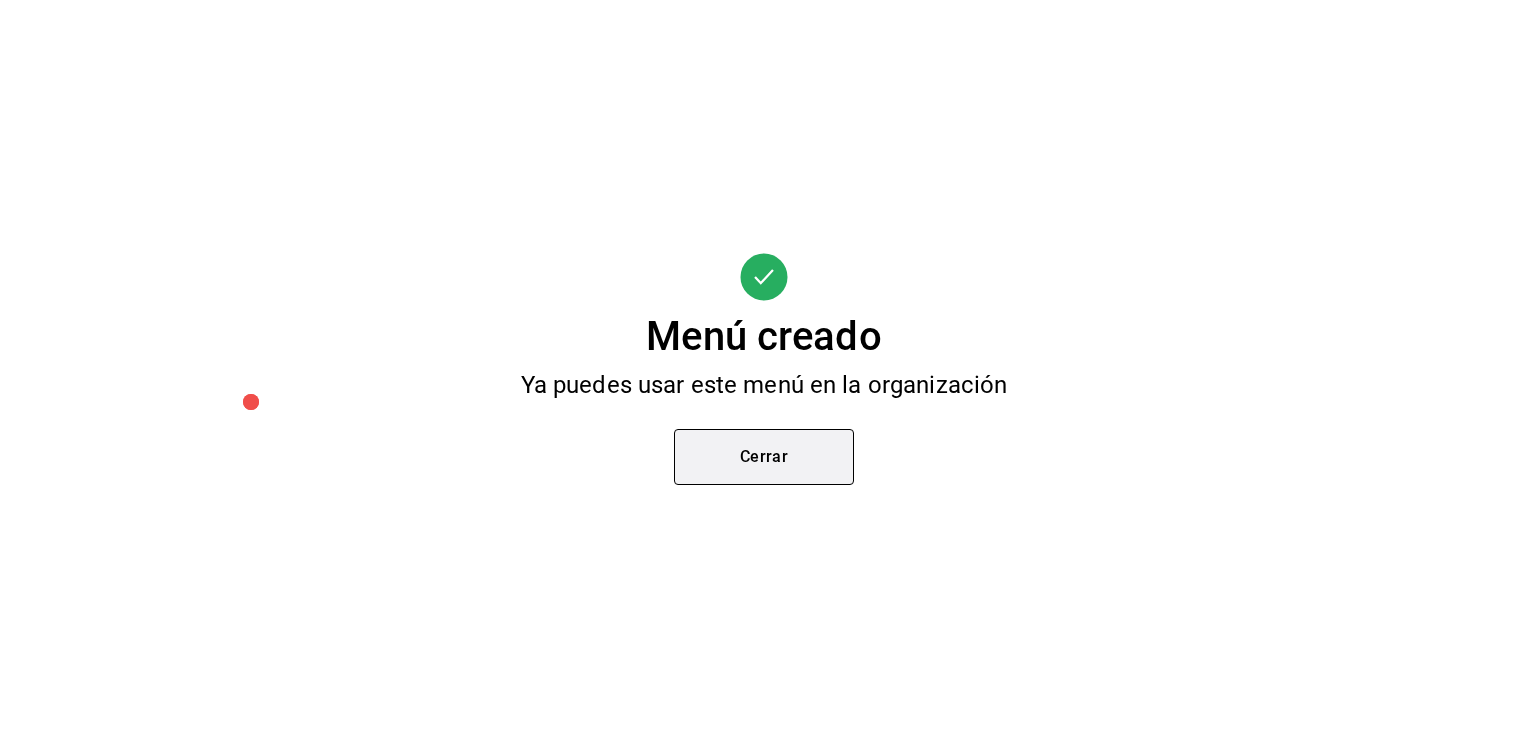 click on "Cerrar" at bounding box center [764, 457] 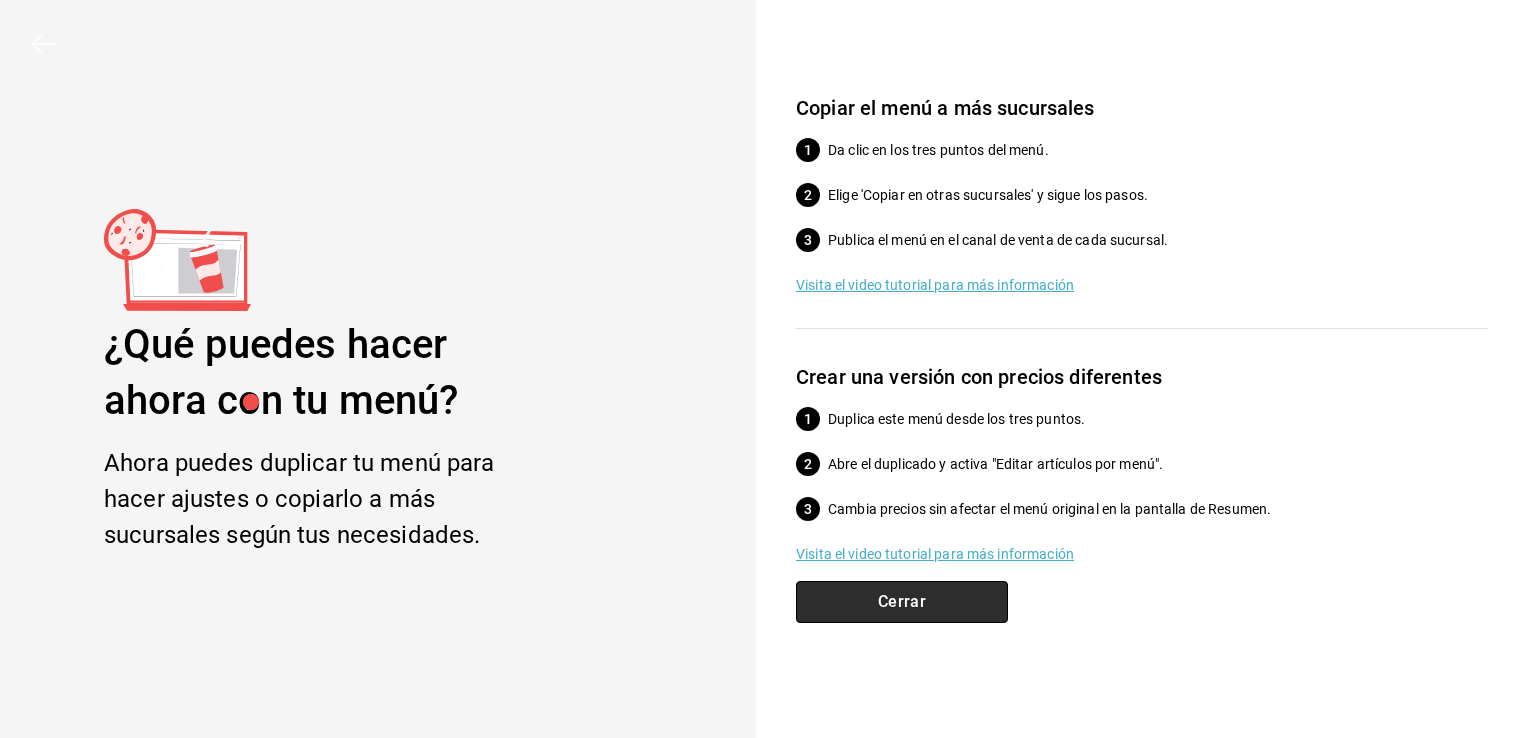 click on "Cerrar" at bounding box center [902, 602] 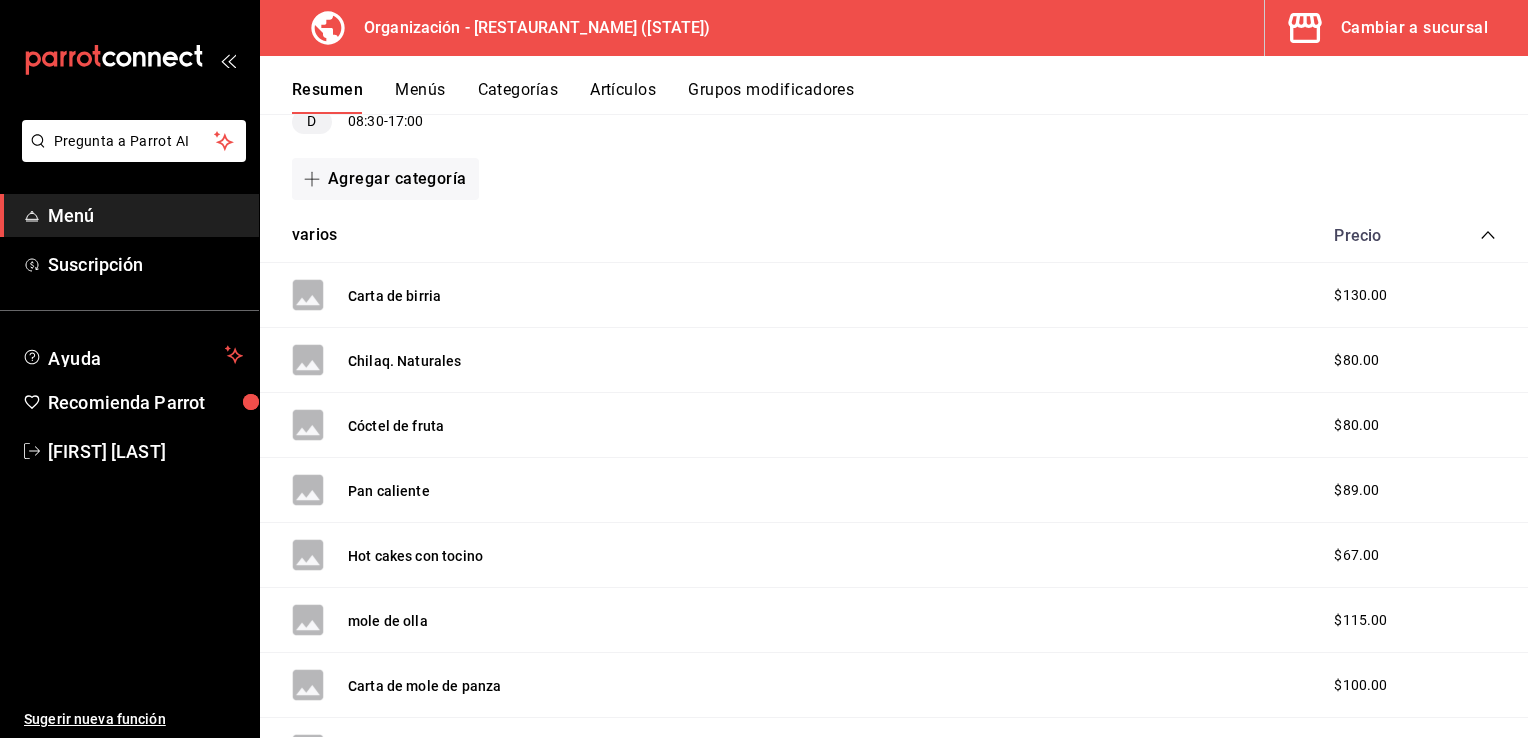 scroll, scrollTop: 311, scrollLeft: 0, axis: vertical 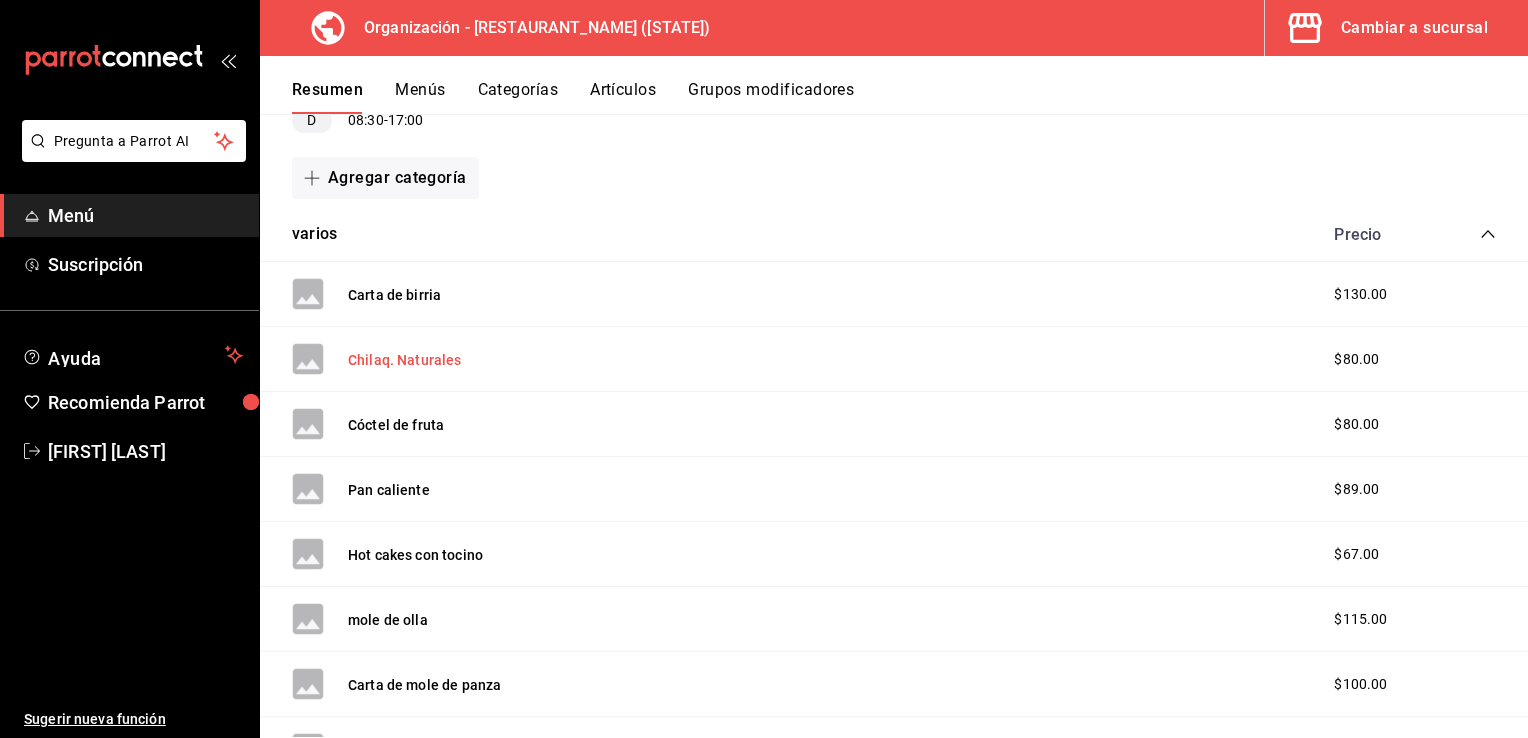 click on "Chilaq. Naturales" at bounding box center [405, 360] 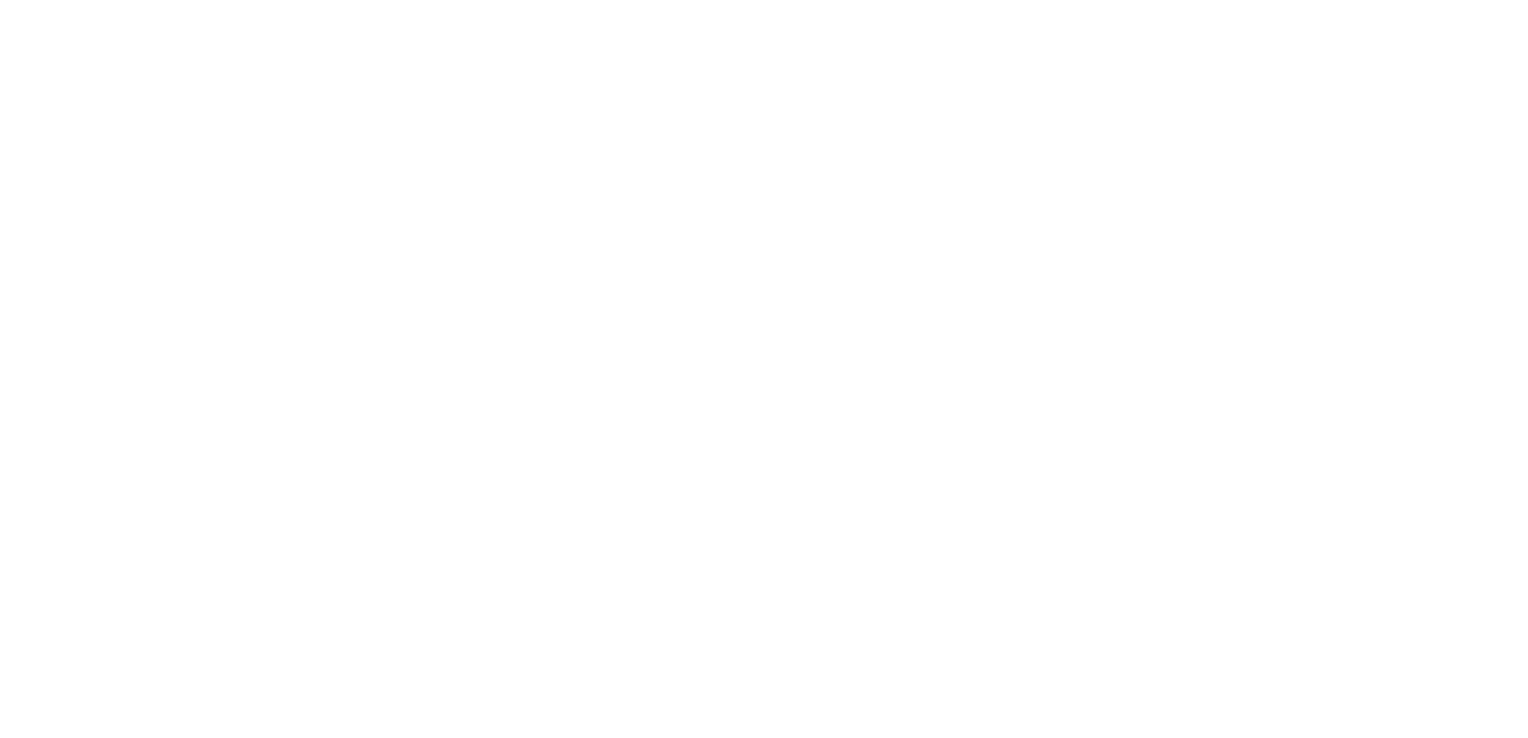 scroll, scrollTop: 0, scrollLeft: 0, axis: both 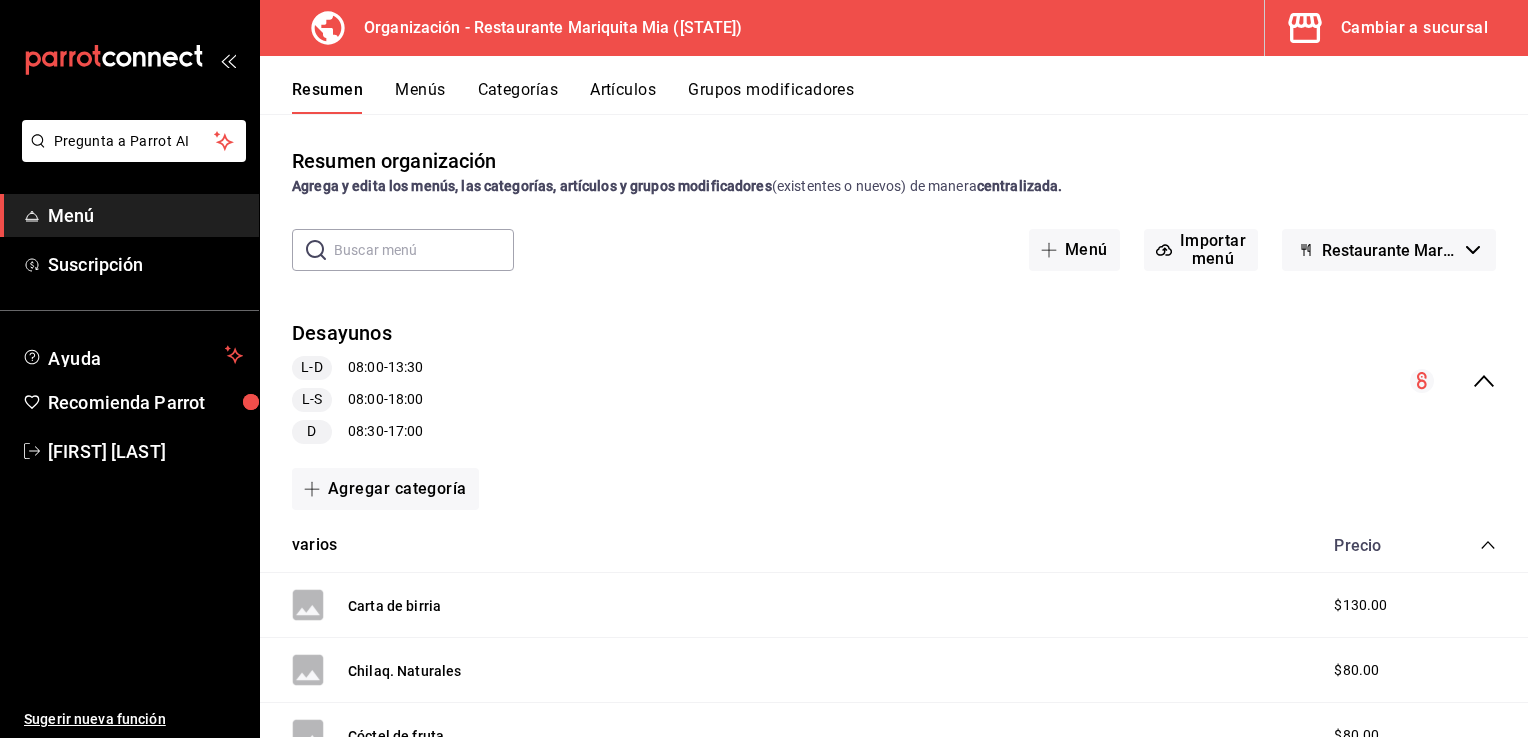 click on "Menús" at bounding box center (420, 97) 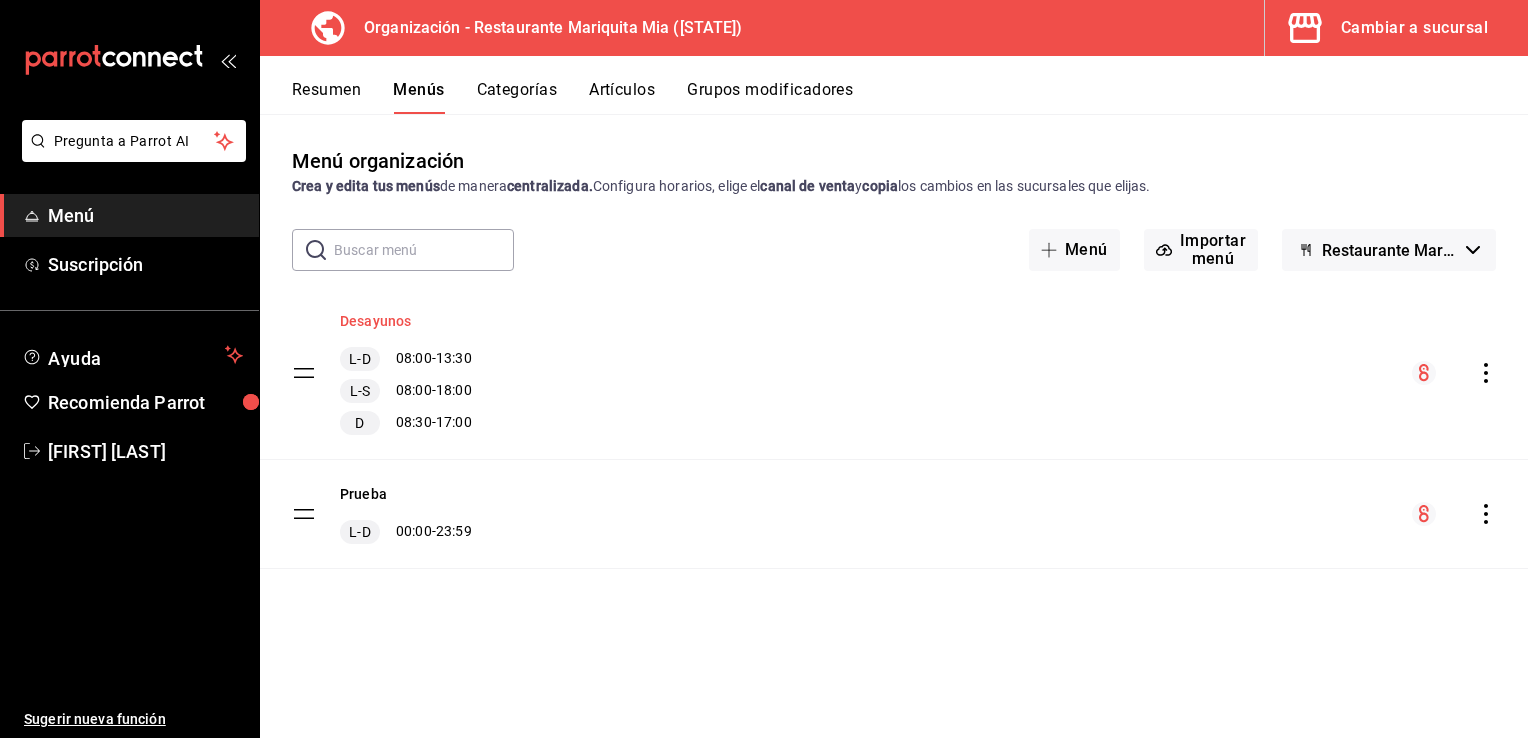 click on "Desayunos" at bounding box center (375, 321) 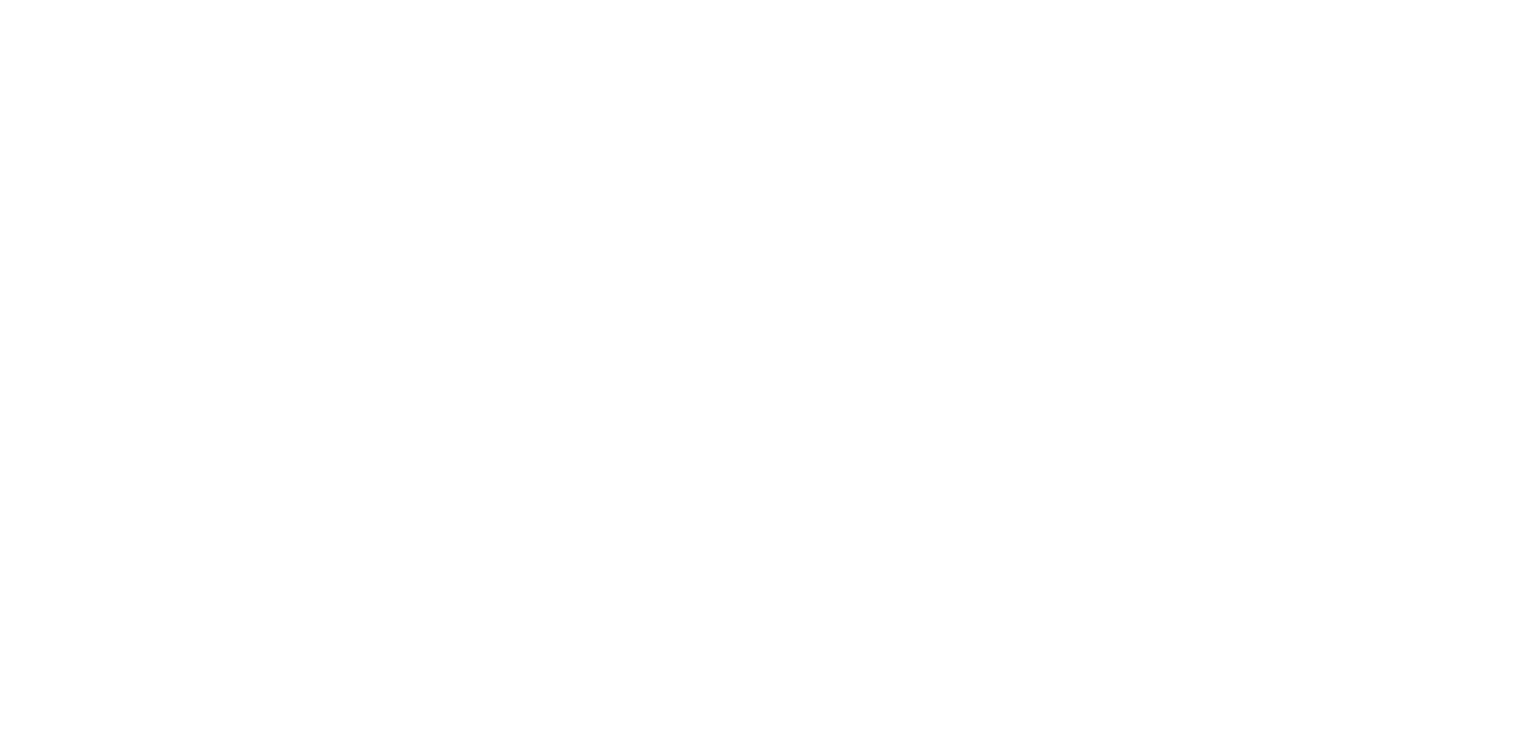 scroll, scrollTop: 0, scrollLeft: 0, axis: both 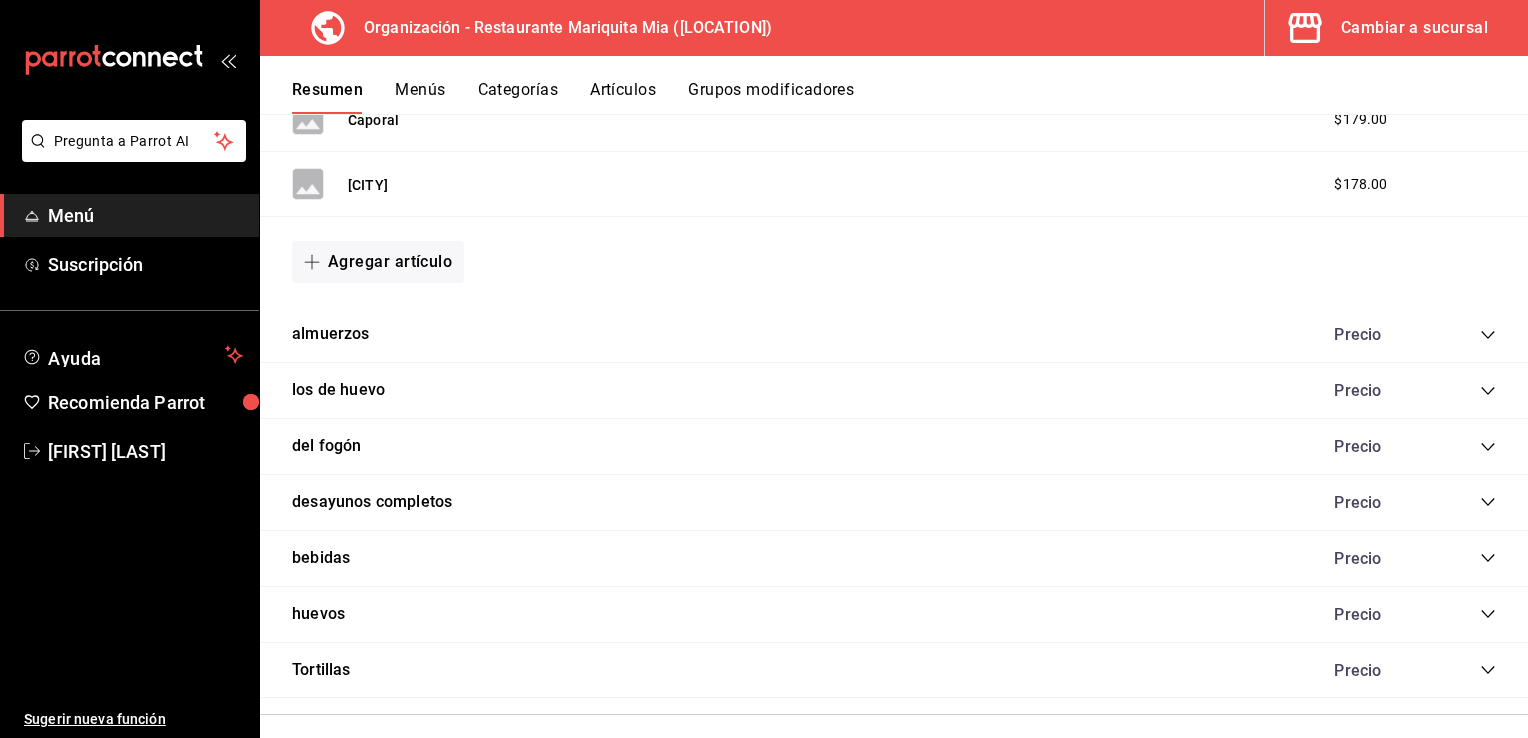 click on "Grupos modificadores" at bounding box center [771, 97] 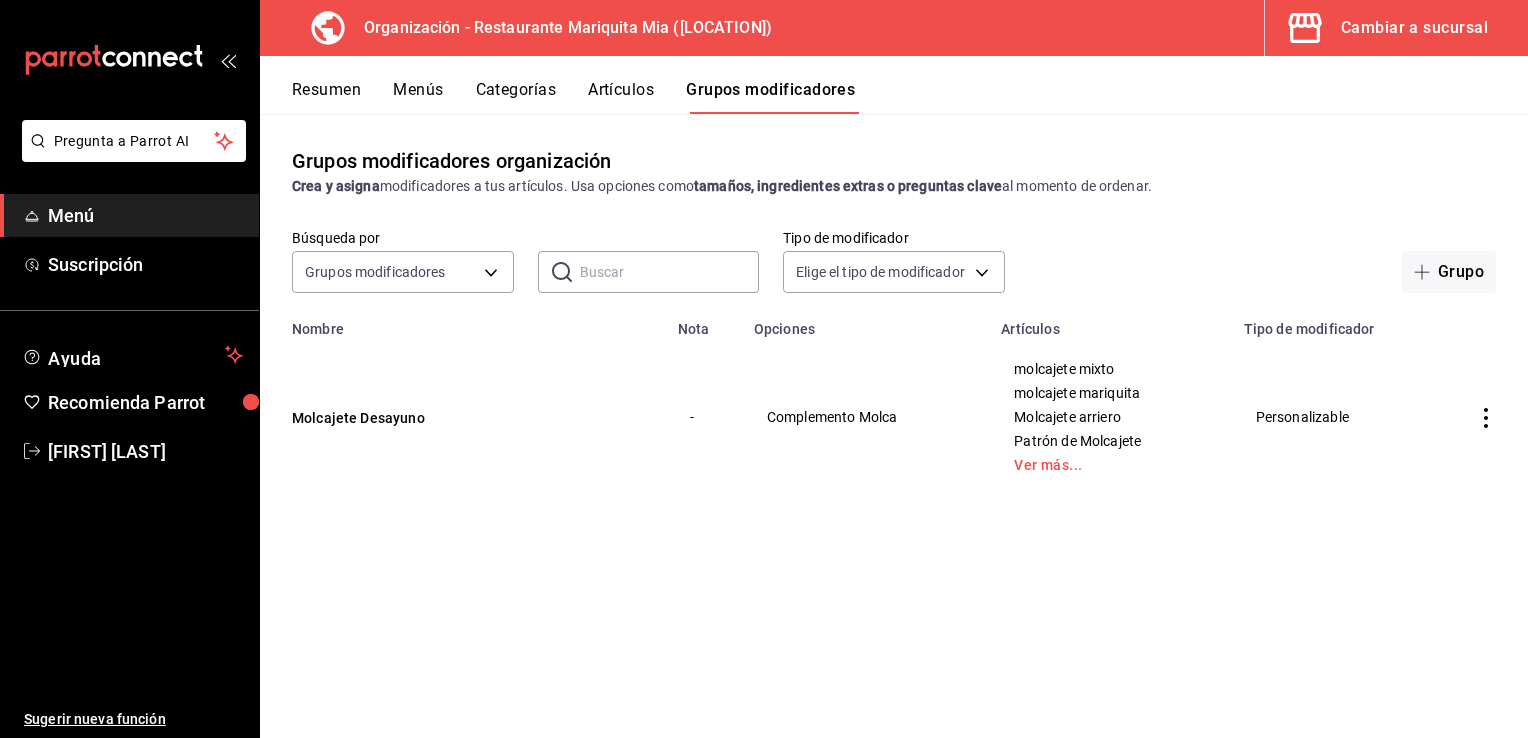 click on "Menú" at bounding box center (145, 215) 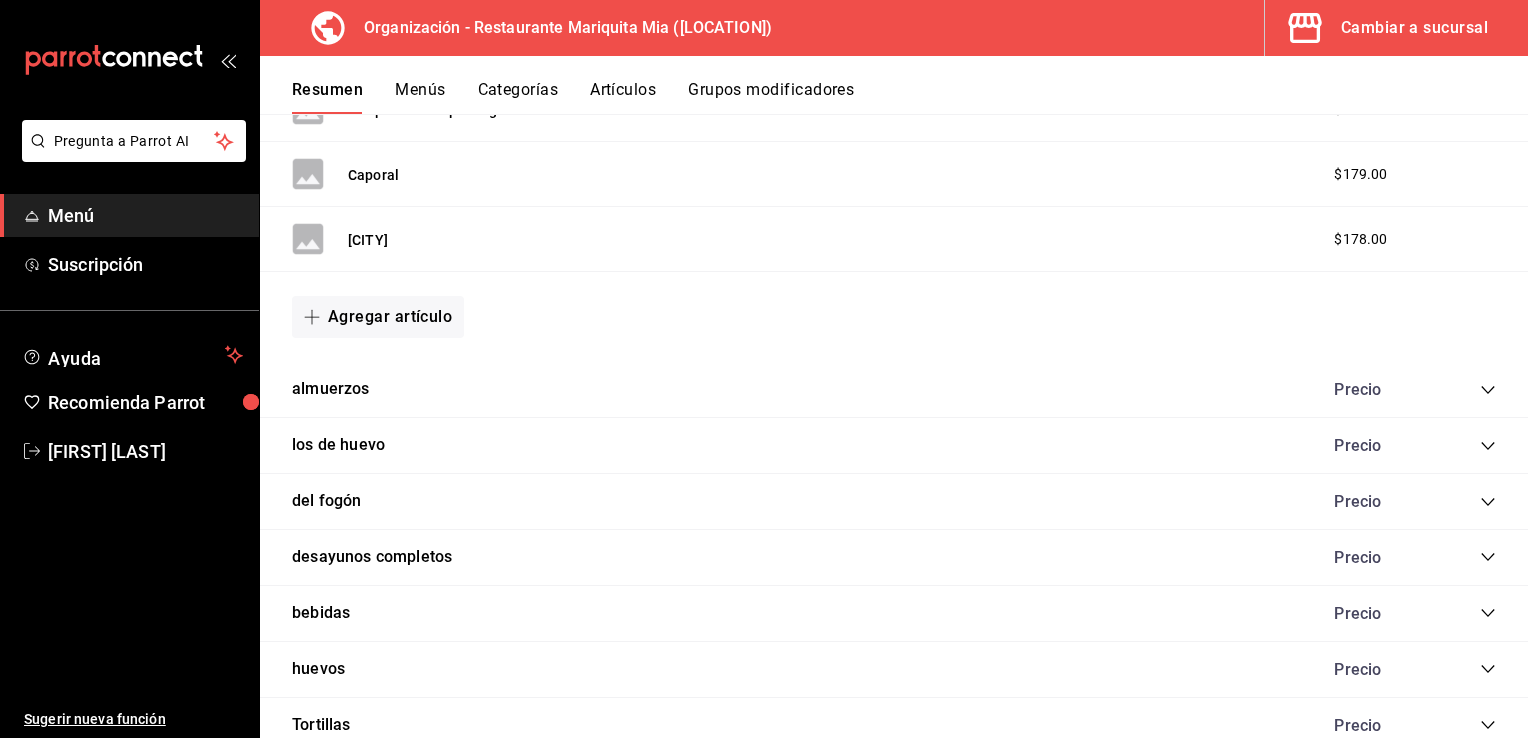 scroll, scrollTop: 2004, scrollLeft: 0, axis: vertical 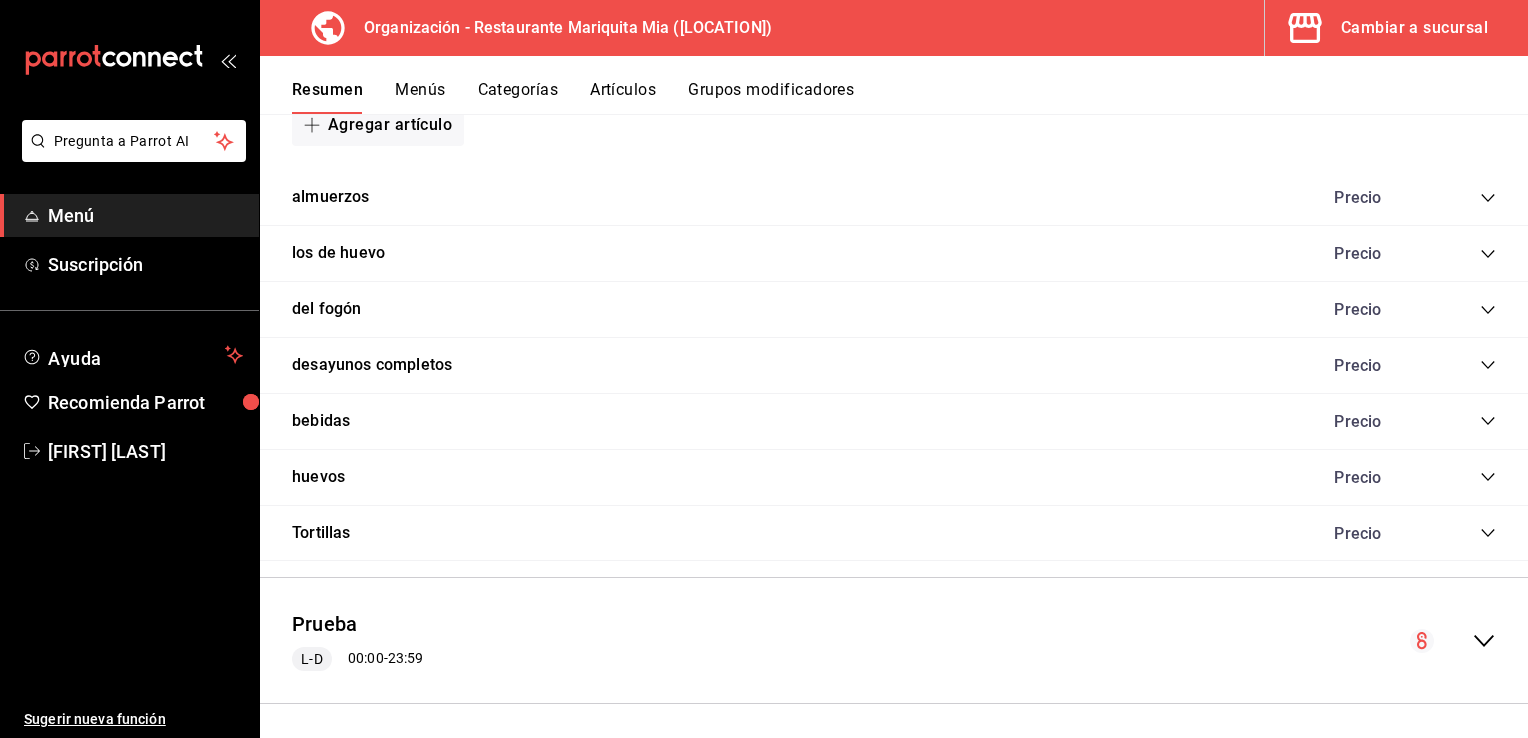 click 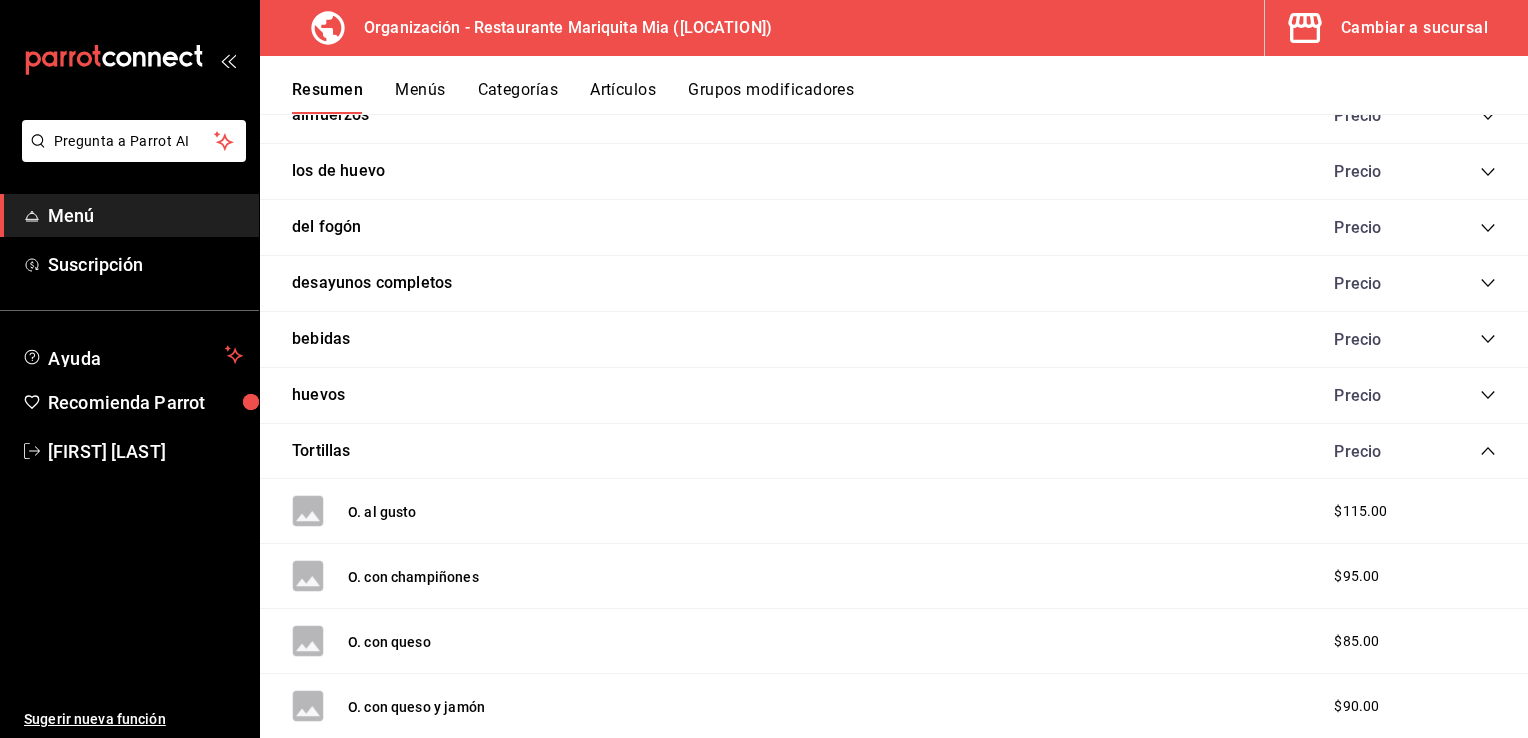scroll, scrollTop: 2084, scrollLeft: 0, axis: vertical 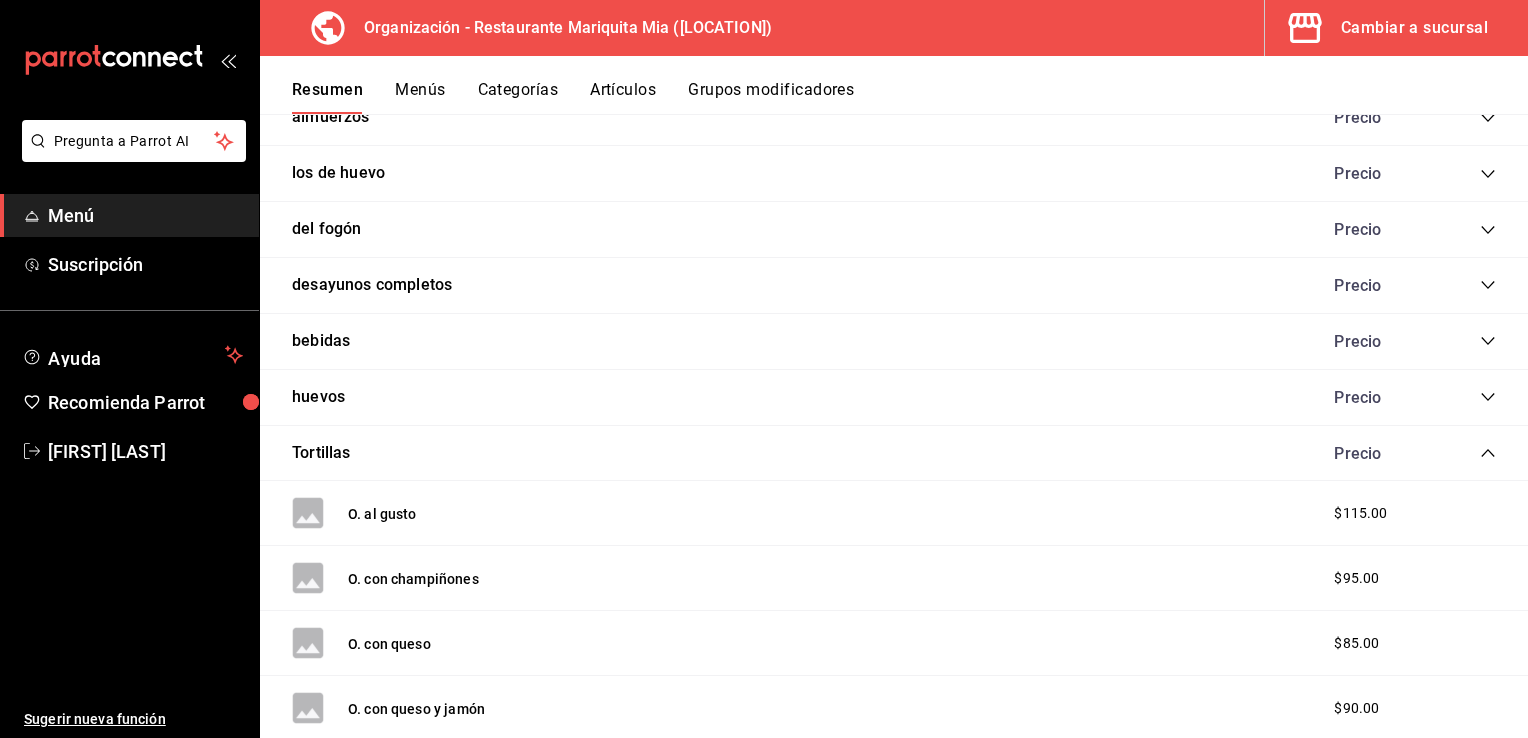 click on "Precio" at bounding box center (1405, 285) 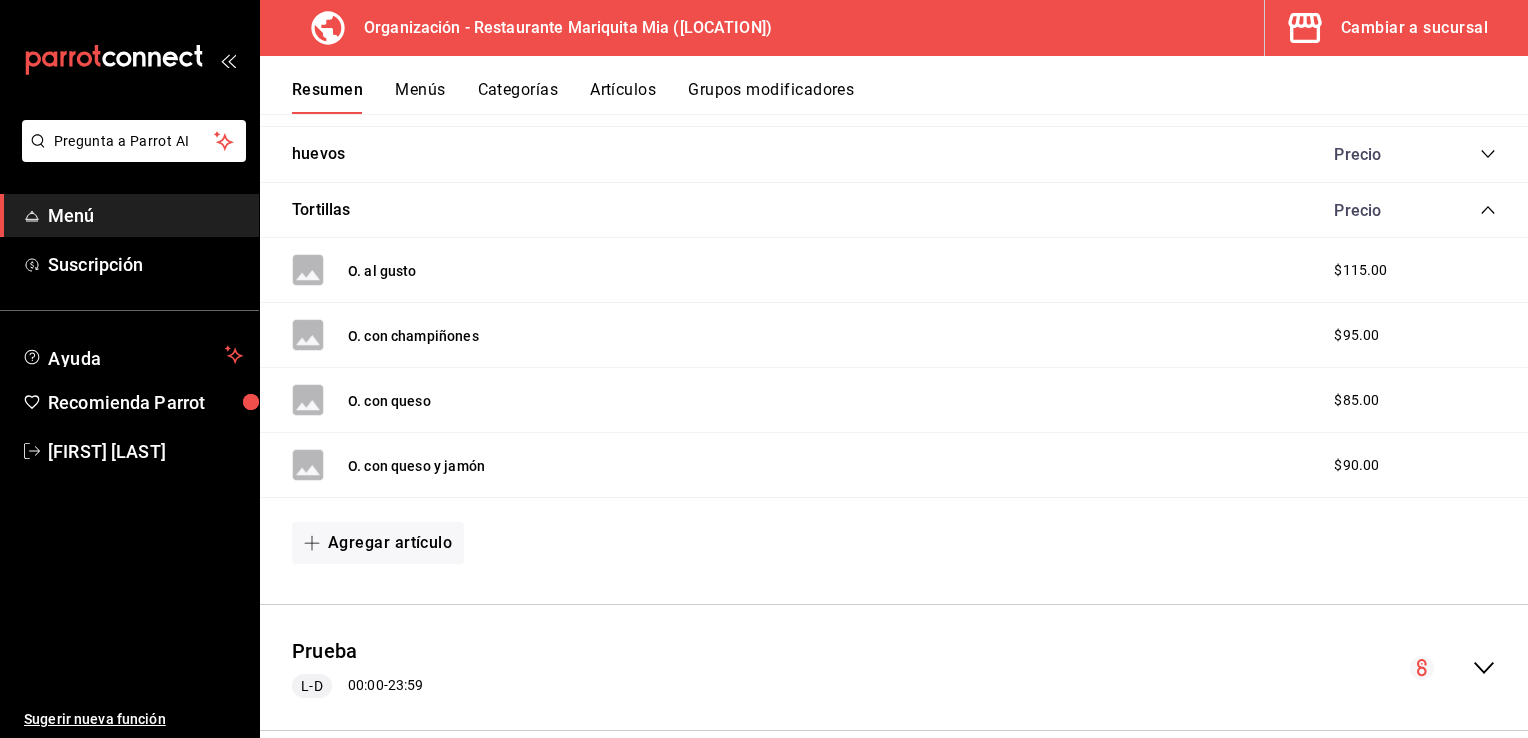 scroll, scrollTop: 4581, scrollLeft: 0, axis: vertical 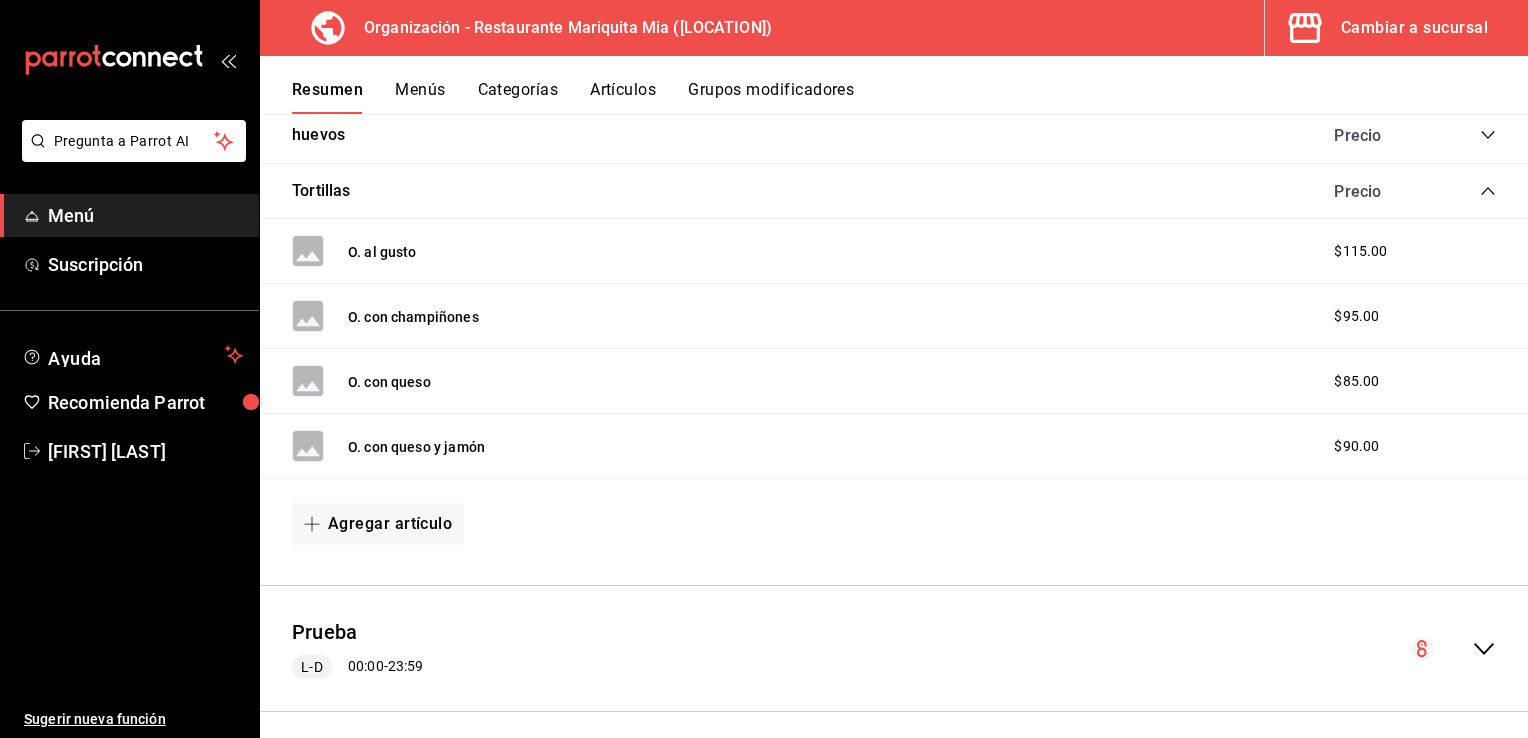 click on "Menús" at bounding box center [420, 97] 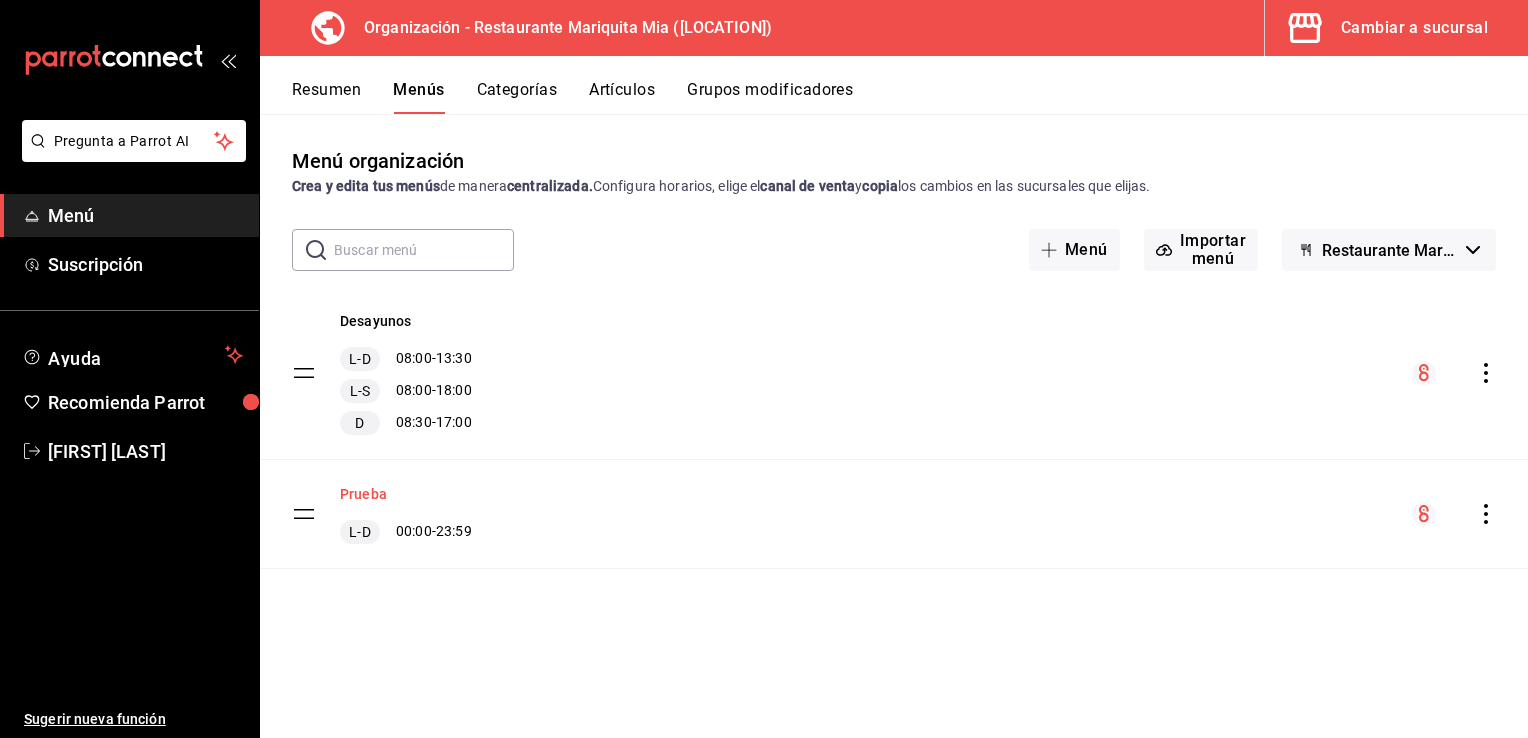 click on "Prueba" at bounding box center (363, 494) 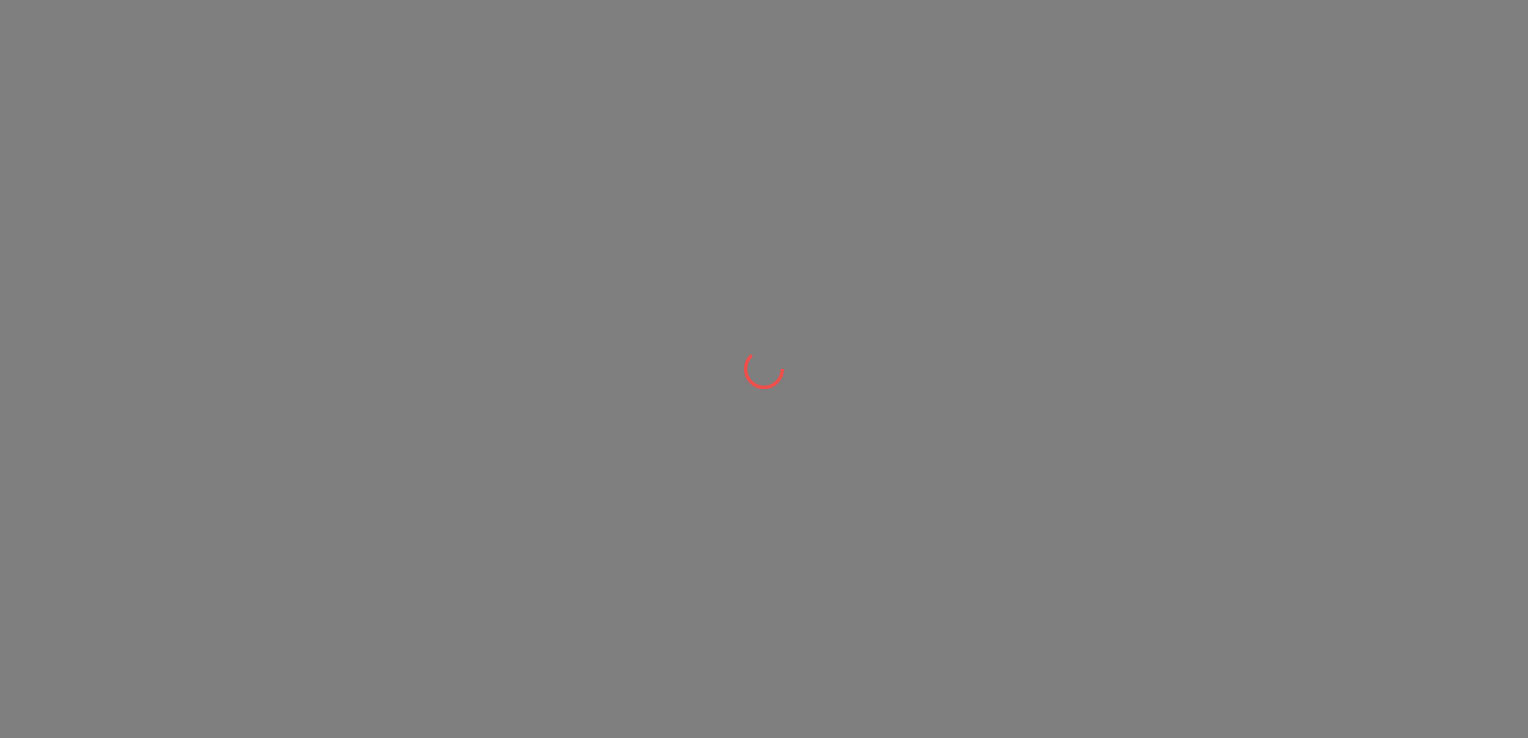 scroll, scrollTop: 0, scrollLeft: 0, axis: both 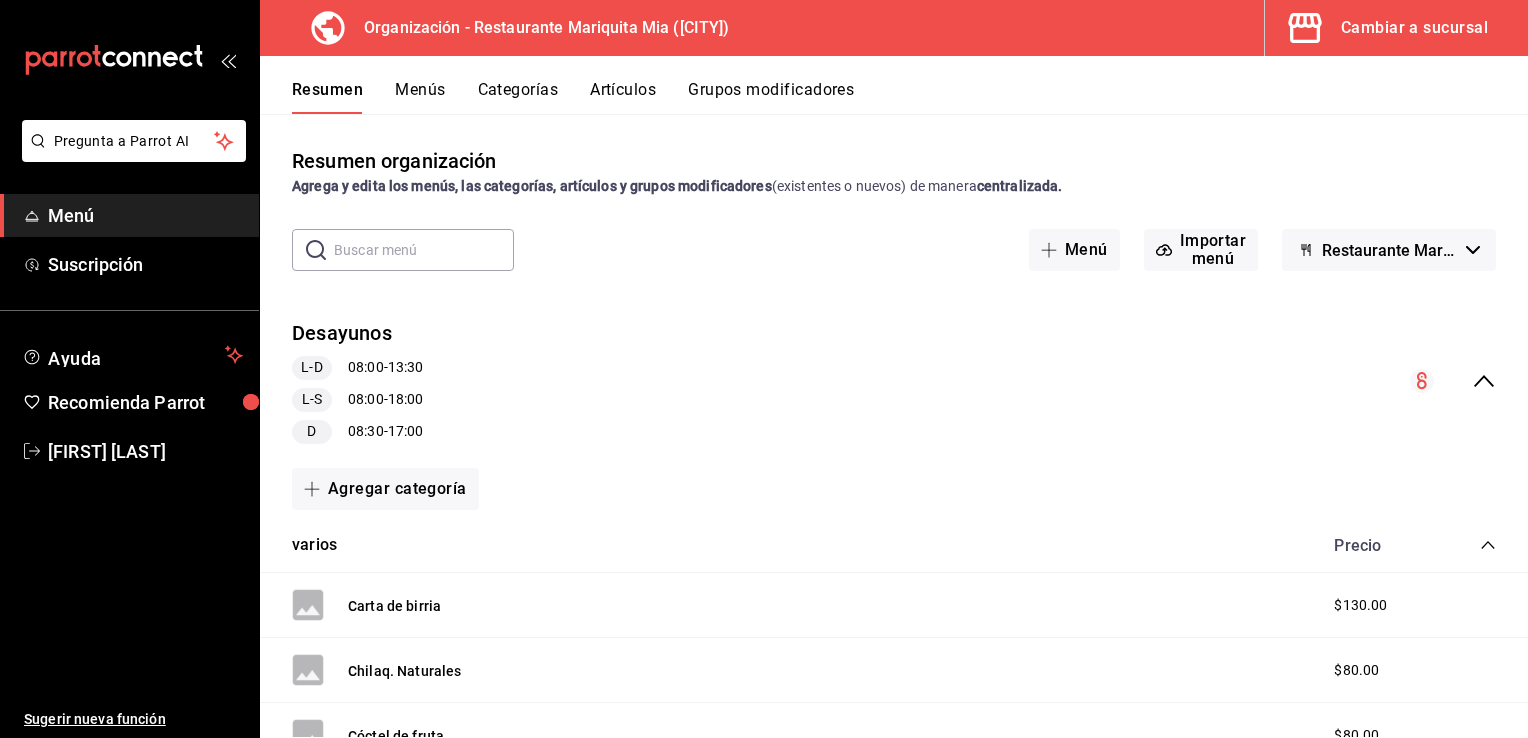 click 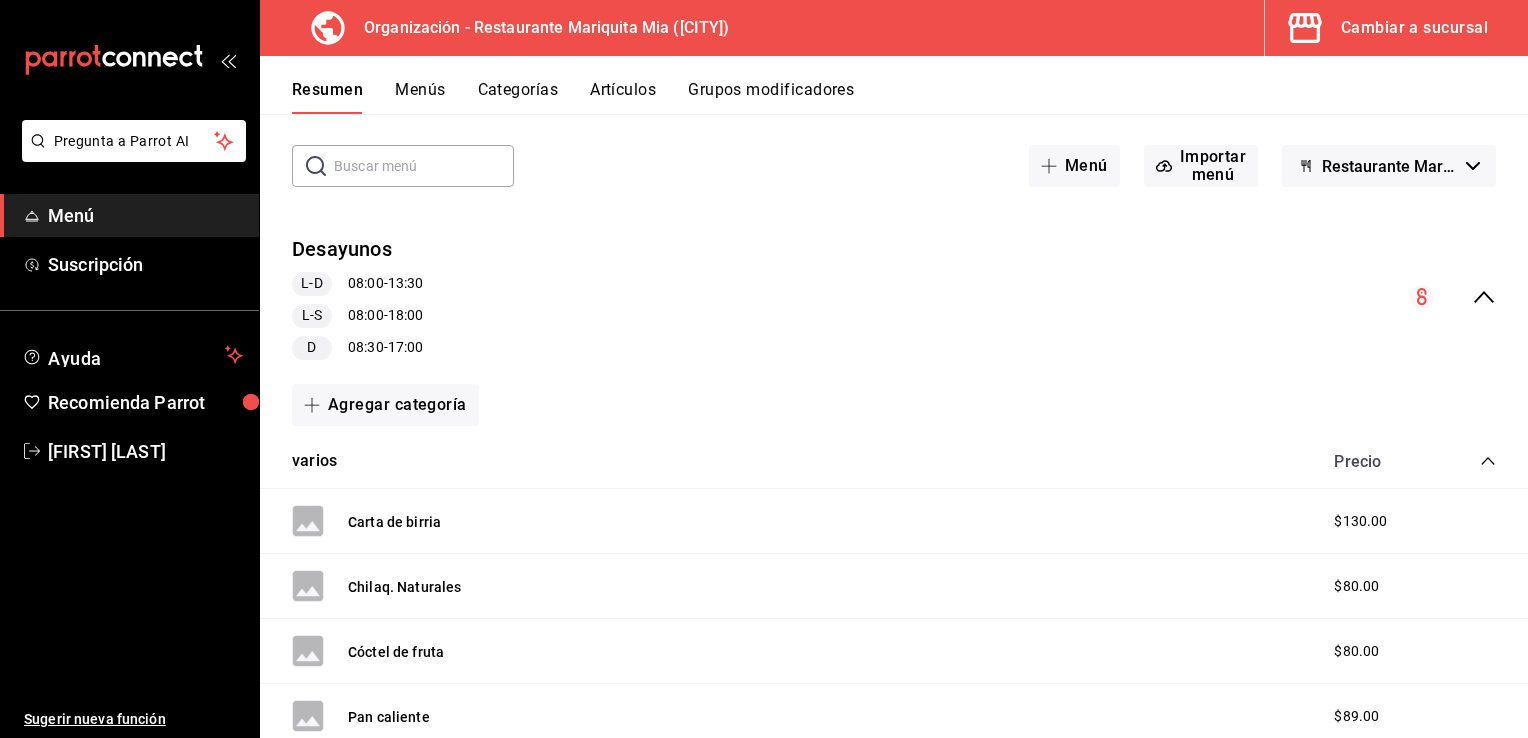 scroll, scrollTop: 0, scrollLeft: 0, axis: both 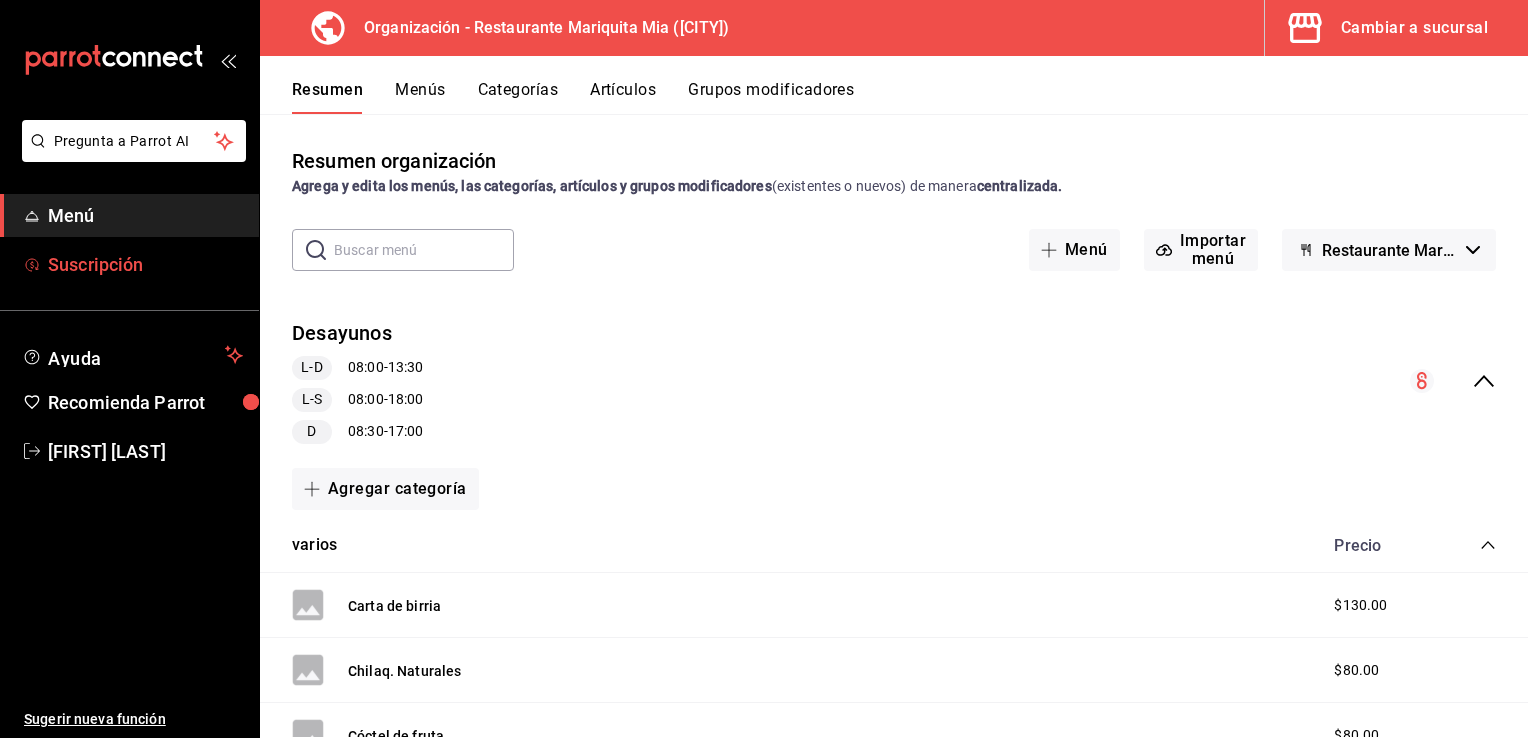 click on "Suscripción" at bounding box center [95, 264] 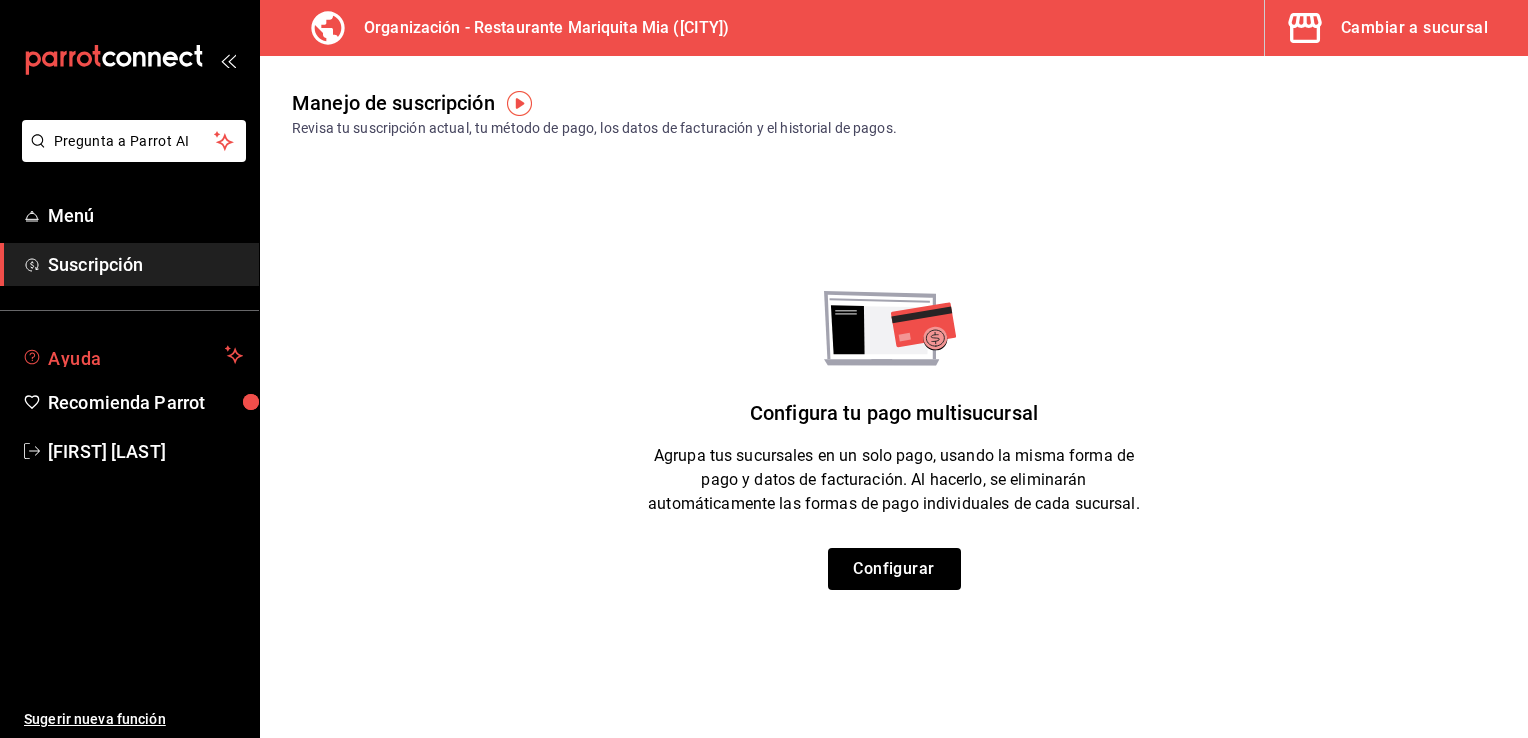 click on "Ayuda" at bounding box center (132, 355) 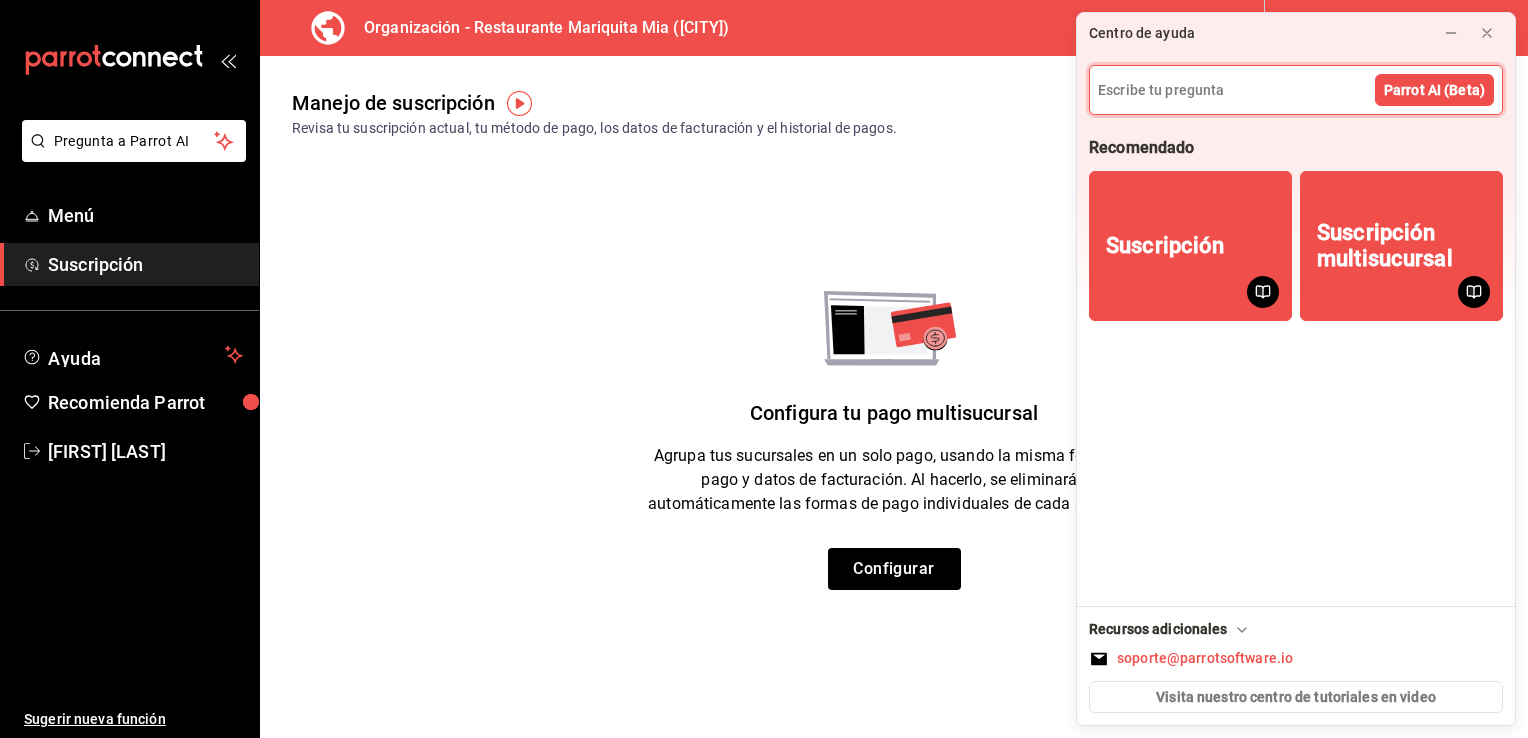 click on "Configura tu pago multisucursal Agrupa tus sucursales en un solo pago, usando la misma forma de pago y datos de facturación. Al hacerlo, se eliminarán automáticamente las formas de pago individuales de cada sucursal. Configurar" at bounding box center [894, 440] 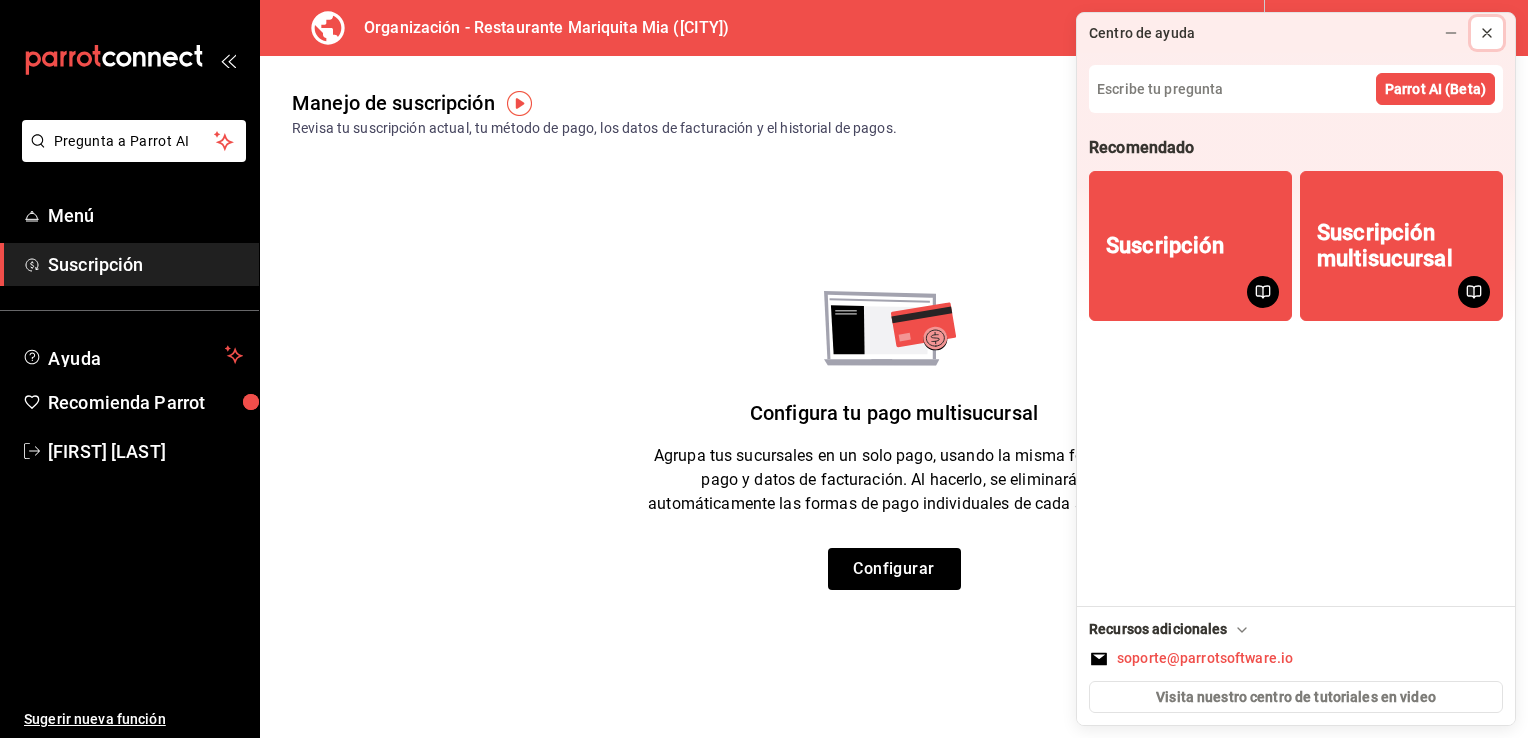 click at bounding box center (1487, 33) 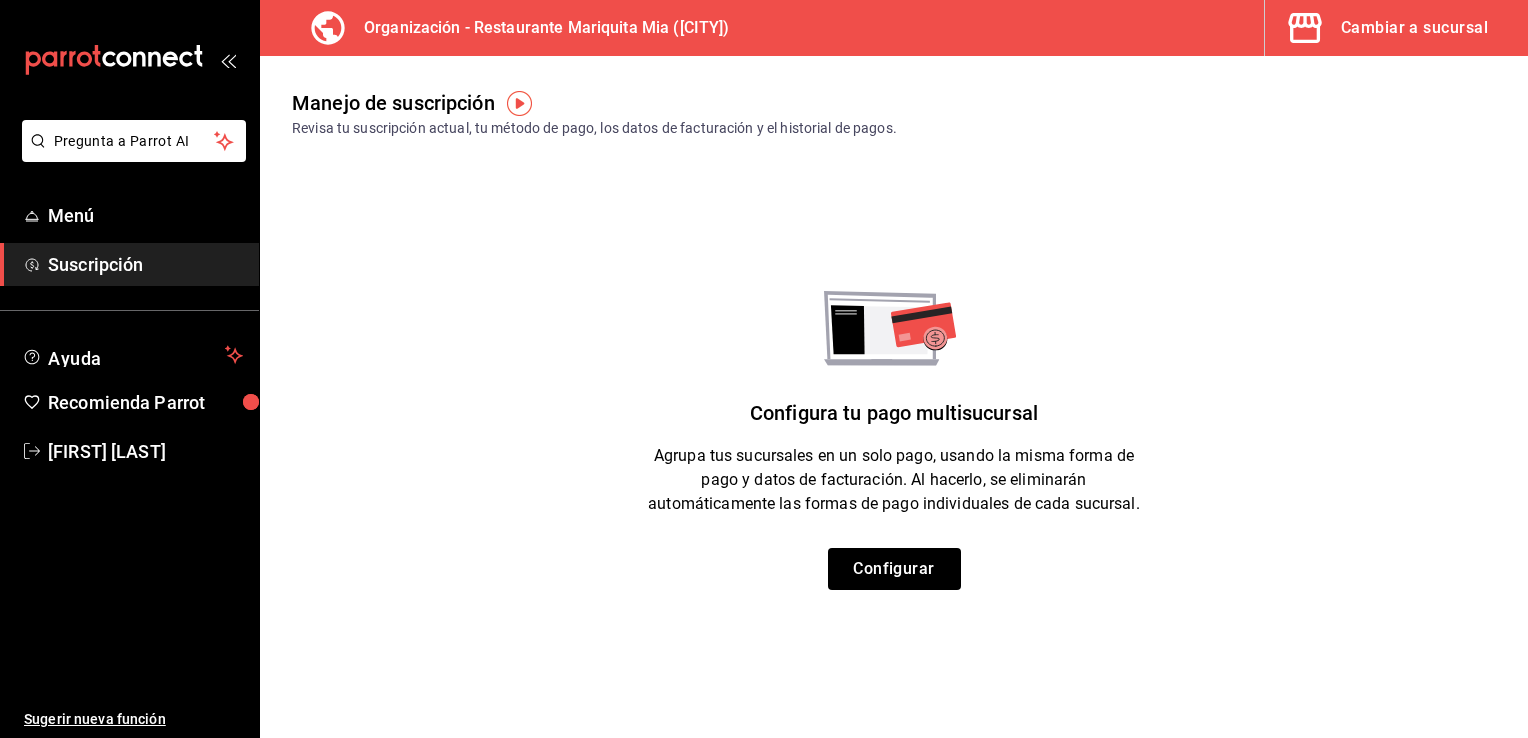 click on "Cambiar a sucursal" at bounding box center [1414, 28] 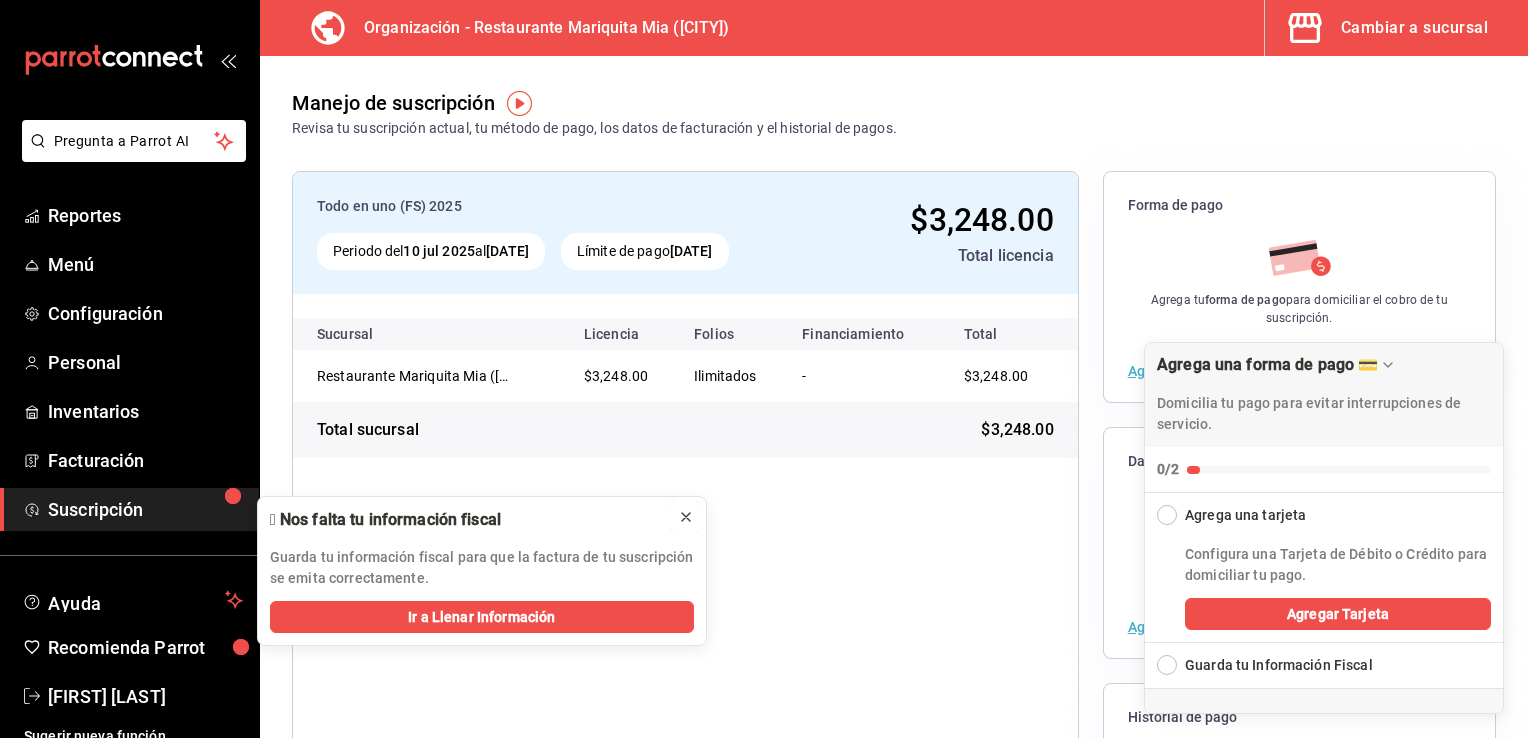 click 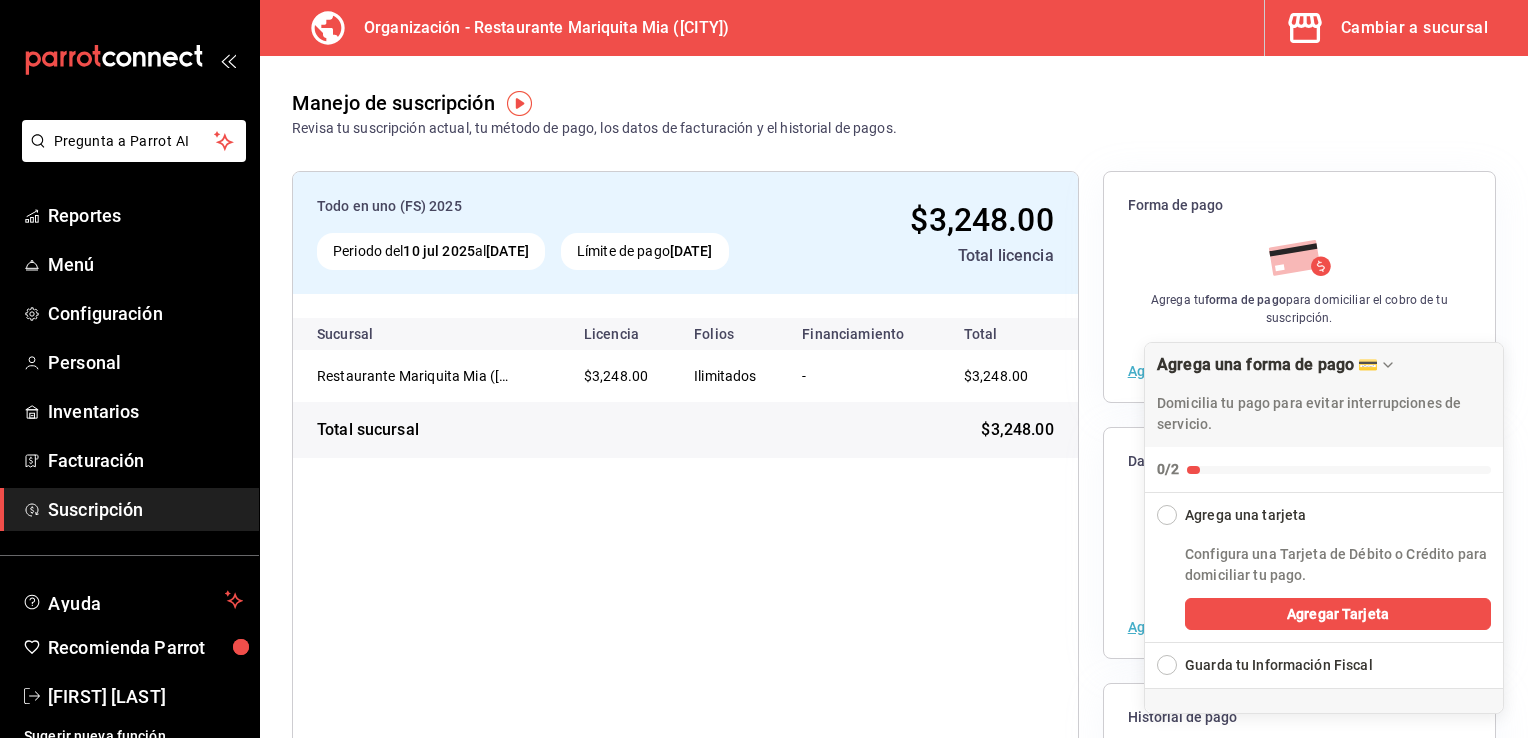 click on "Todo en uno (FS) 2025 Periodo del  10 jul 2025  al  10 sep 2025 Límite de pago  10 sep 2025 $3,248.00 Total licencia Sucursal Licencia Folios Financiamiento Total Restaurante Mariquita Mia (Tlaxcala) $3,248.00 Ilimitados - $3,248.00 Total sucursal $3,248.00" at bounding box center [685, 543] 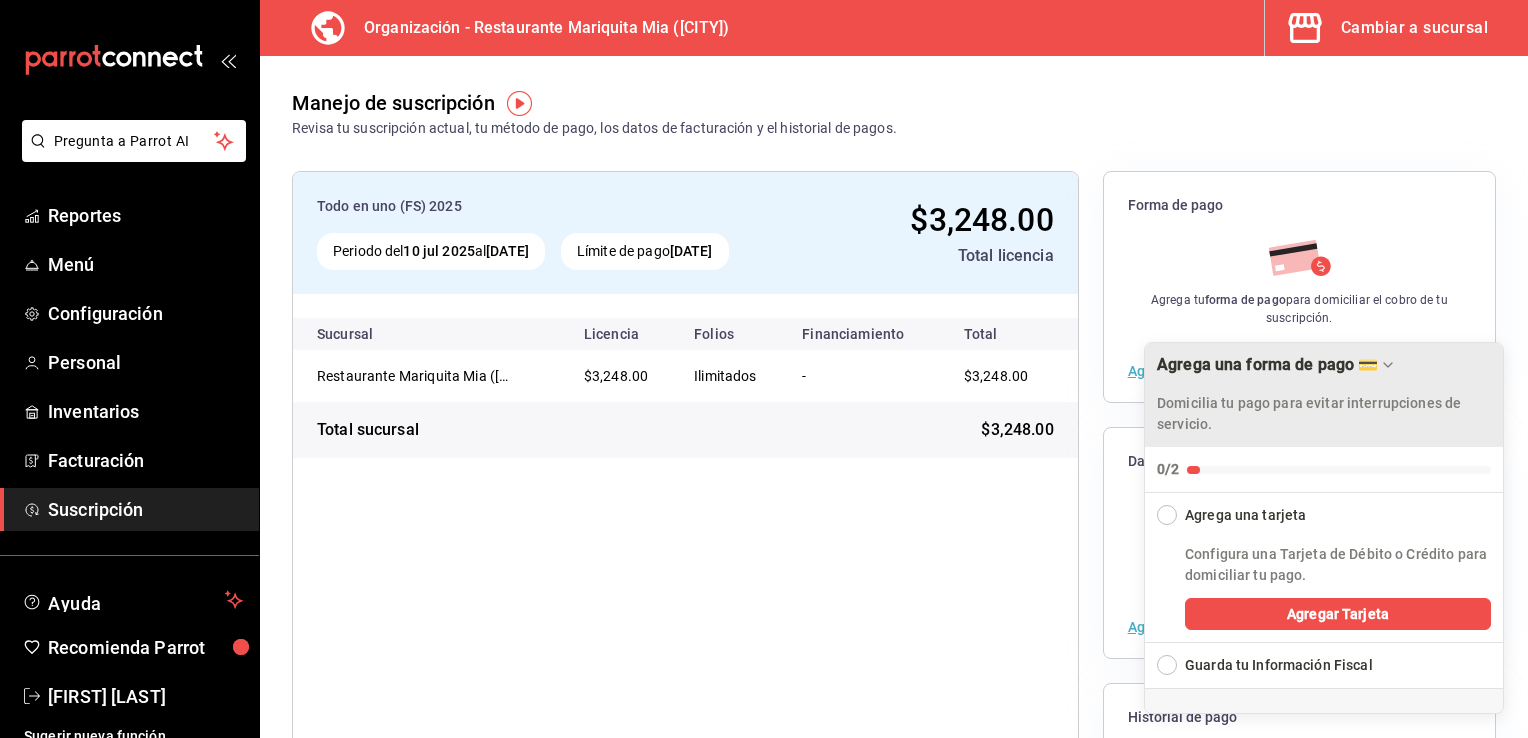 click 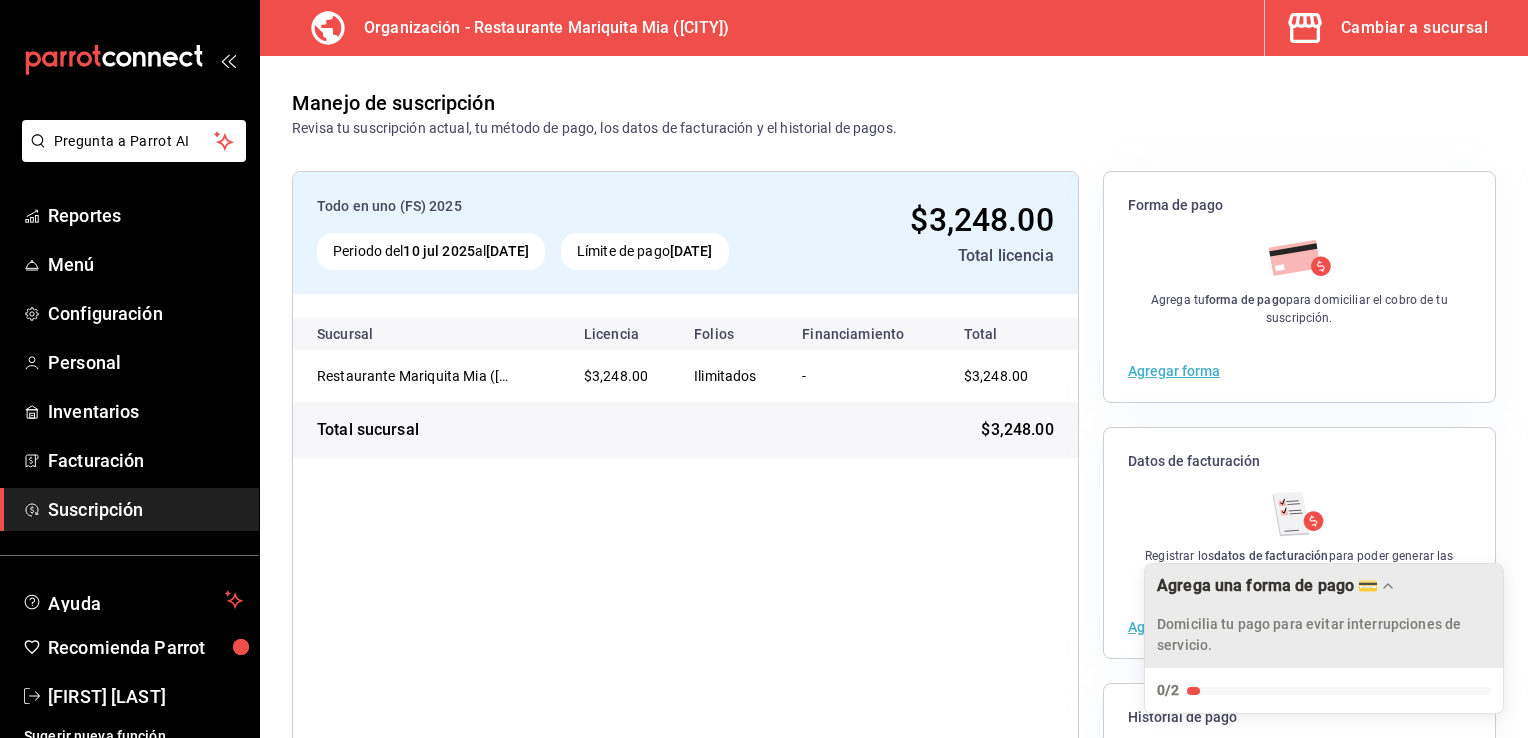 scroll, scrollTop: 207, scrollLeft: 0, axis: vertical 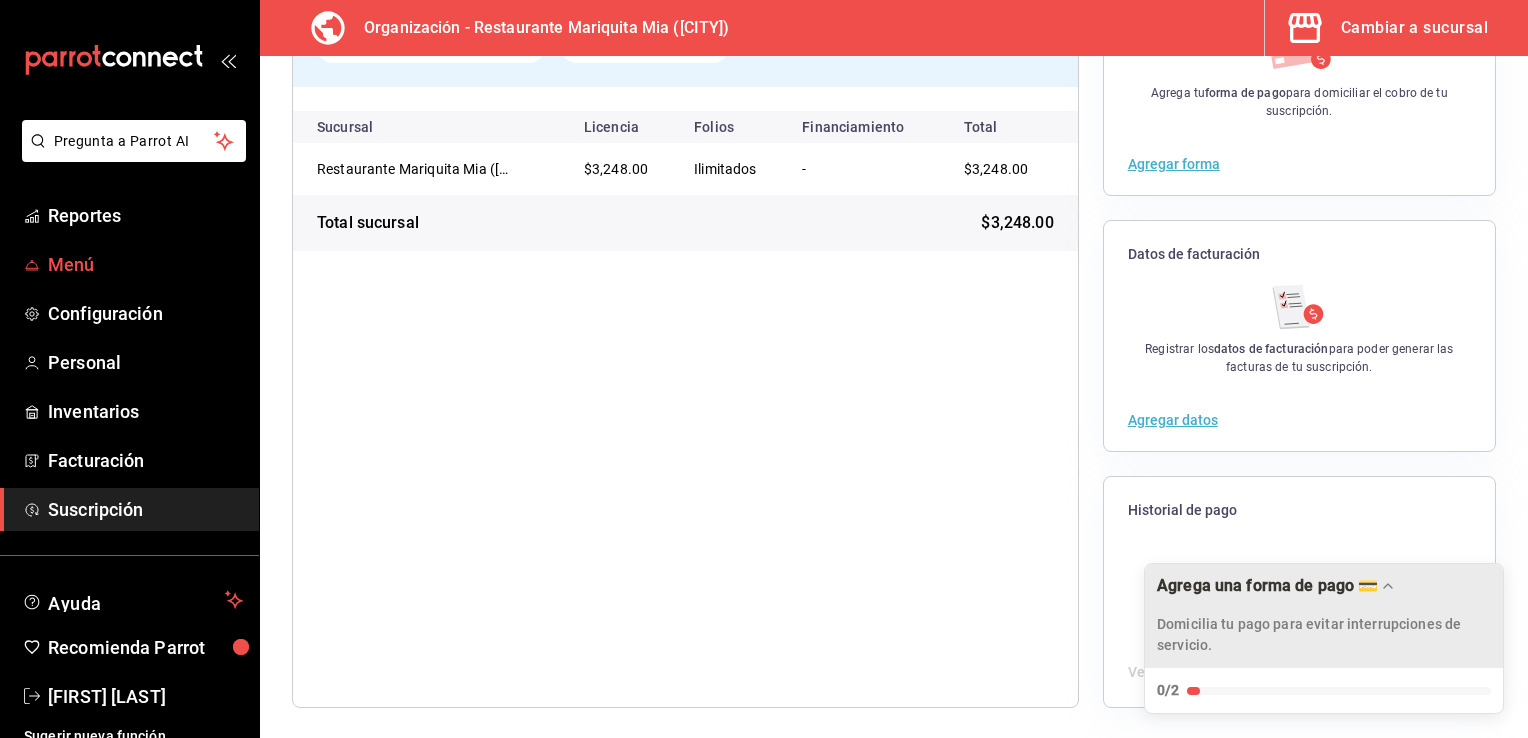 click on "Menú" at bounding box center (71, 264) 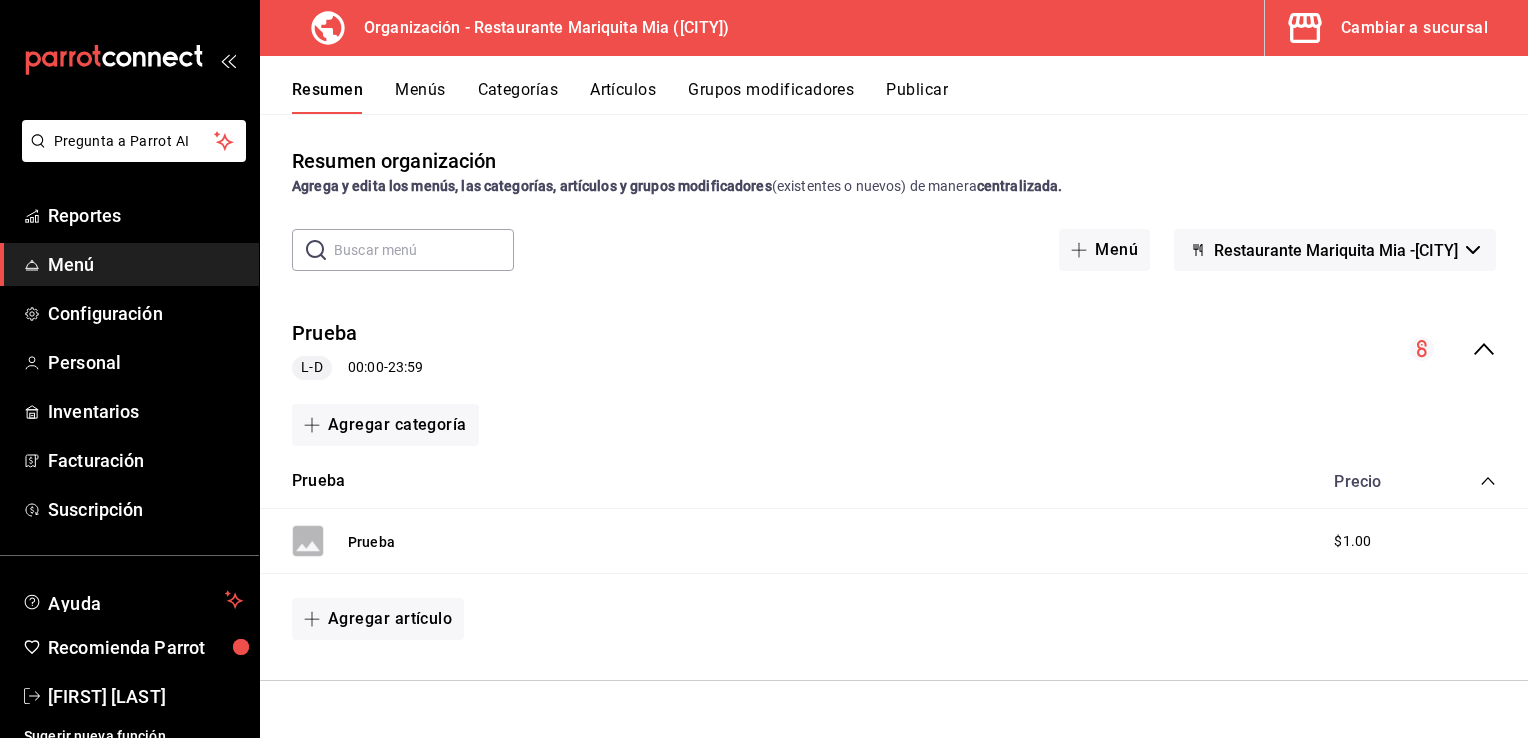 click on "Artículos" at bounding box center [623, 97] 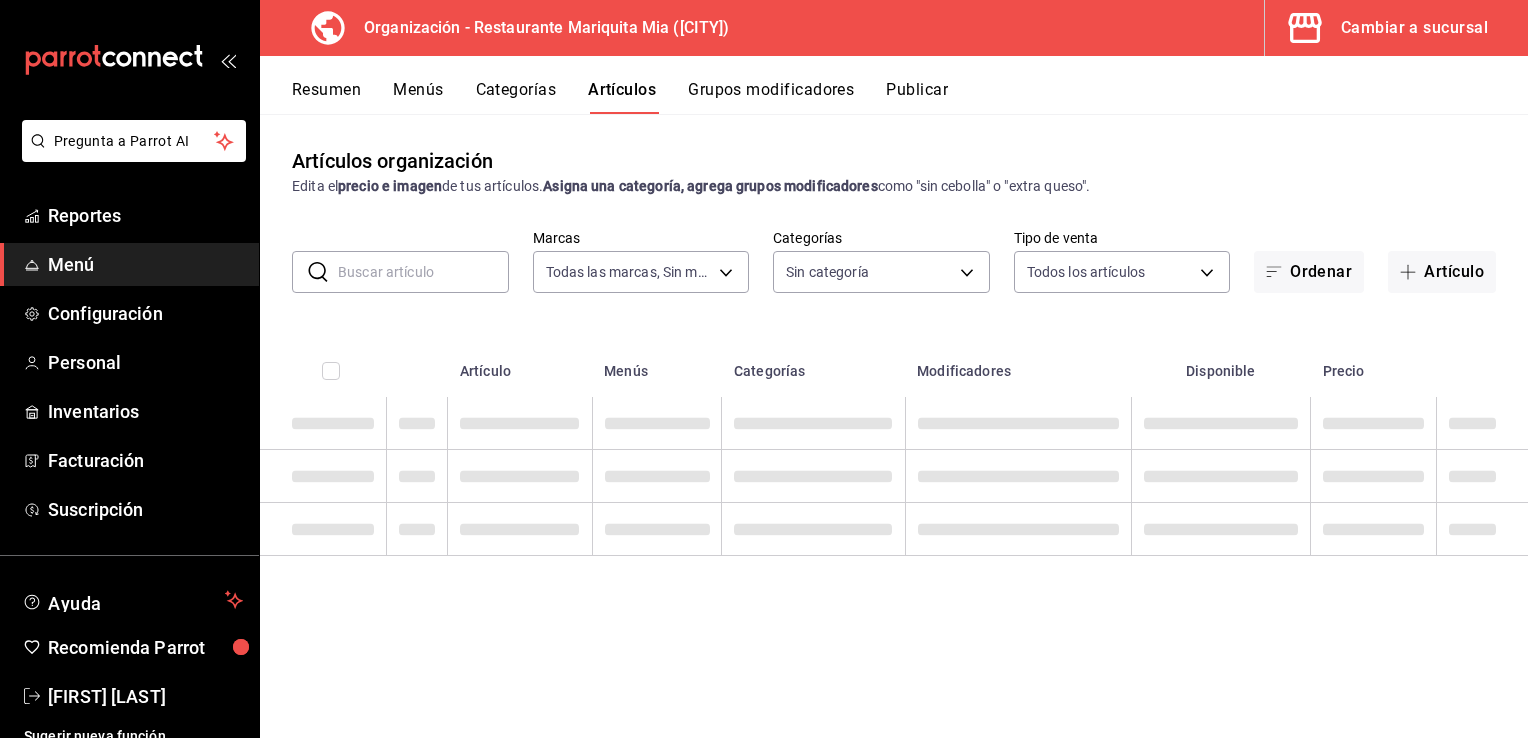 type on "89fdc860-a5ff-4470-acd2-11797ce15dee" 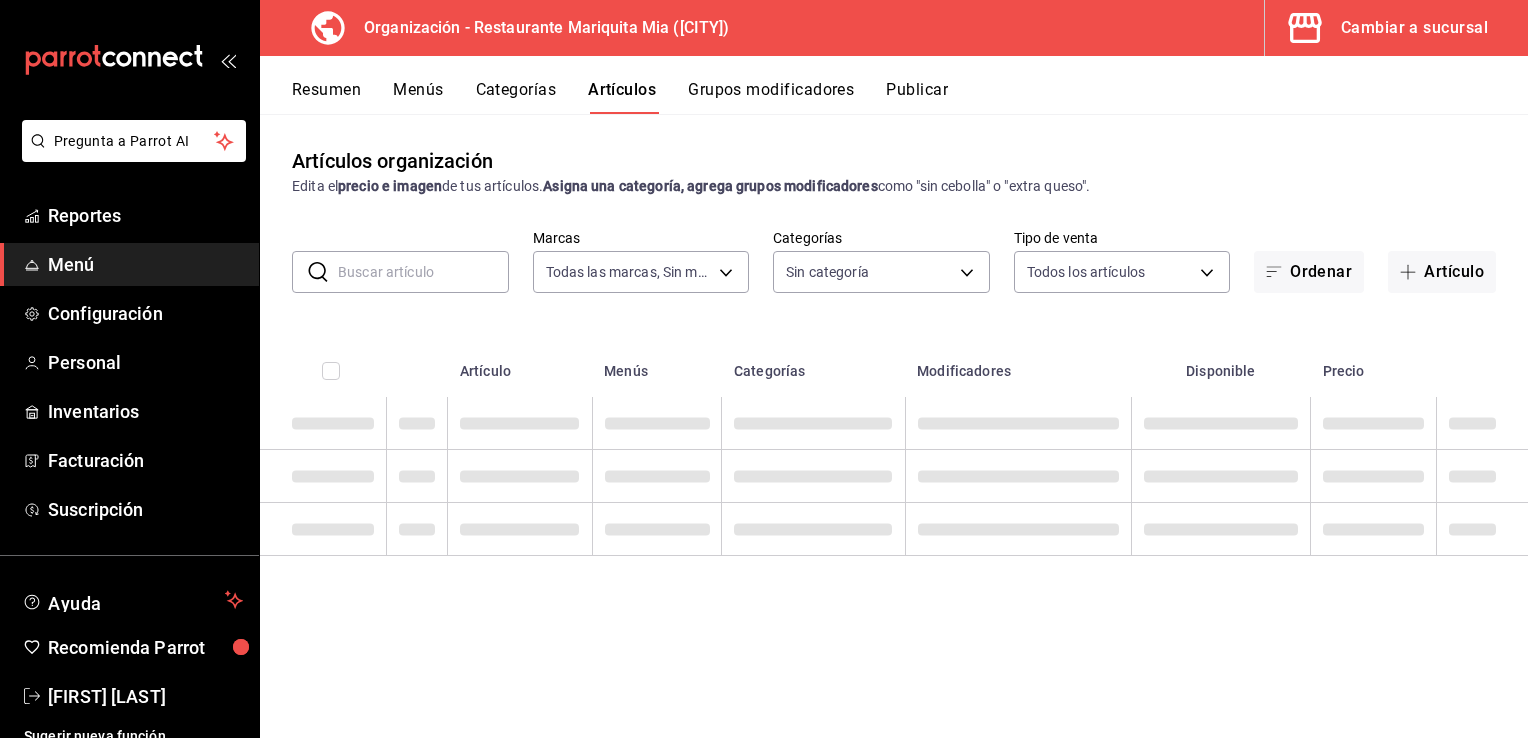 type on "9fc6e7b9-d40e-45f4-8e18-11728dece9e8" 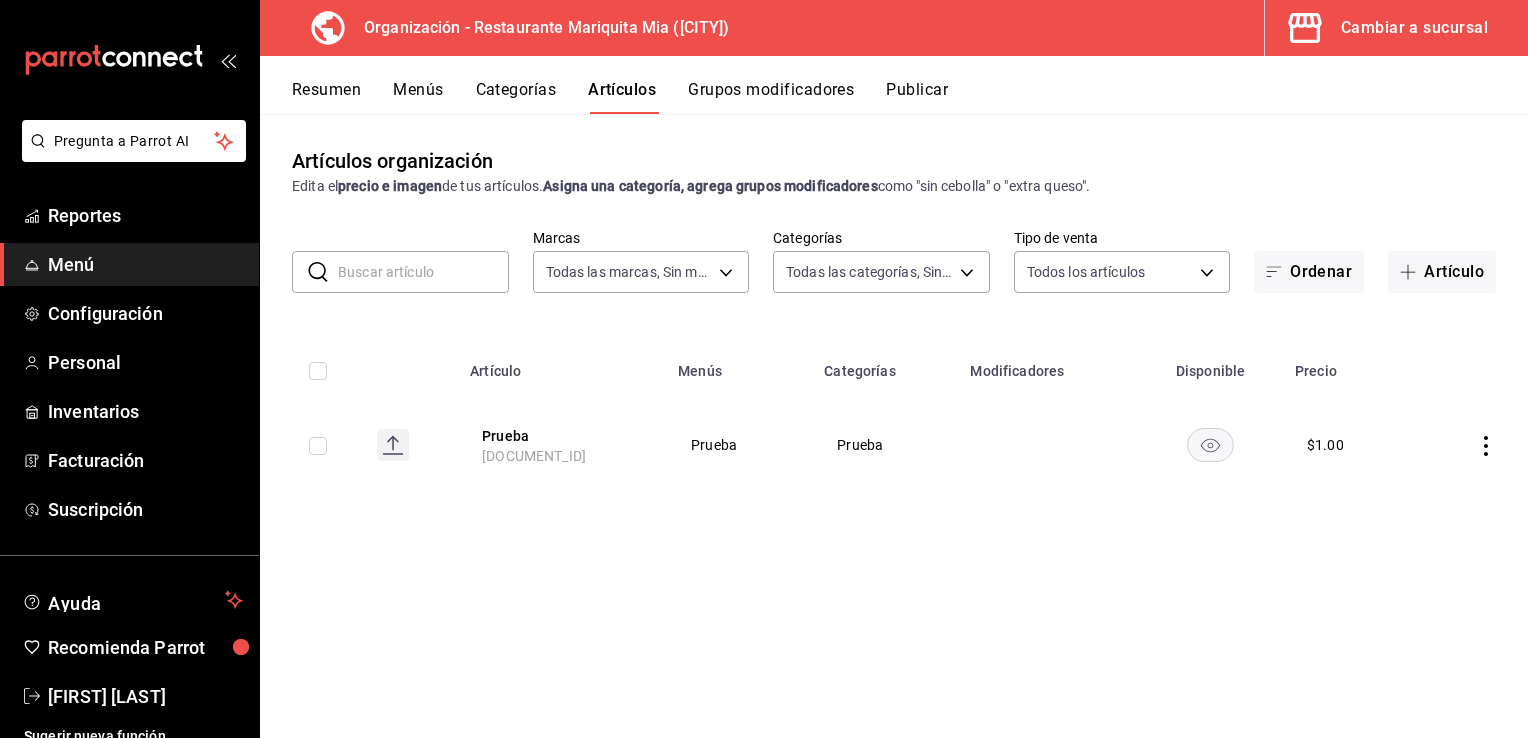 click at bounding box center [318, 371] 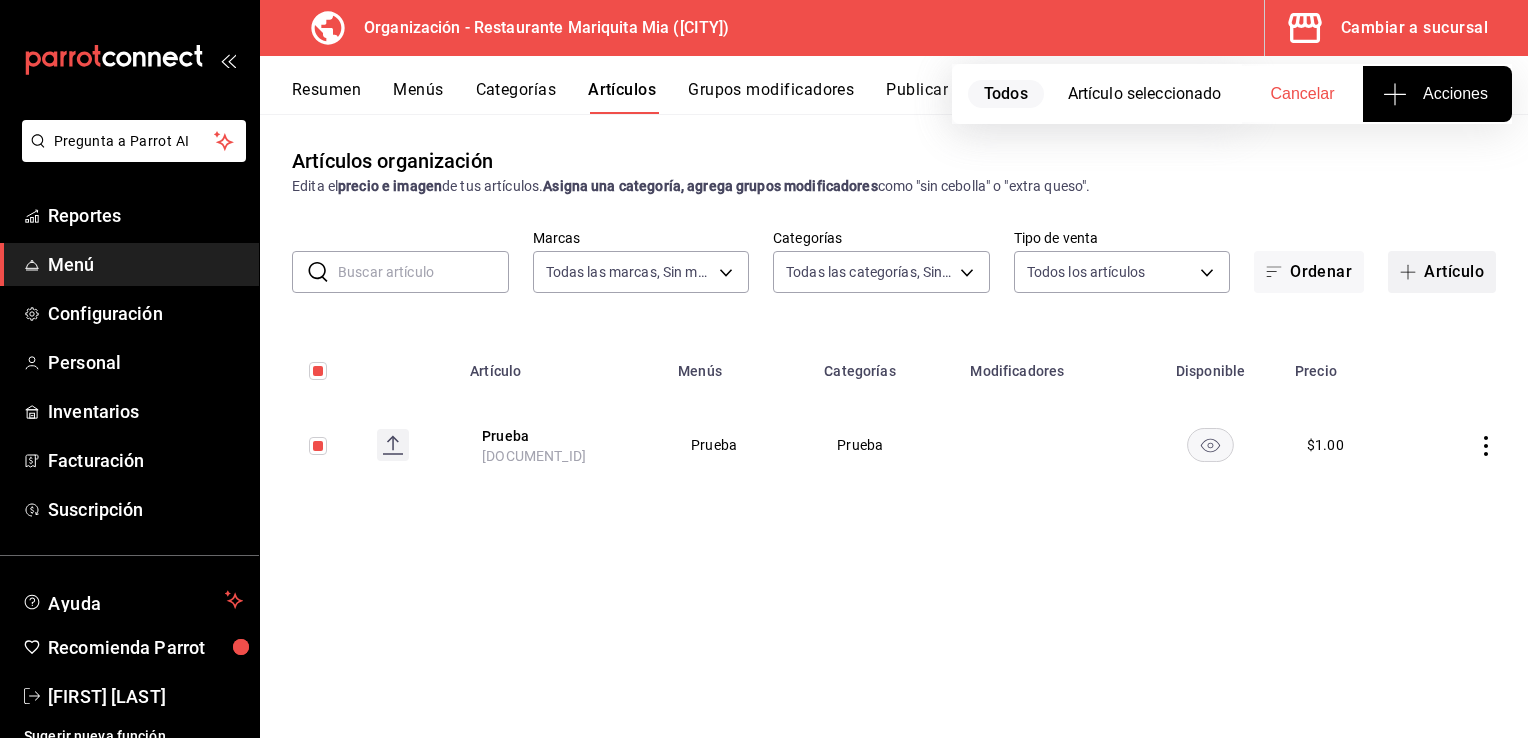 click on "Artículo" at bounding box center (1454, 272) 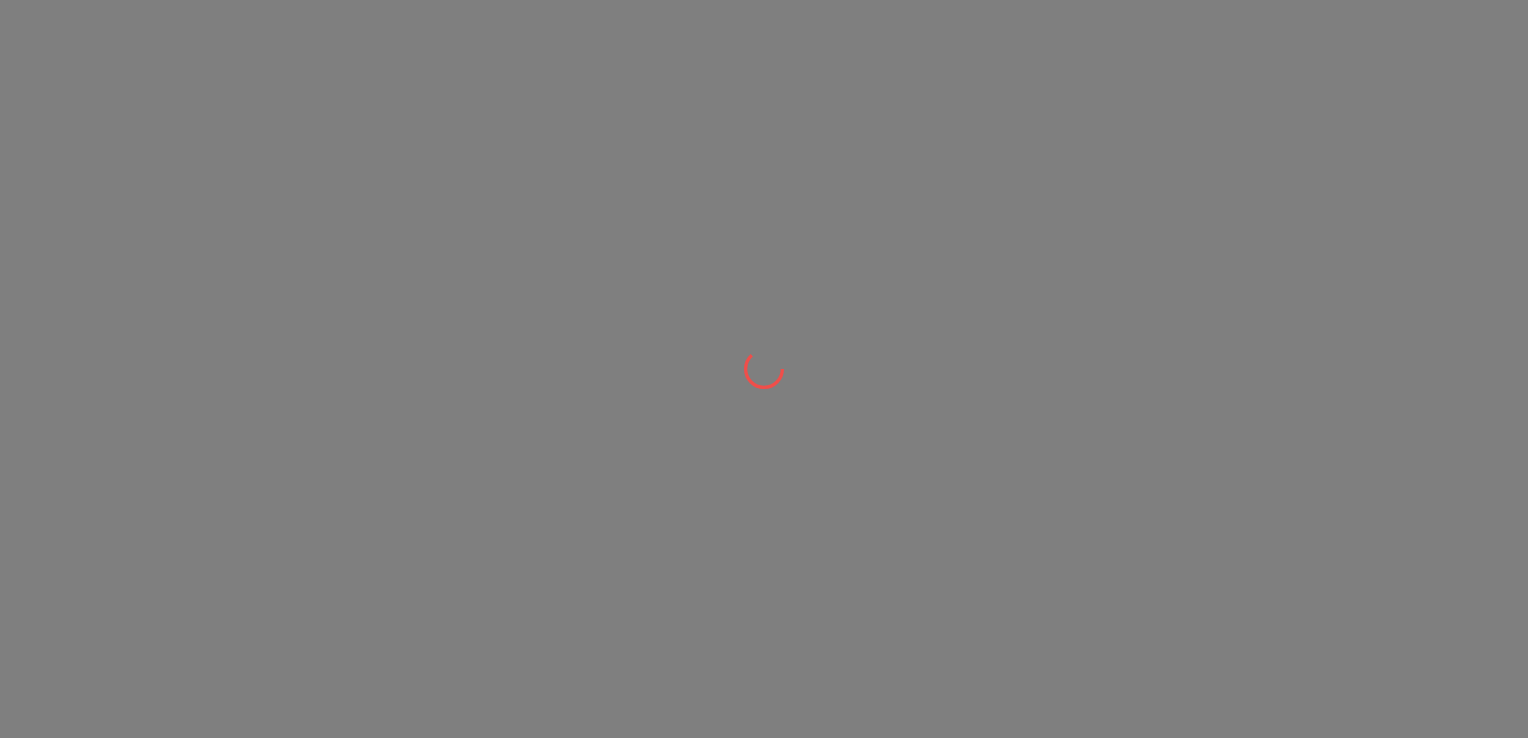 scroll, scrollTop: 0, scrollLeft: 0, axis: both 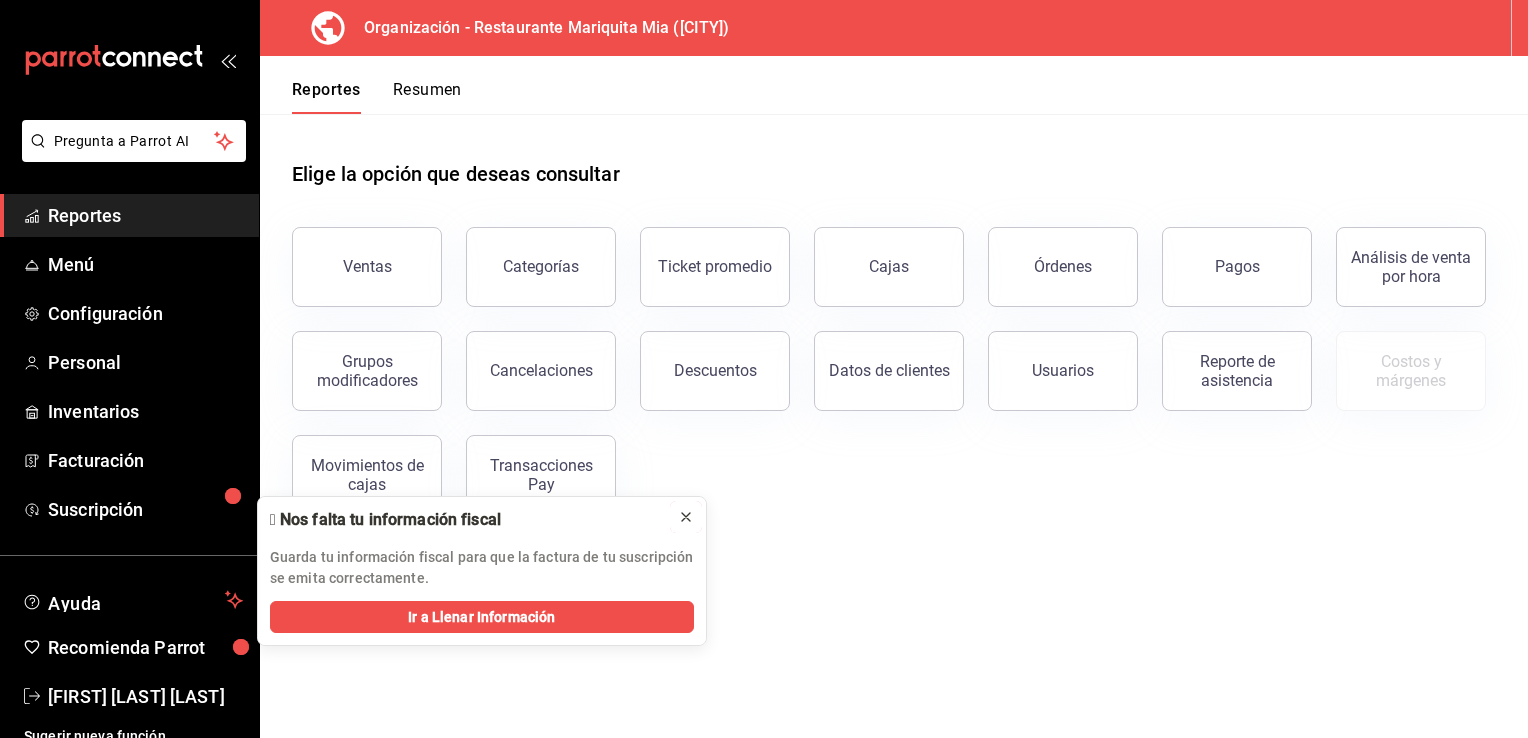 click 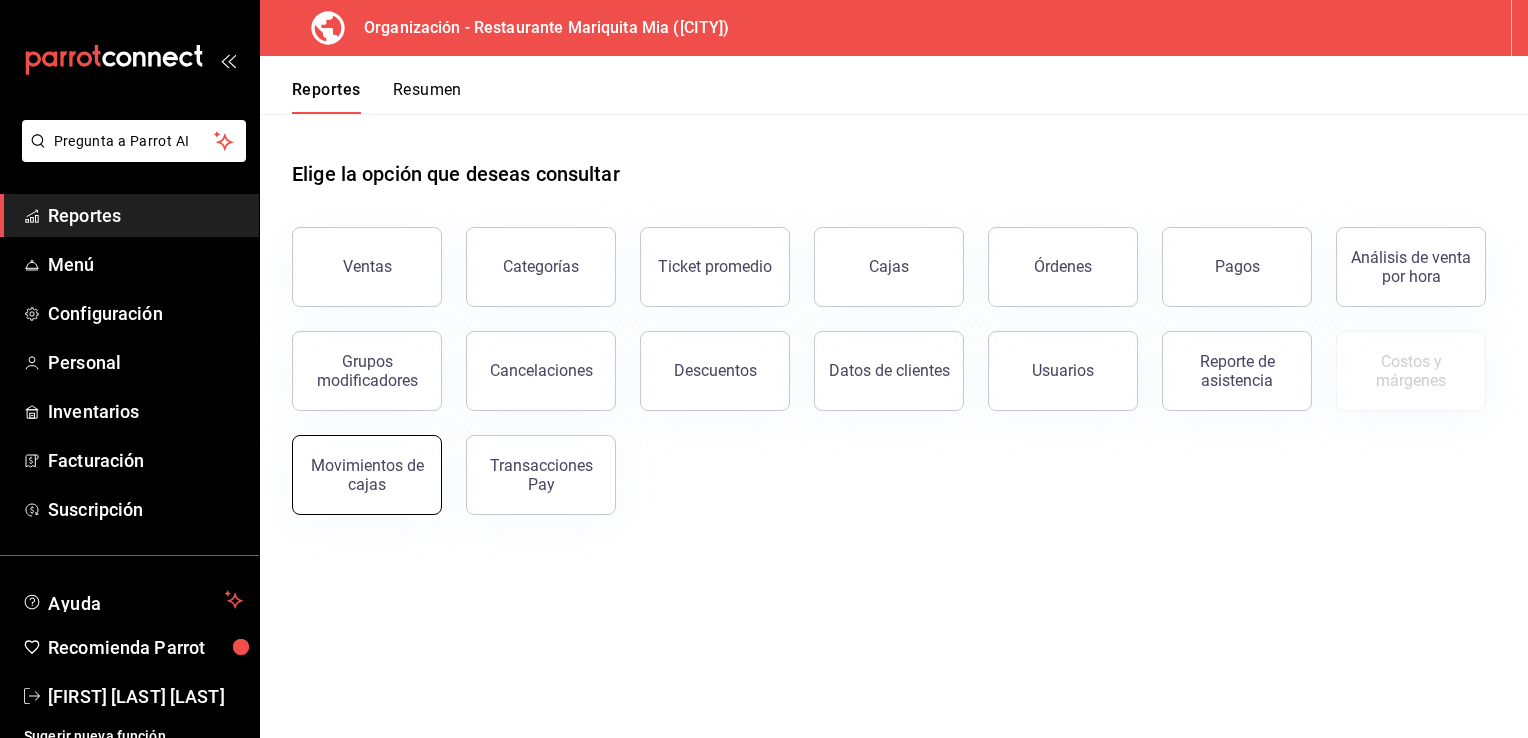 click on "Movimientos de cajas" at bounding box center [367, 475] 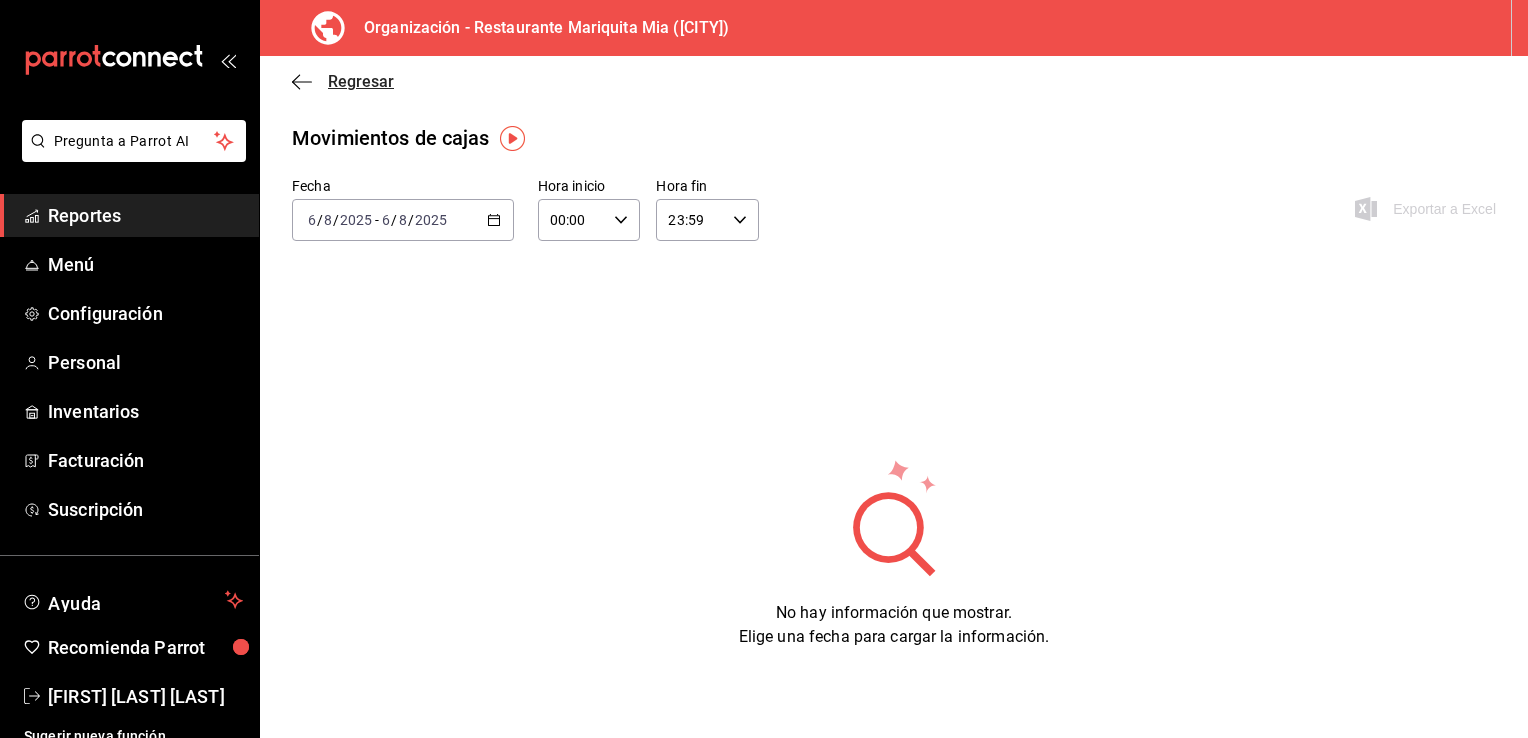 click 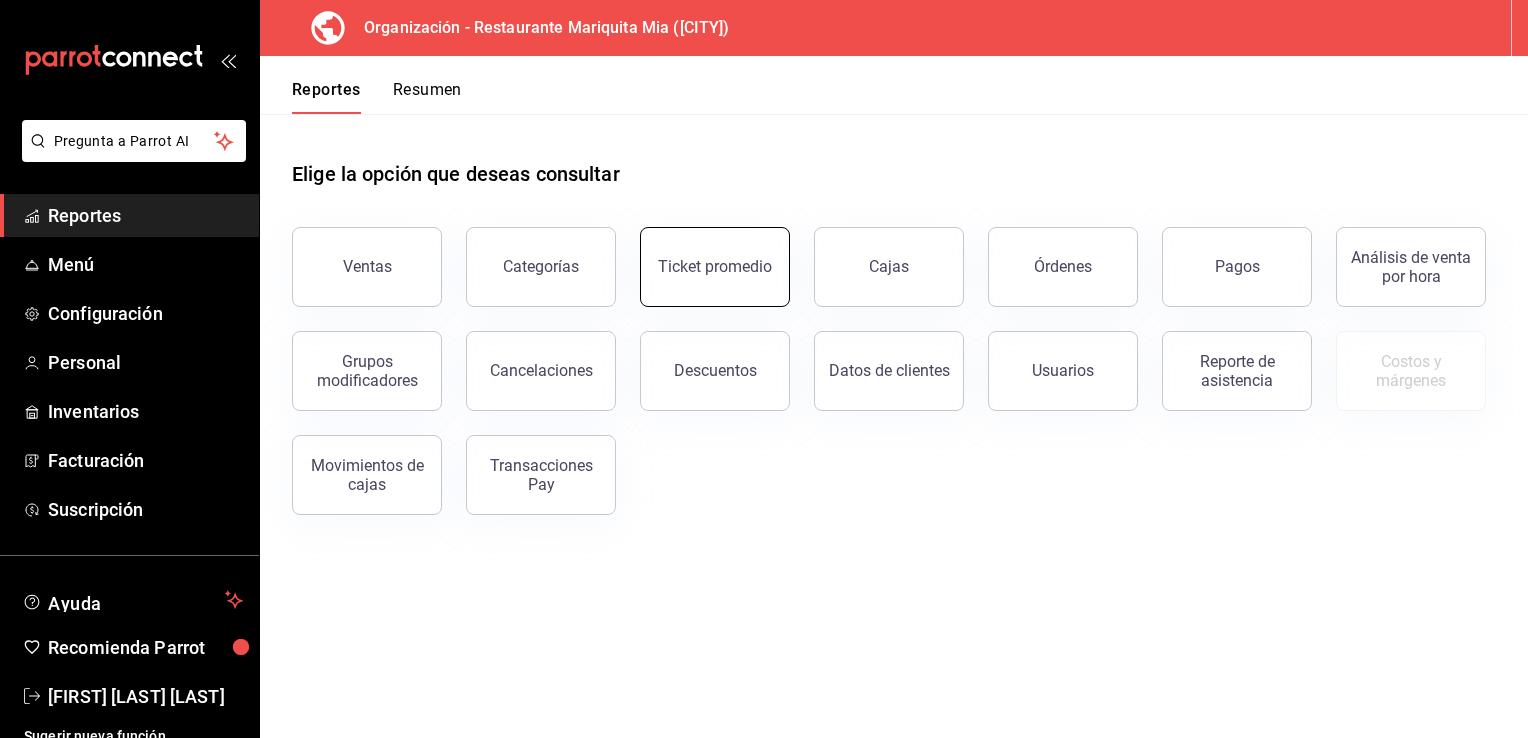 click on "Ticket promedio" at bounding box center (715, 266) 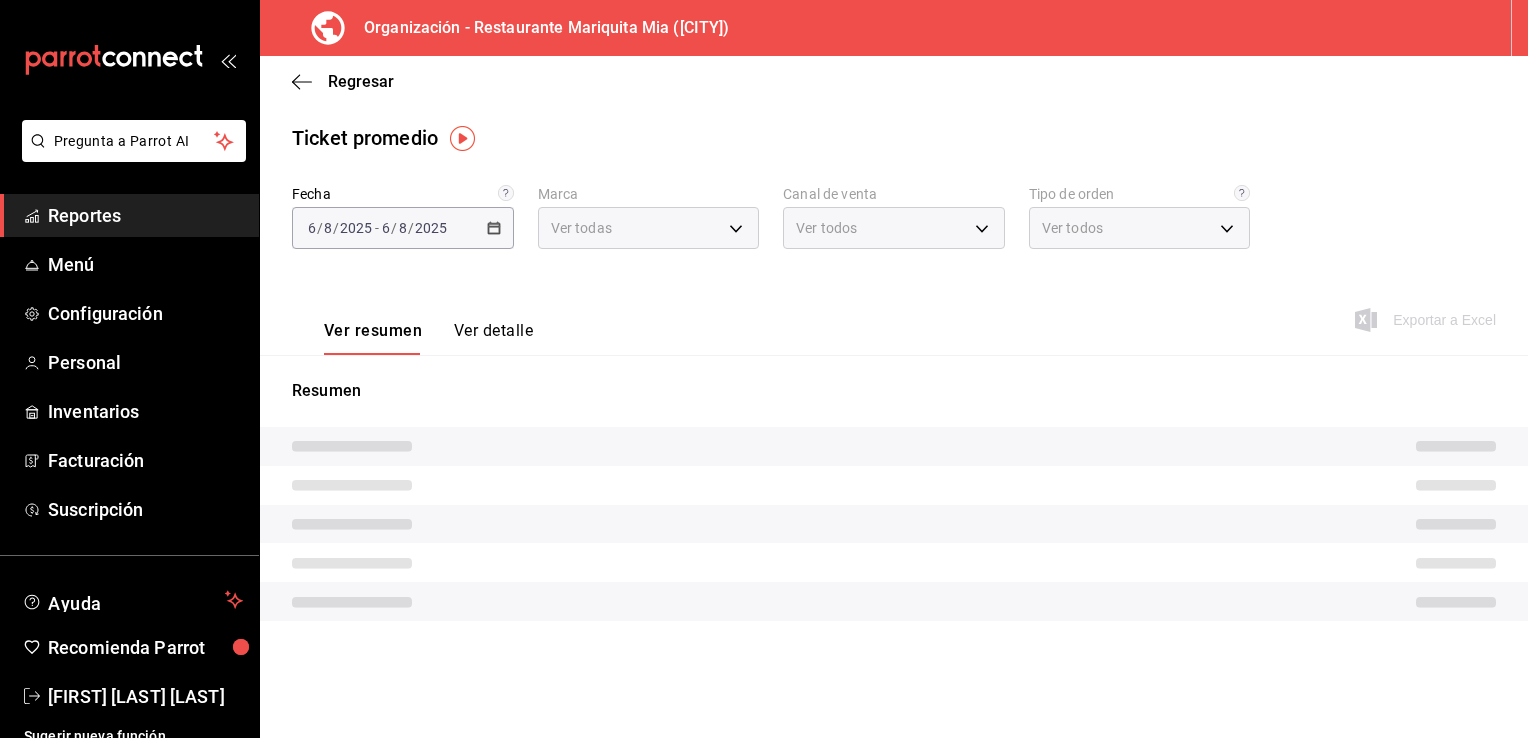 type on "89fdc860-a5ff-4470-acd2-11797ce15dee" 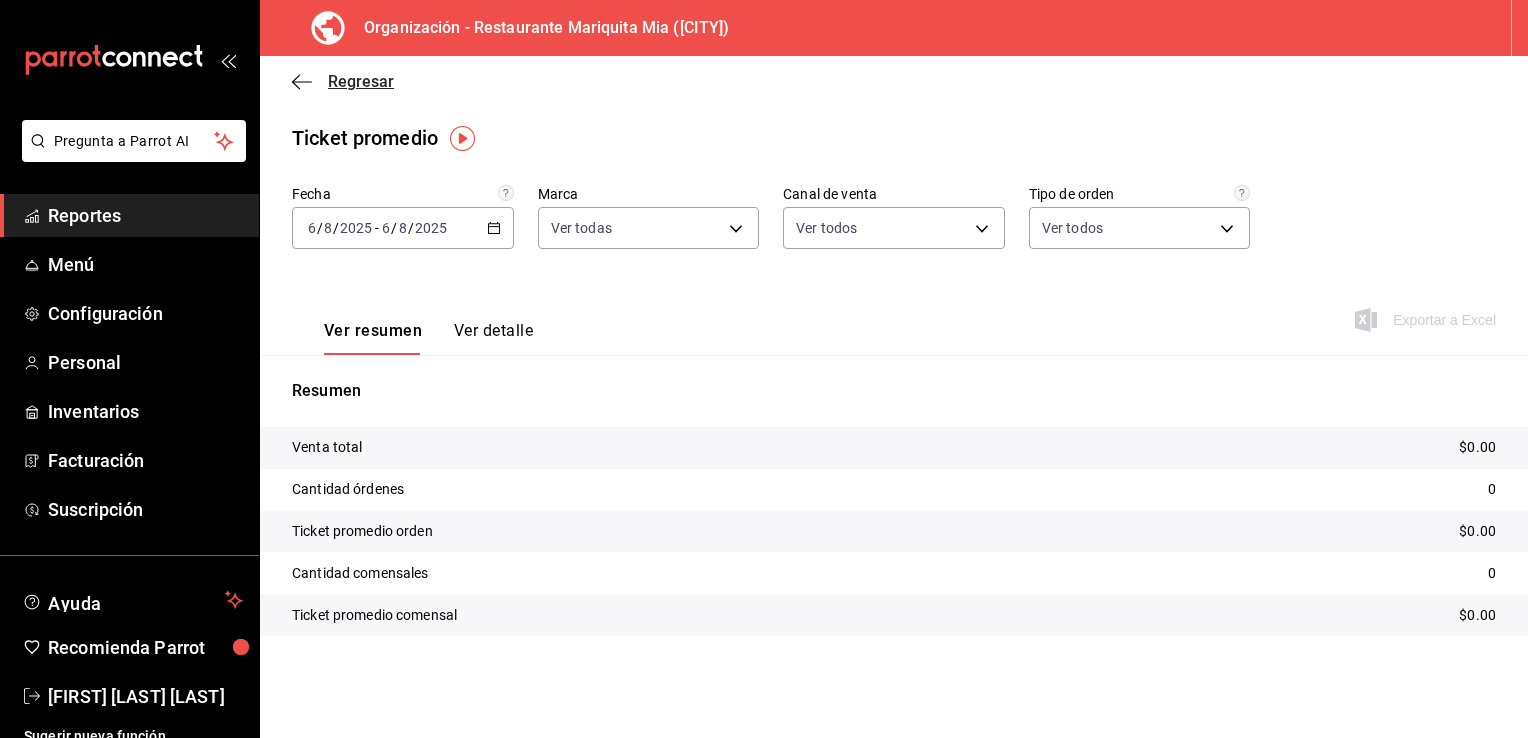 click 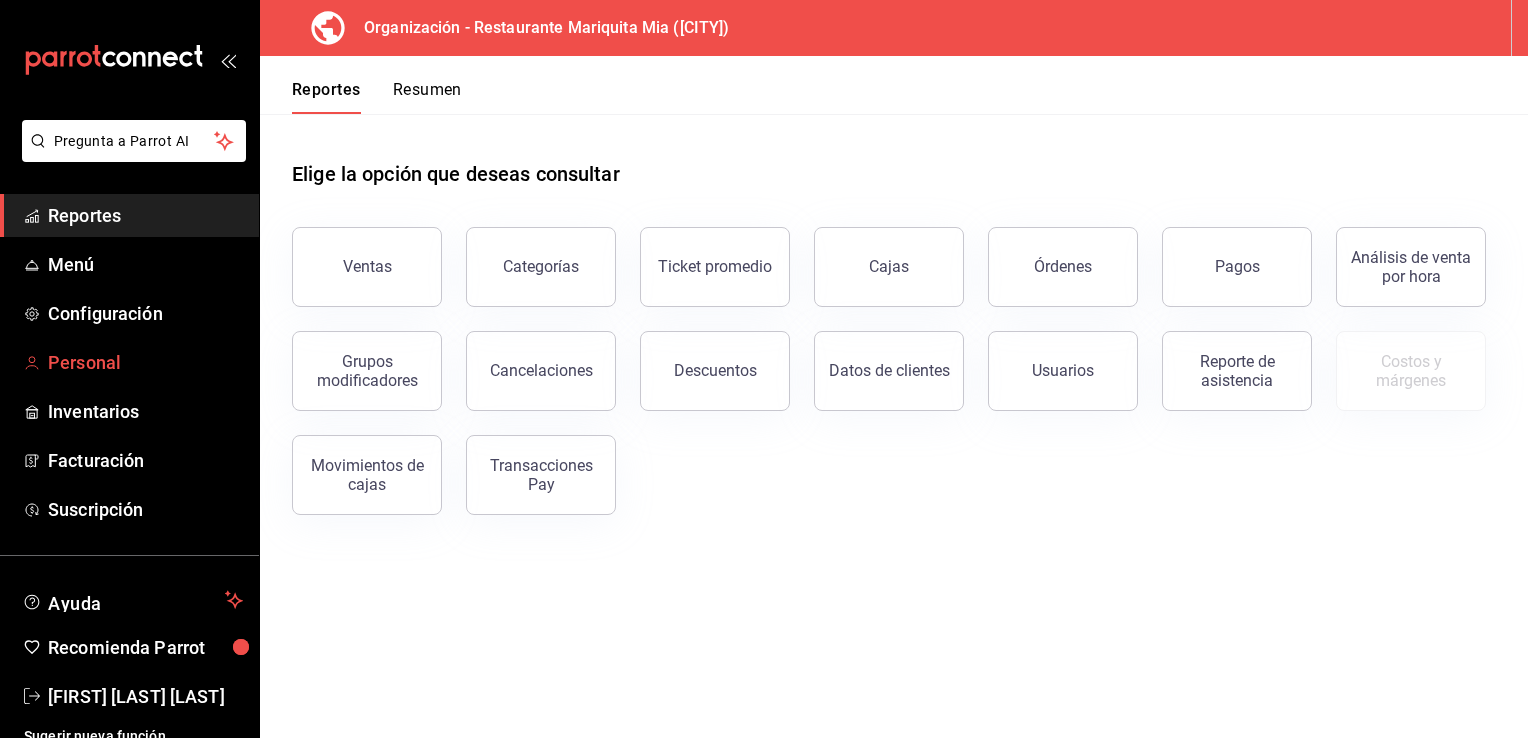 click on "Personal" at bounding box center (84, 362) 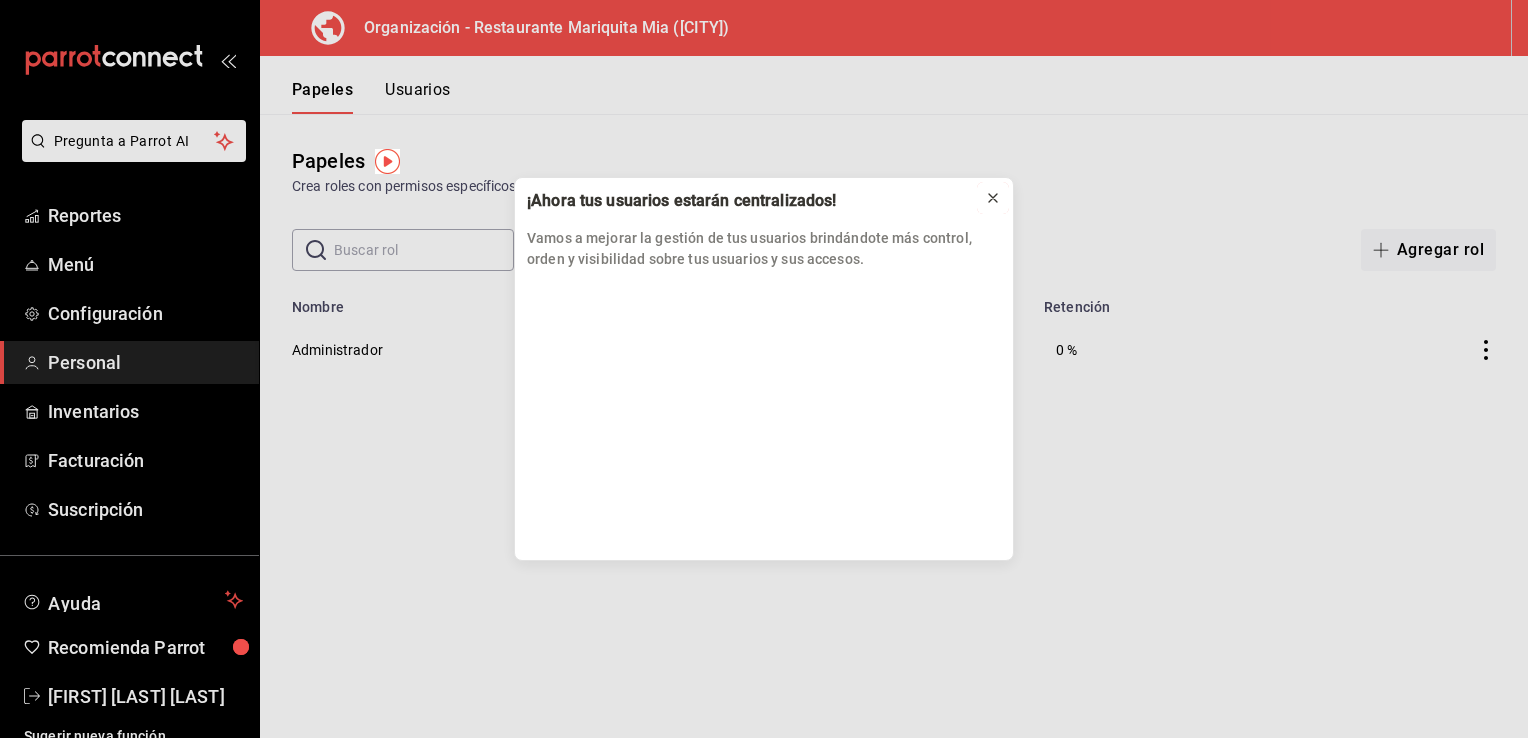 click at bounding box center (993, 198) 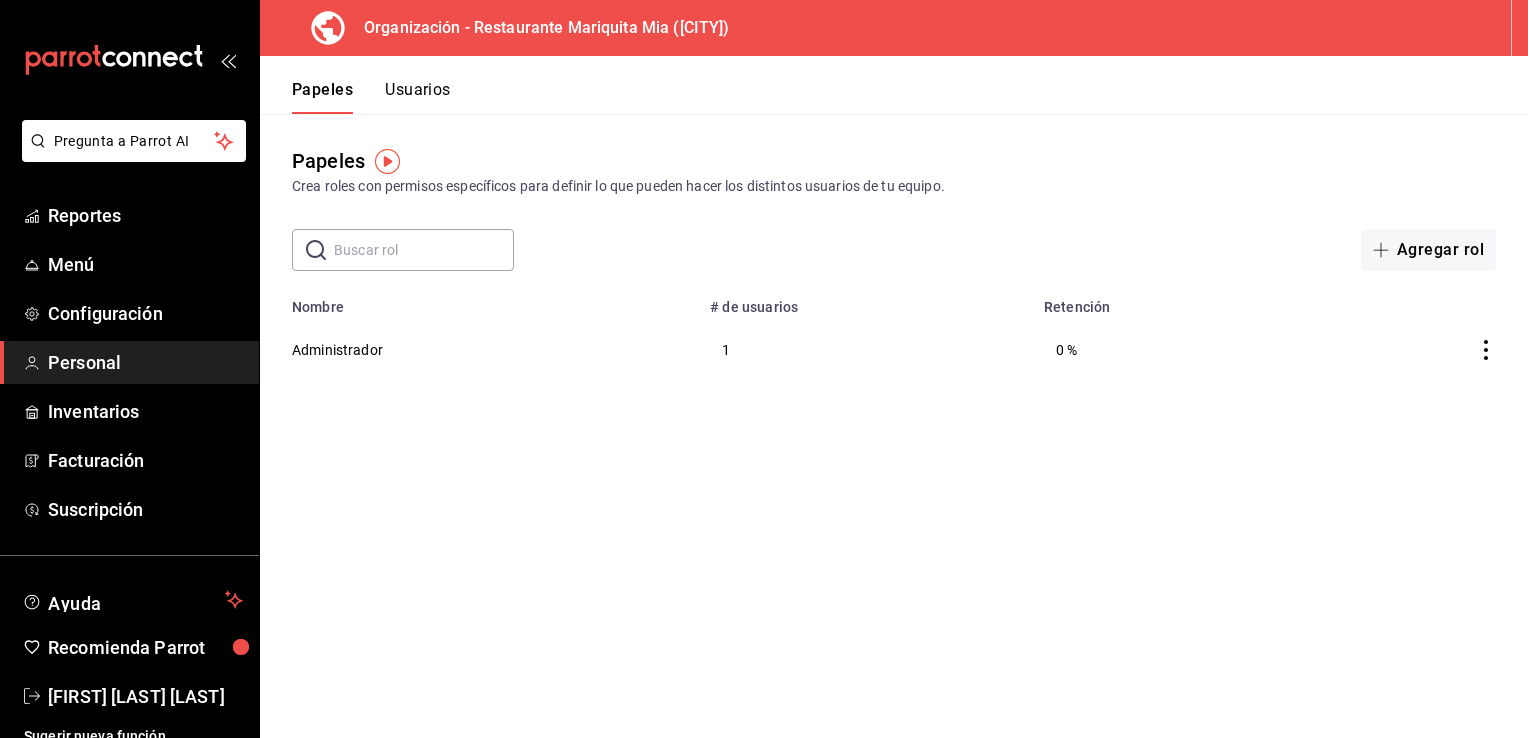 click on "Personal" at bounding box center [84, 362] 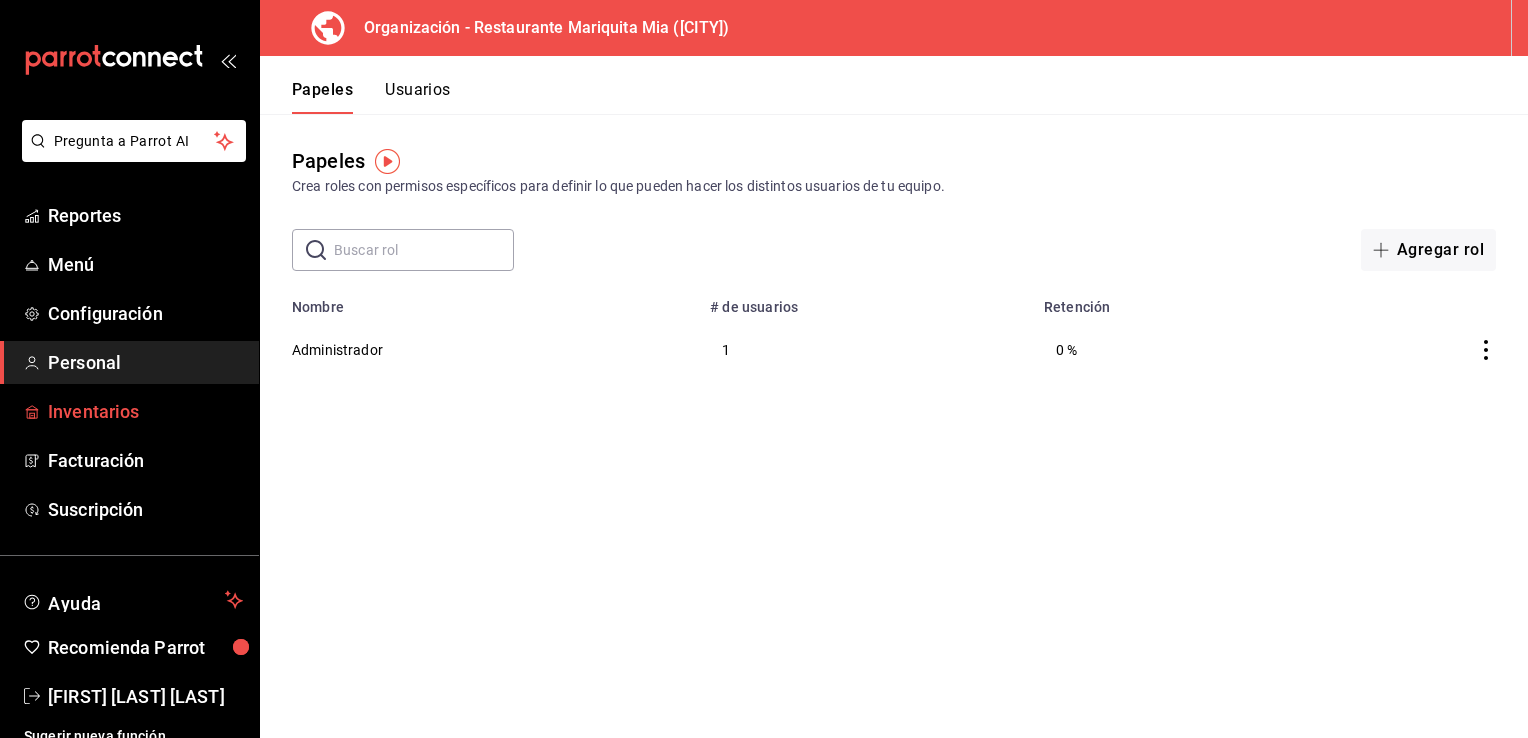 click on "Inventarios" at bounding box center [93, 411] 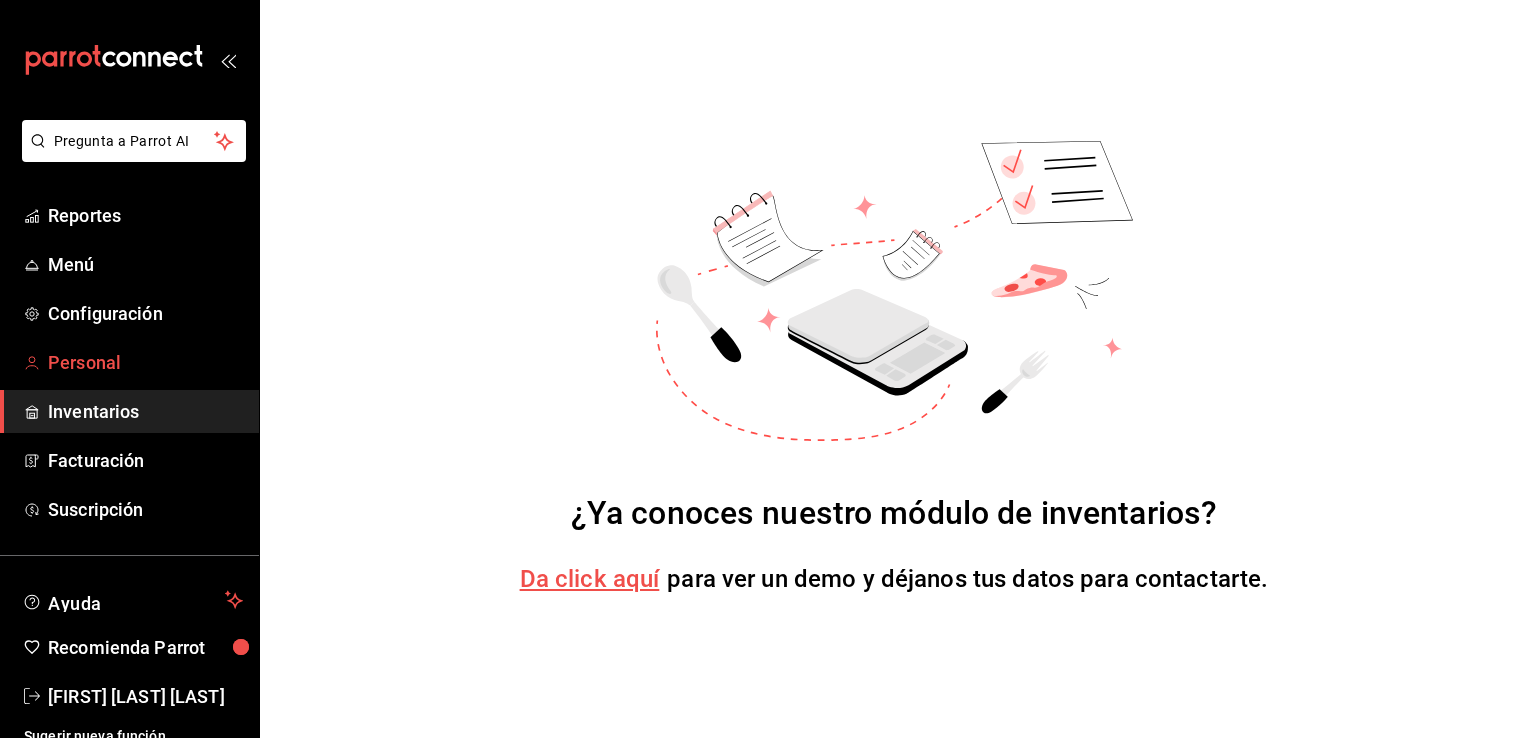 click on "Personal" at bounding box center (145, 362) 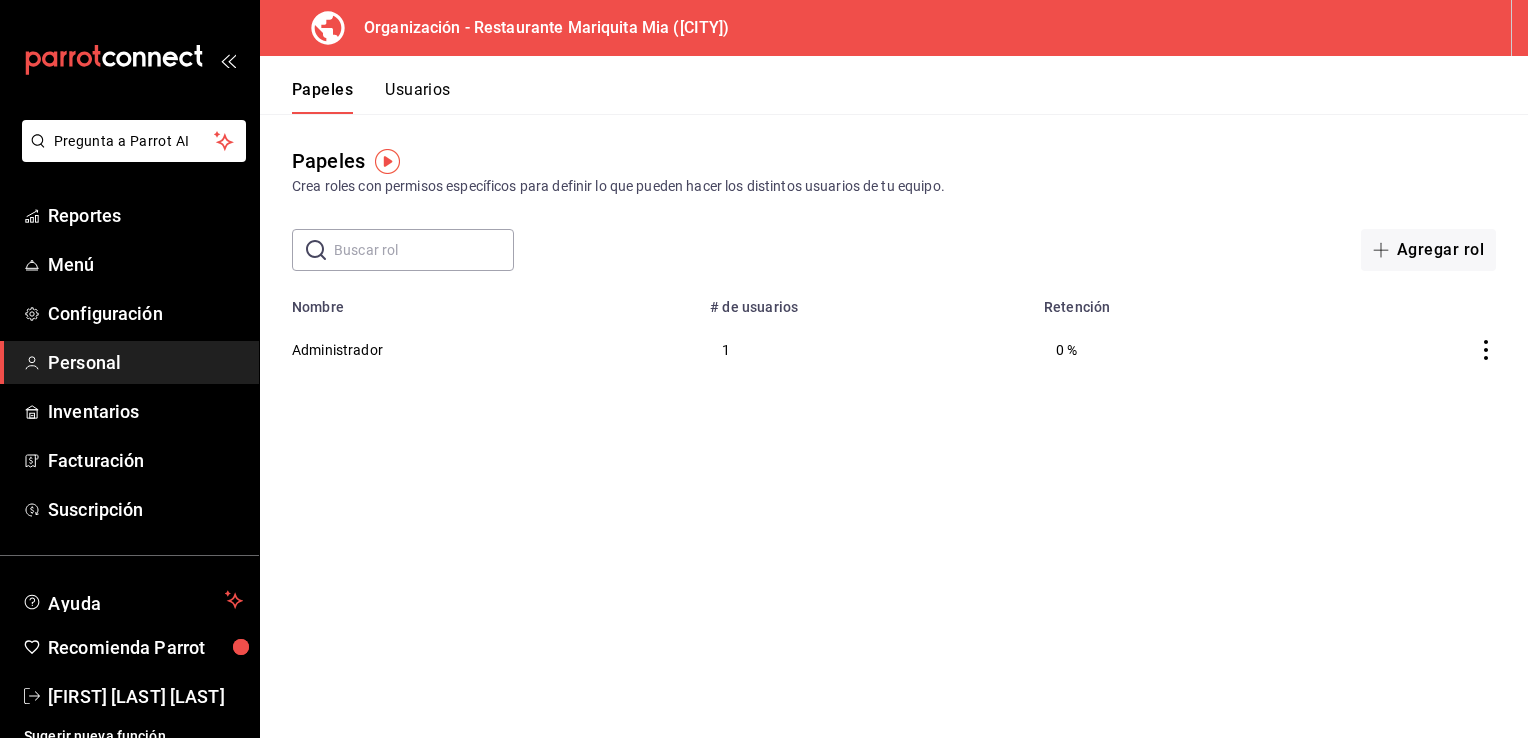 click at bounding box center [387, 161] 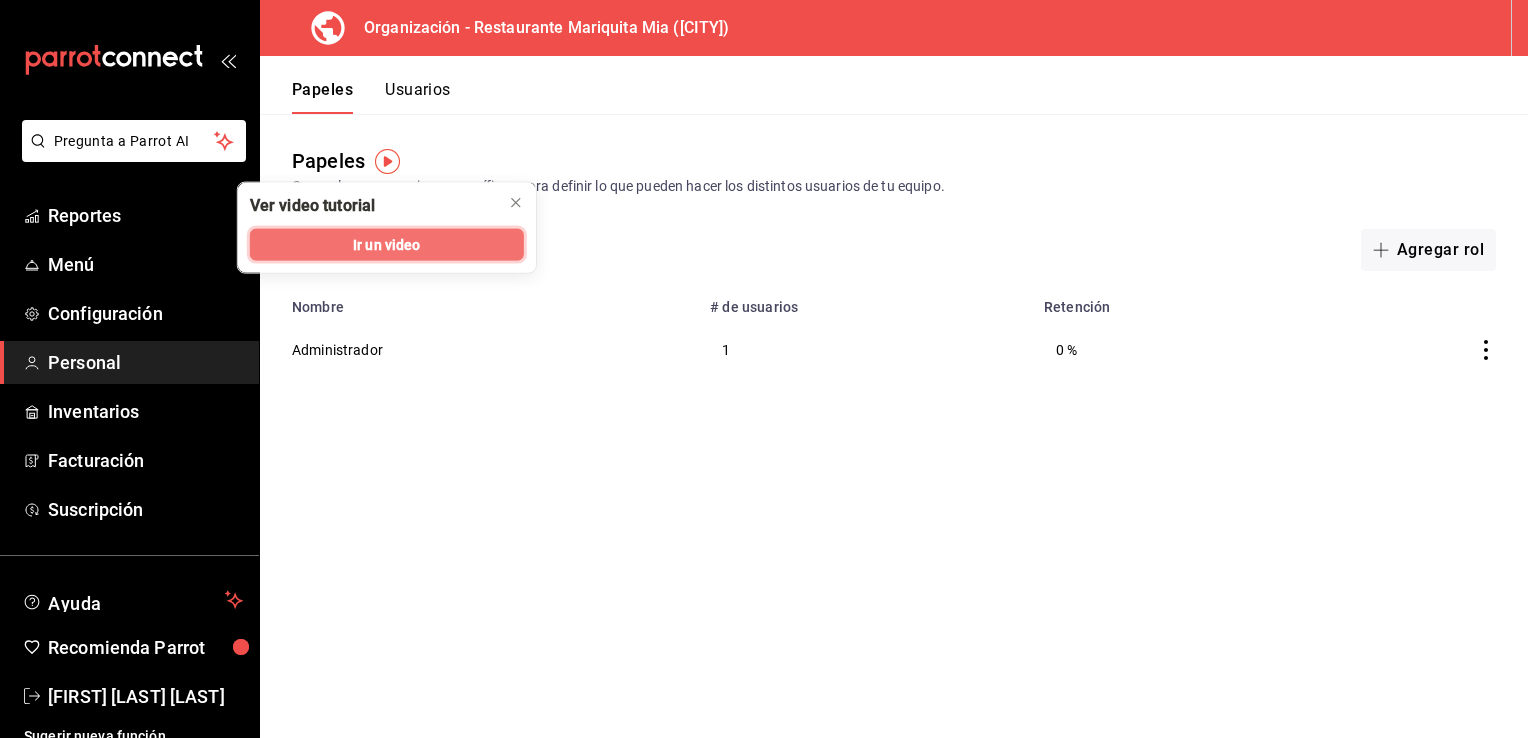 click on "Ir un video" at bounding box center [387, 245] 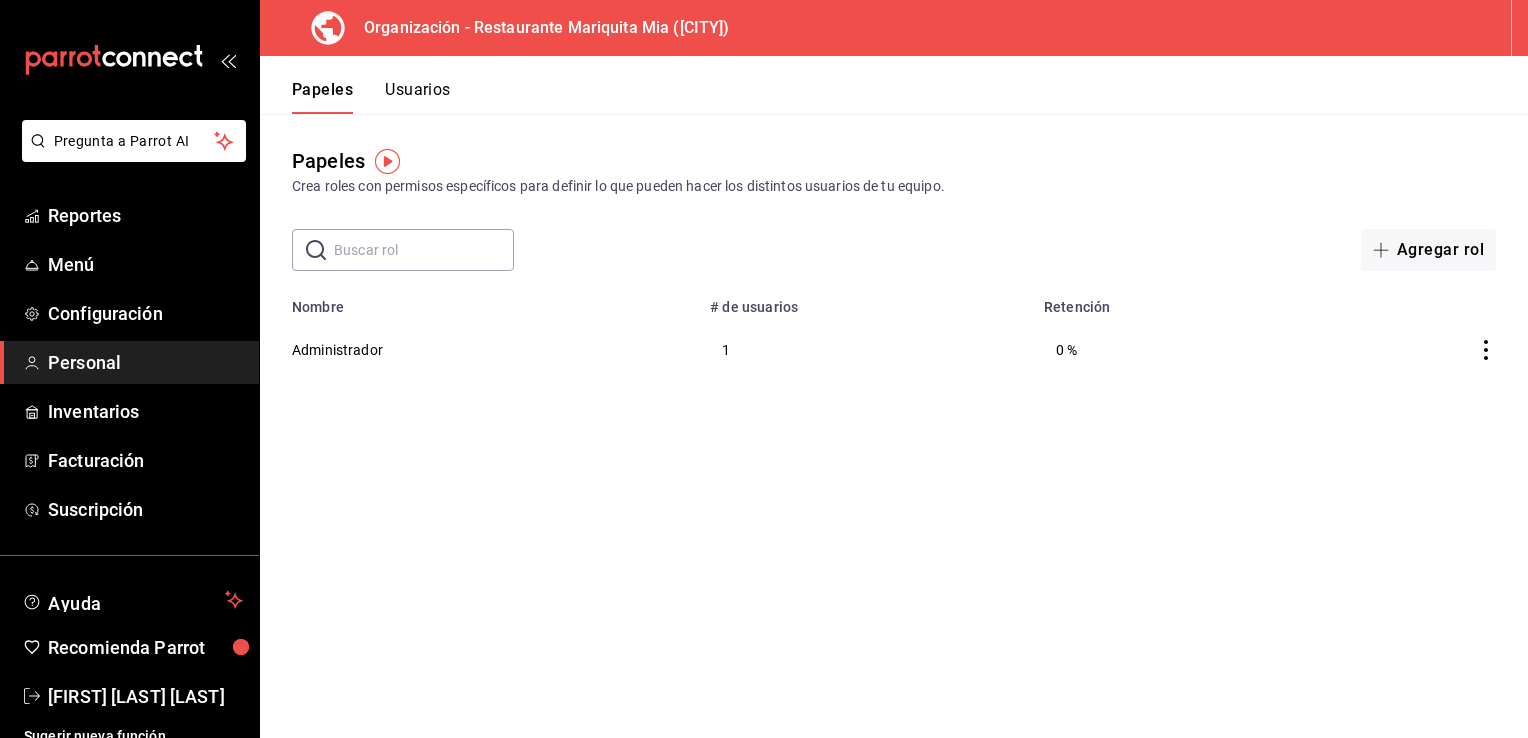 click on "Usuarios" at bounding box center [418, 97] 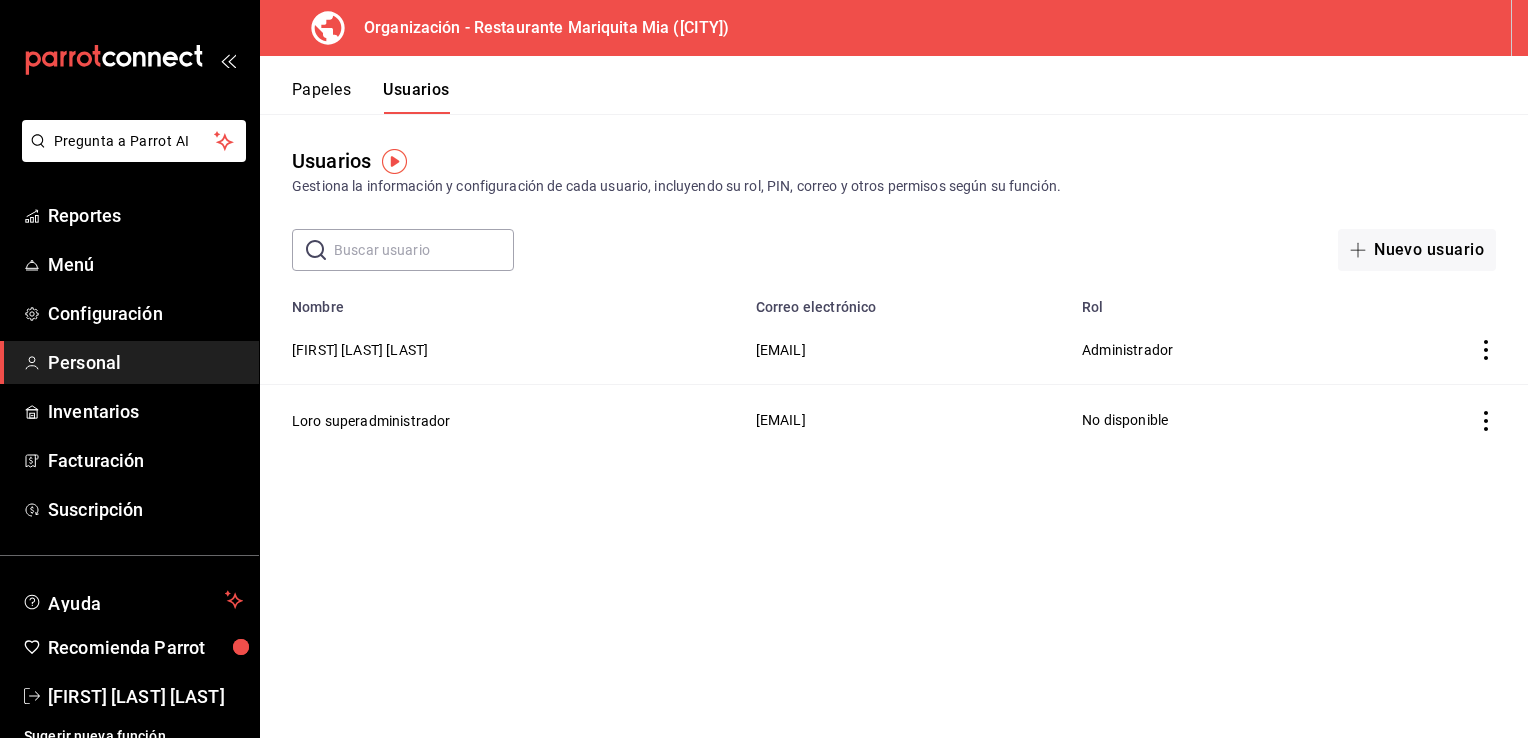 click on "Papeles" at bounding box center [321, 90] 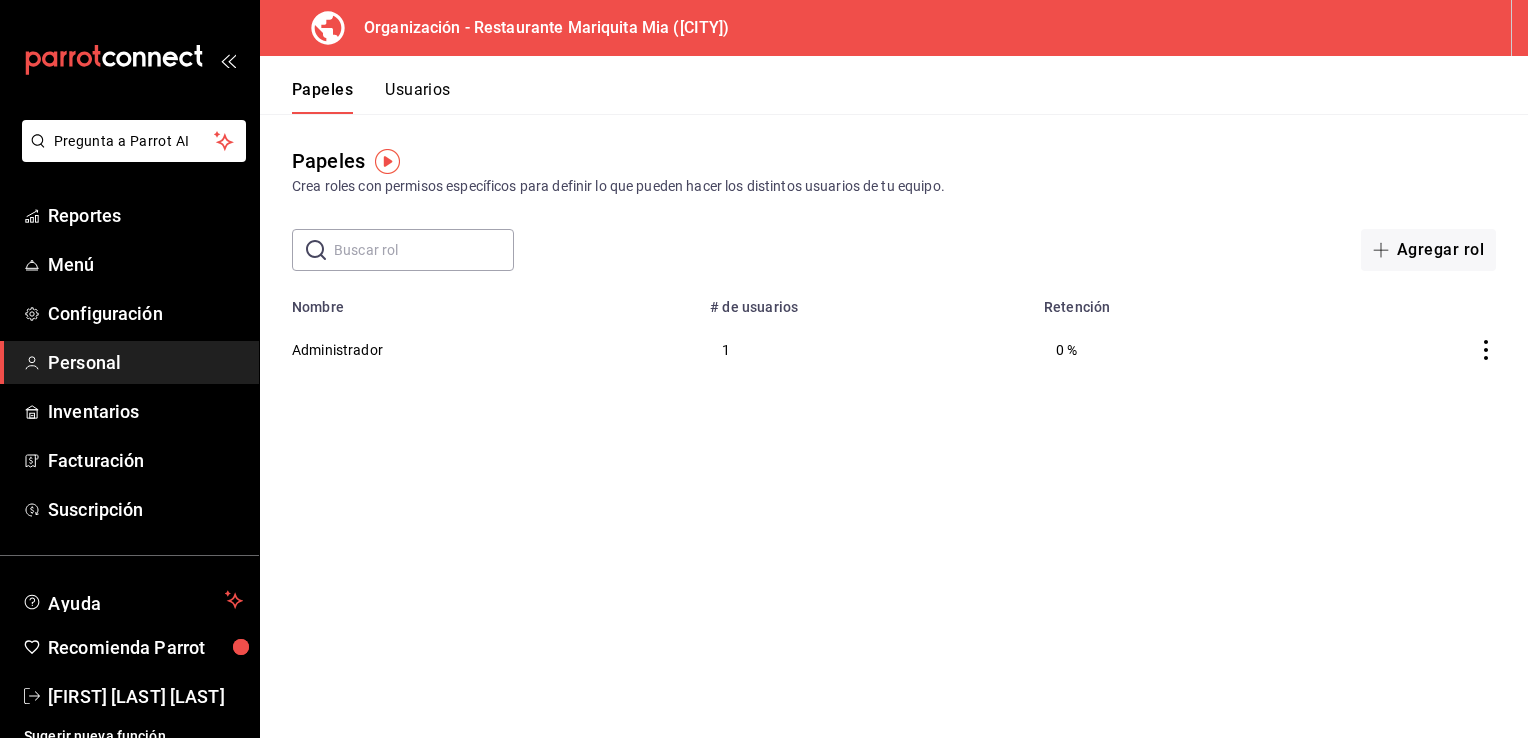 click at bounding box center (387, 161) 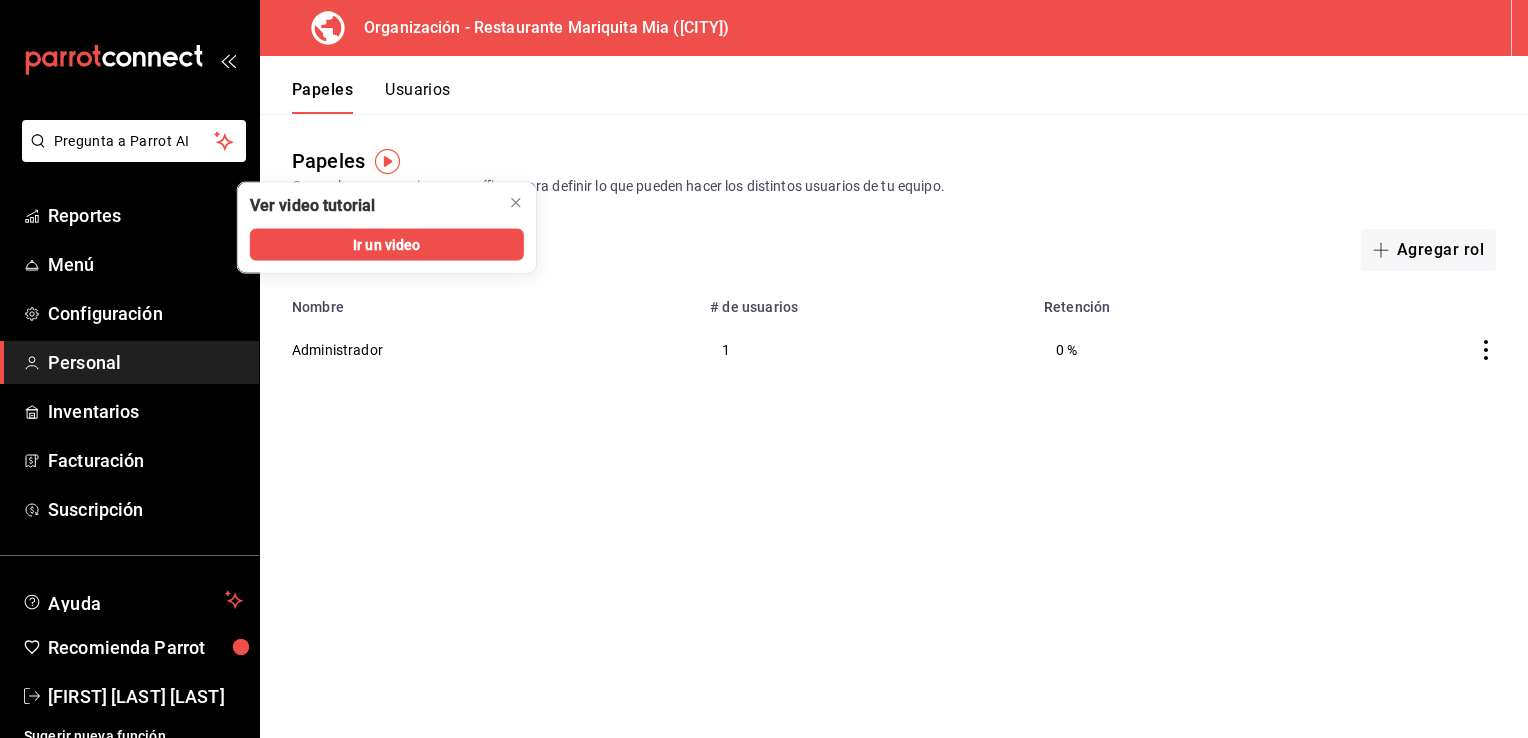 click on "Papeles Crea roles con permisos específicos para definir lo que pueden hacer los distintos usuarios de tu equipo." at bounding box center (894, 171) 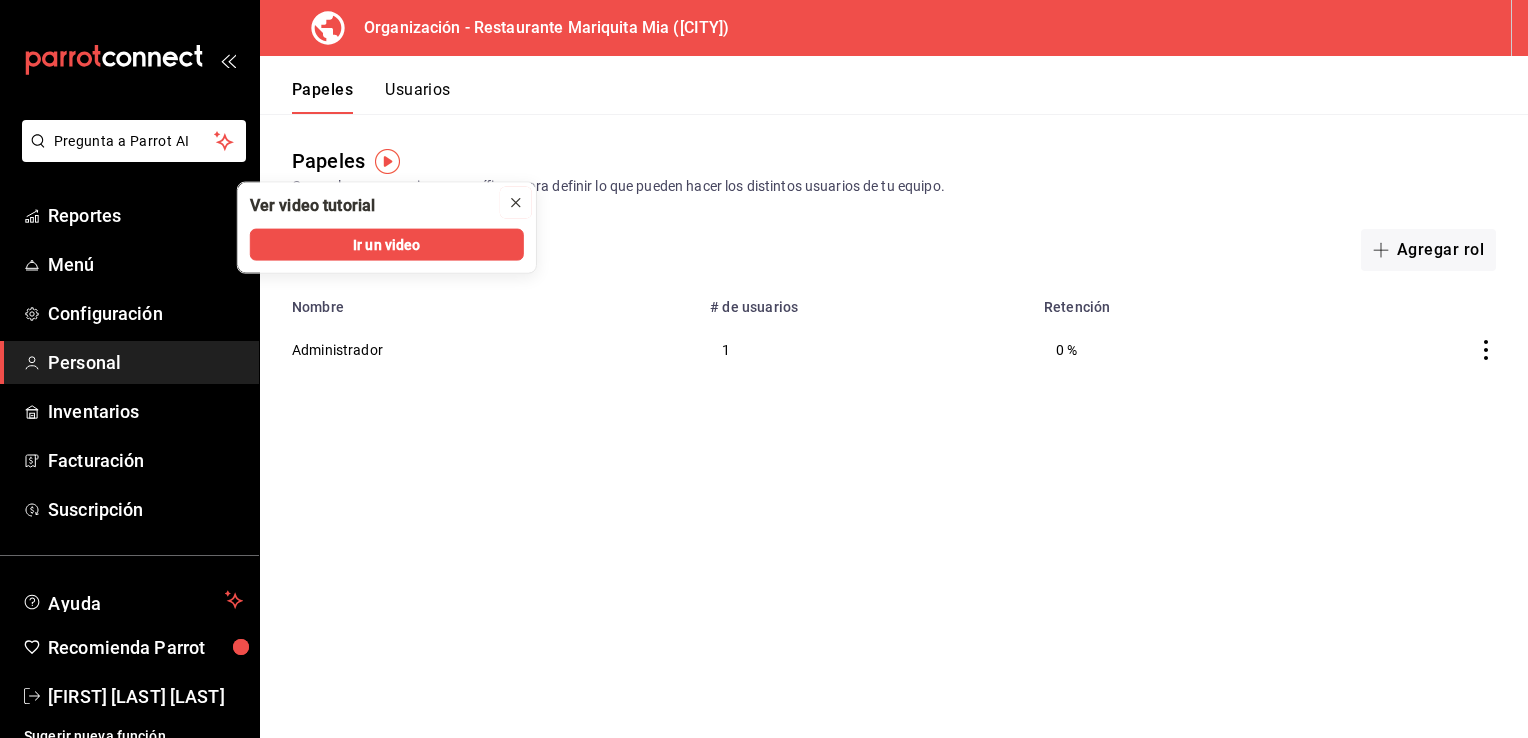 click 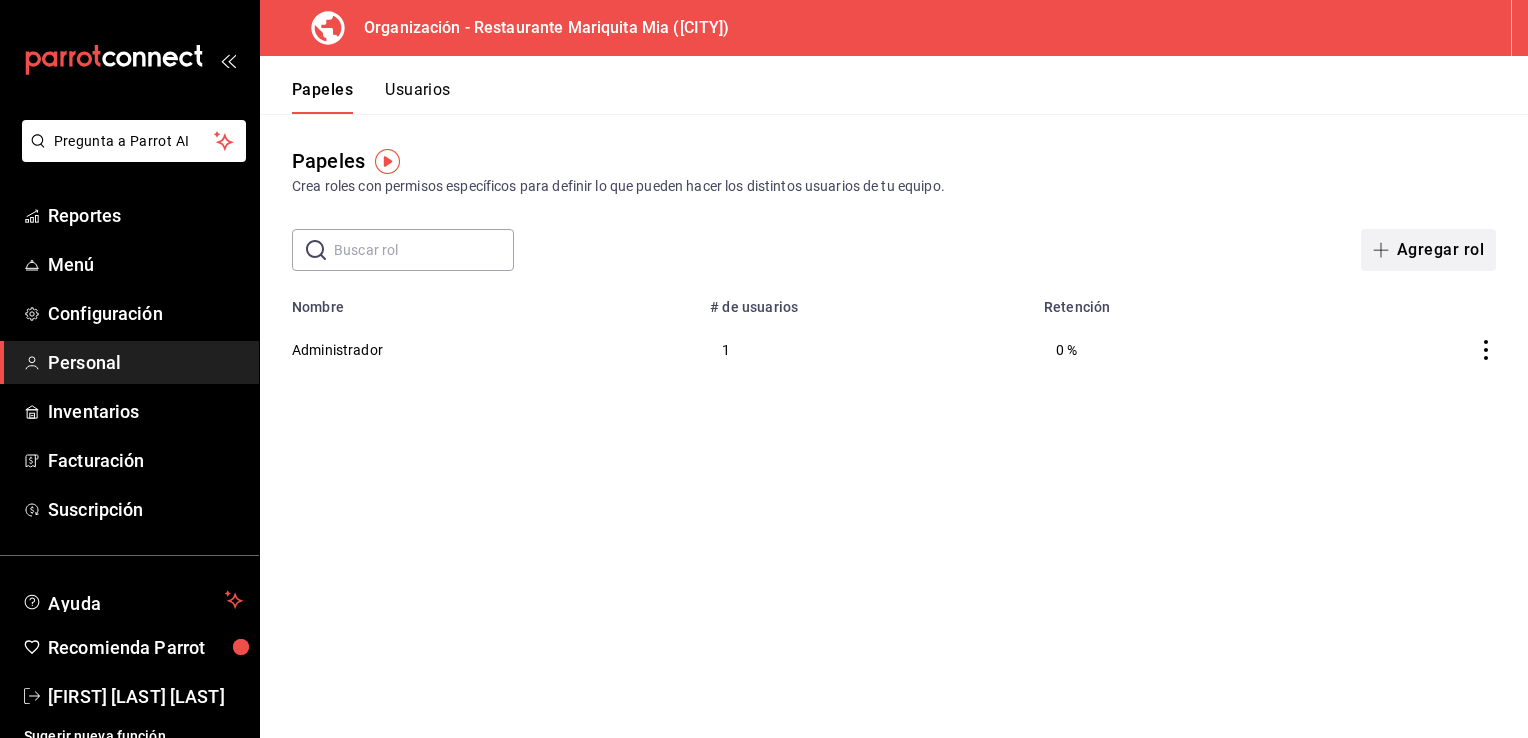 click on "Agregar rol" at bounding box center [1440, 250] 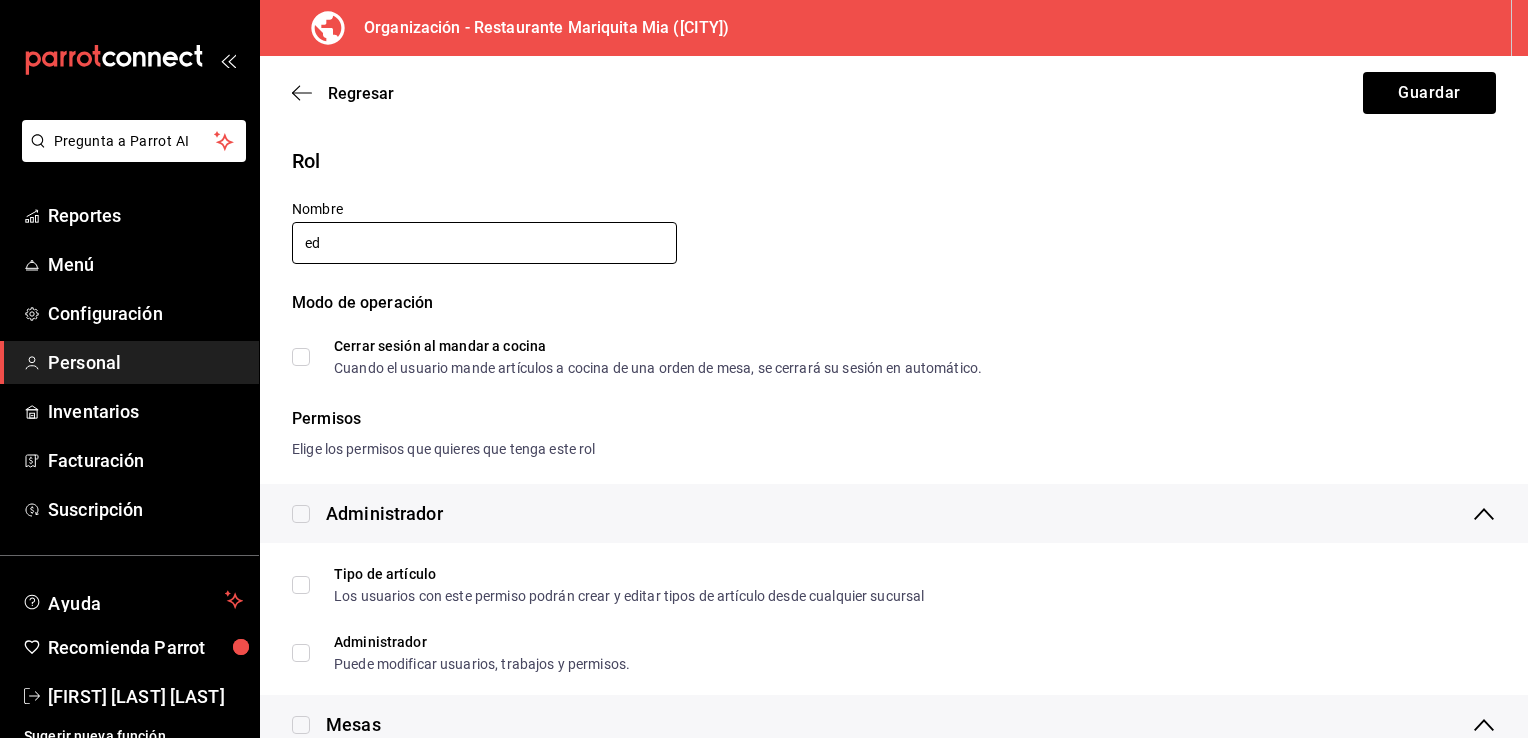 type on "e" 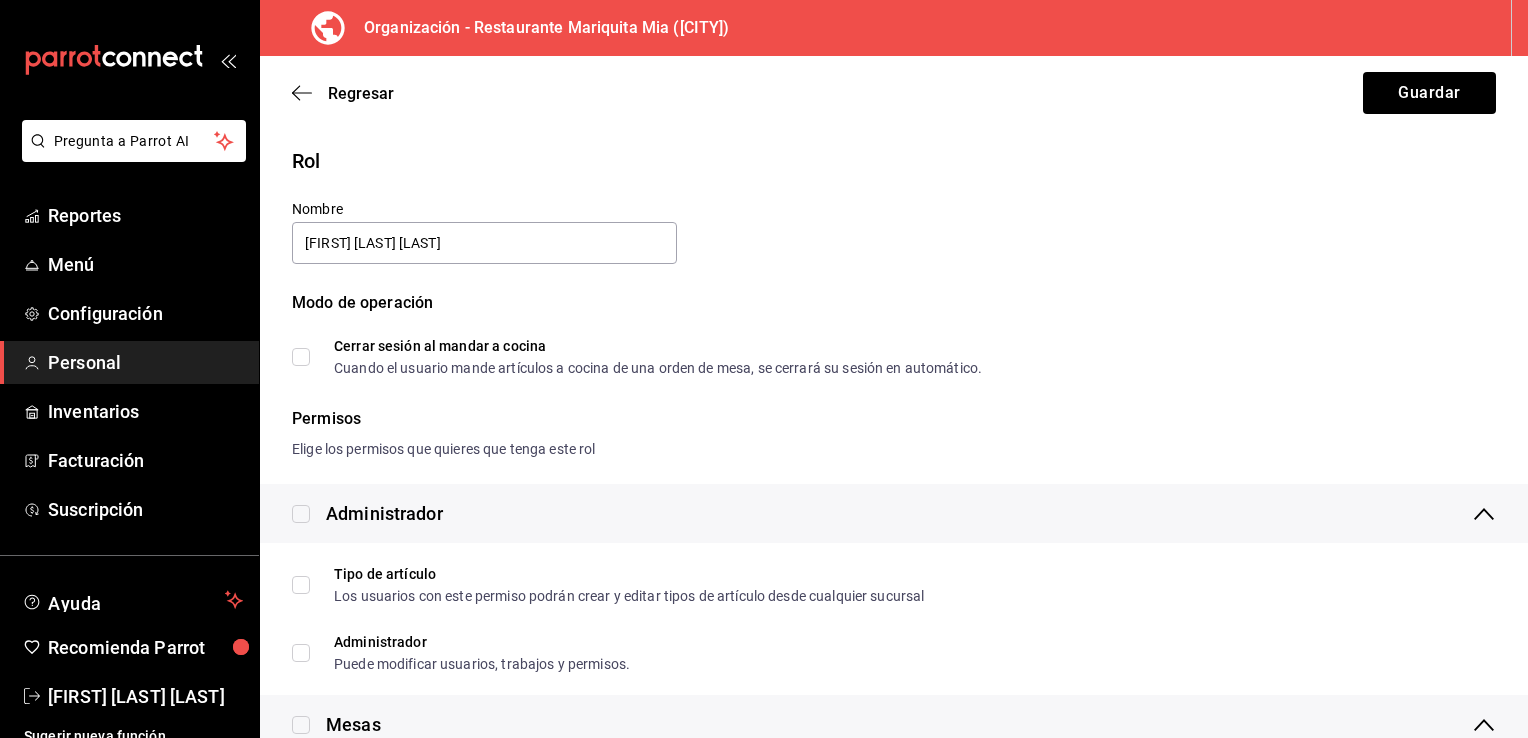 type on "[FIRST] [LAST] [LAST]" 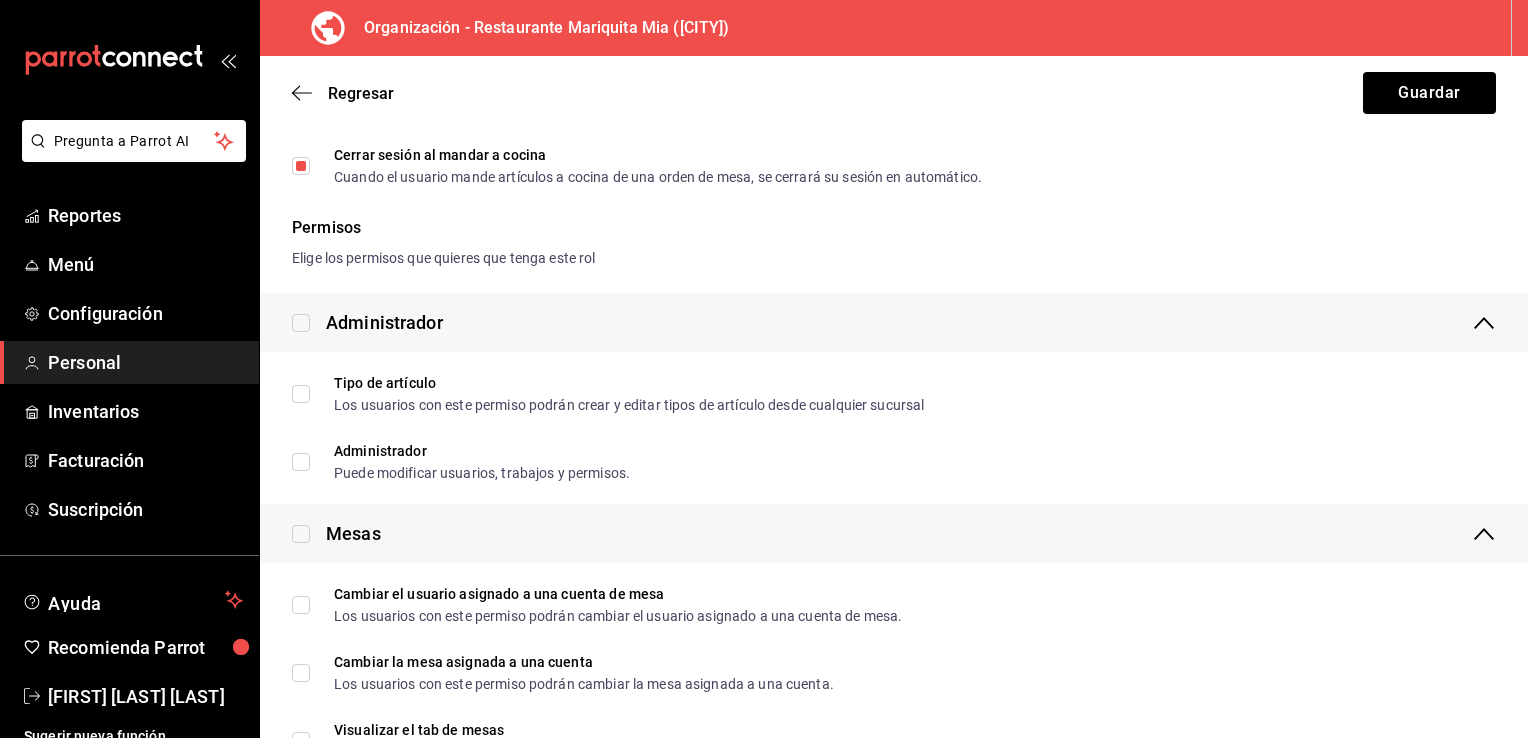 scroll, scrollTop: 328, scrollLeft: 0, axis: vertical 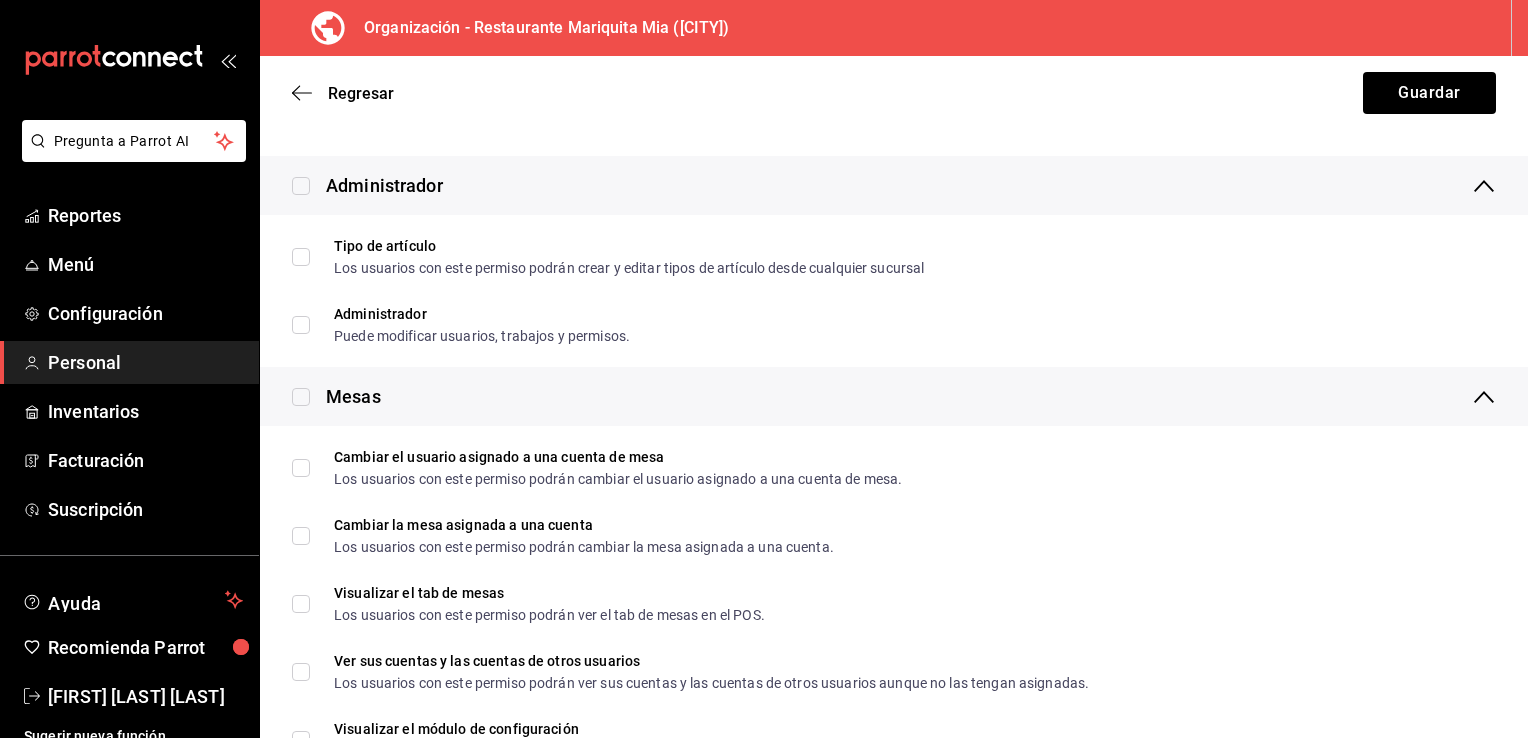 click at bounding box center [301, 396] 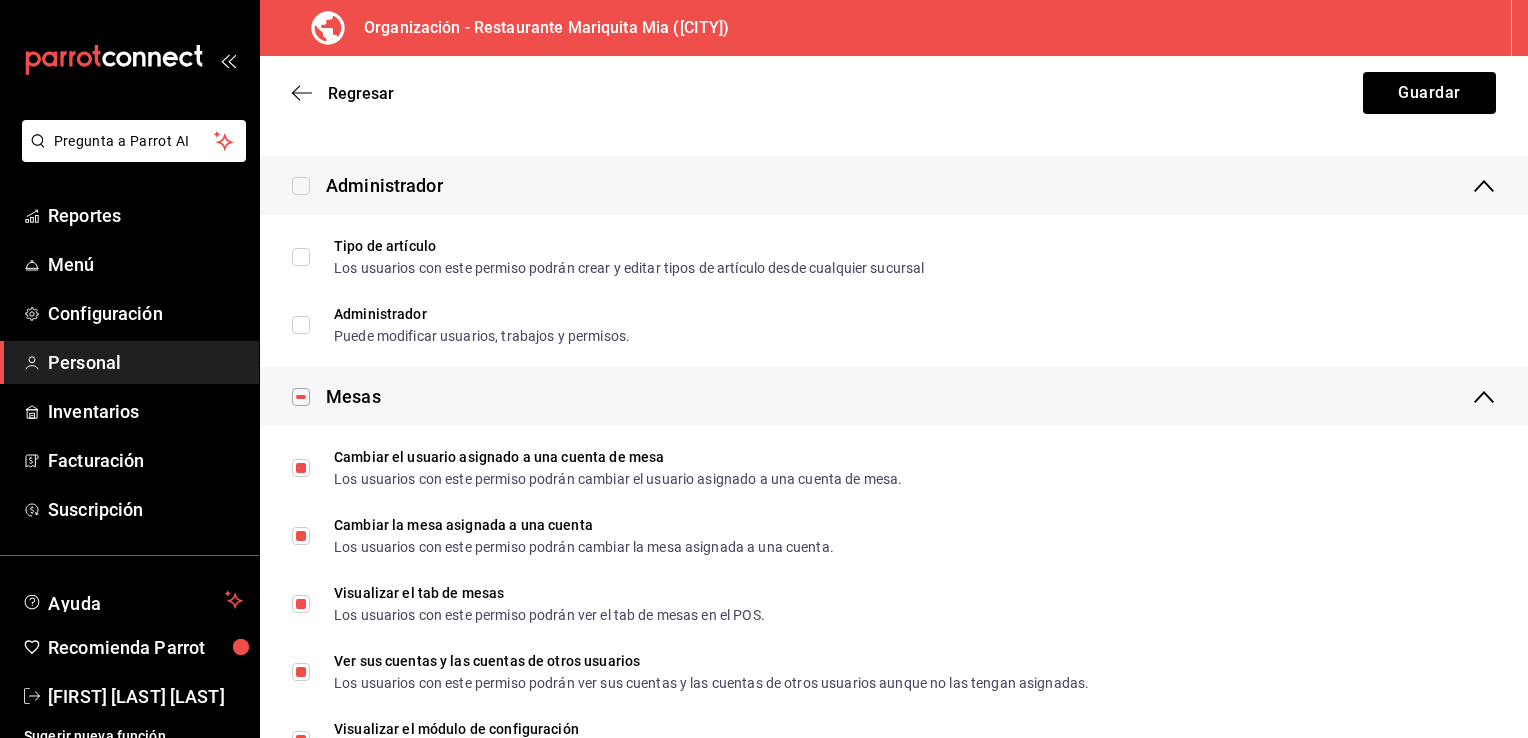checkbox on "true" 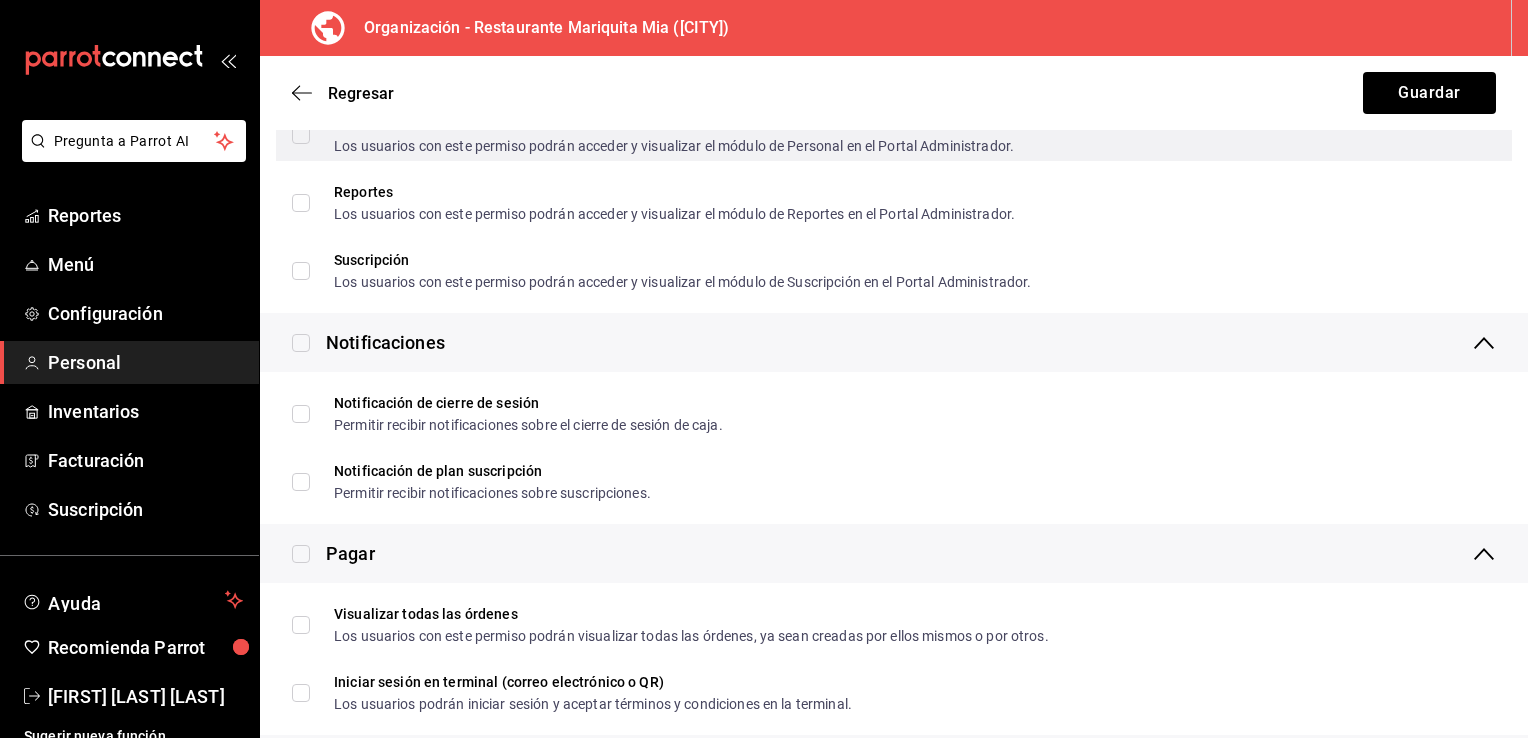 scroll, scrollTop: 1727, scrollLeft: 0, axis: vertical 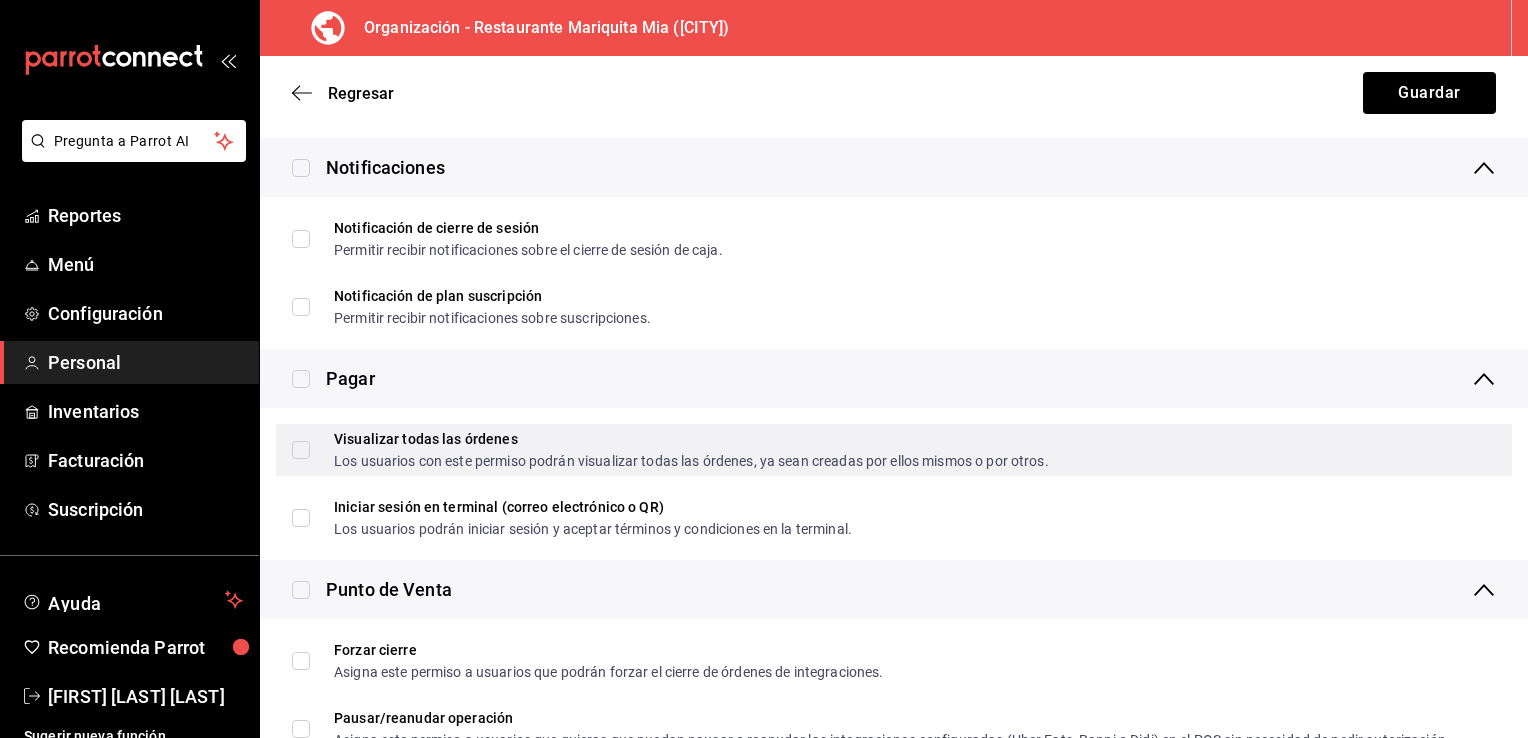 click on "Visualizar todas las órdenes Los usuarios con este permiso podrán visualizar todas las órdenes, ya sean creadas por ellos mismos o por otros." at bounding box center [894, 450] 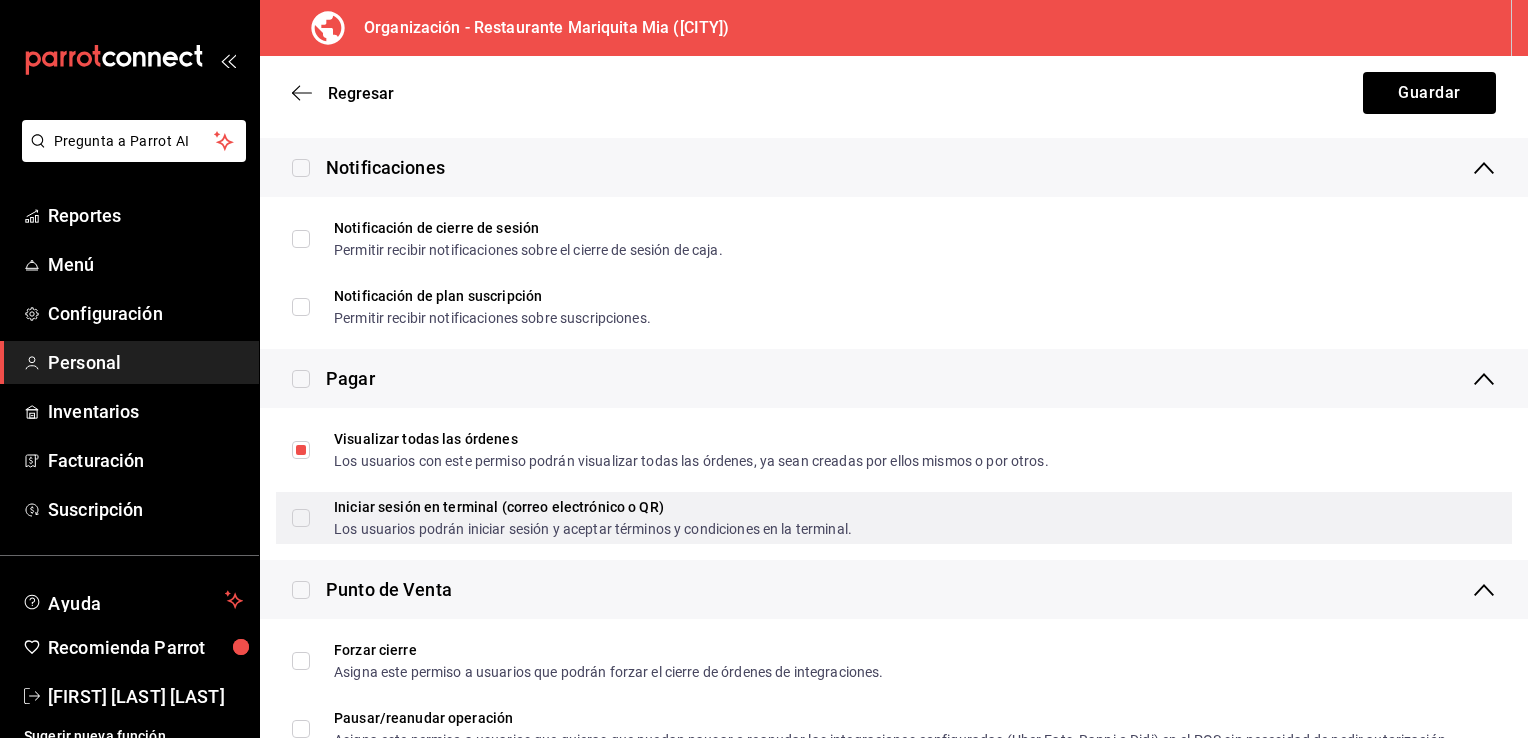 click on "Iniciar sesión en terminal (correo electrónico o QR) Los usuarios podrán iniciar sesión y aceptar términos y condiciones en la terminal." at bounding box center [301, 518] 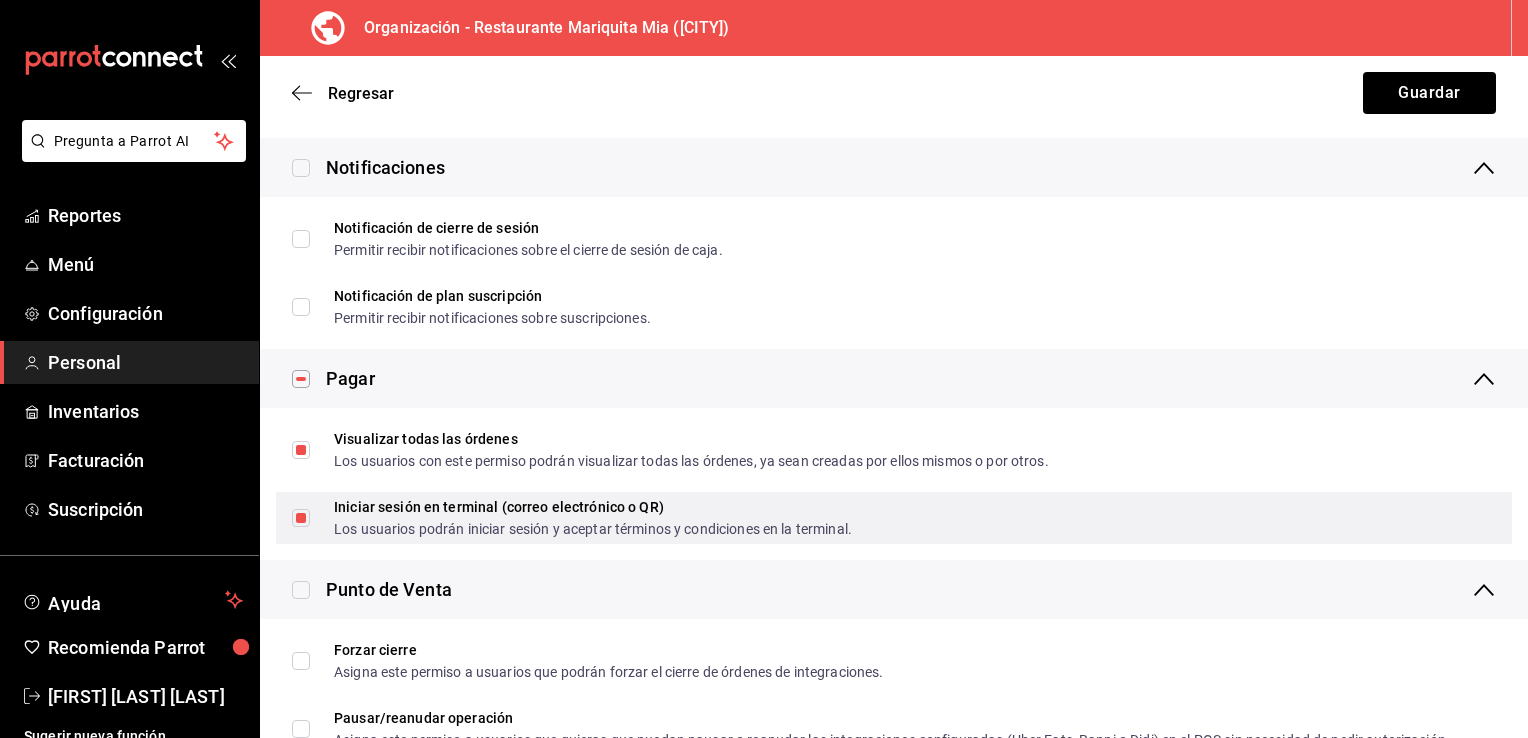 checkbox on "true" 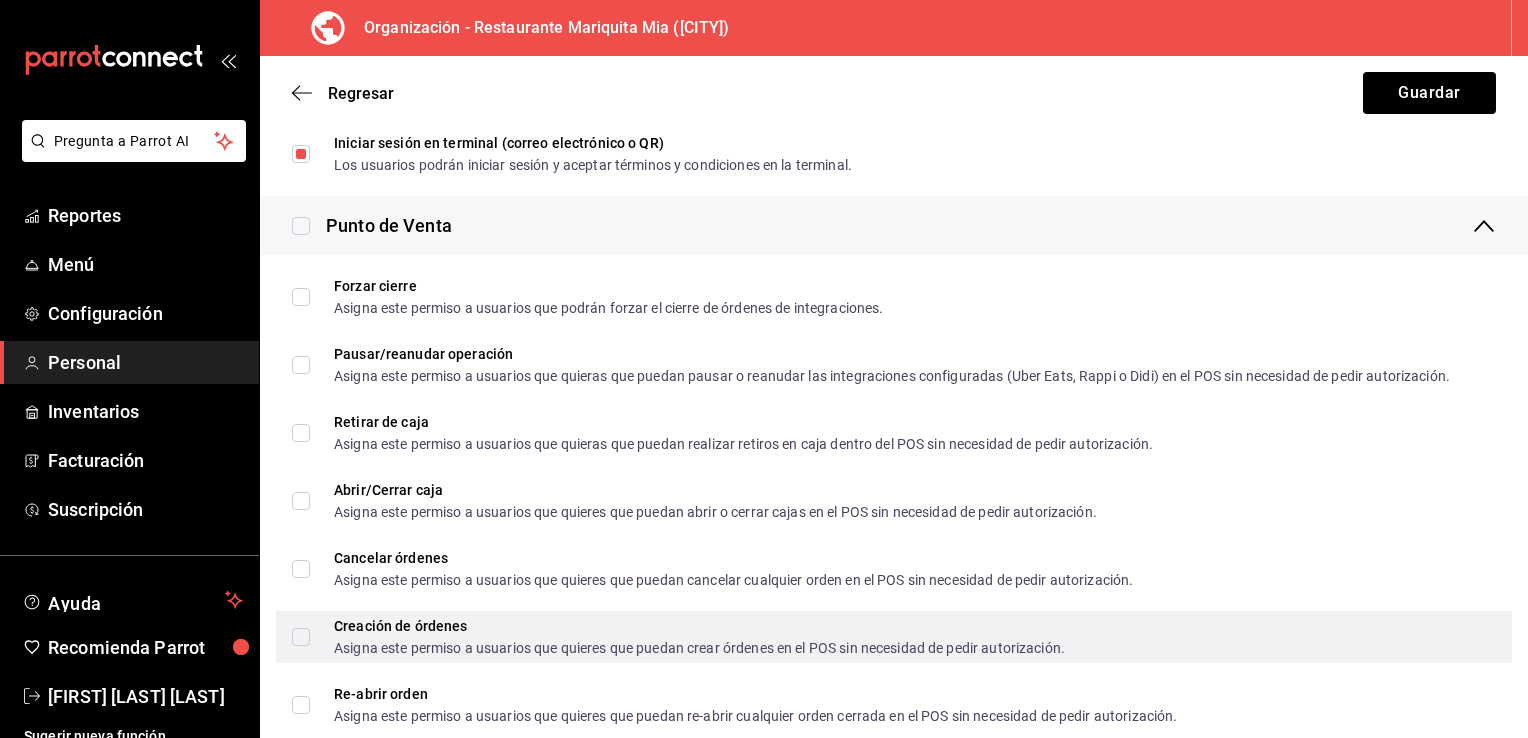 scroll, scrollTop: 2116, scrollLeft: 0, axis: vertical 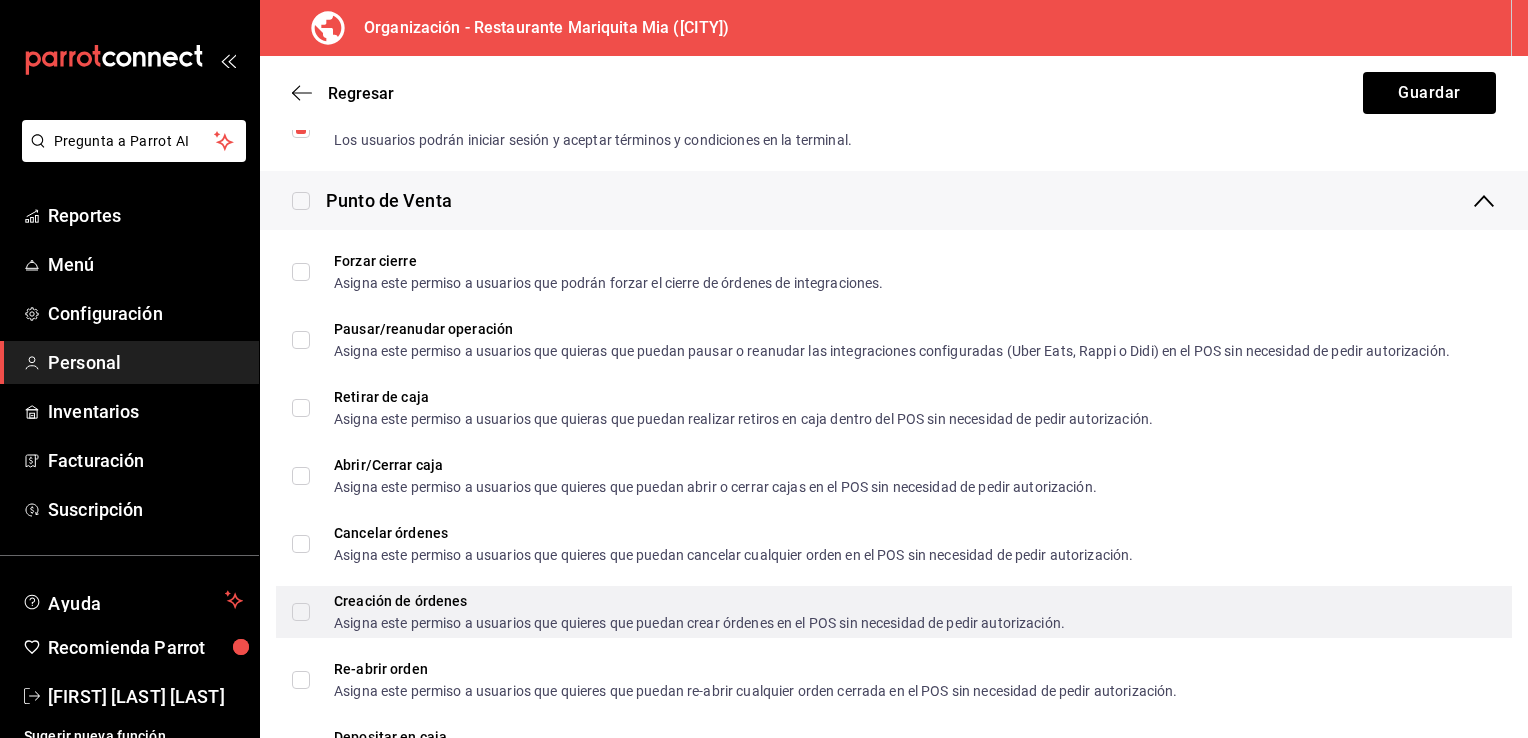 click on "Creación de órdenes Asigna este permiso a usuarios que quieres que puedan crear órdenes en el POS sin necesidad de pedir autorización." at bounding box center (301, 612) 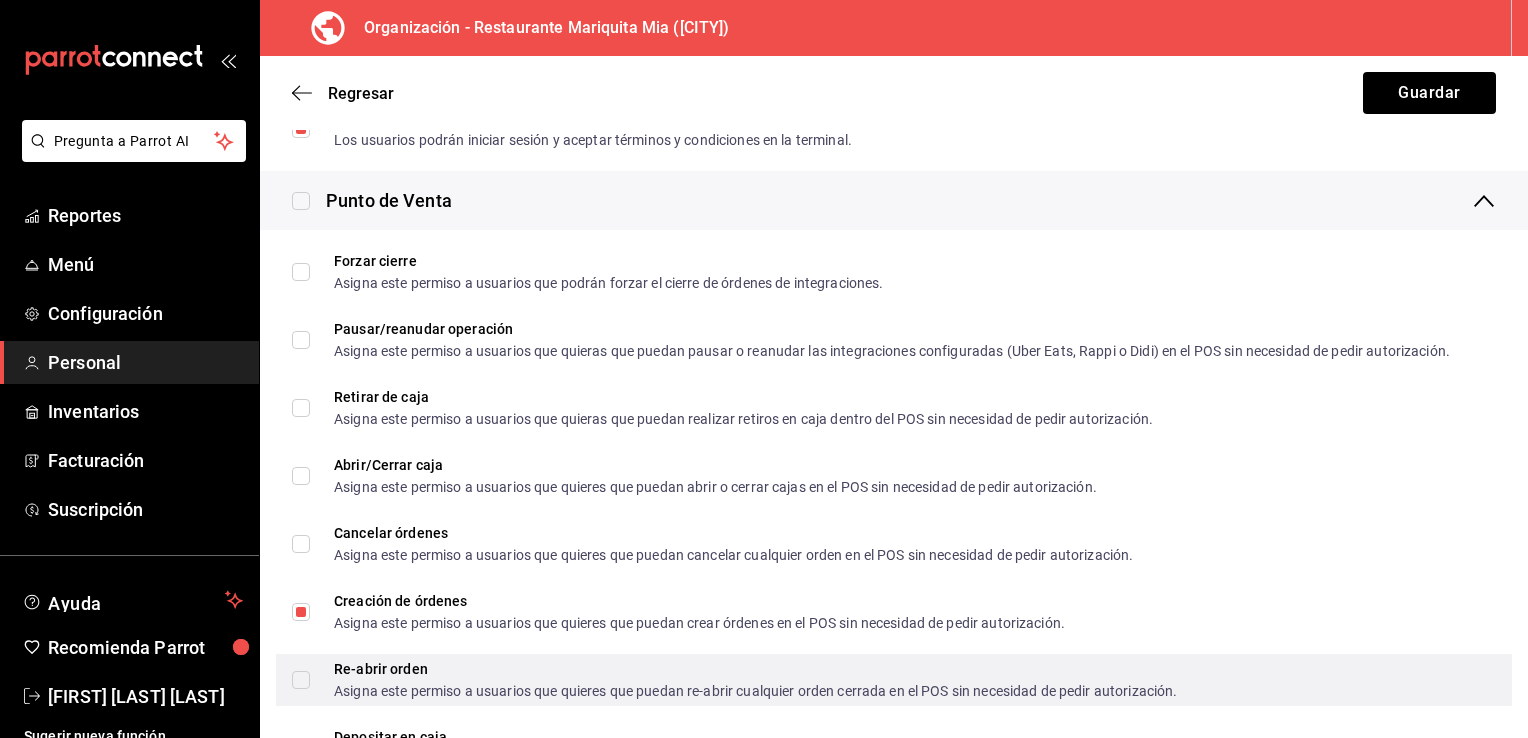 scroll, scrollTop: 2248, scrollLeft: 0, axis: vertical 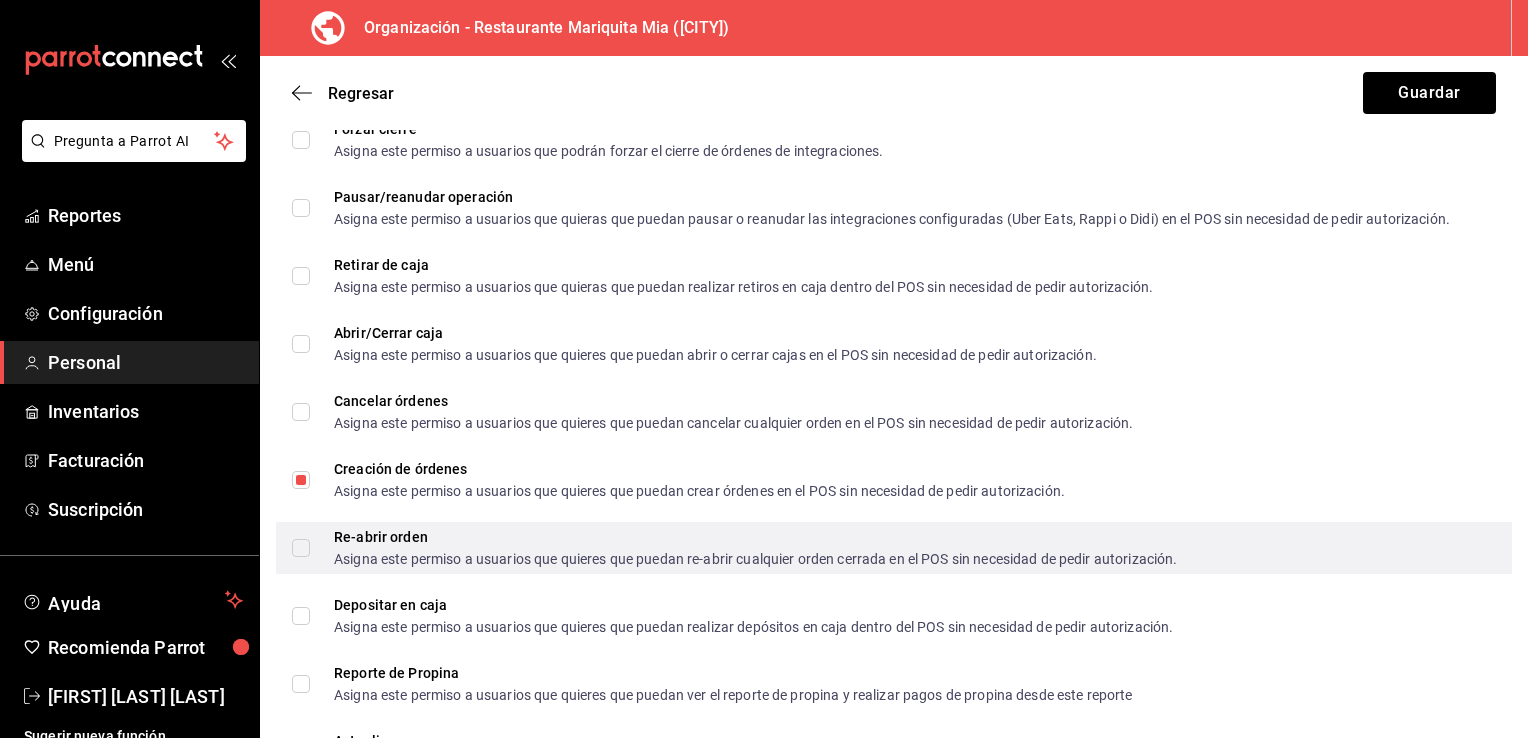 click on "Re-abrir orden Asigna este permiso a usuarios que quieres que puedan re-abrir cualquier orden cerrada en el POS sin necesidad de pedir autorización." at bounding box center [743, 548] 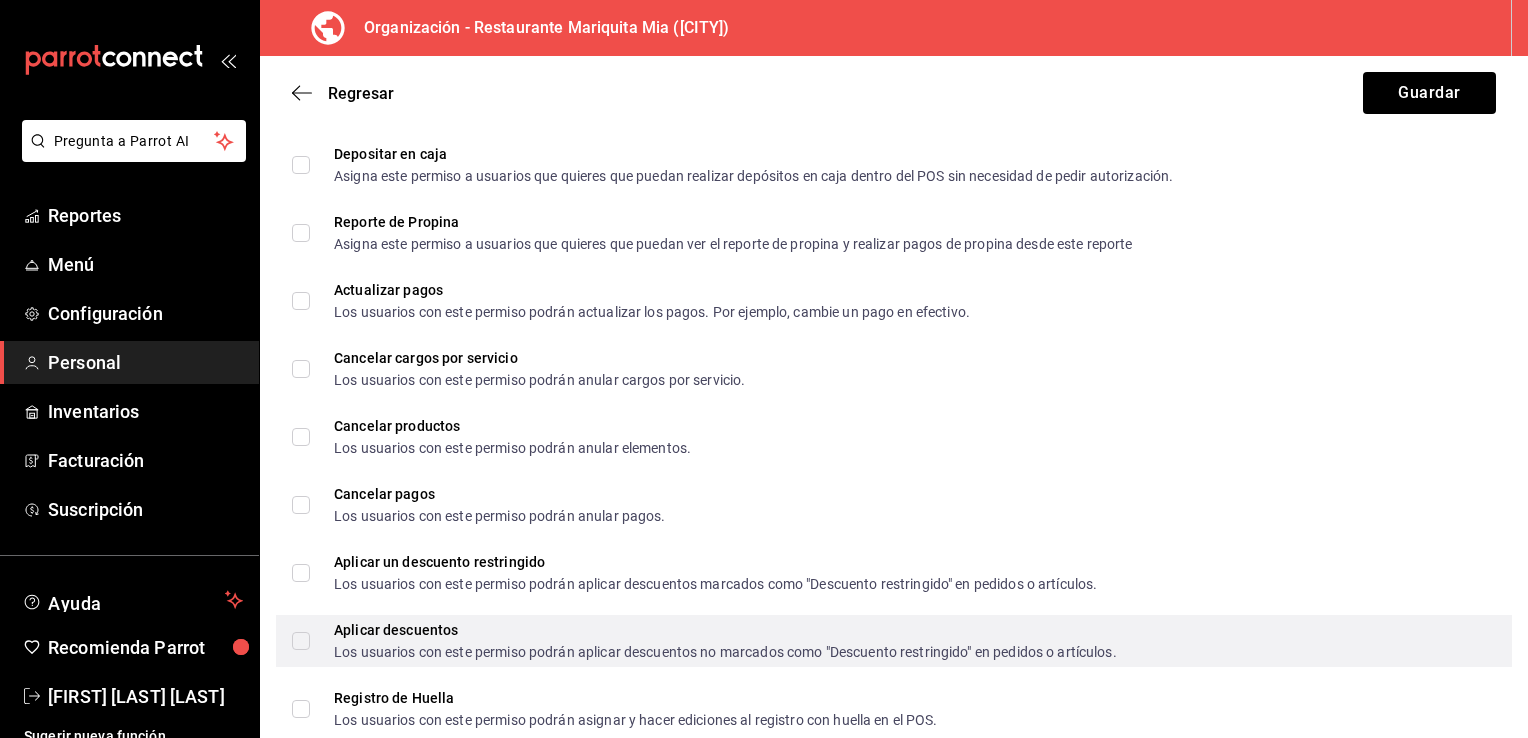 scroll, scrollTop: 2767, scrollLeft: 0, axis: vertical 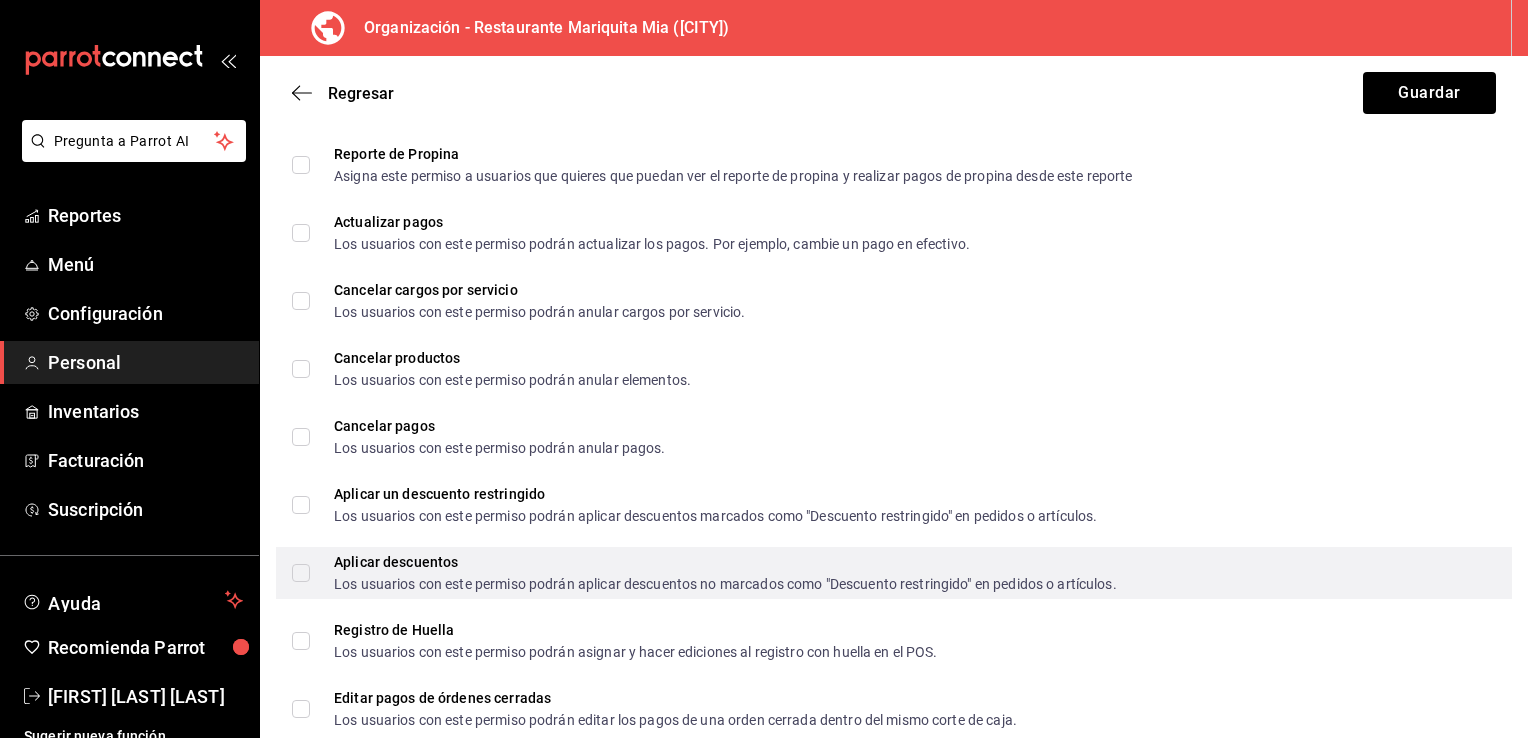 click on "Aplicar descuentos Los usuarios con este permiso podrán aplicar descuentos no marcados como "Descuento restringido" en pedidos o artículos." at bounding box center (301, 573) 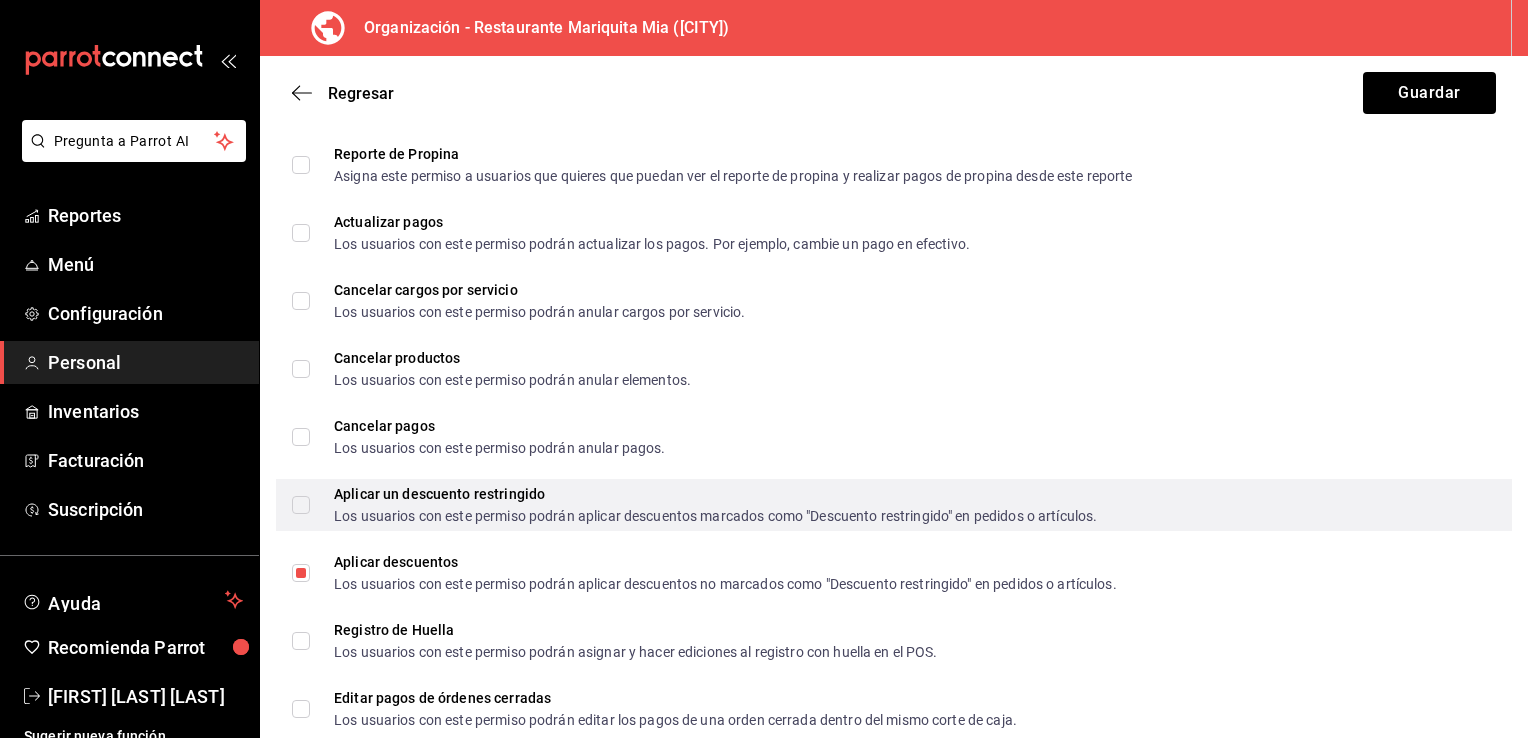 click on "Aplicar un descuento restringido Los usuarios con este permiso podrán aplicar descuentos marcados como "Descuento restringido" en pedidos o artículos." at bounding box center (301, 505) 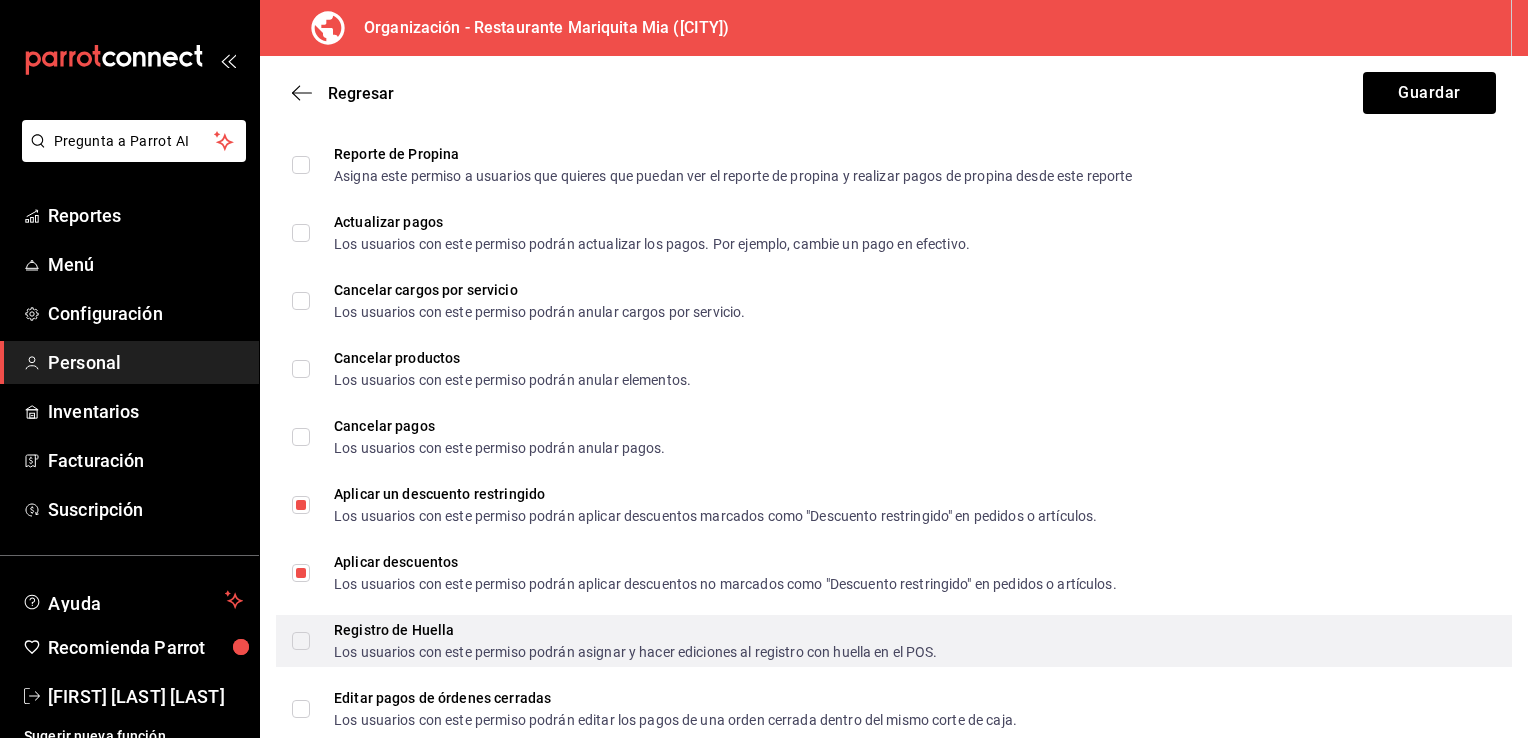 scroll, scrollTop: 2895, scrollLeft: 0, axis: vertical 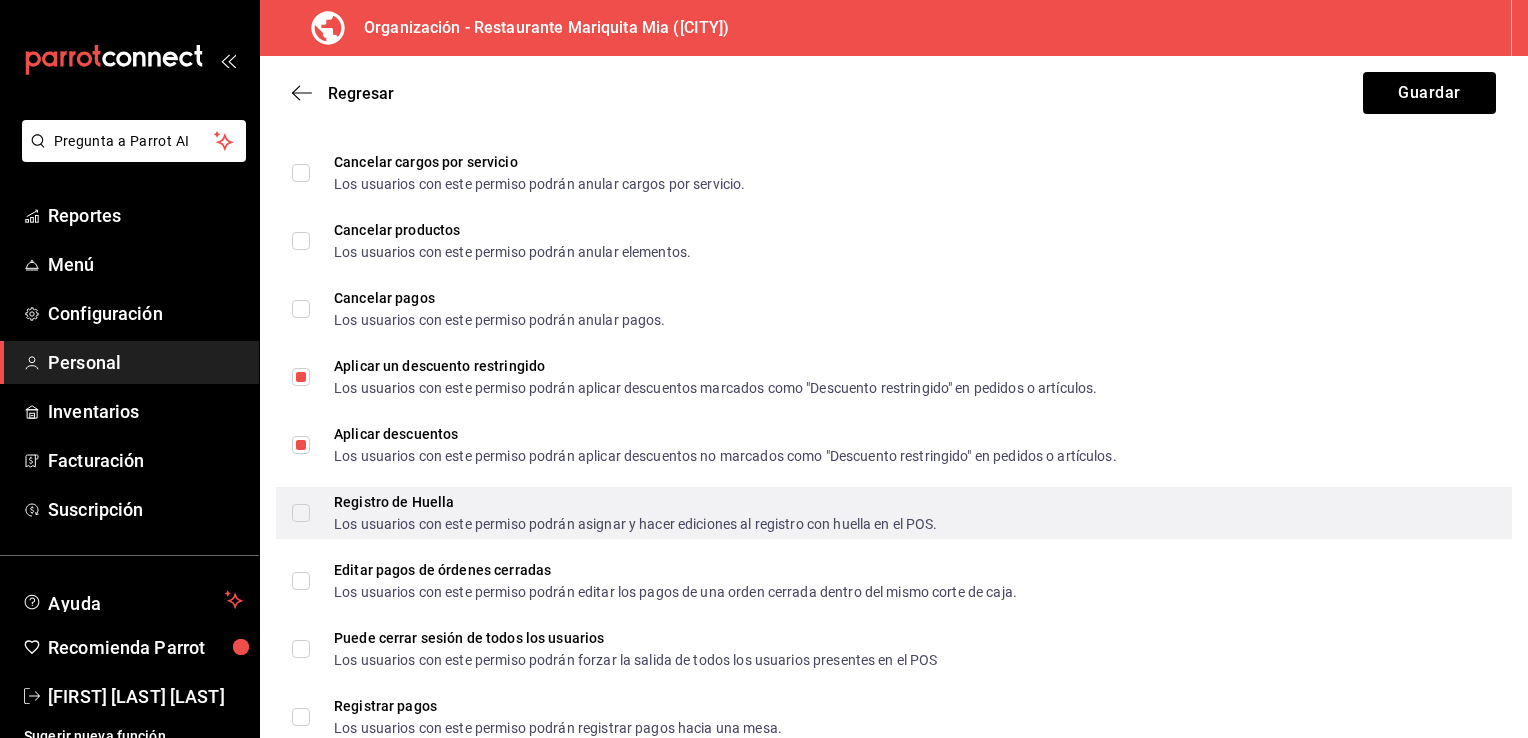 click on "Registro de Huella Los usuarios con este permiso podrán asignar y hacer ediciones al registro con huella en el POS." at bounding box center (301, 513) 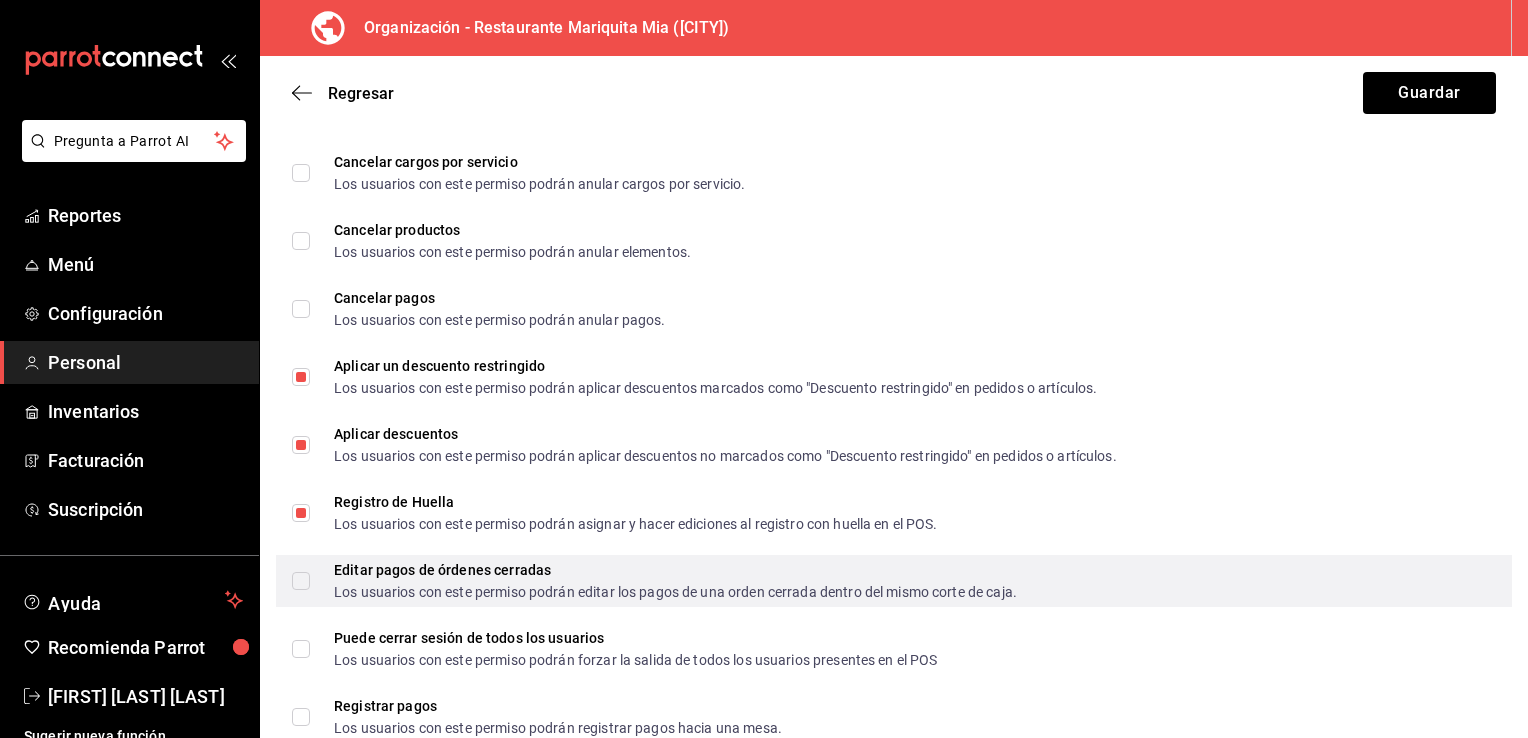 scroll, scrollTop: 3011, scrollLeft: 0, axis: vertical 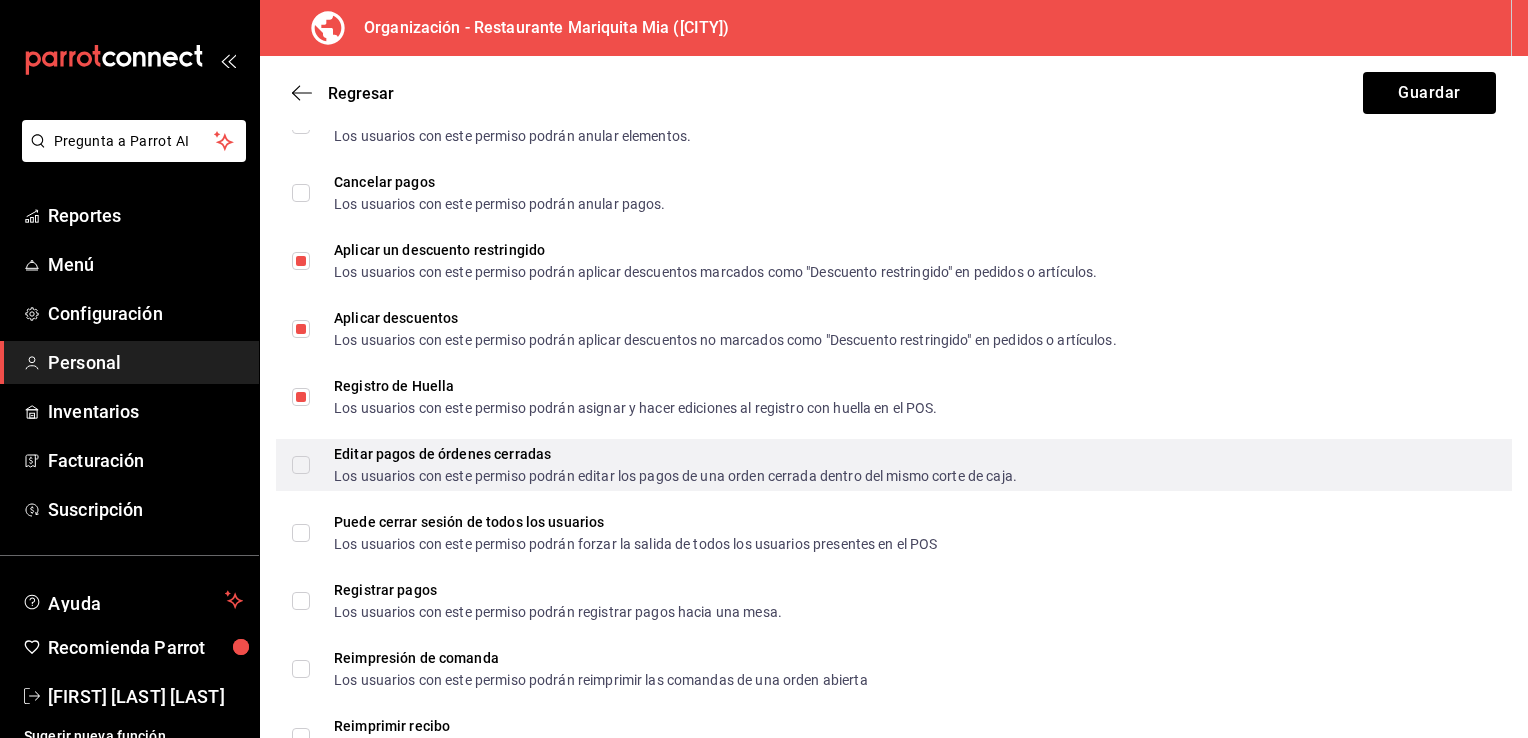 click on "Editar pagos de órdenes cerradas Los usuarios con este permiso podrán editar los pagos de una orden cerrada dentro del mismo corte de caja." at bounding box center (301, 465) 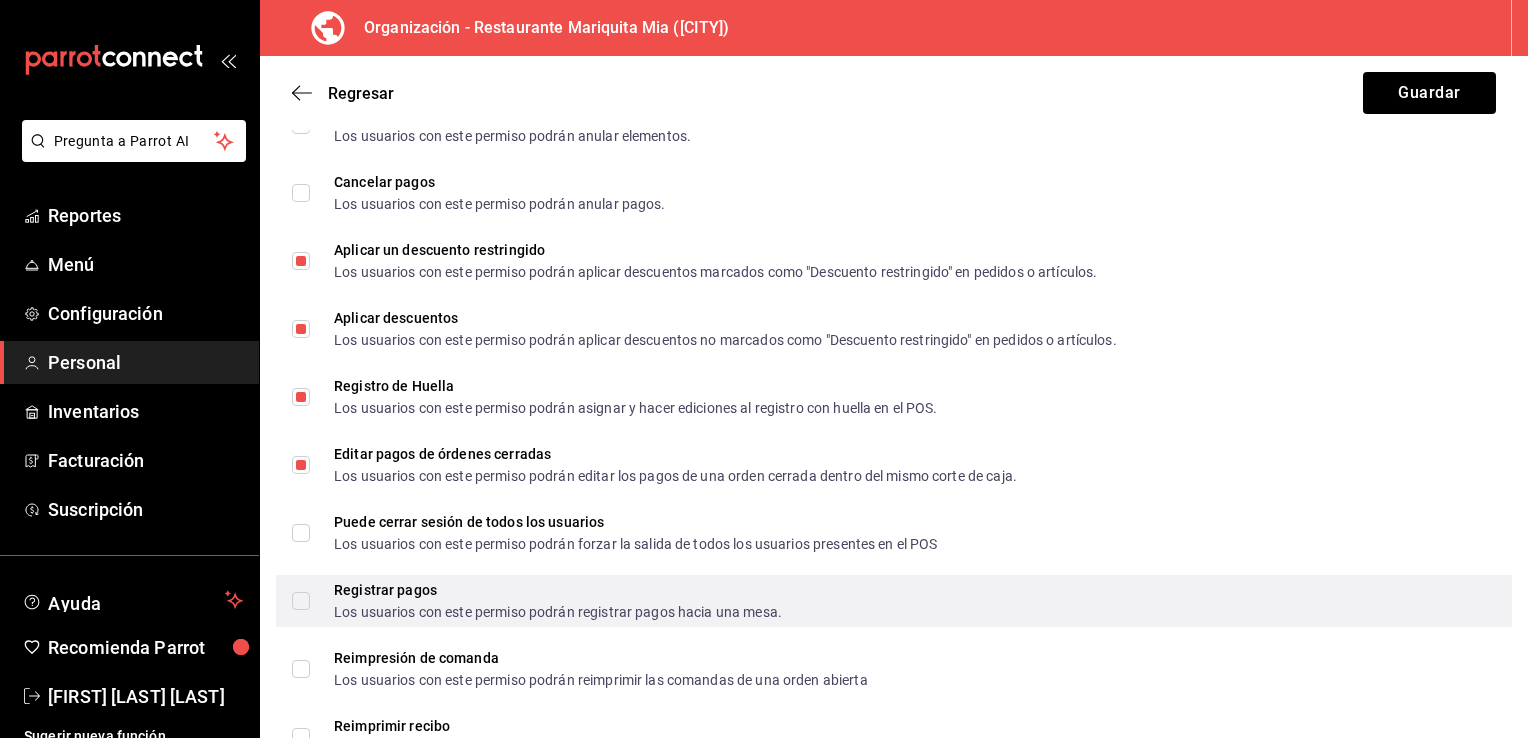 click on "Registrar pagos Los usuarios con este permiso podrán registrar pagos hacia una mesa." at bounding box center (301, 601) 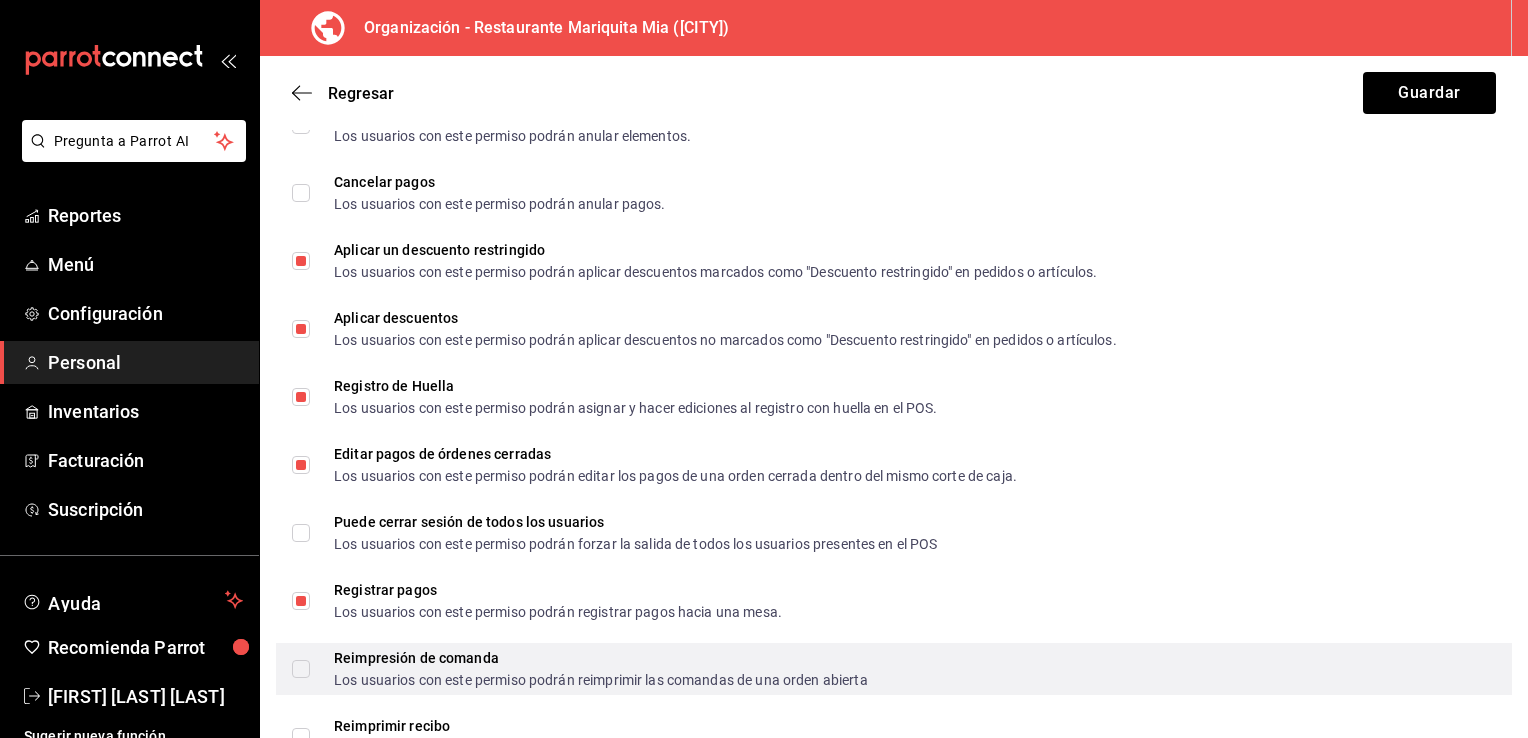 scroll, scrollTop: 3172, scrollLeft: 0, axis: vertical 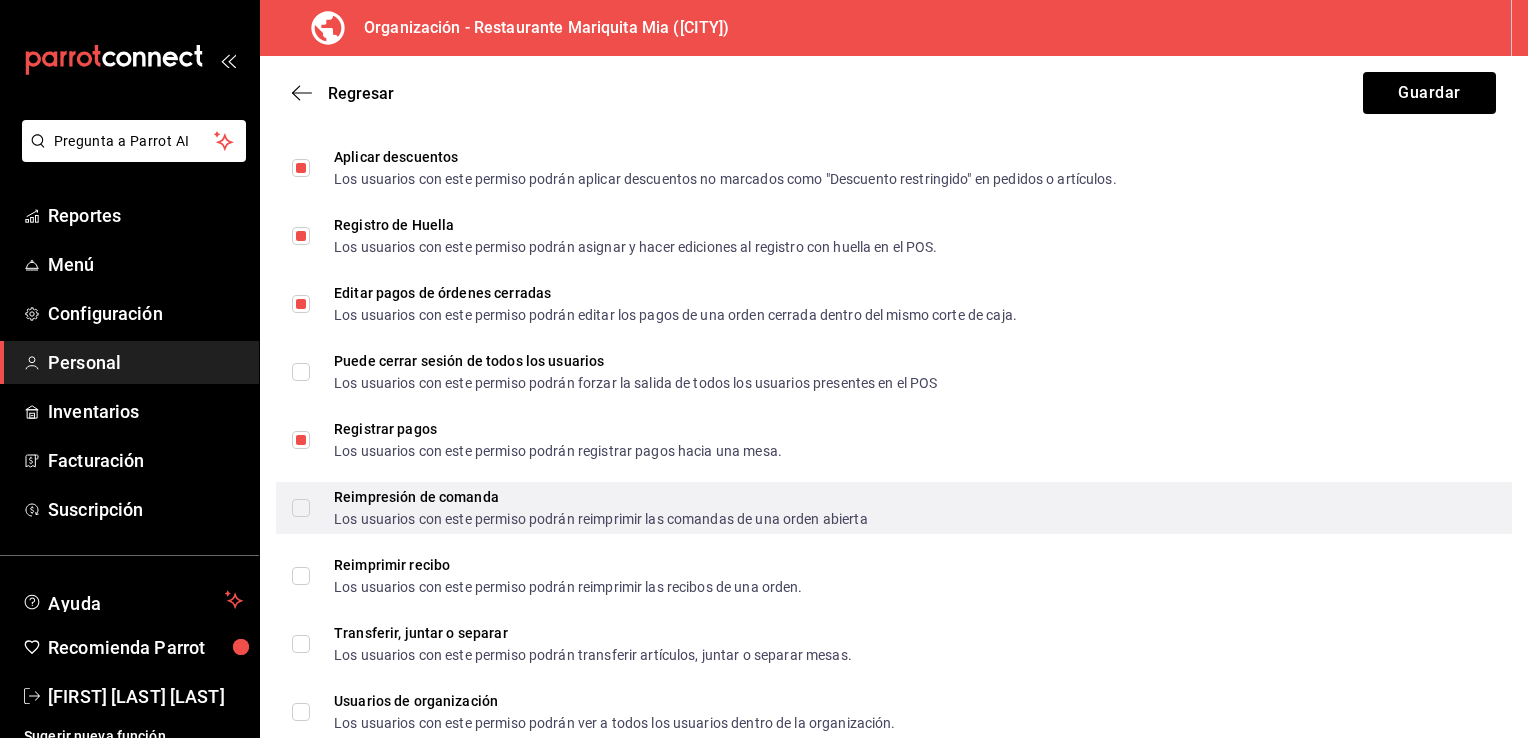 click on "Reimpresión de comanda Los usuarios con este permiso podrán reimprimir las comandas de una orden abierta" at bounding box center [301, 508] 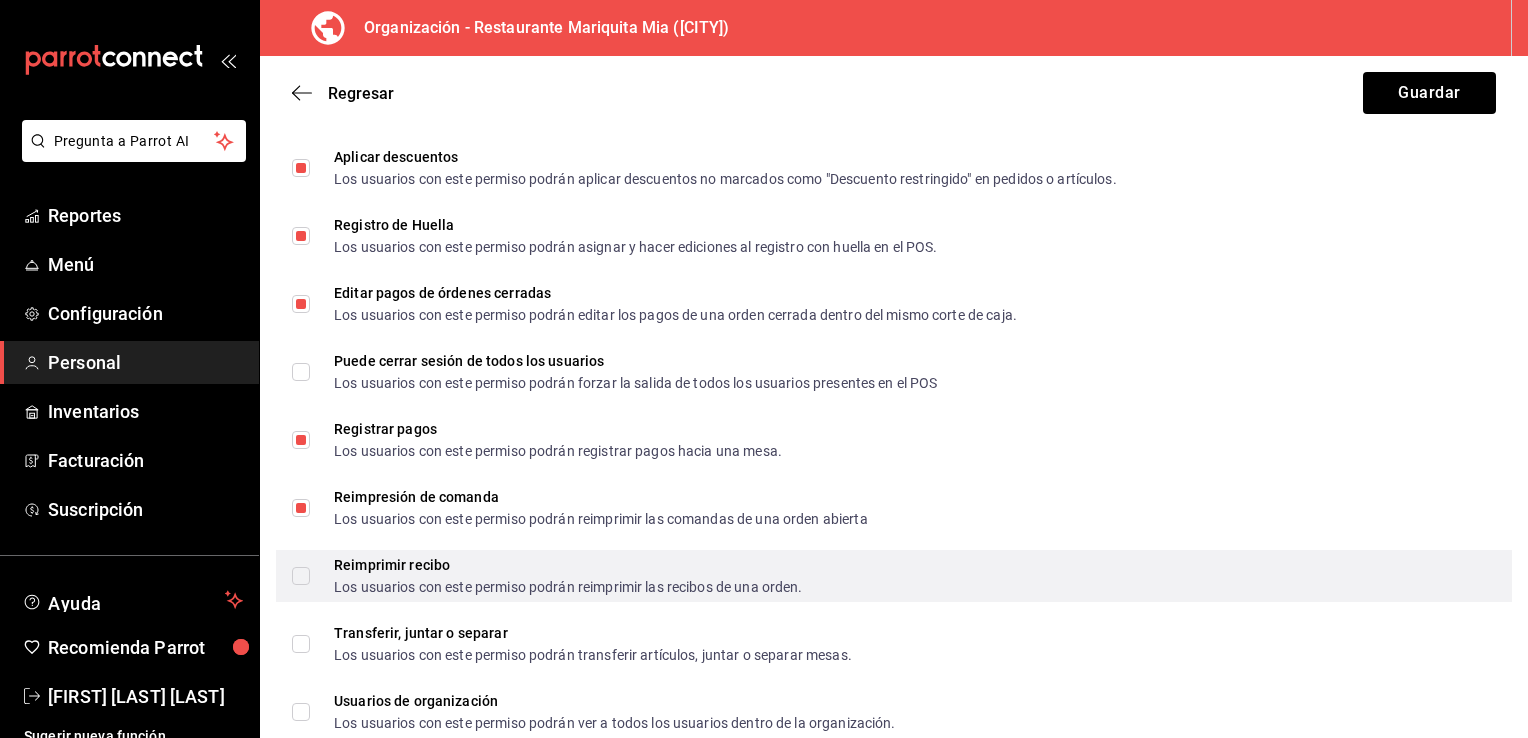 scroll, scrollTop: 3252, scrollLeft: 0, axis: vertical 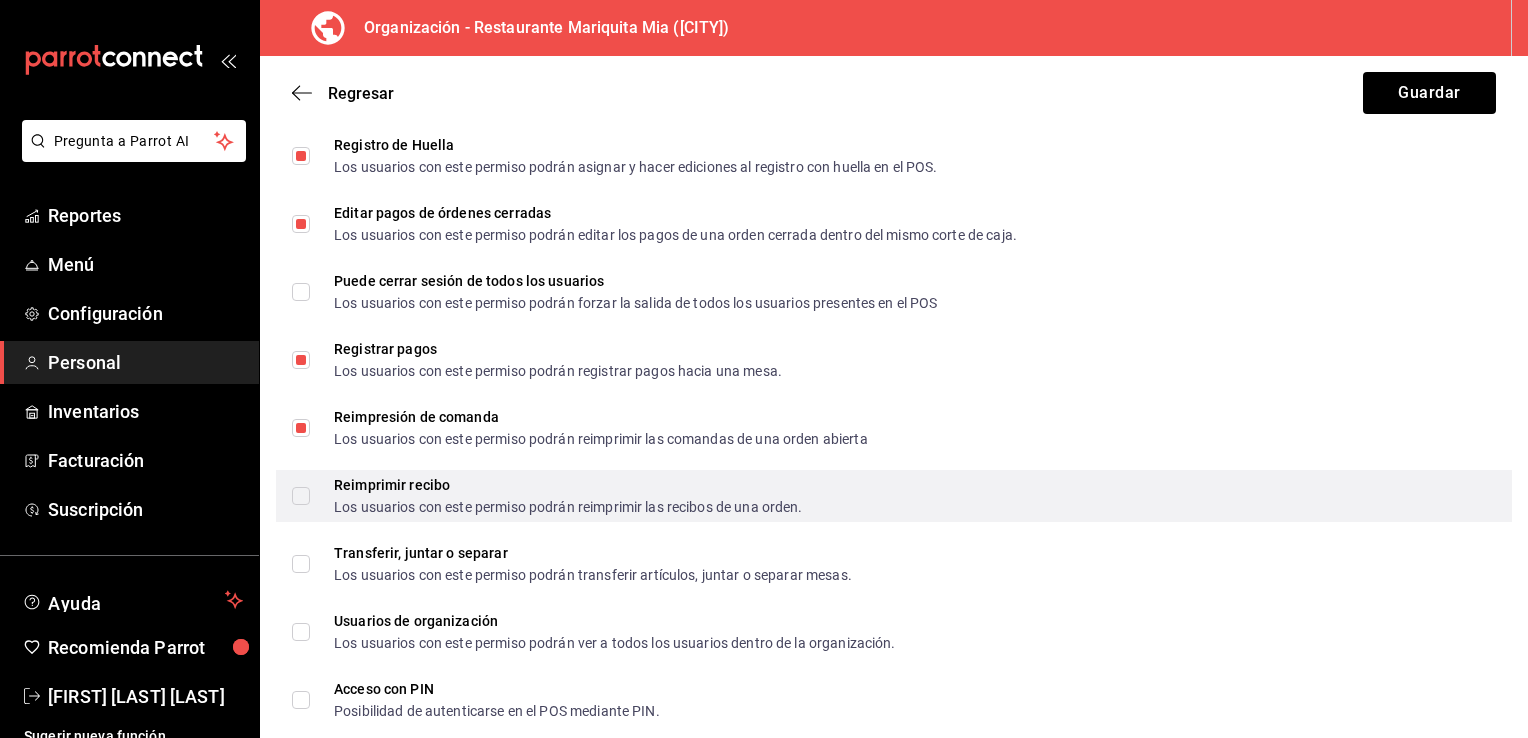 click on "Reimprimir recibo Los usuarios con este permiso podrán reimprimir las recibos de una orden." at bounding box center (301, 496) 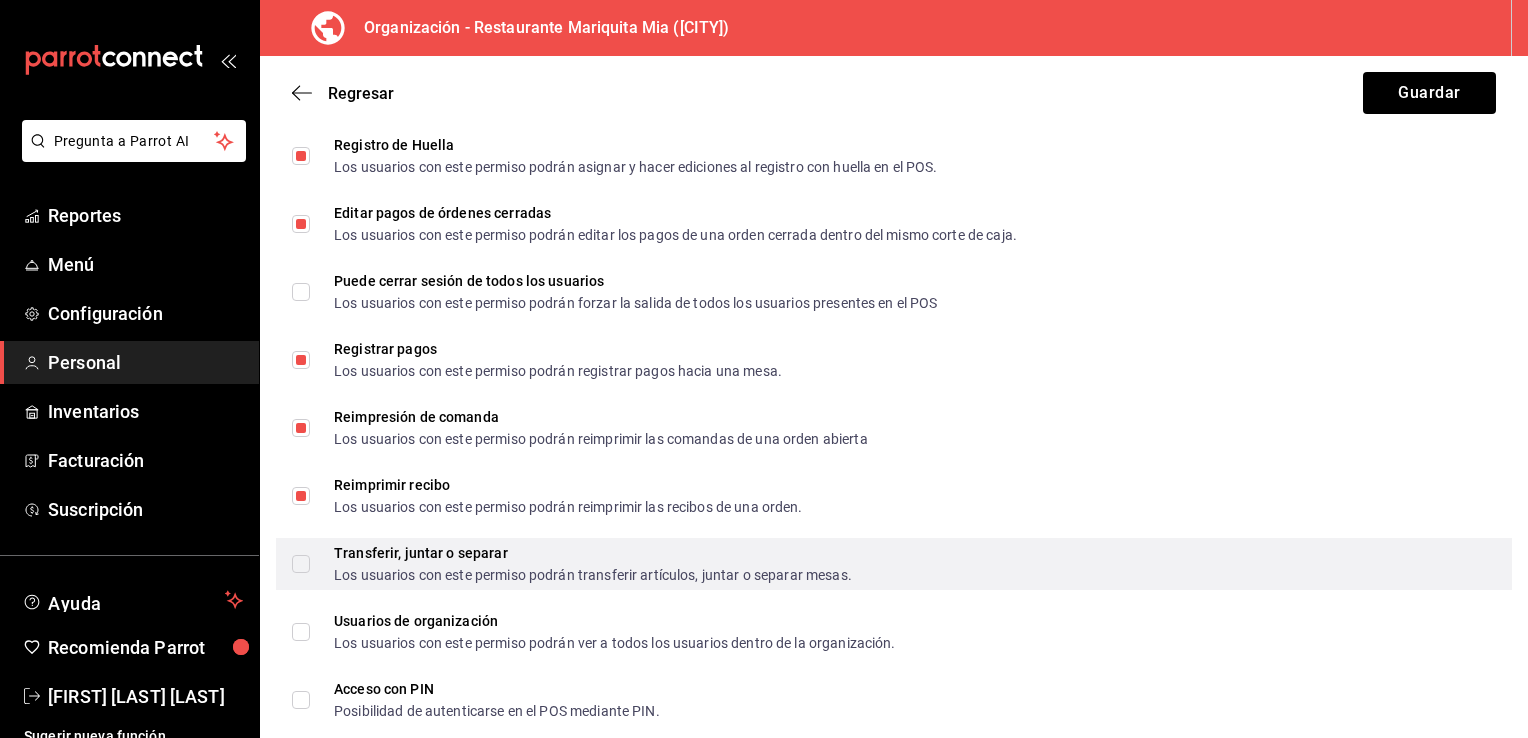 click on "Transferir, juntar o separar Los usuarios con este permiso podrán transferir artículos, juntar o separar mesas." at bounding box center (301, 564) 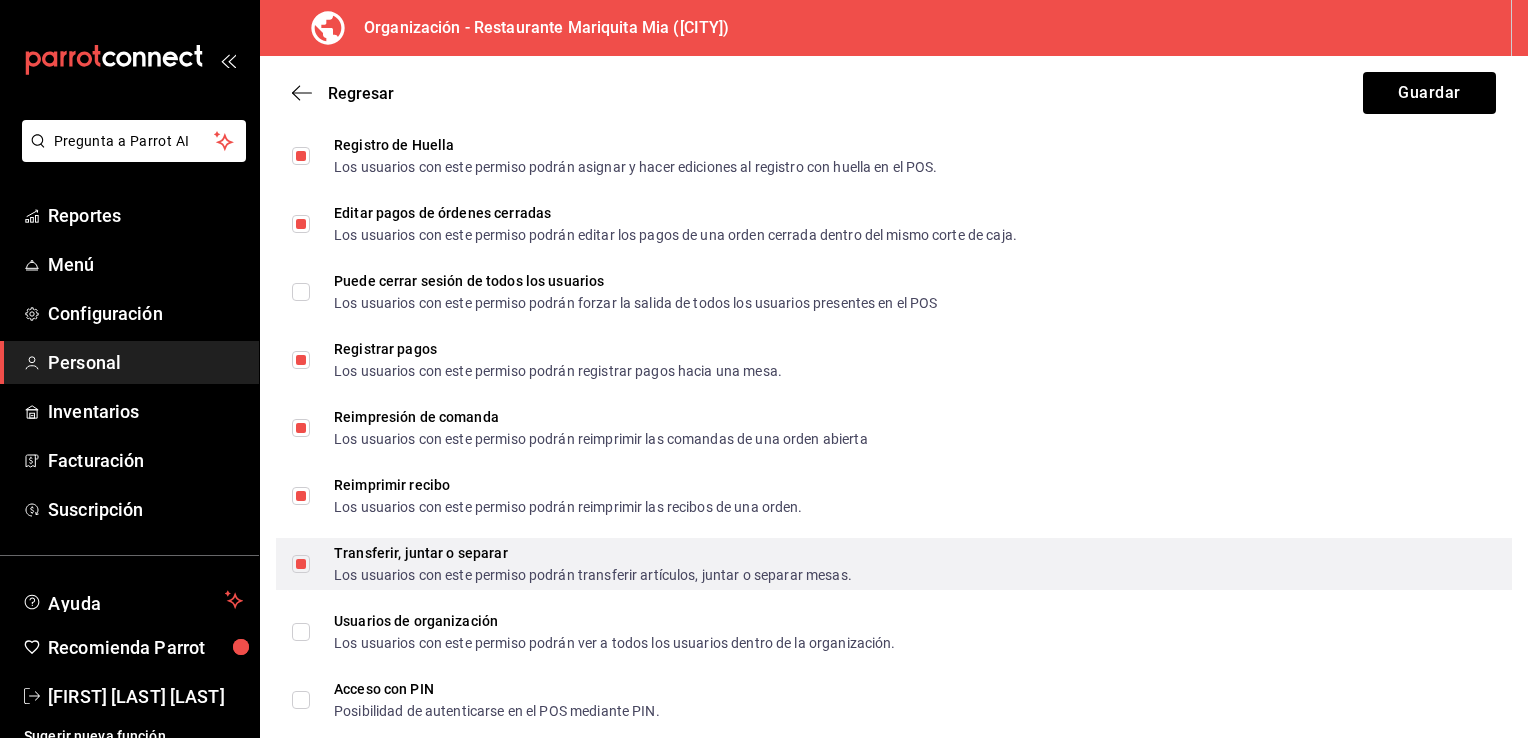scroll, scrollTop: 3424, scrollLeft: 0, axis: vertical 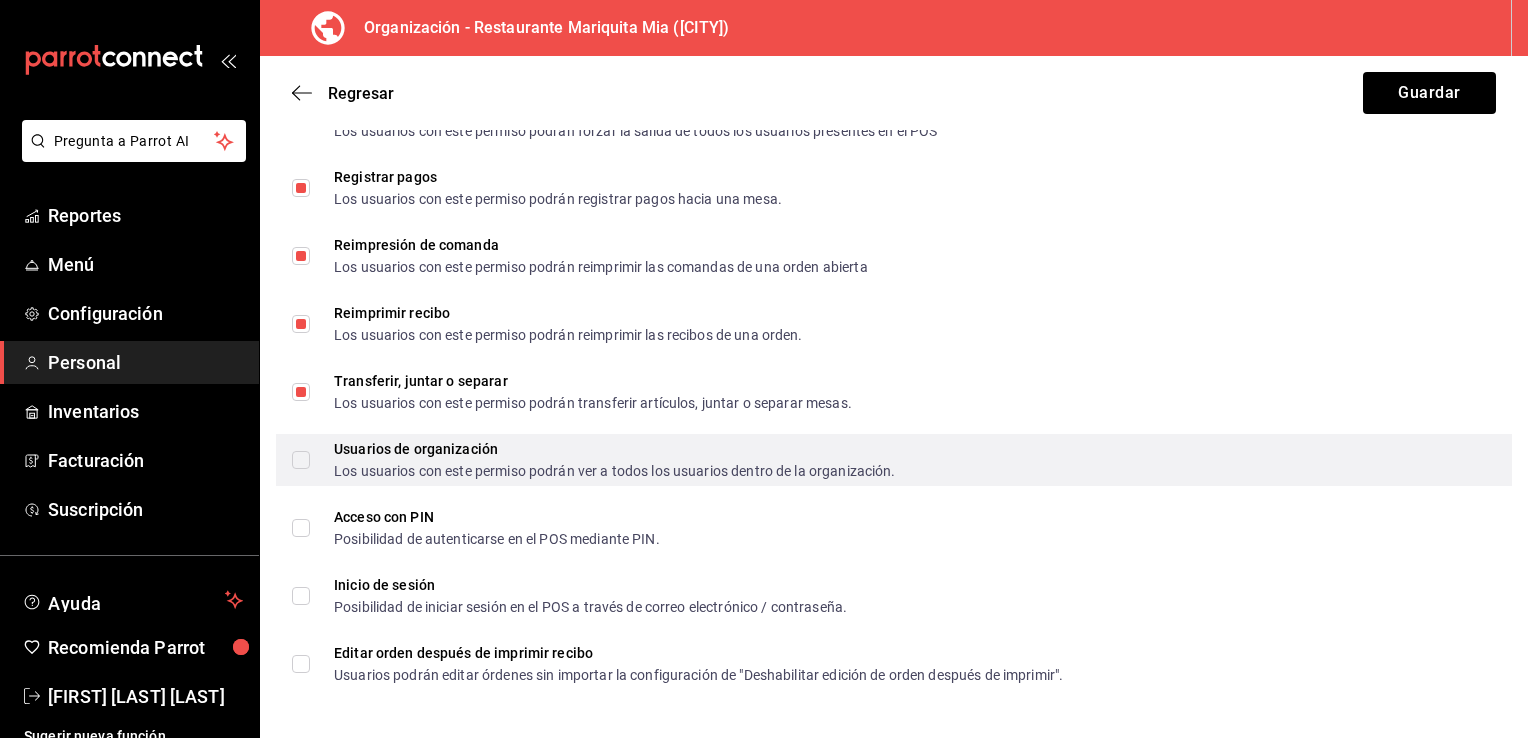 click on "Usuarios de organización Los usuarios con este permiso podrán ver a todos los usuarios dentro de la organización." at bounding box center [301, 460] 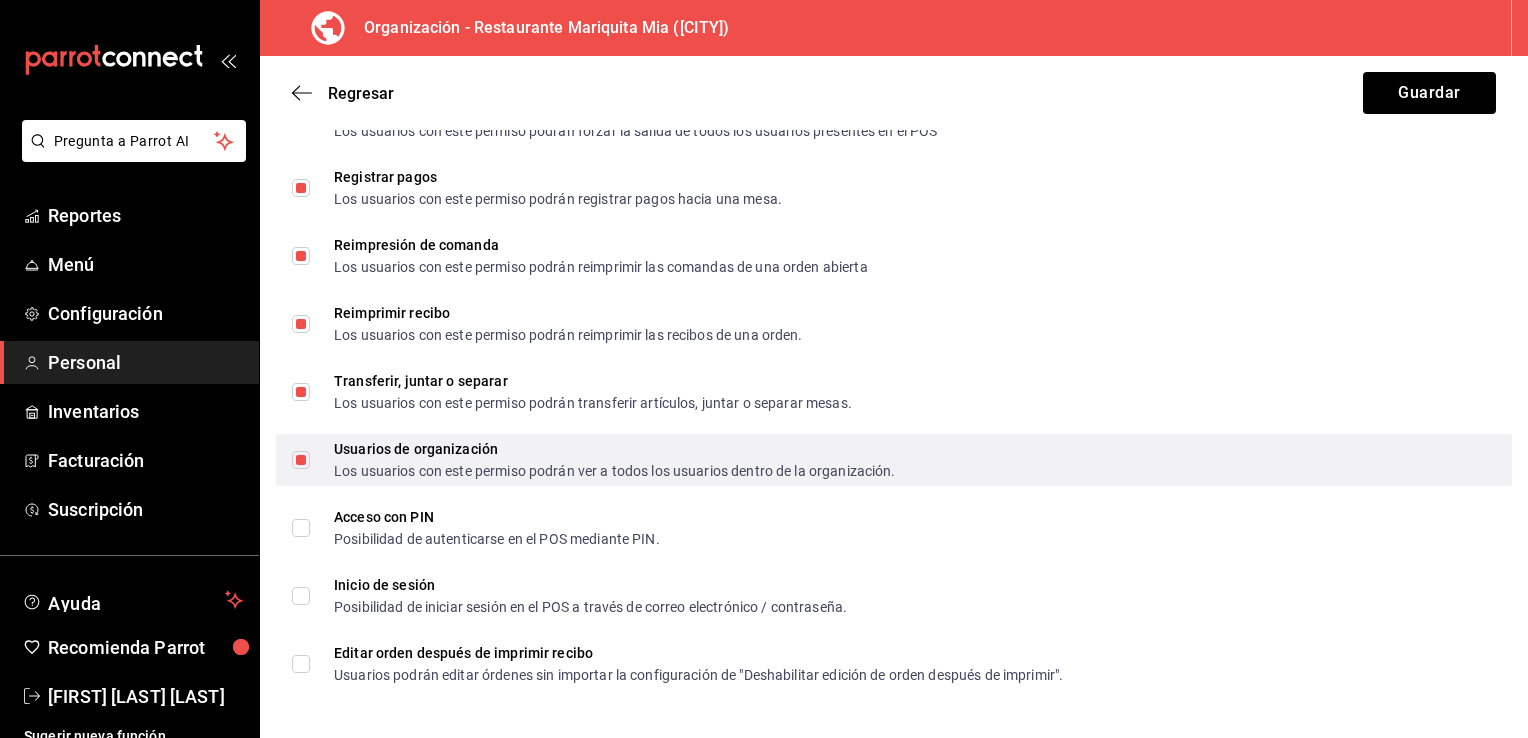 click on "Usuarios de organización Los usuarios con este permiso podrán ver a todos los usuarios dentro de la organización." at bounding box center (301, 460) 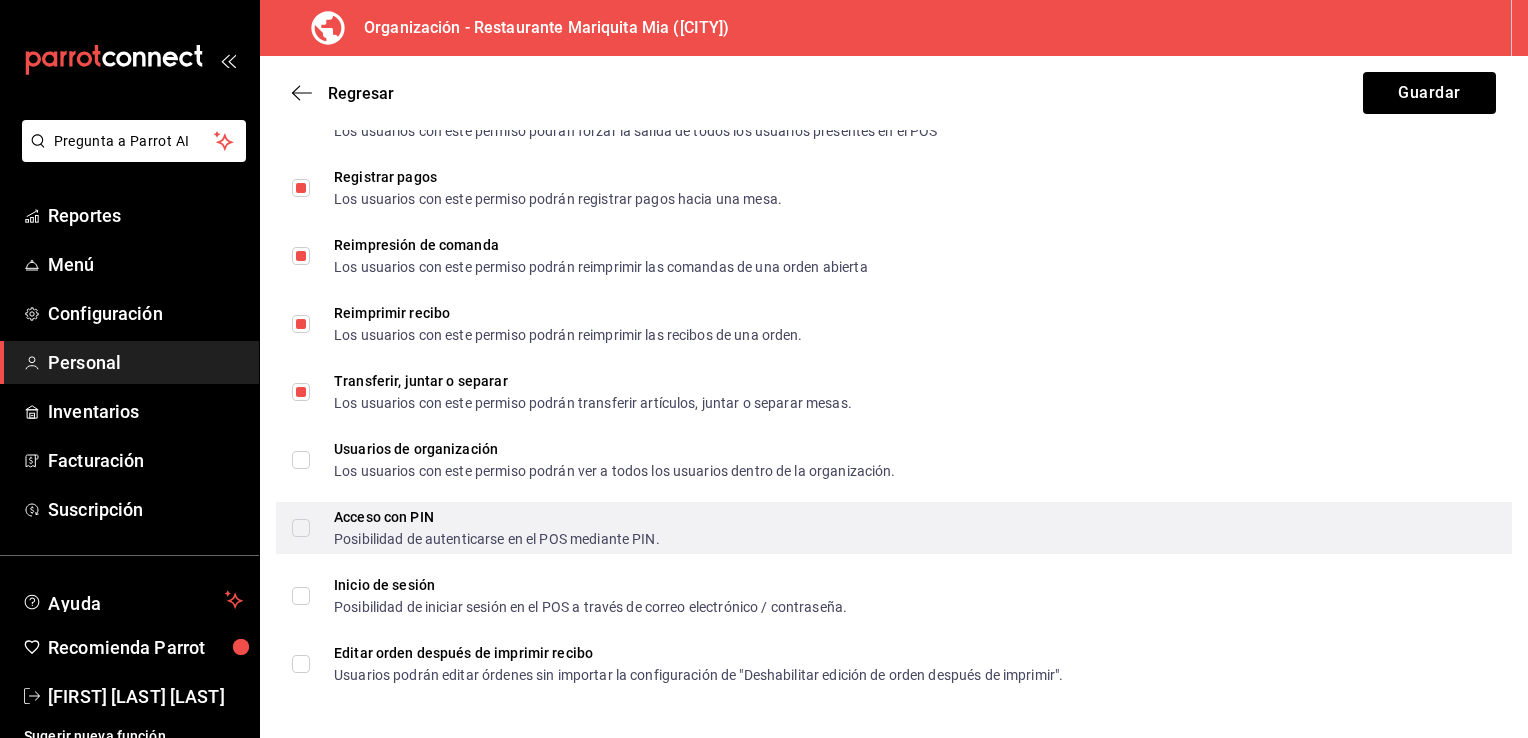 click on "Acceso con PIN Posibilidad de autenticarse en el POS mediante PIN." at bounding box center (301, 528) 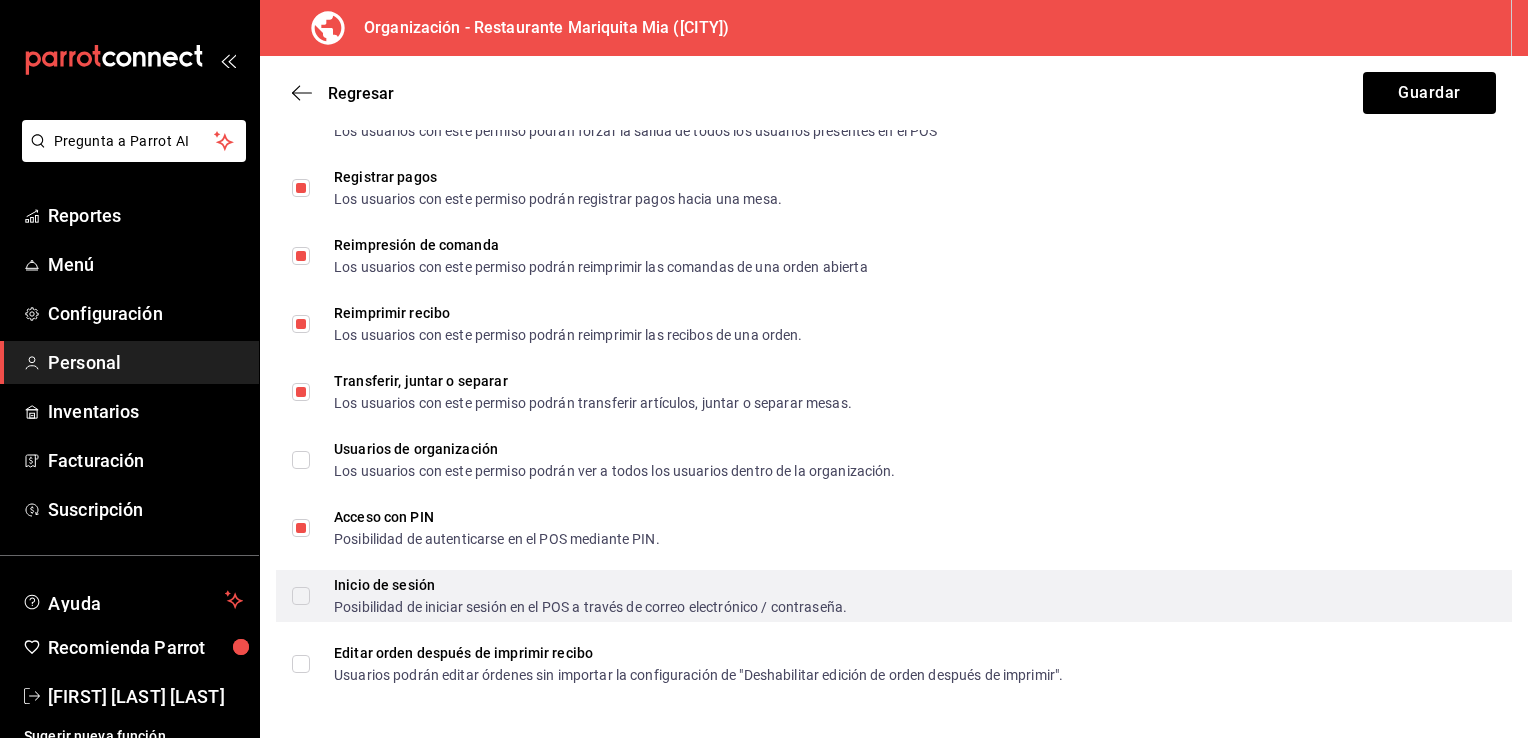 click on "Inicio de sesión Posibilidad de iniciar sesión en el POS a través de correo electrónico / contraseña." at bounding box center (301, 596) 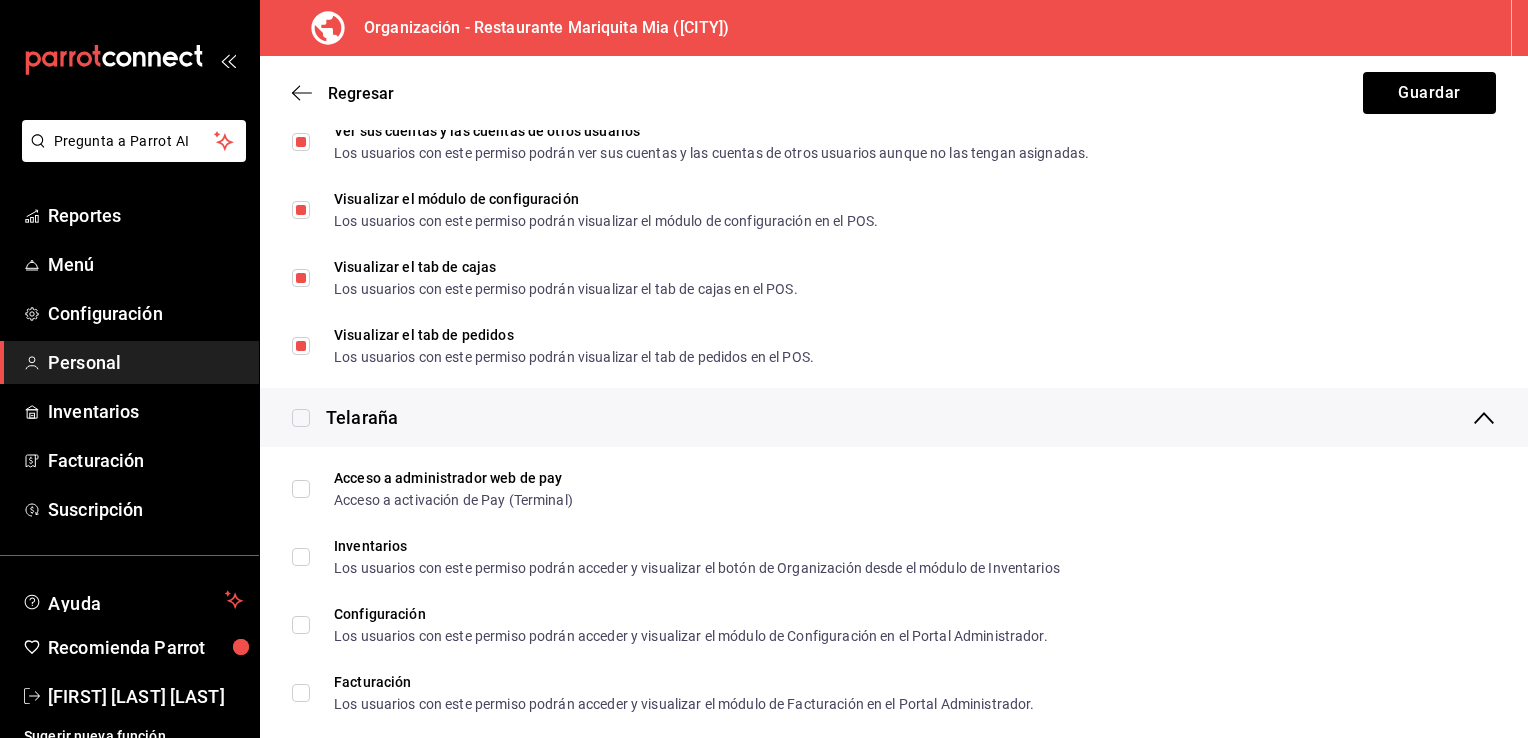 scroll, scrollTop: 0, scrollLeft: 0, axis: both 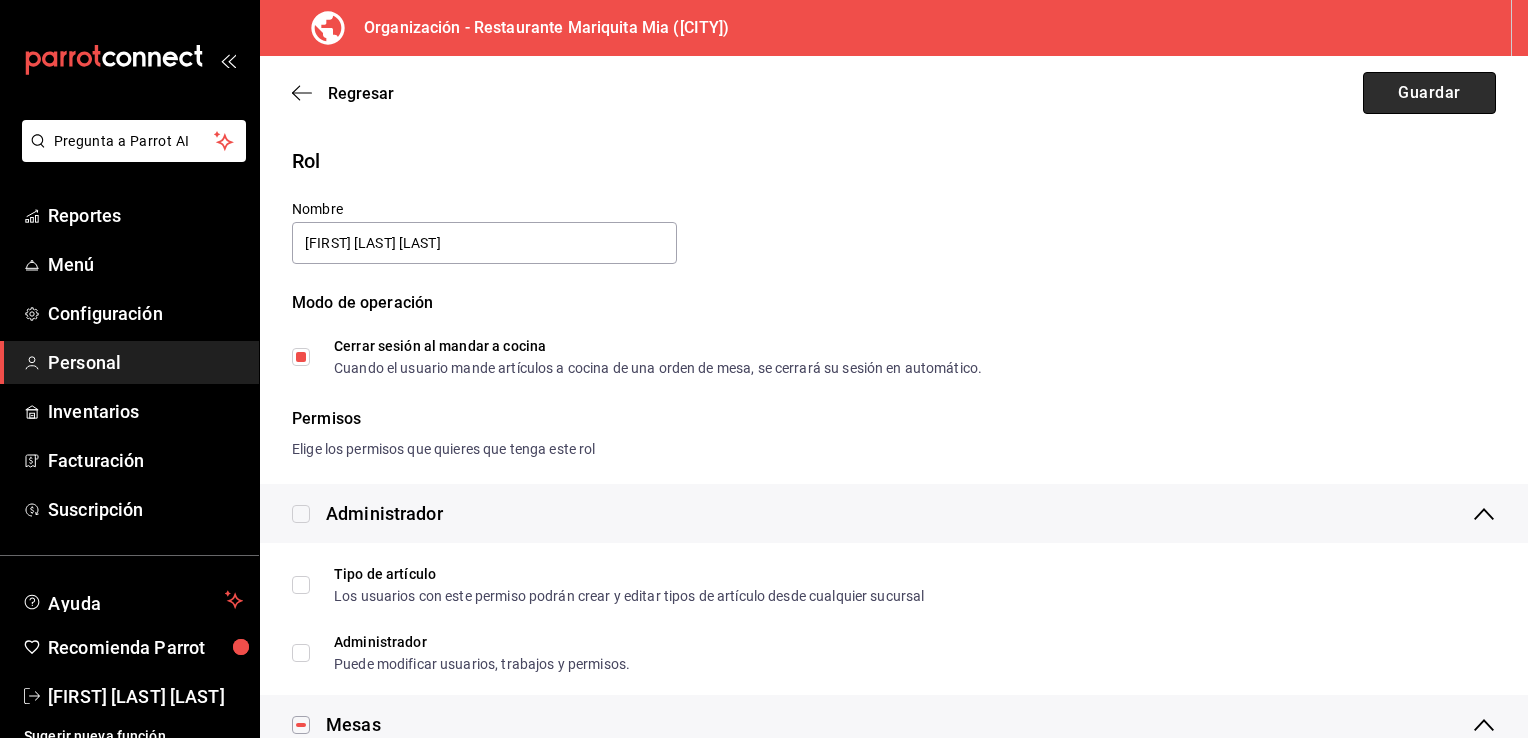 click on "Guardar" at bounding box center [1429, 93] 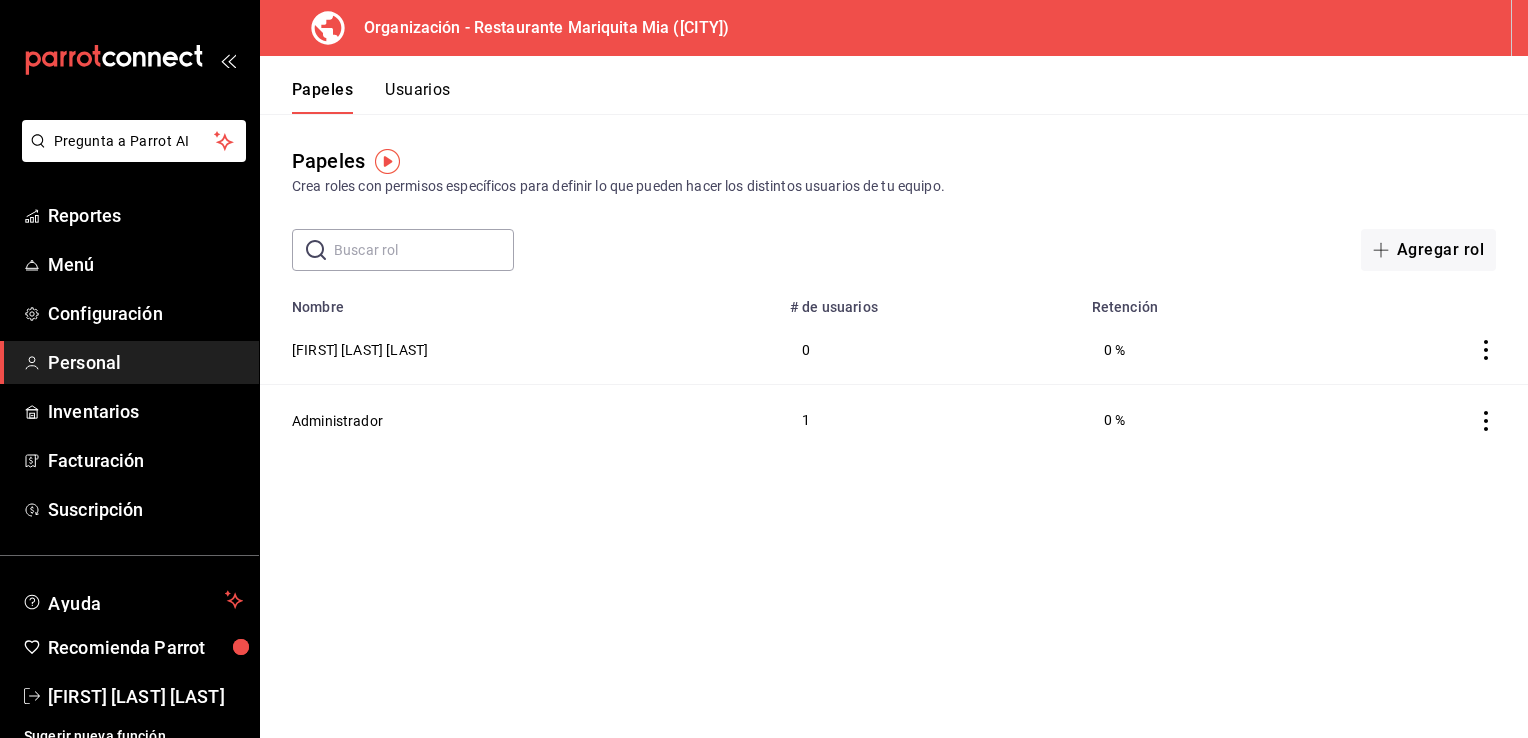 click at bounding box center (424, 250) 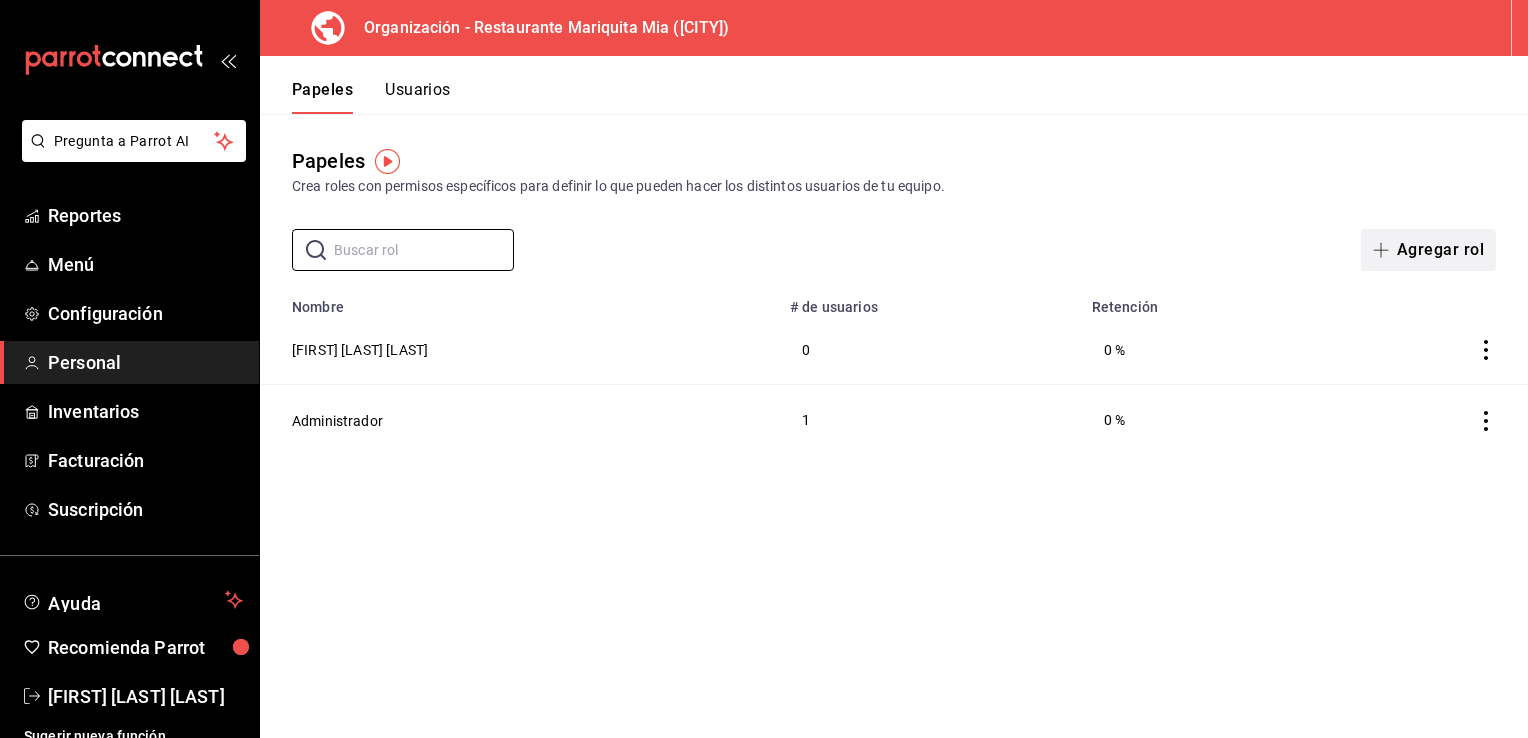 click on "Agregar rol" at bounding box center (1440, 250) 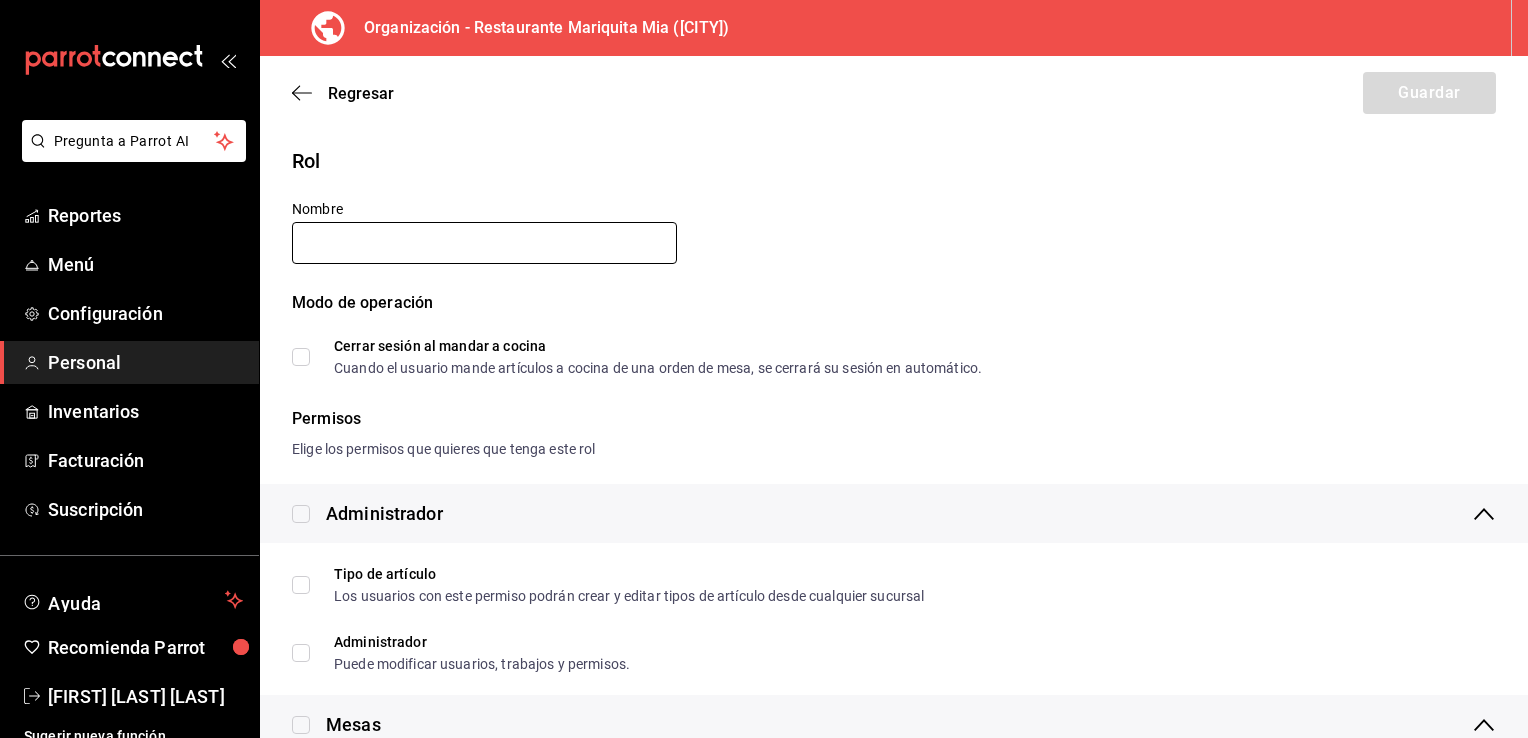 click at bounding box center [484, 243] 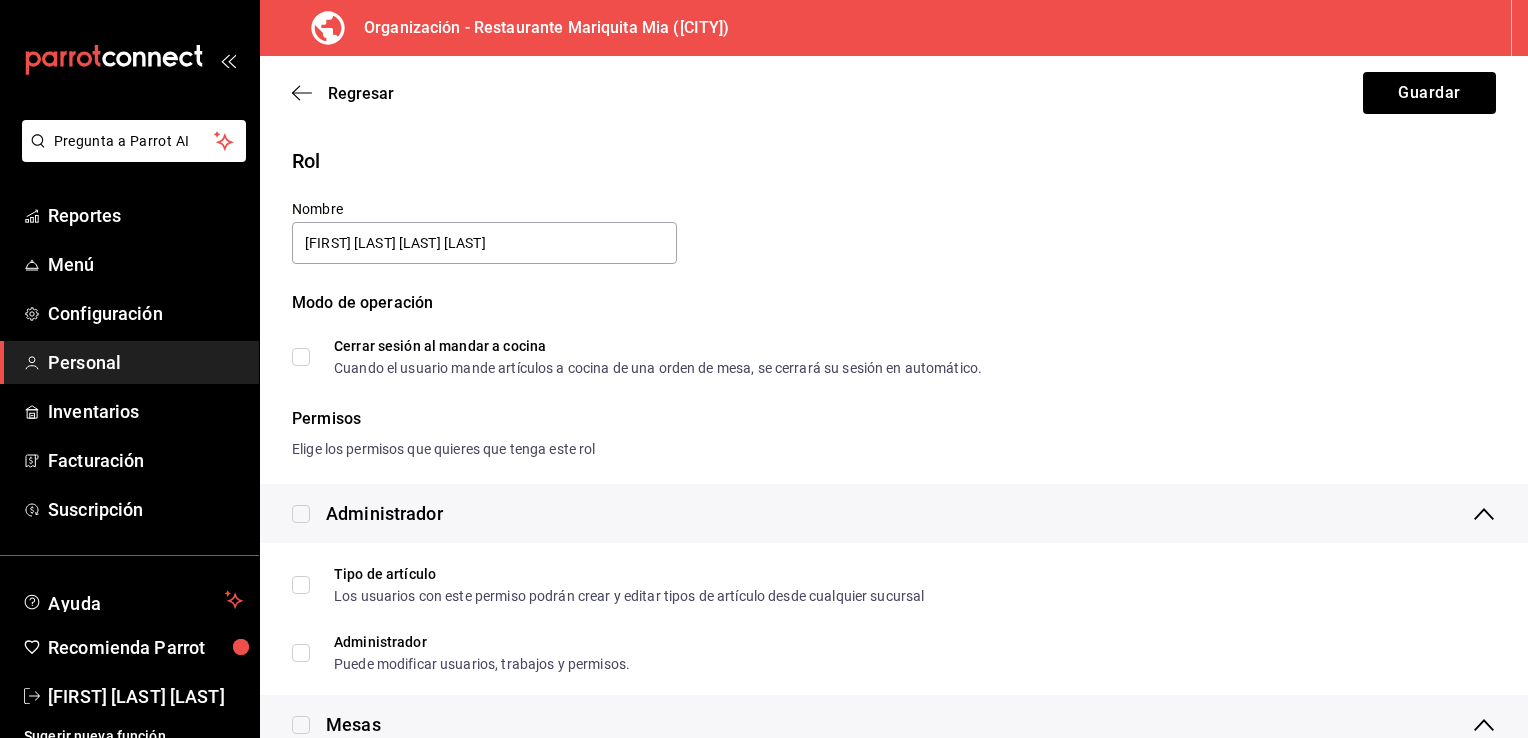 type on "[FIRST] [LAST] [LAST] [LAST]" 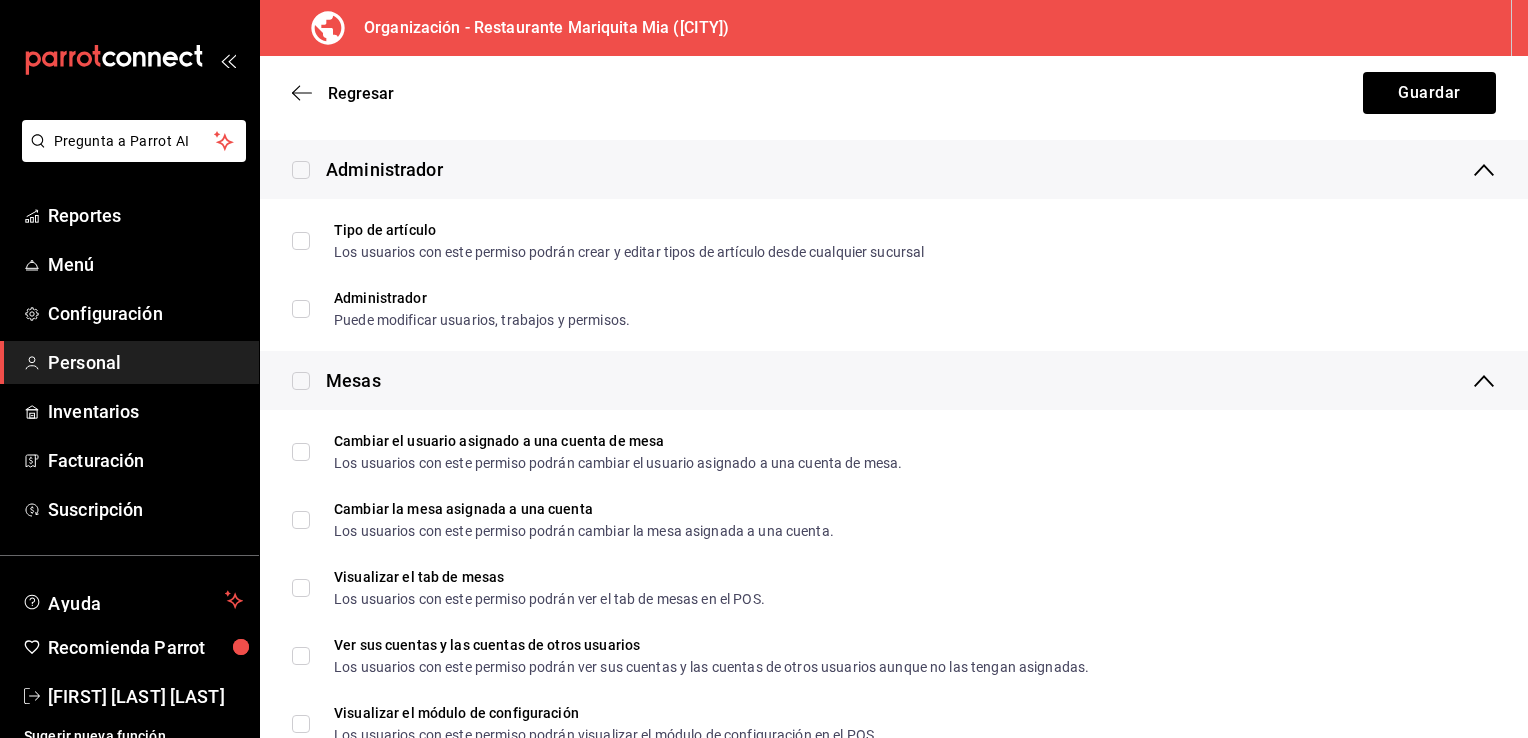 scroll, scrollTop: 394, scrollLeft: 0, axis: vertical 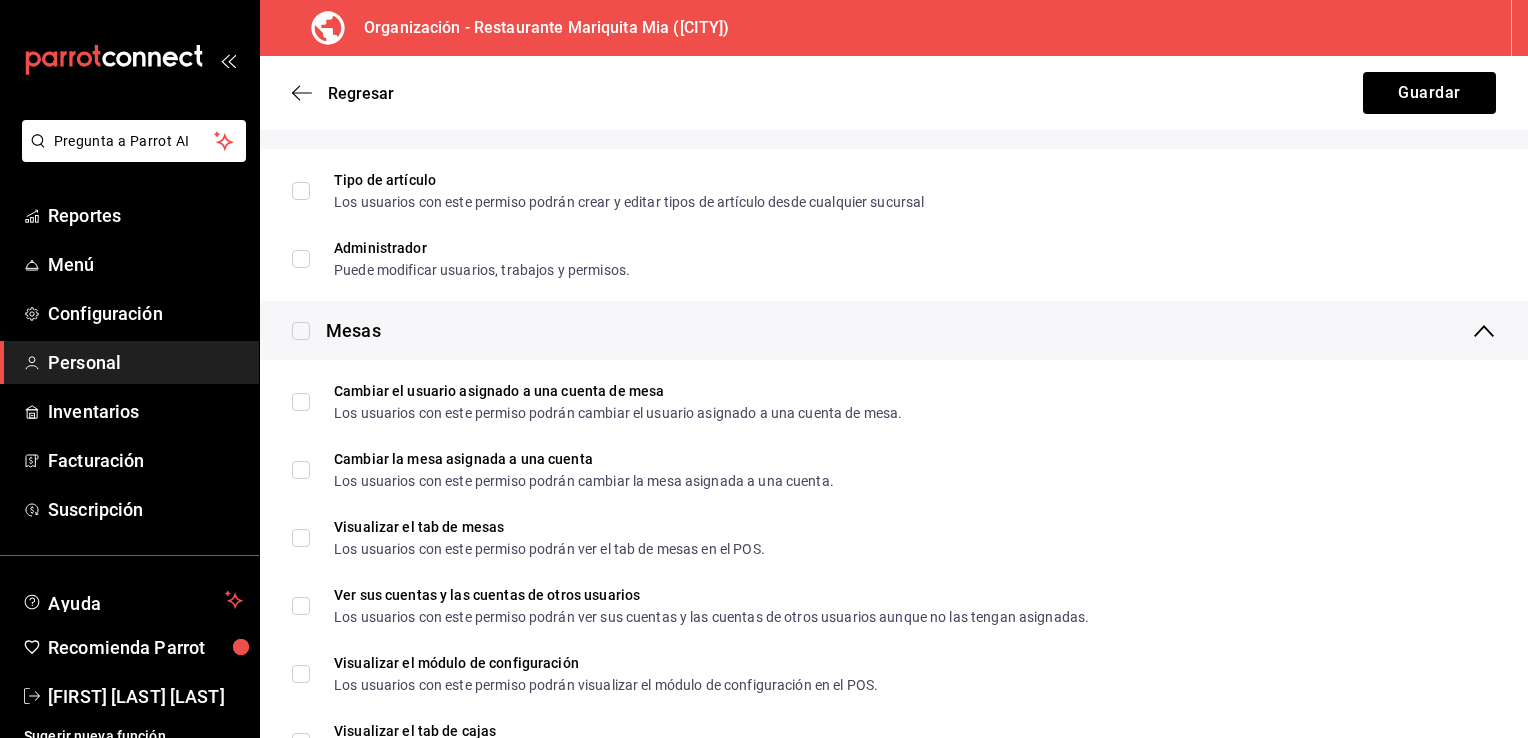 click at bounding box center (301, 331) 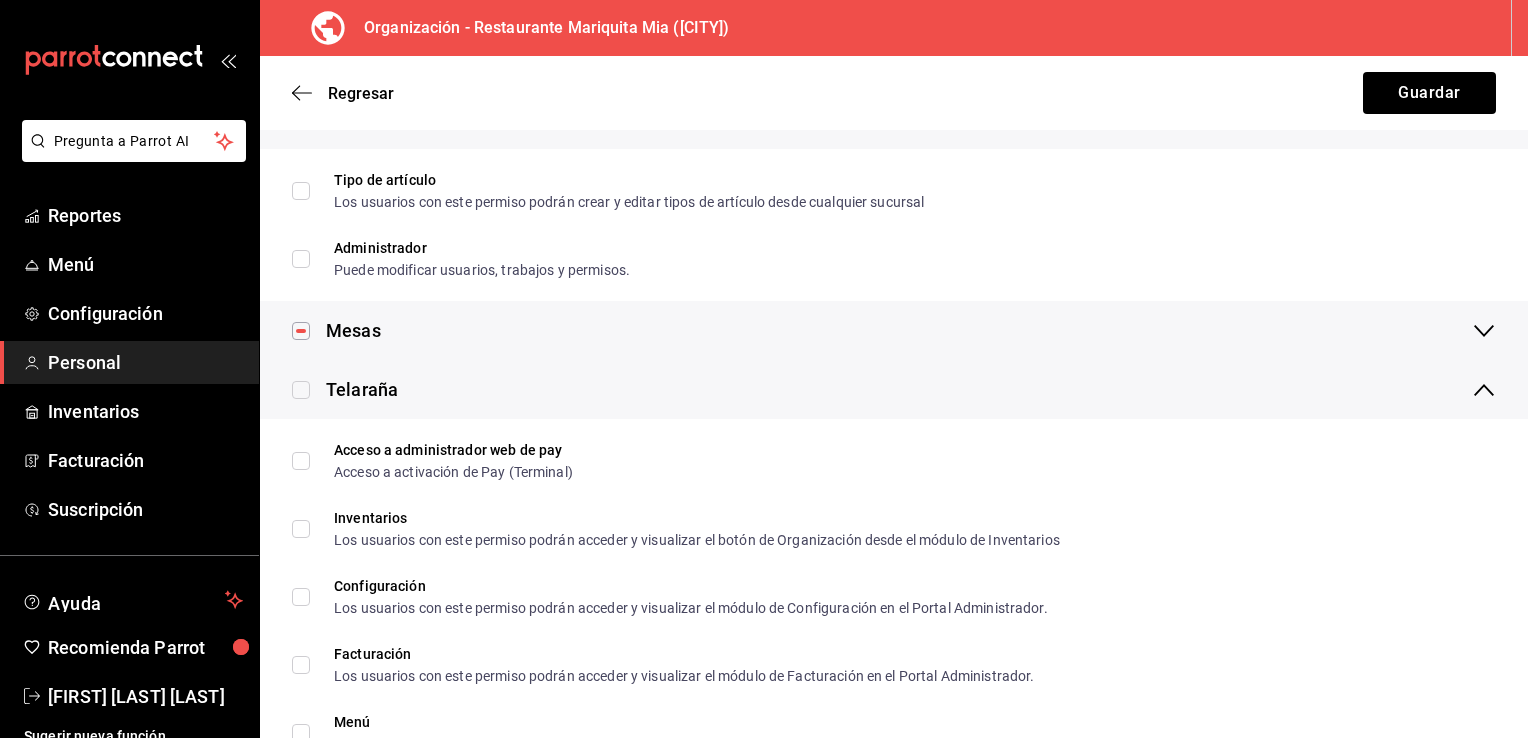 checkbox on "true" 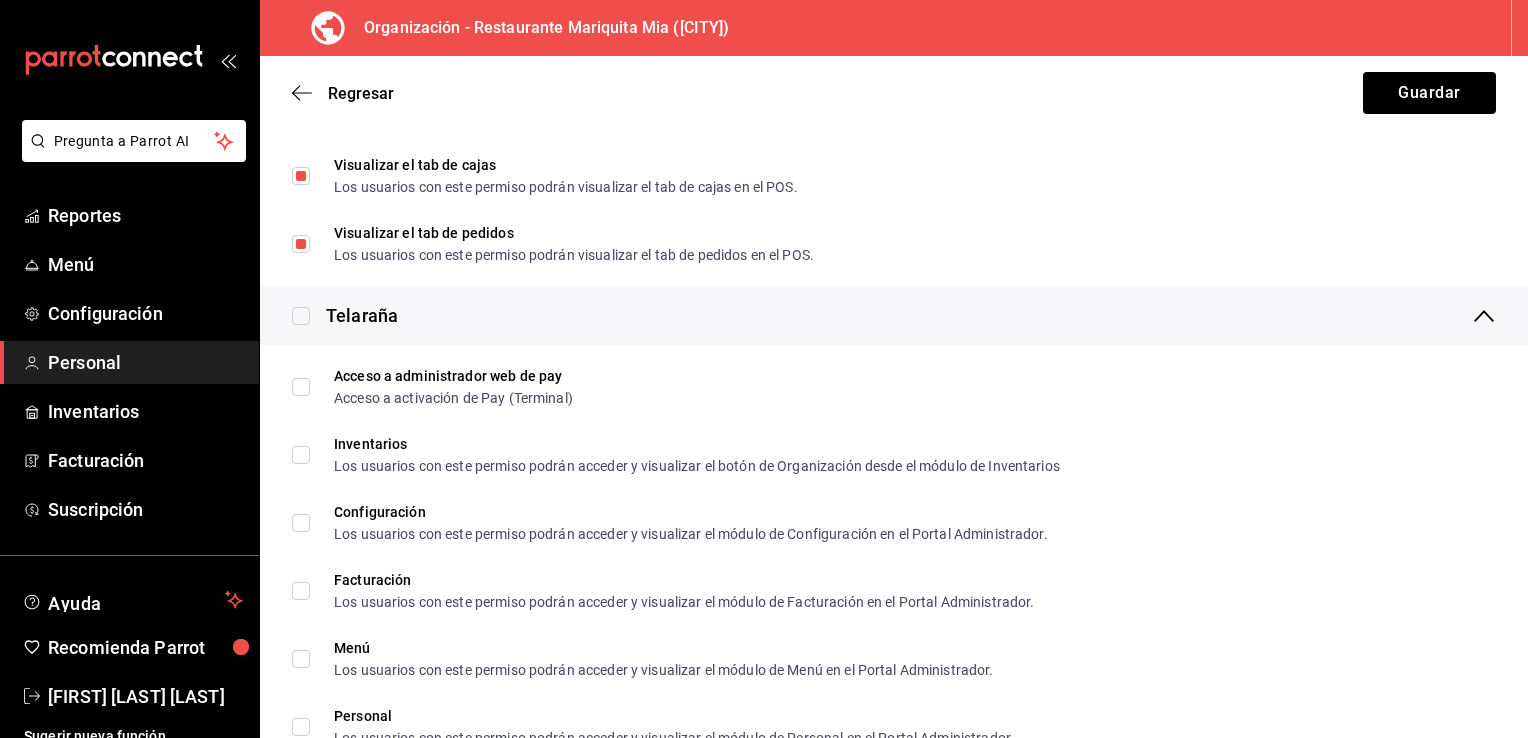 scroll, scrollTop: 1135, scrollLeft: 0, axis: vertical 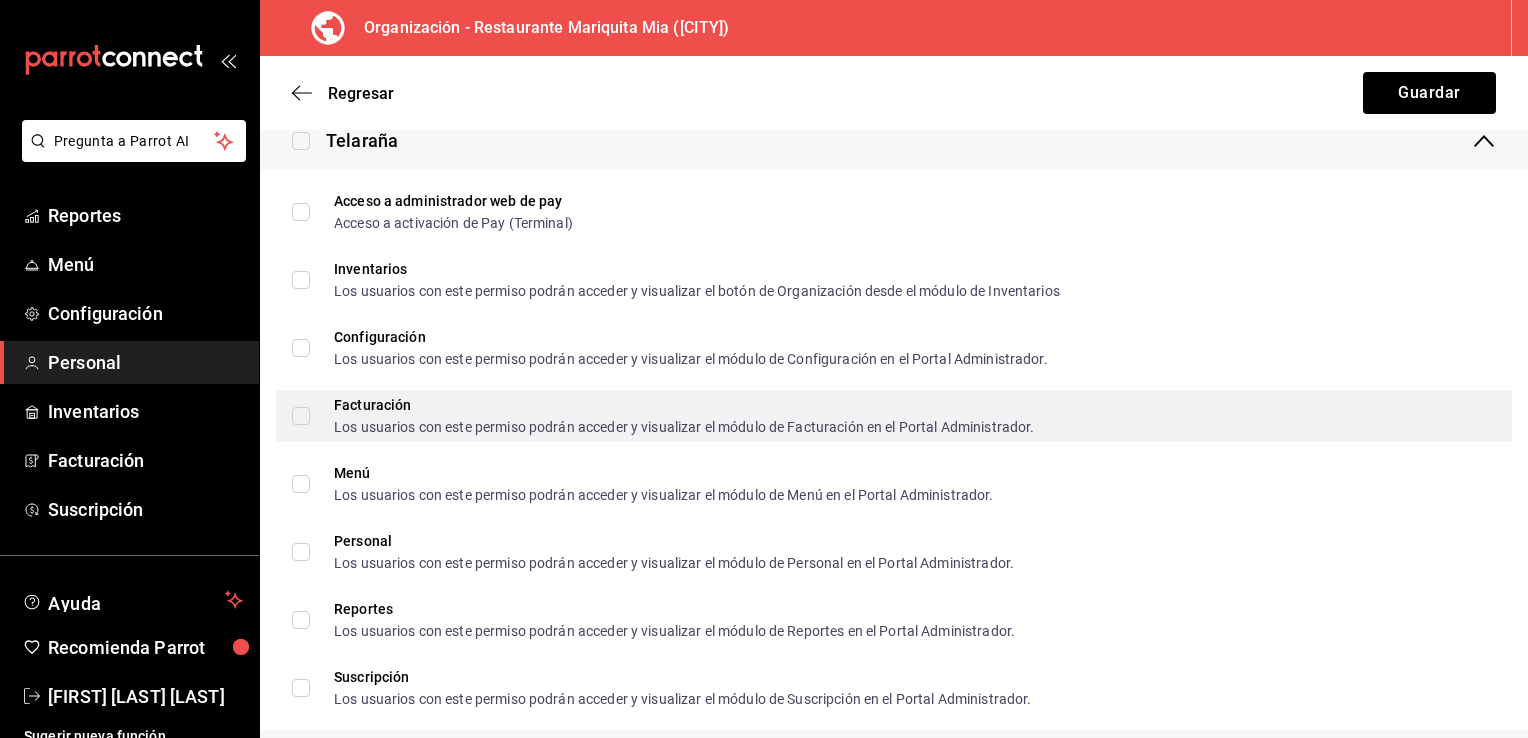 click on "Facturación Los usuarios con este permiso podrán acceder y visualizar el módulo de Facturación en el Portal Administrador." at bounding box center [301, 416] 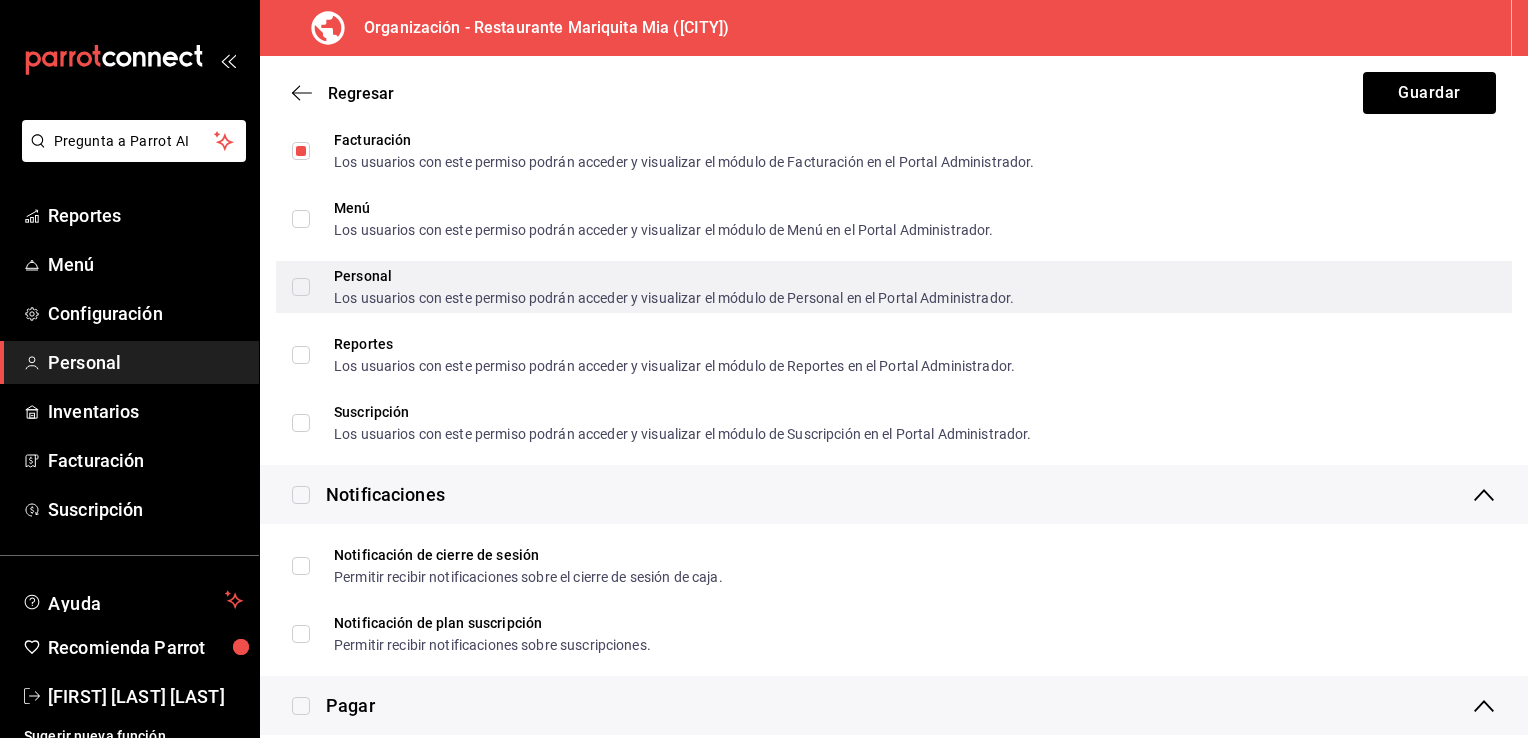 scroll, scrollTop: 1480, scrollLeft: 0, axis: vertical 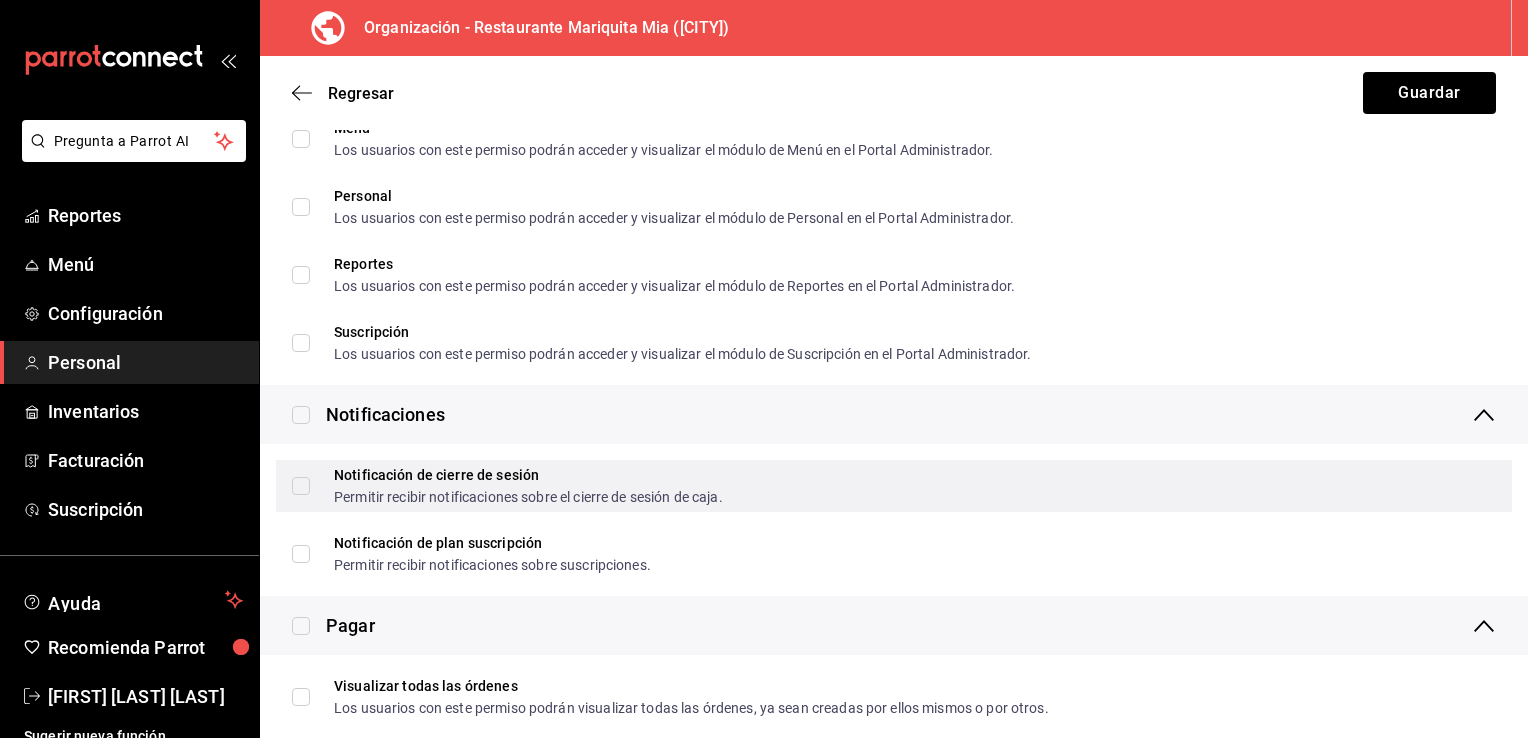 click on "Notificación de cierre de sesión Permitir recibir notificaciones sobre el cierre de sesión de caja." at bounding box center (516, 486) 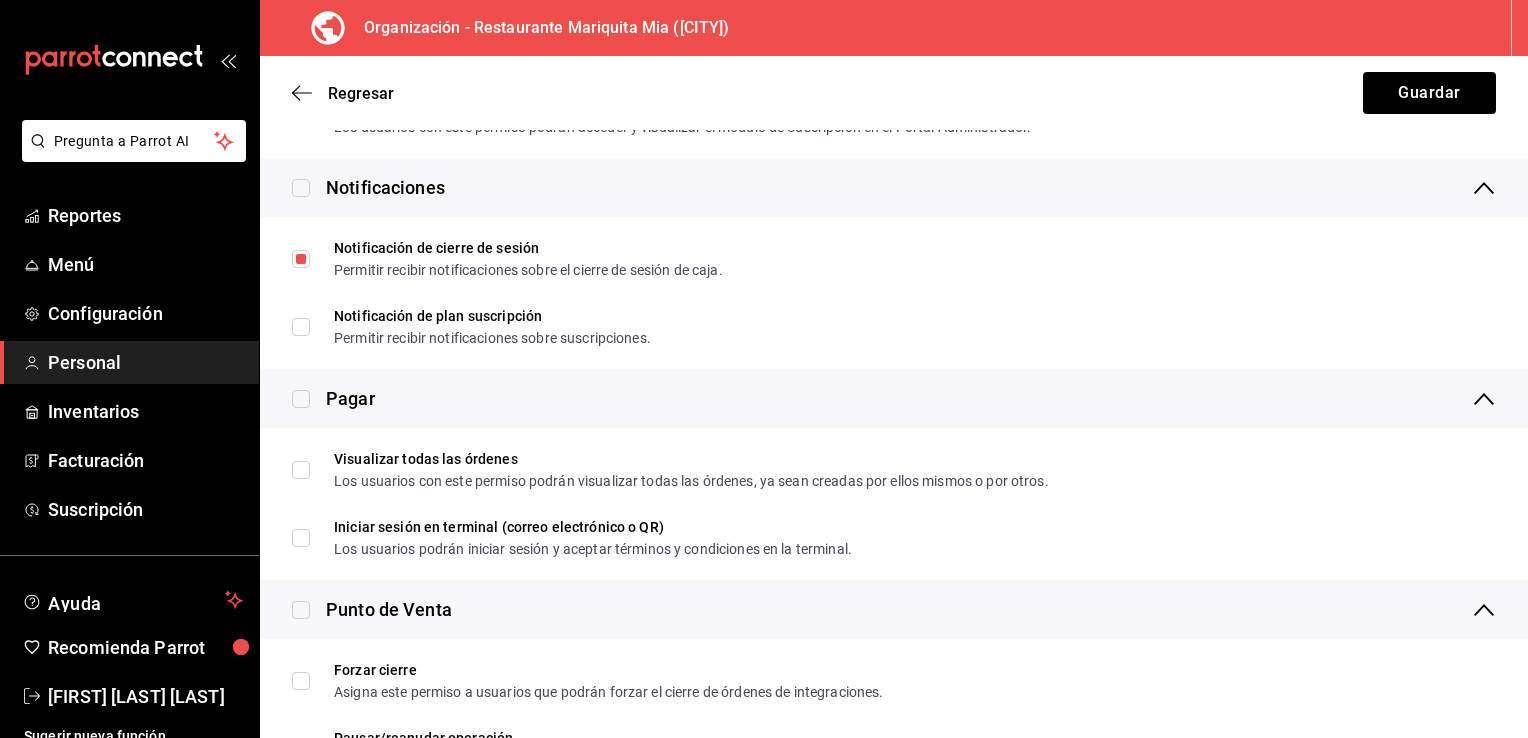 scroll, scrollTop: 1708, scrollLeft: 0, axis: vertical 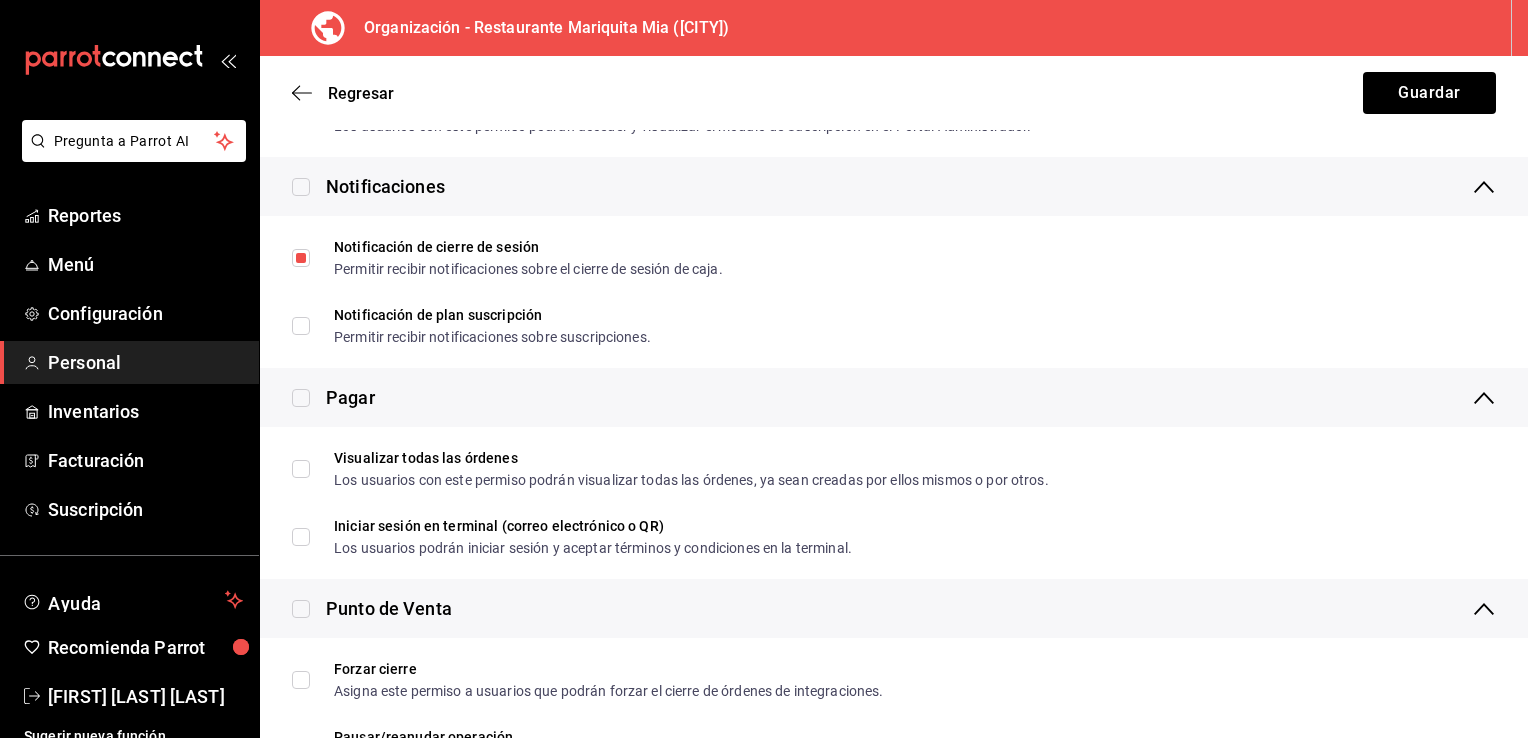 click at bounding box center [301, 398] 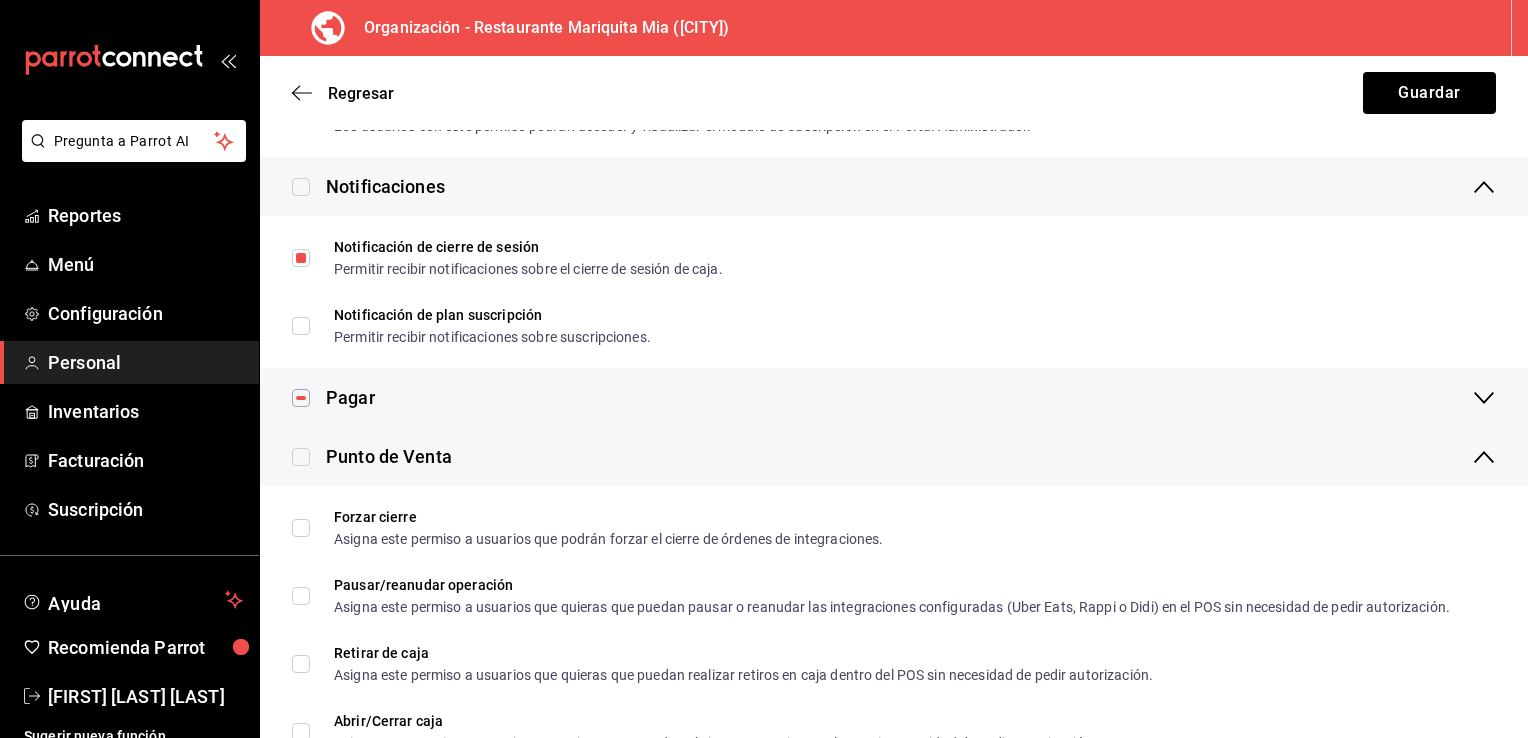 checkbox on "true" 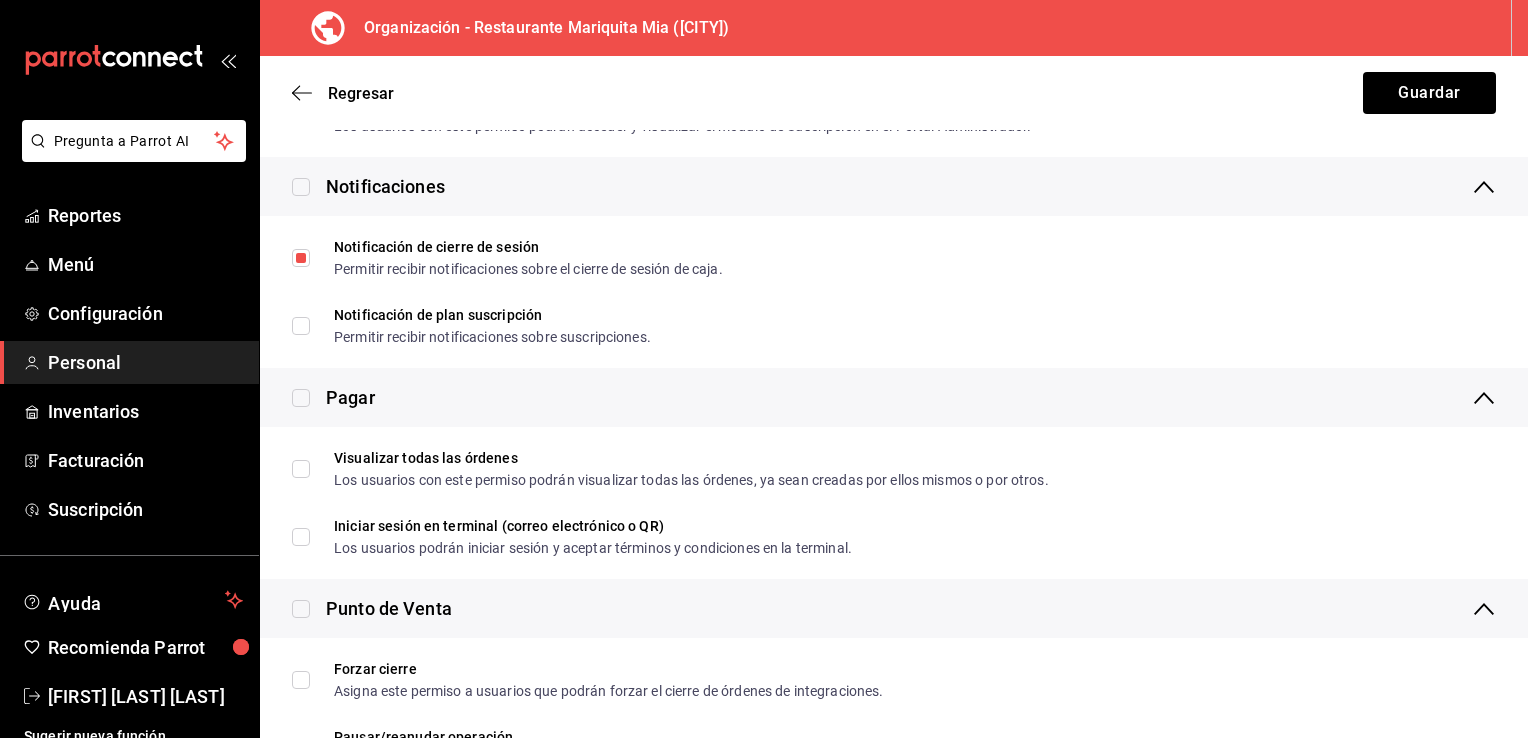 click at bounding box center [301, 398] 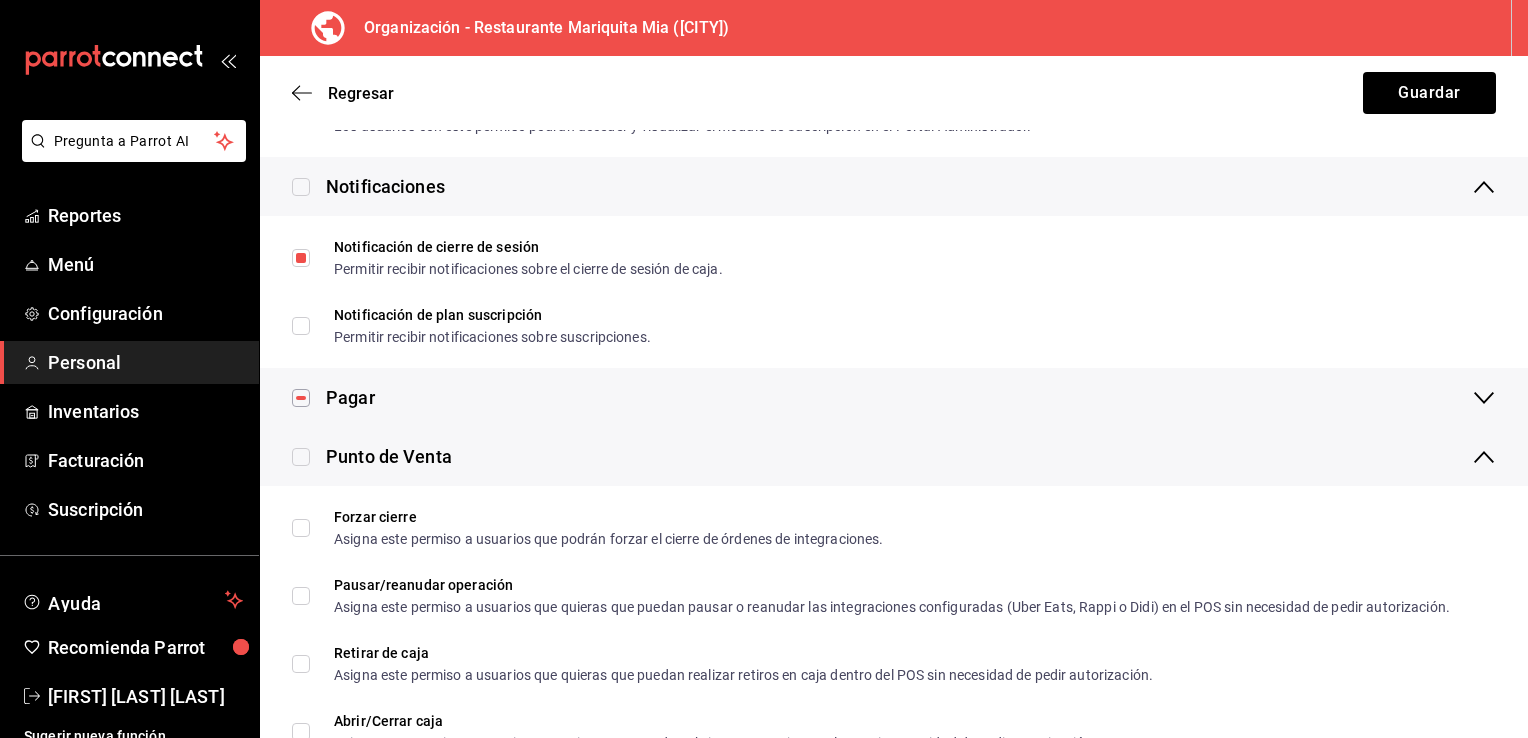 checkbox on "true" 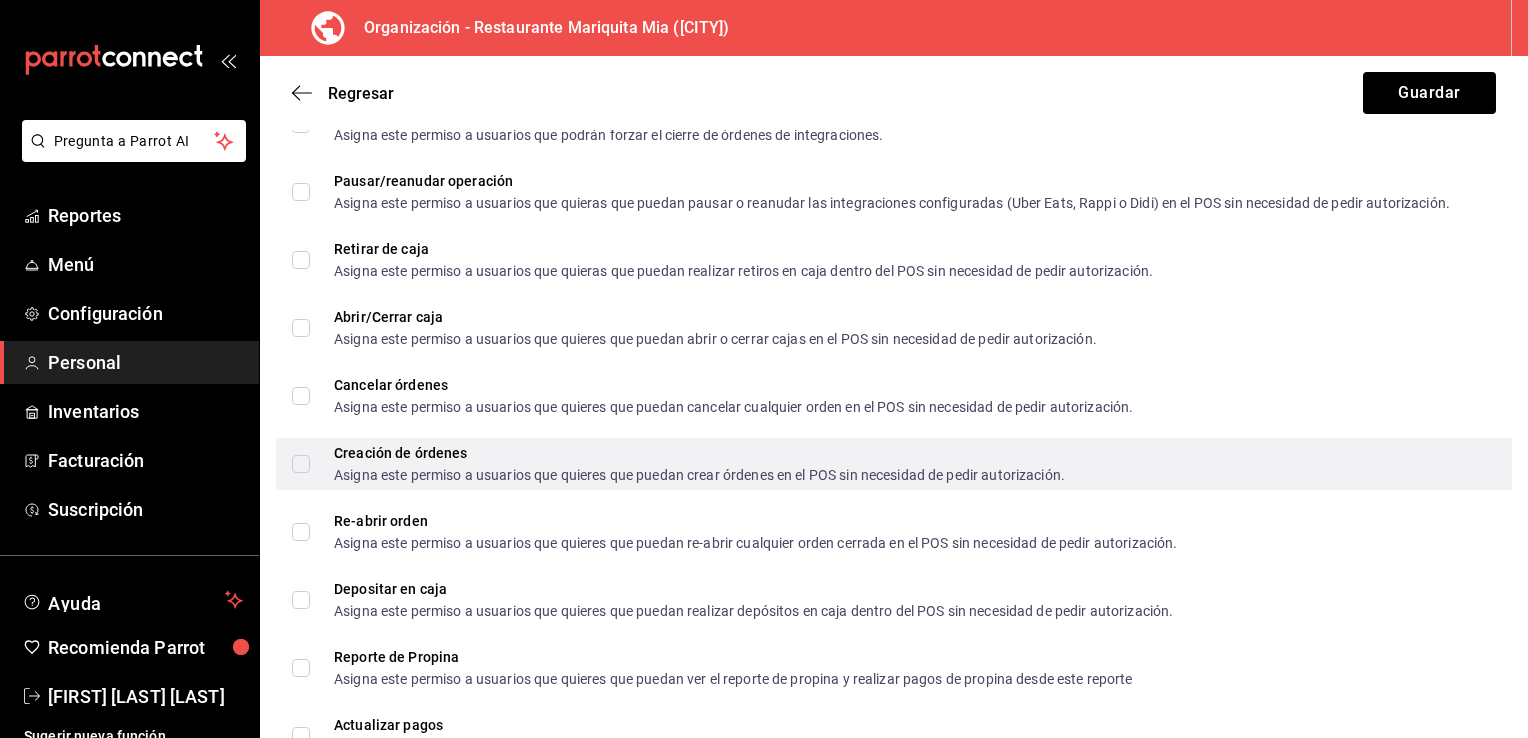 scroll, scrollTop: 2184, scrollLeft: 0, axis: vertical 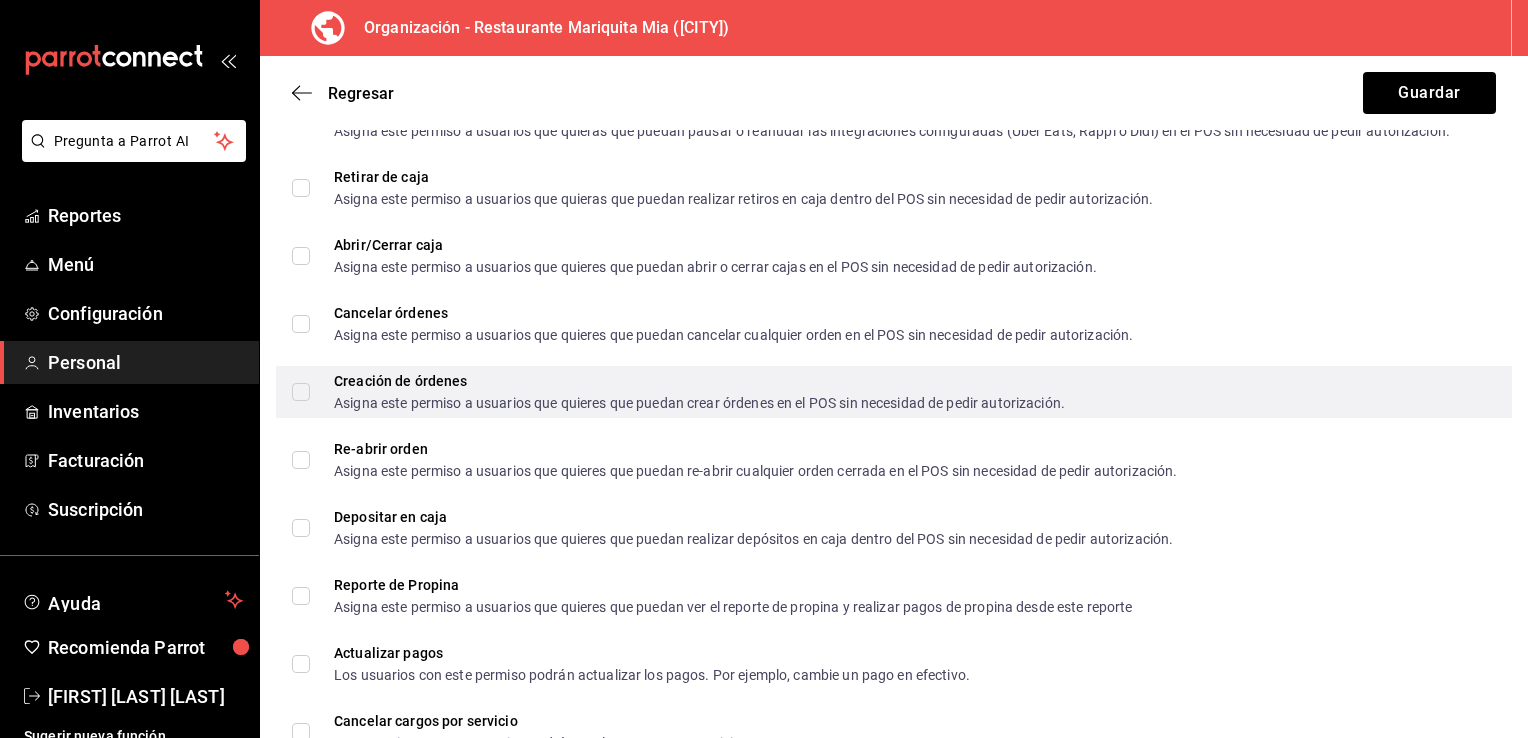 click on "Creación de órdenes Asigna este permiso a usuarios que quieres que puedan crear órdenes en el POS sin necesidad de pedir autorización." at bounding box center [301, 392] 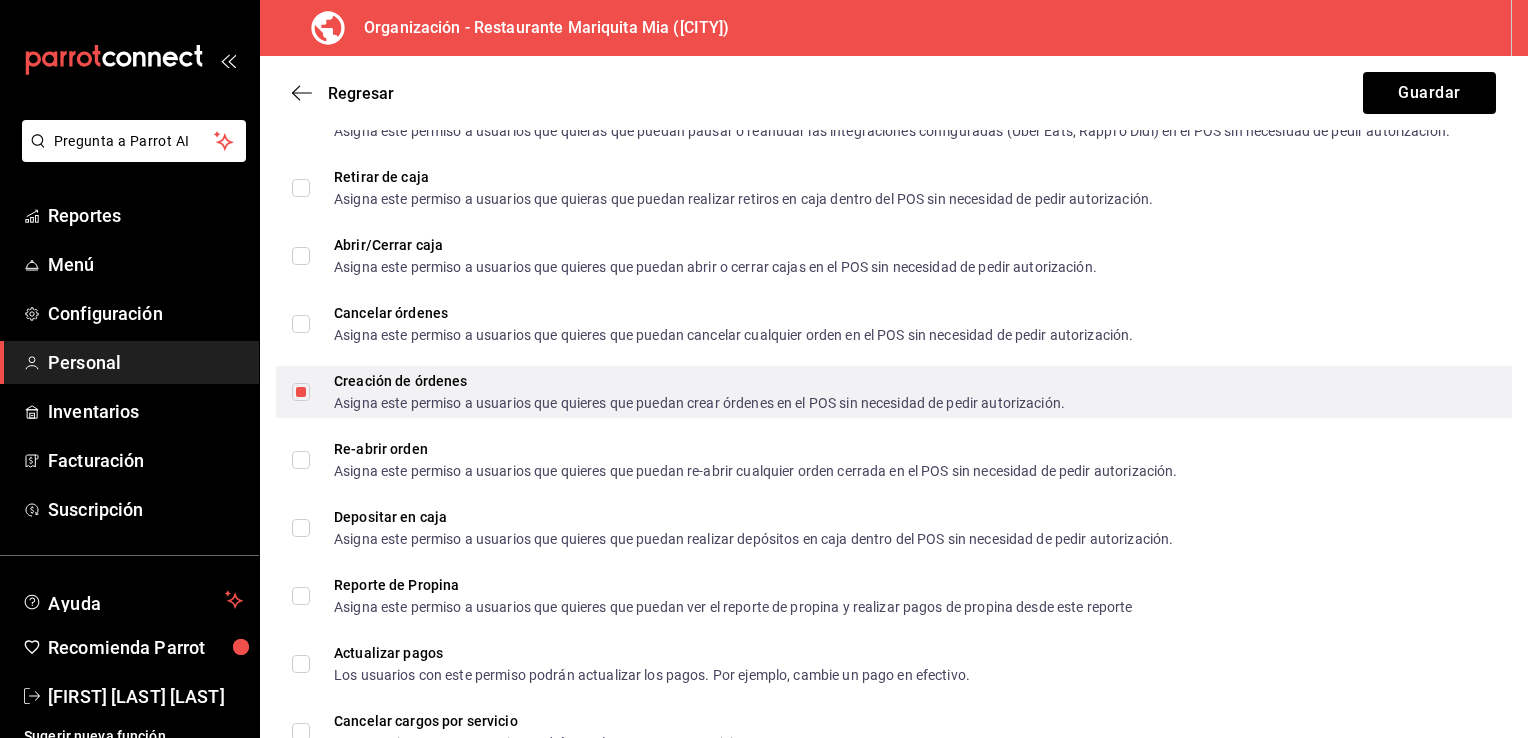 click on "Creación de órdenes Asigna este permiso a usuarios que quieres que puedan crear órdenes en el POS sin necesidad de pedir autorización." at bounding box center [301, 392] 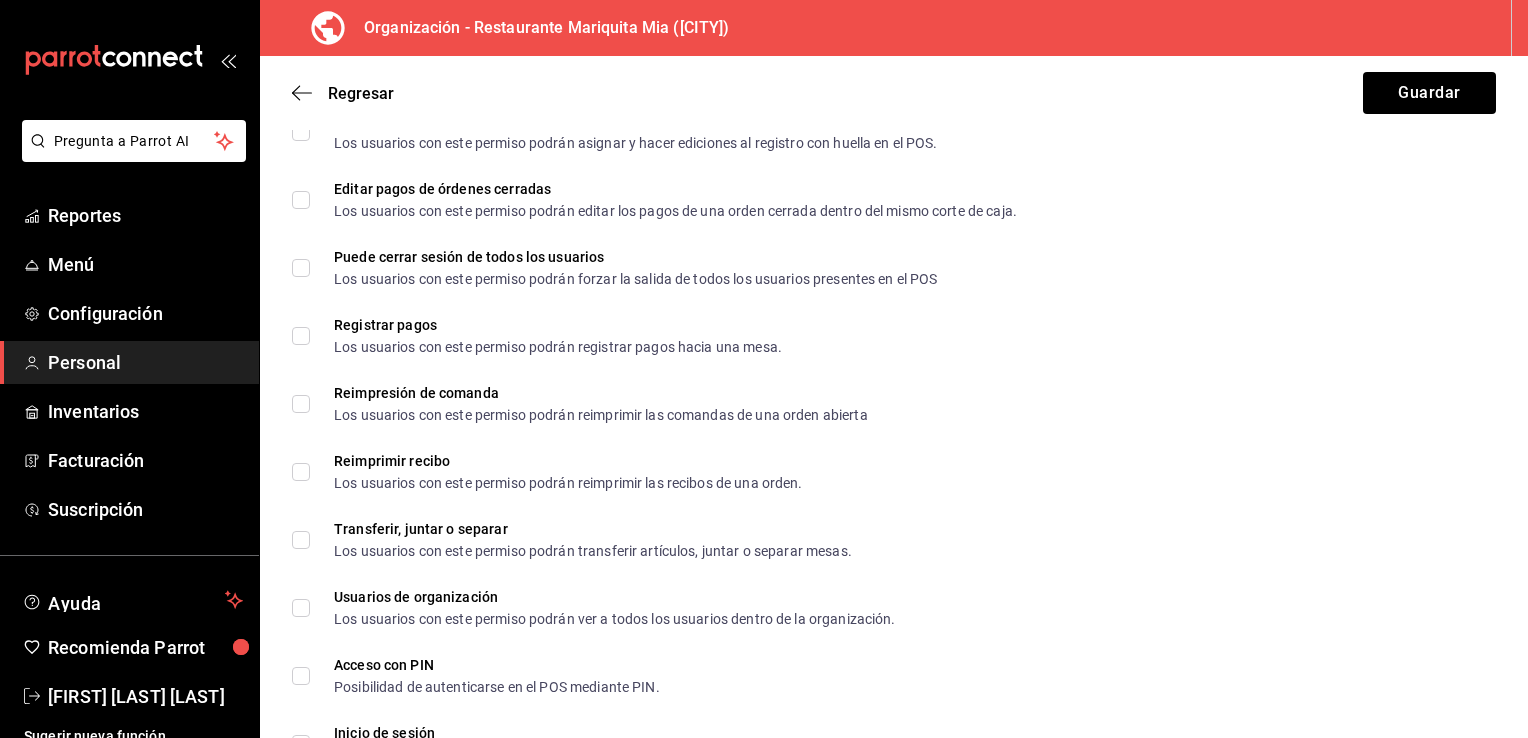 scroll, scrollTop: 3223, scrollLeft: 0, axis: vertical 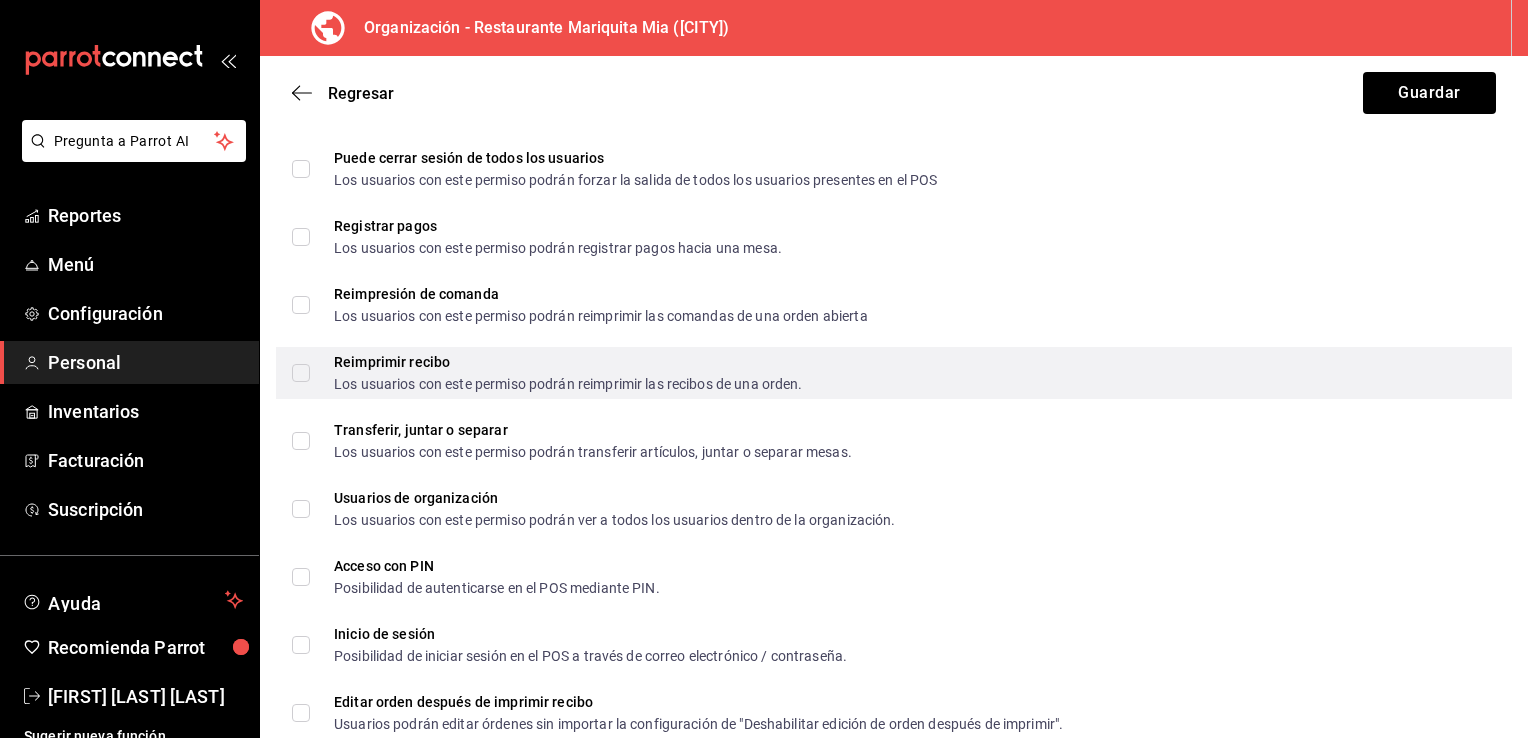 click on "Reimprimir recibo Los usuarios con este permiso podrán reimprimir las recibos de una orden." at bounding box center [301, 373] 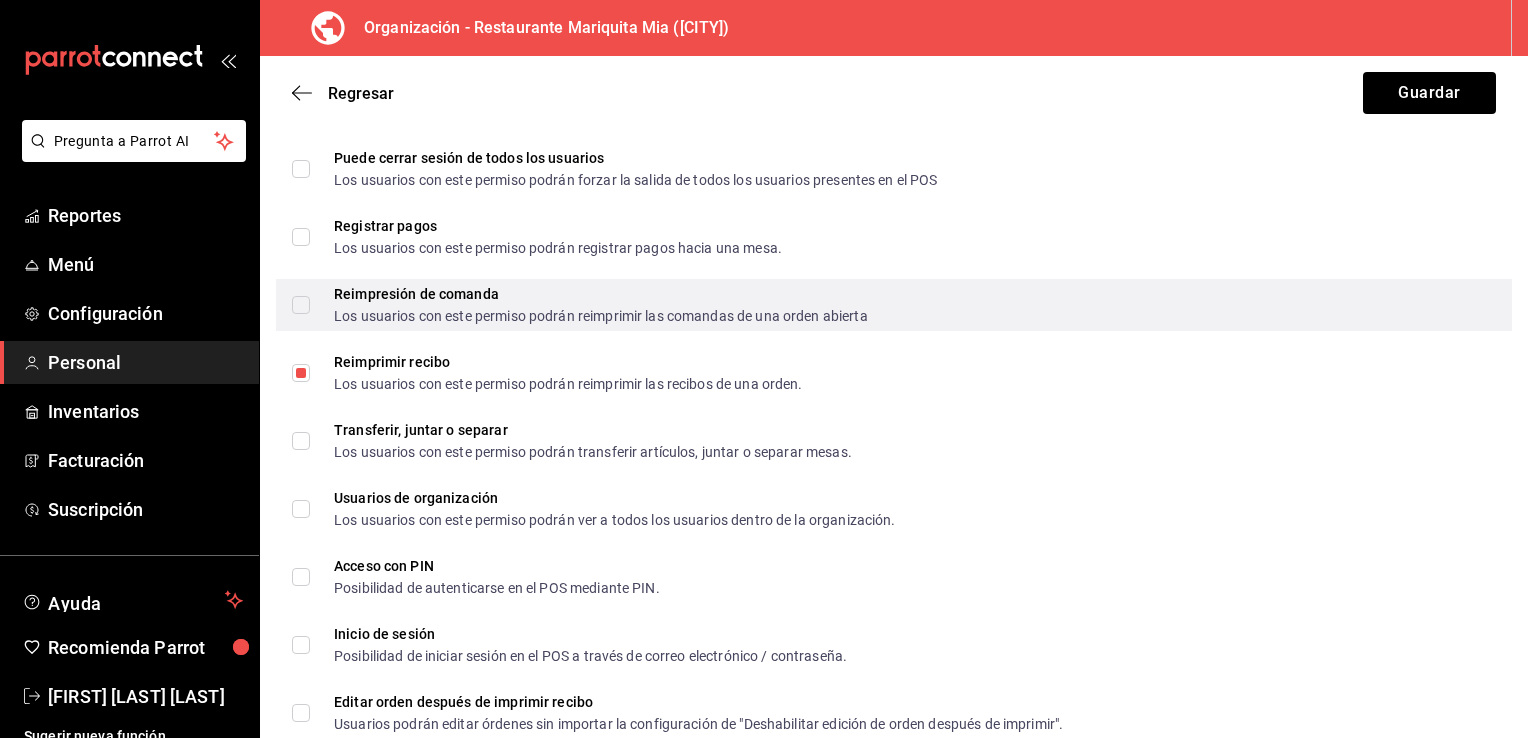 click on "Reimpresión de comanda Los usuarios con este permiso podrán reimprimir las comandas de una orden abierta" at bounding box center [301, 305] 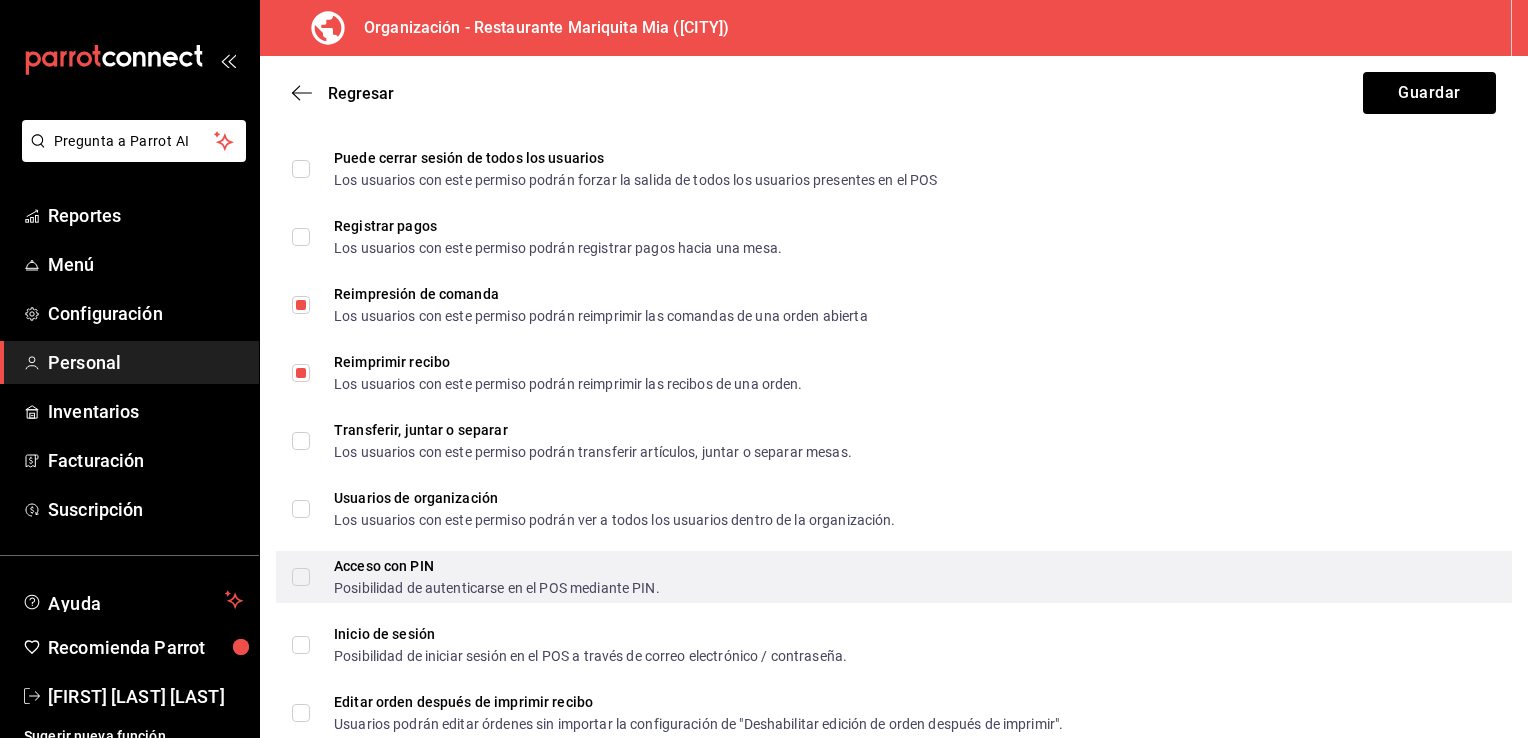 scroll, scrollTop: 3272, scrollLeft: 0, axis: vertical 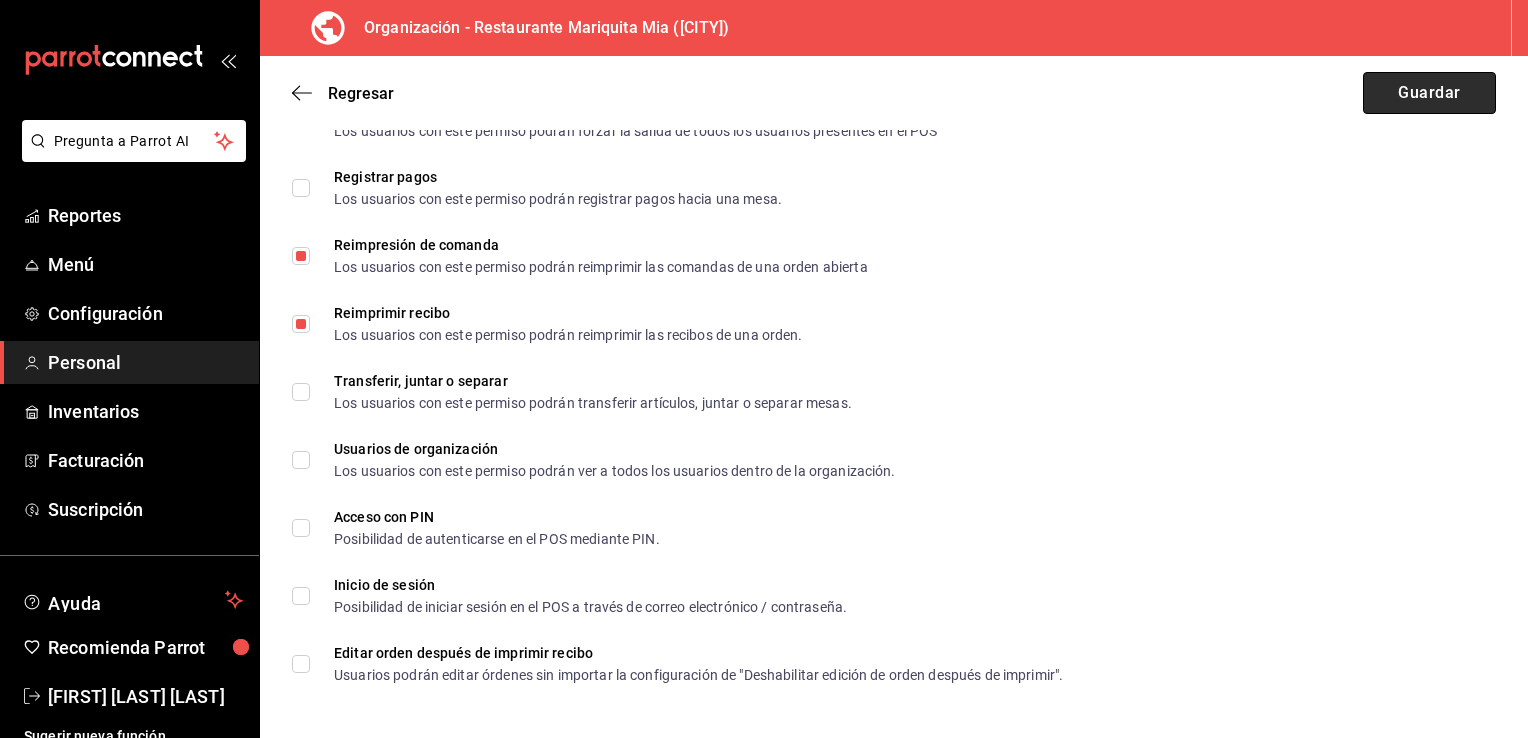 click on "Guardar" at bounding box center (1429, 93) 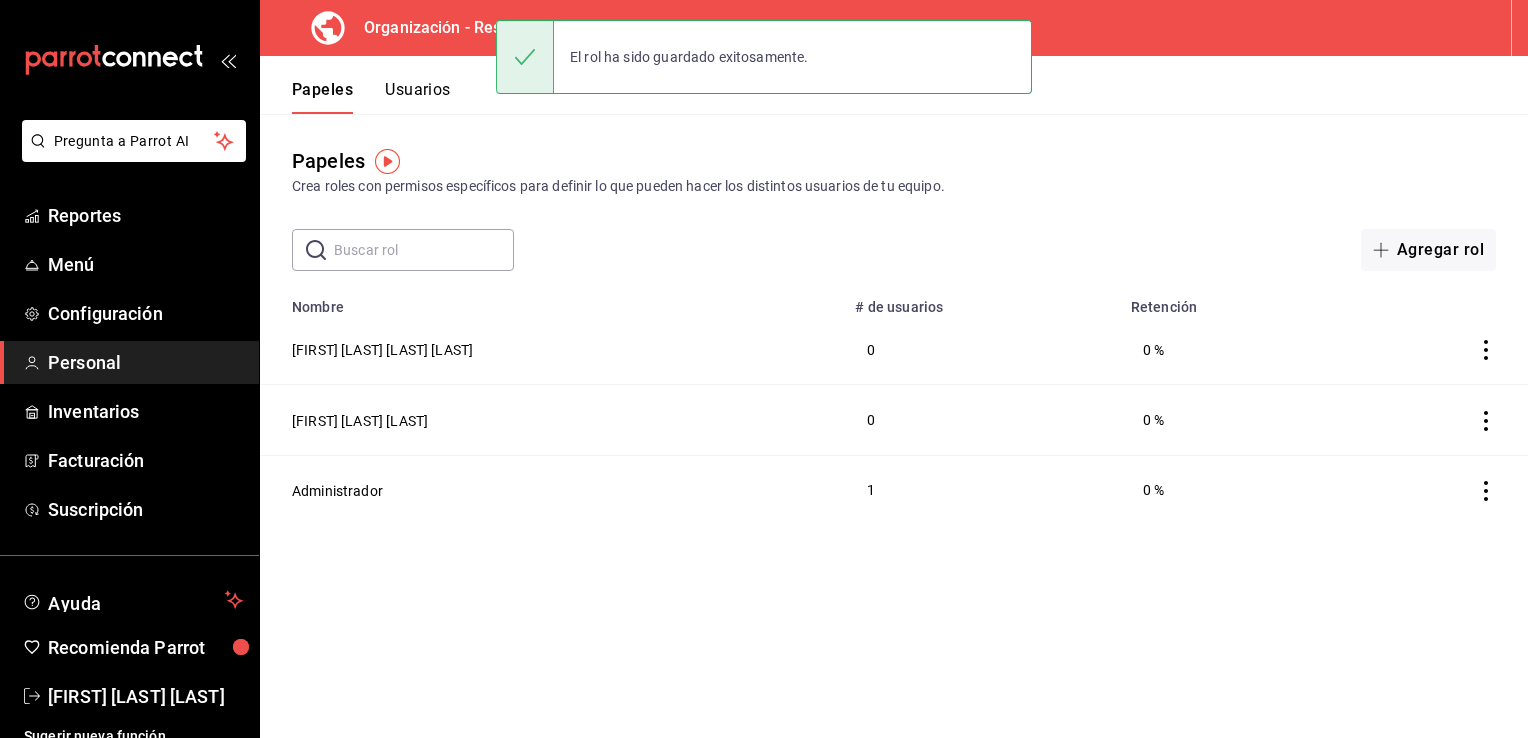 scroll, scrollTop: 0, scrollLeft: 0, axis: both 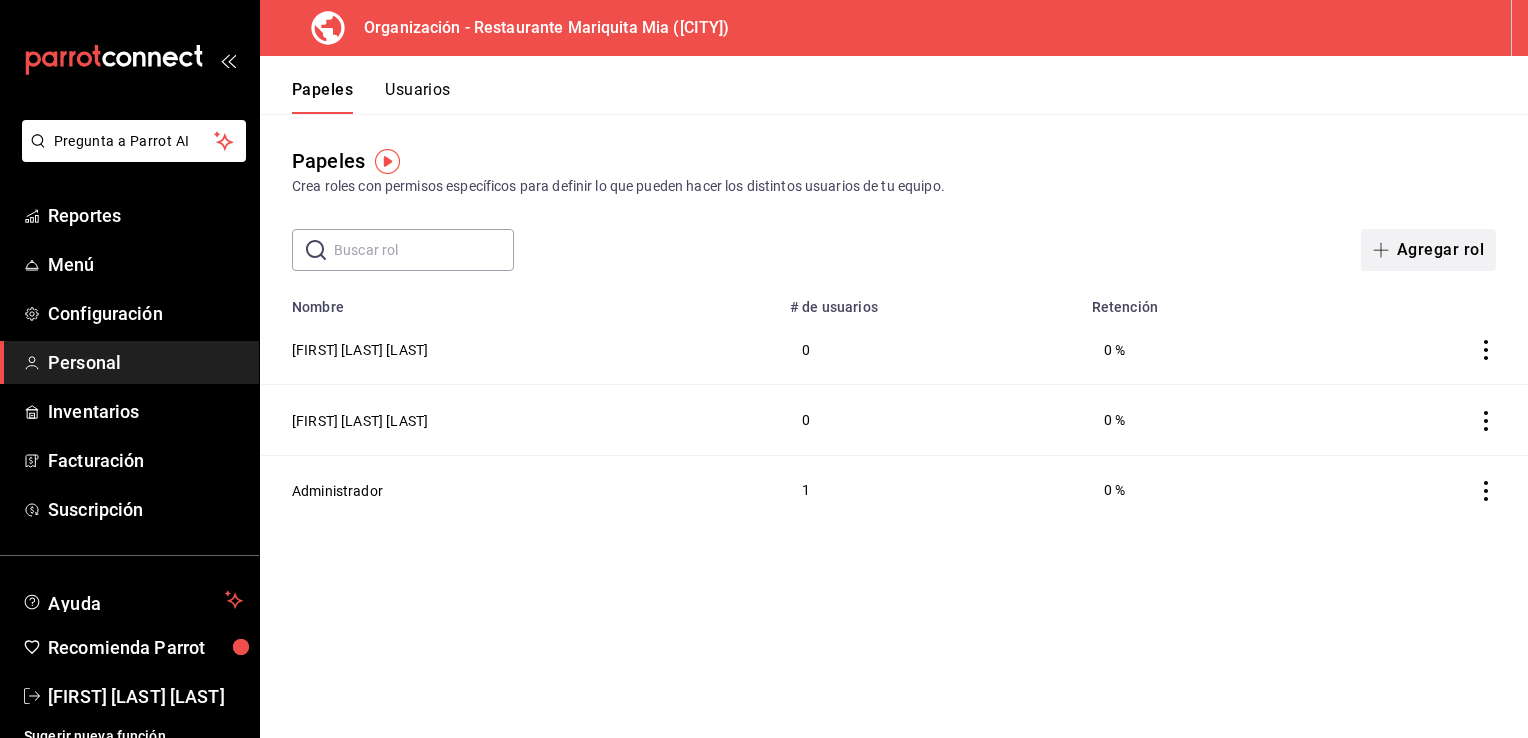 click on "Agregar rol" at bounding box center (1440, 250) 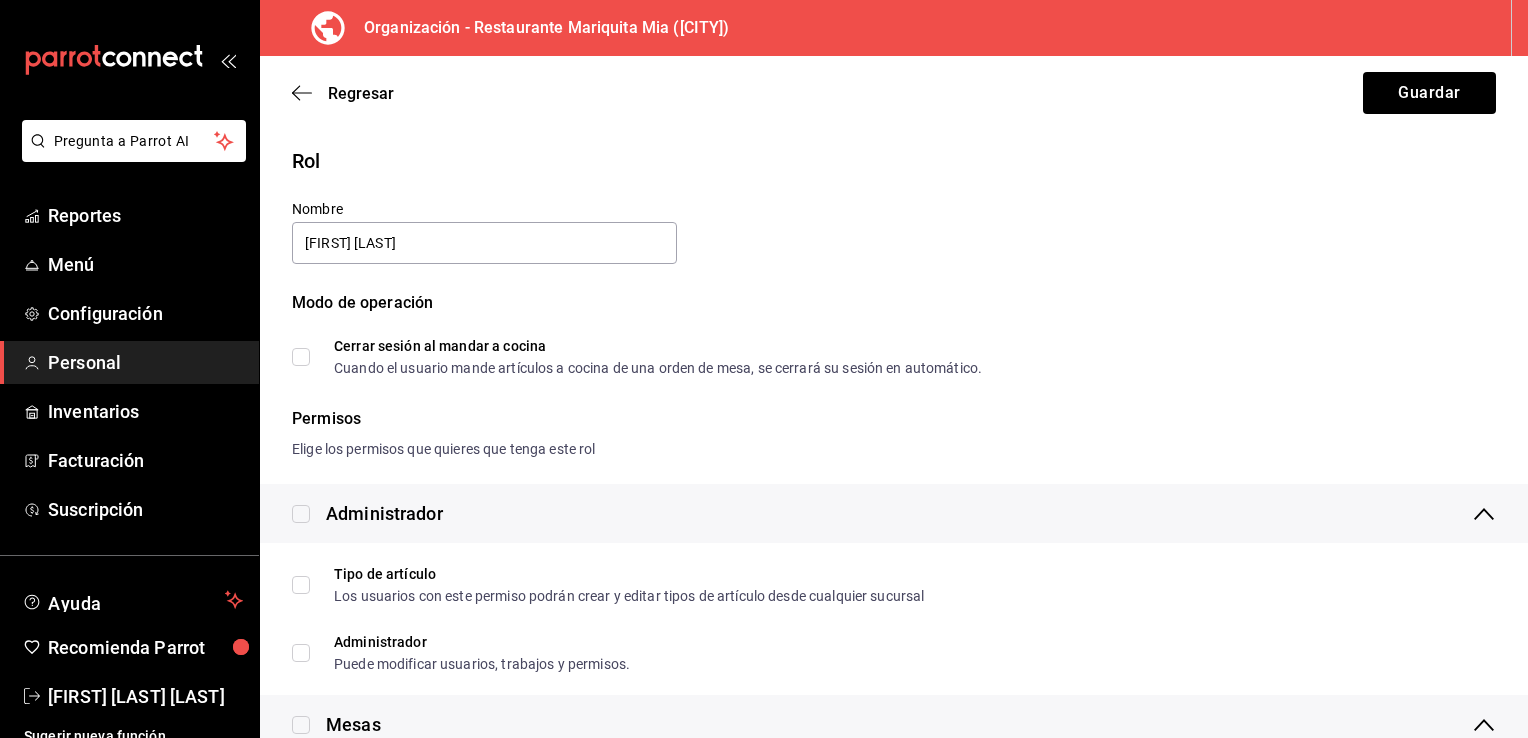 scroll, scrollTop: 272, scrollLeft: 0, axis: vertical 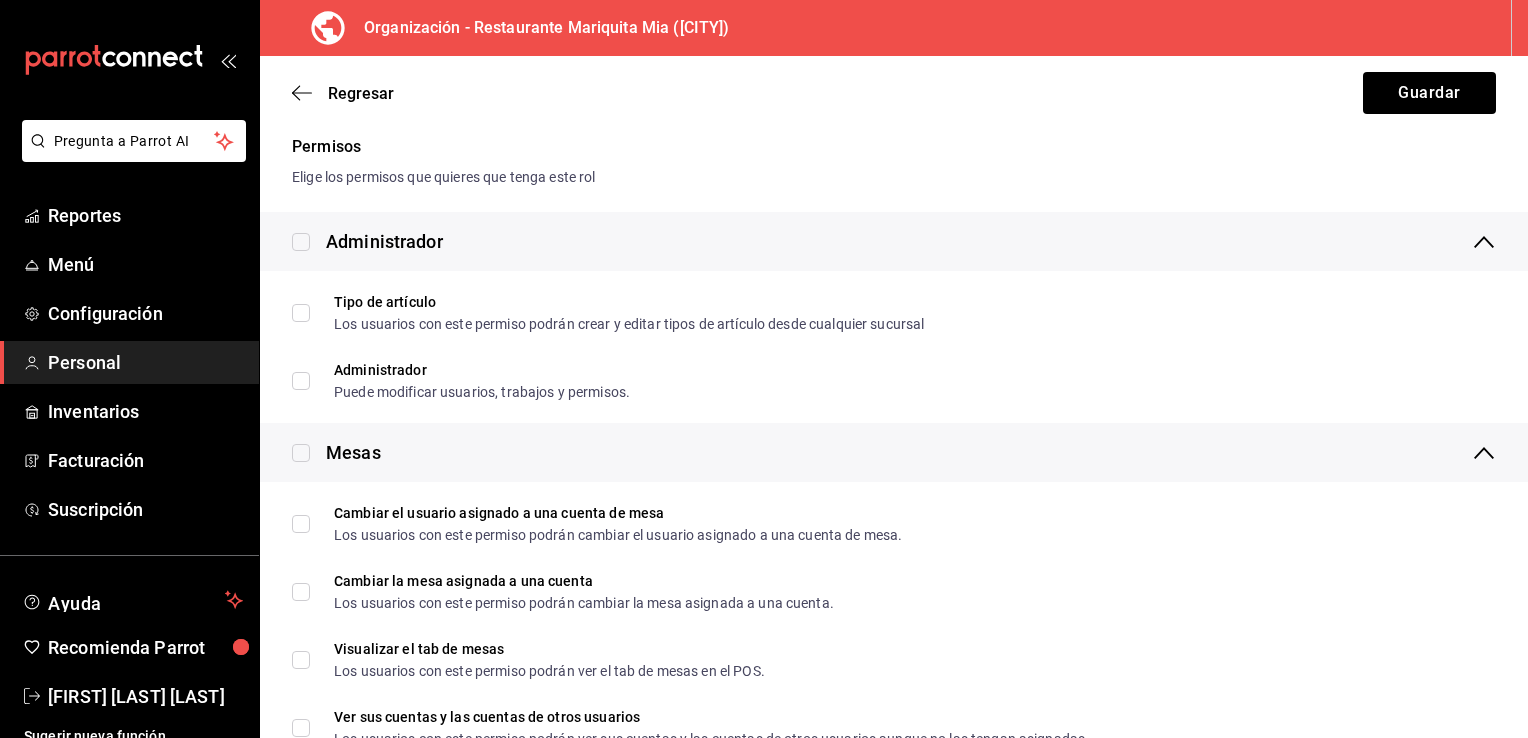 type on "[FIRST] [LAST]" 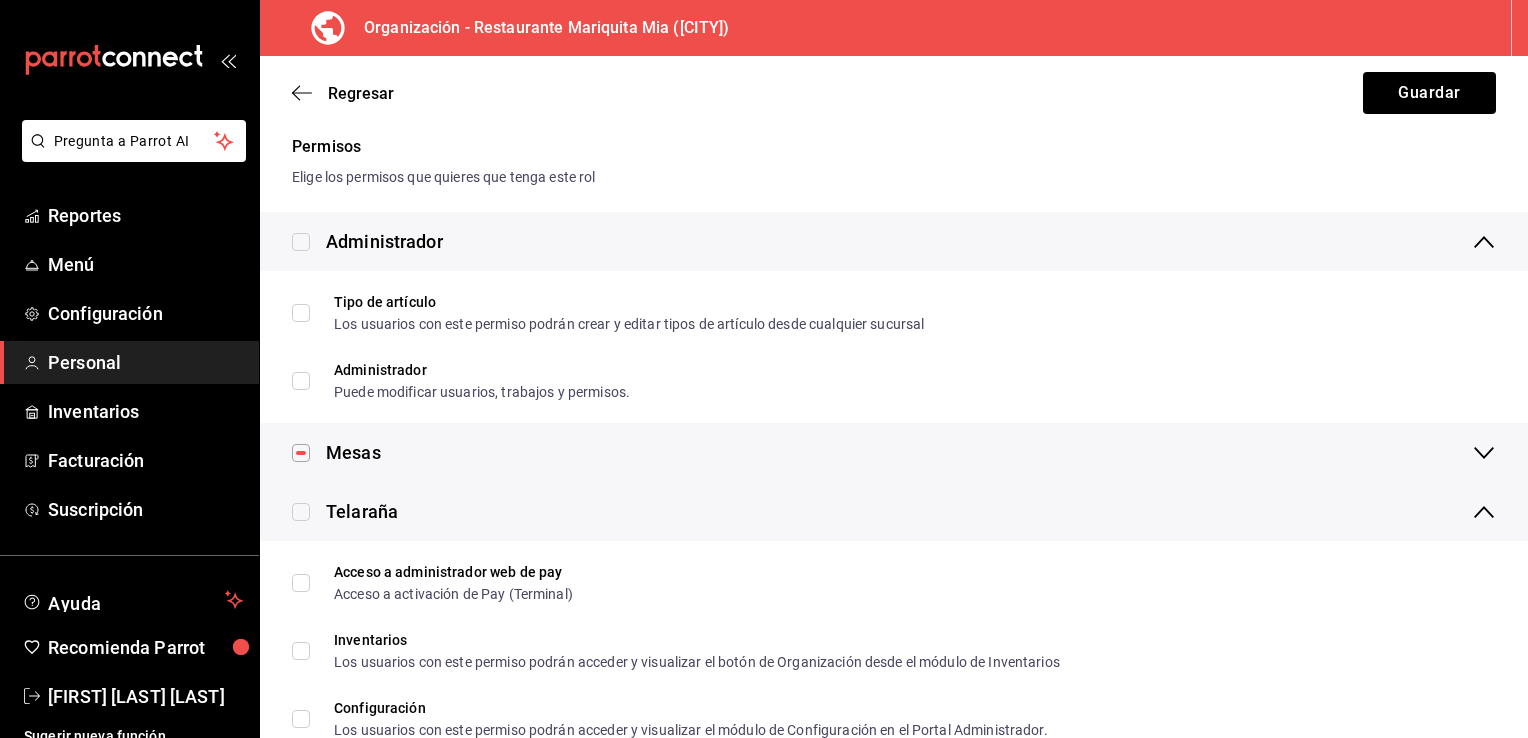 checkbox on "true" 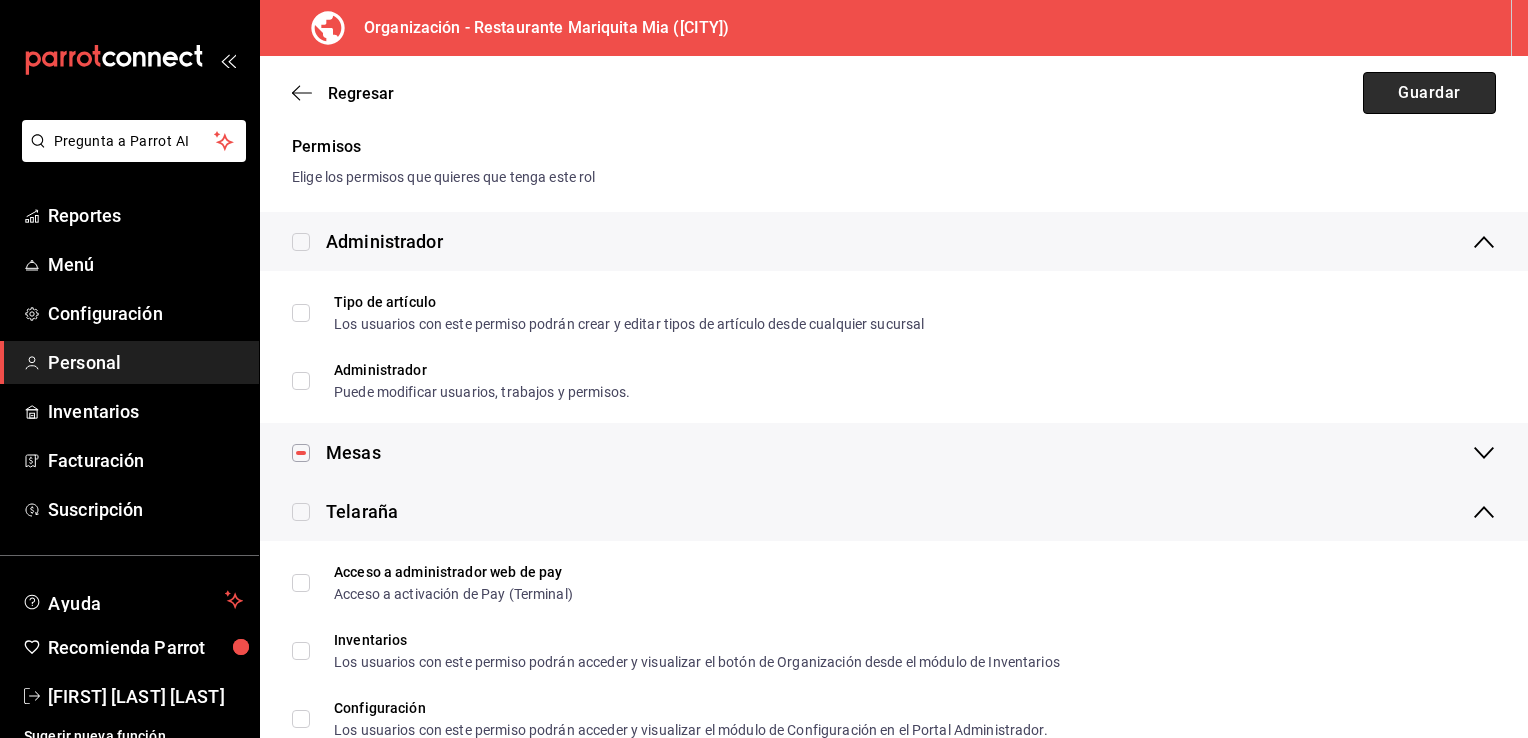click on "Guardar" at bounding box center [1429, 93] 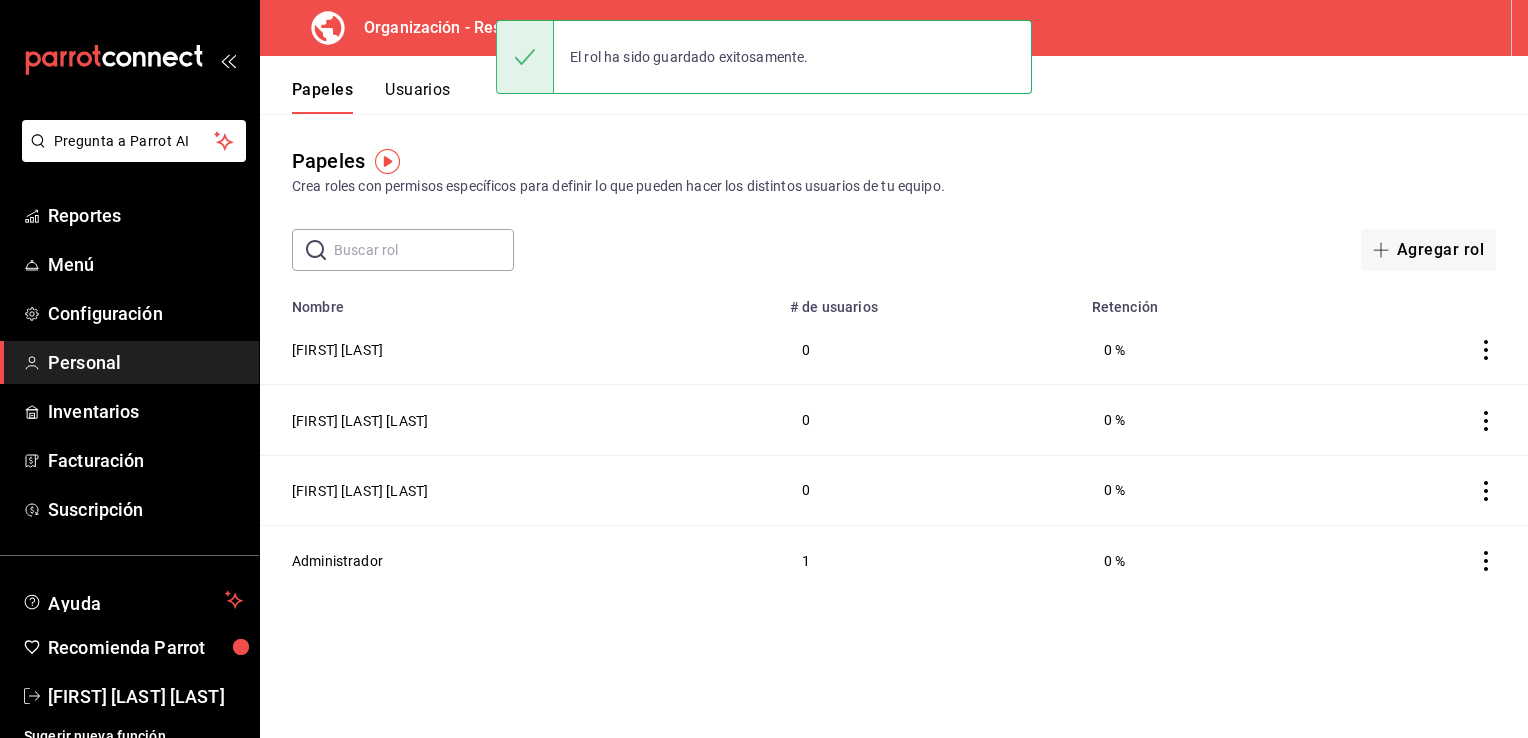 scroll, scrollTop: 0, scrollLeft: 0, axis: both 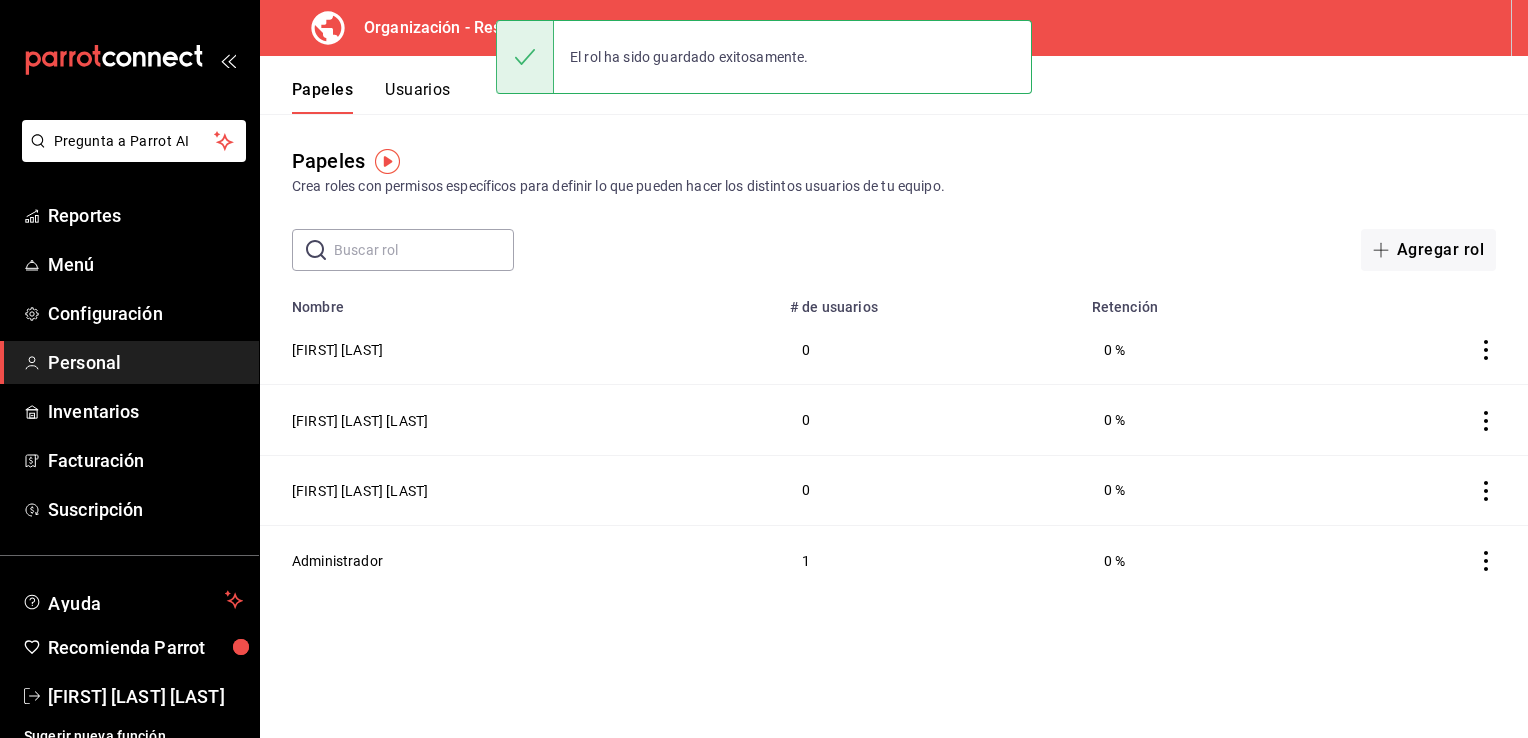 click at bounding box center (424, 250) 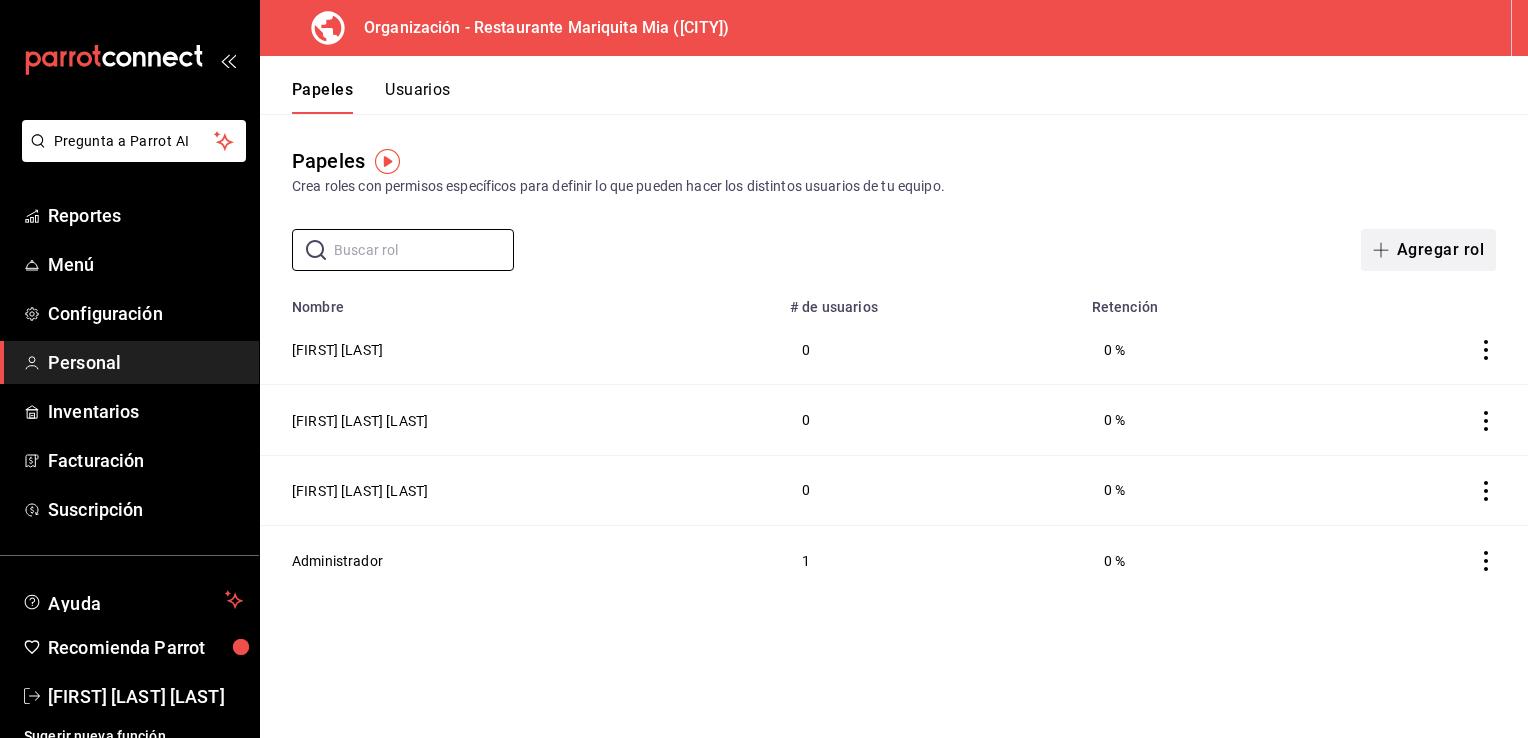 click on "Agregar rol" at bounding box center (1440, 250) 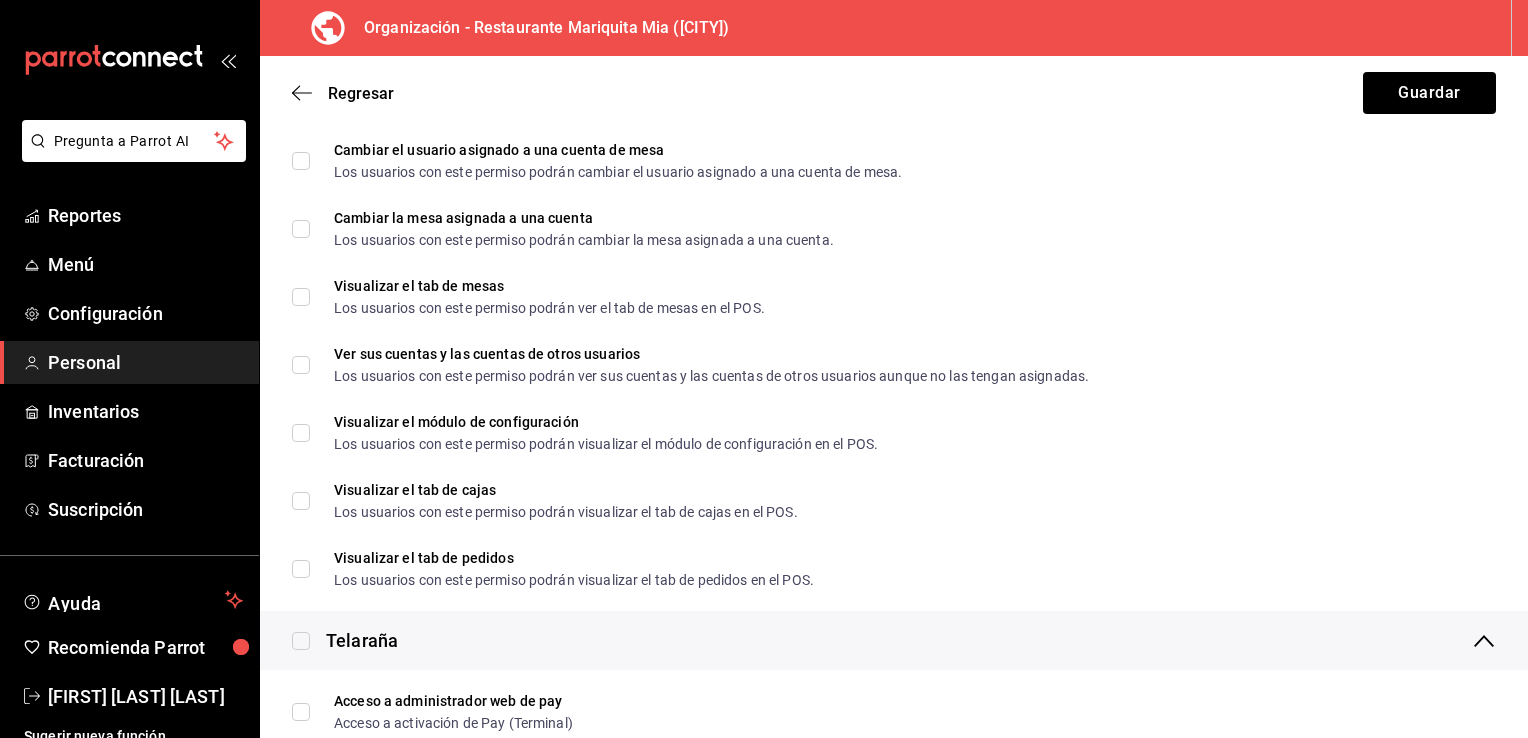 scroll, scrollTop: 474, scrollLeft: 0, axis: vertical 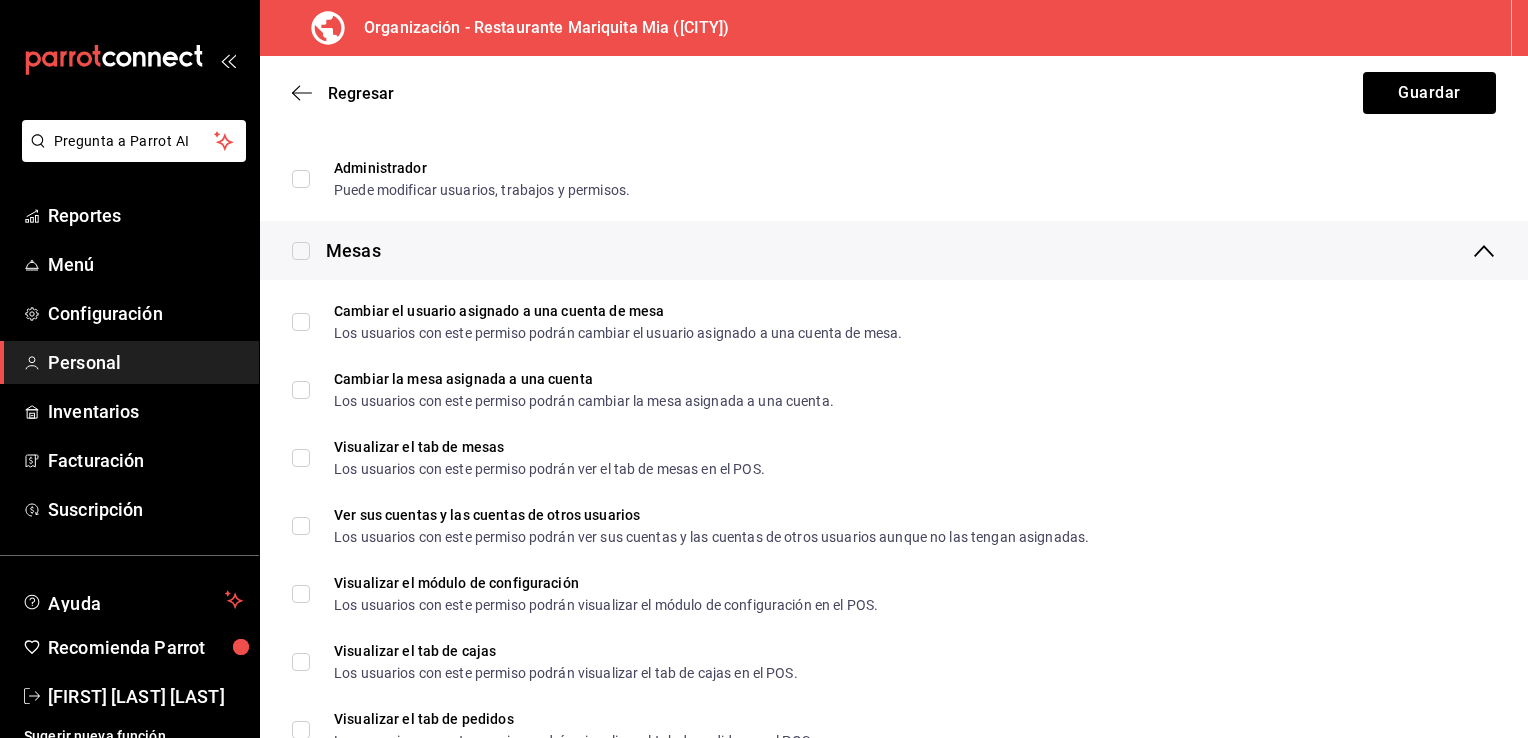type on "[FIRST] [LAST] [LAST]" 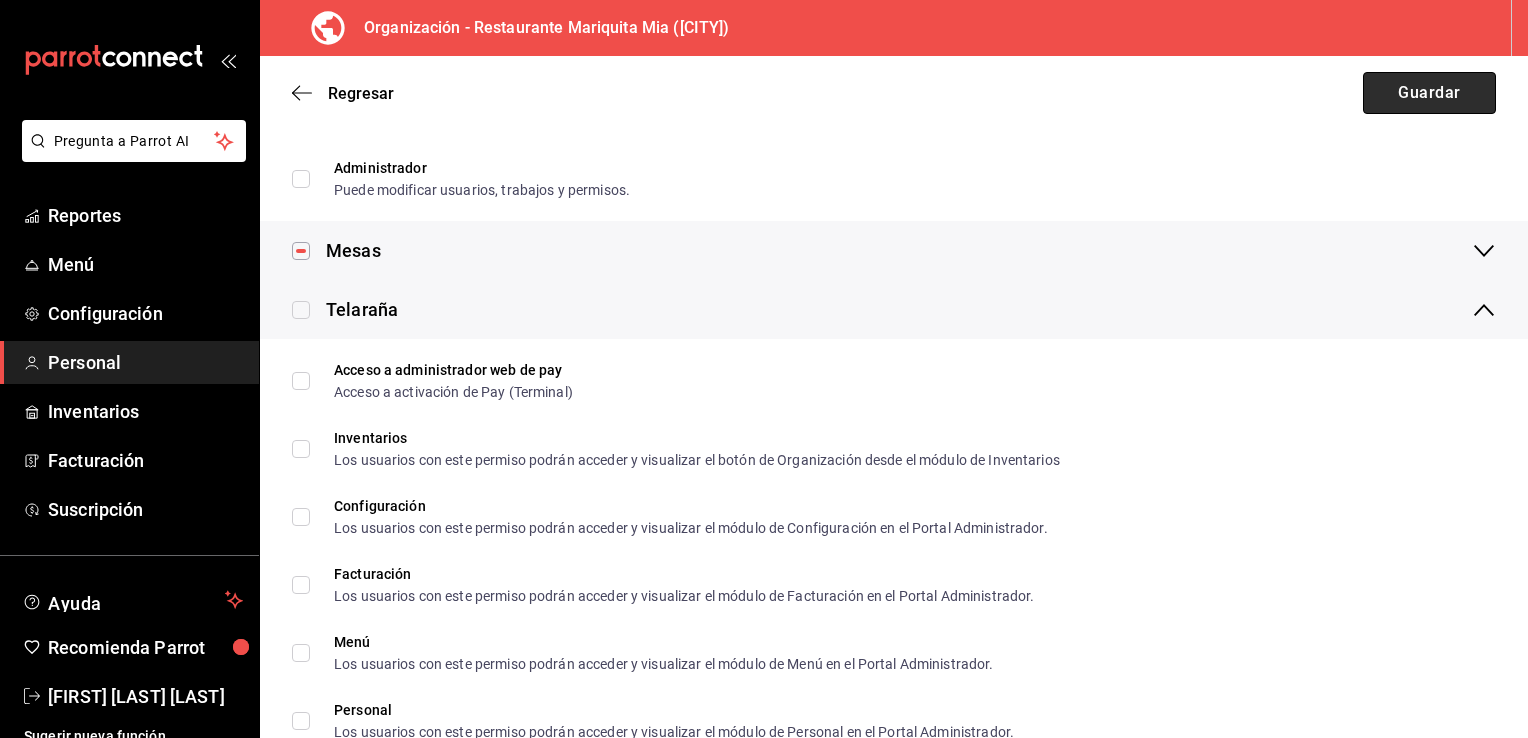click on "Guardar" at bounding box center [1429, 93] 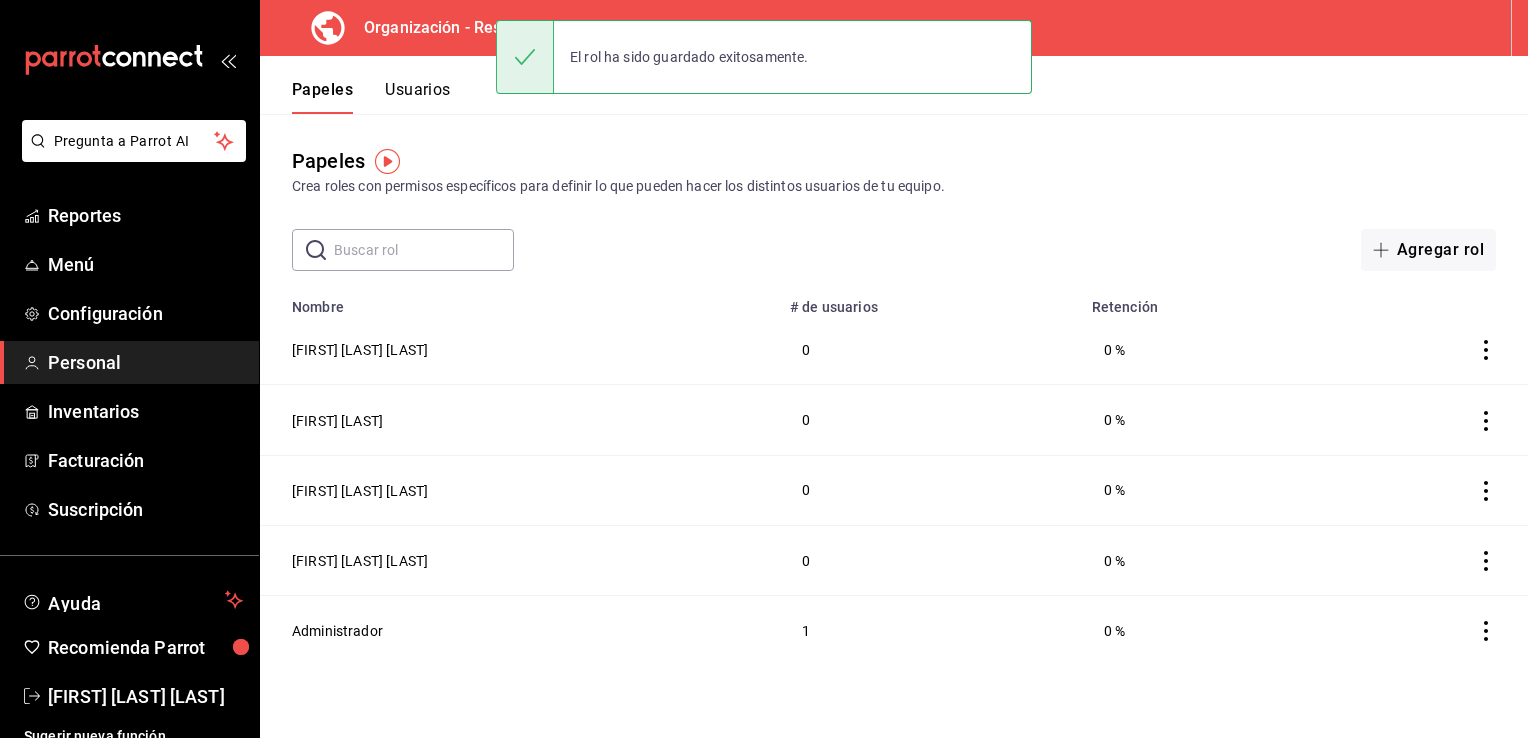 scroll, scrollTop: 0, scrollLeft: 0, axis: both 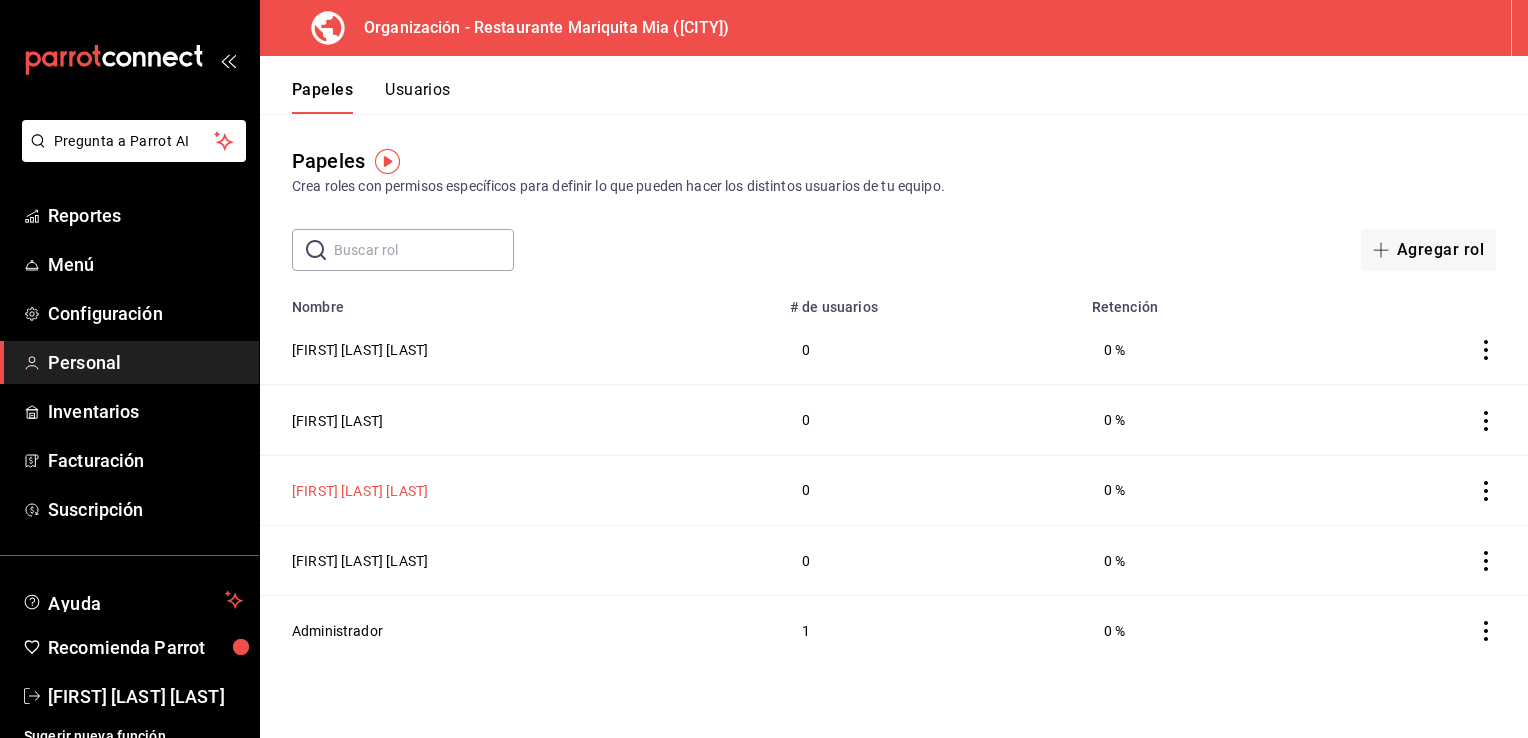 click on "[FIRST] [LAST] [LAST]" at bounding box center [360, 491] 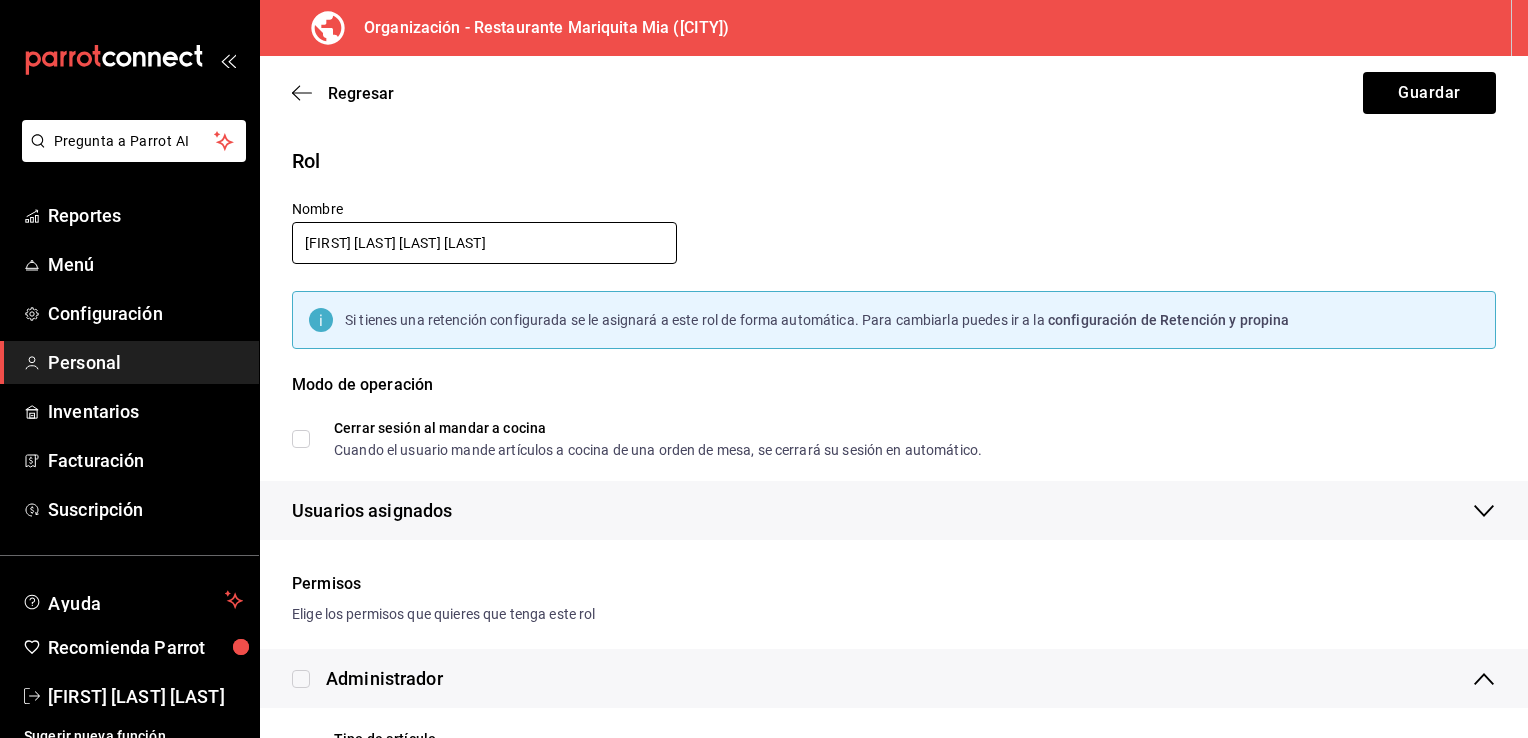 checkbox on "true" 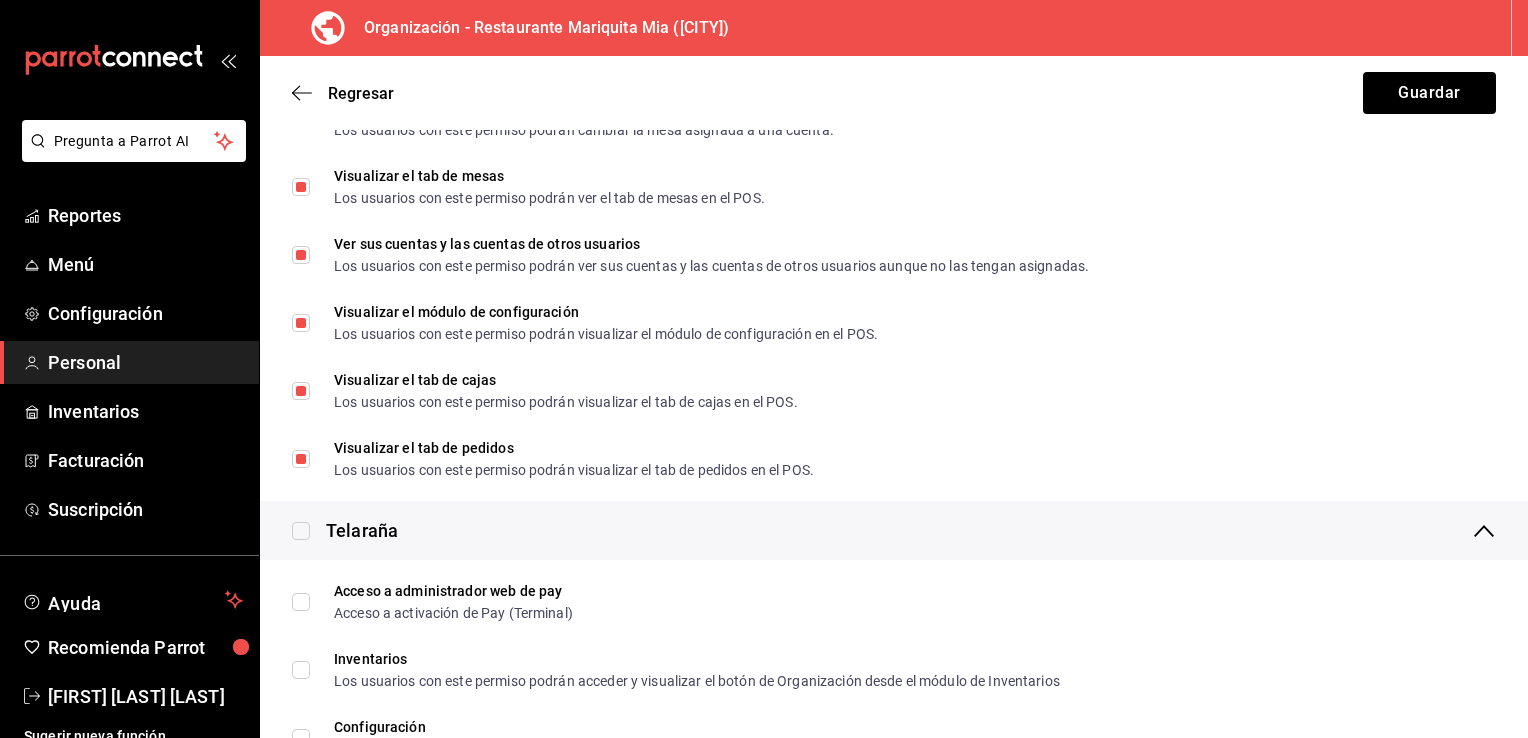 scroll, scrollTop: 1427, scrollLeft: 0, axis: vertical 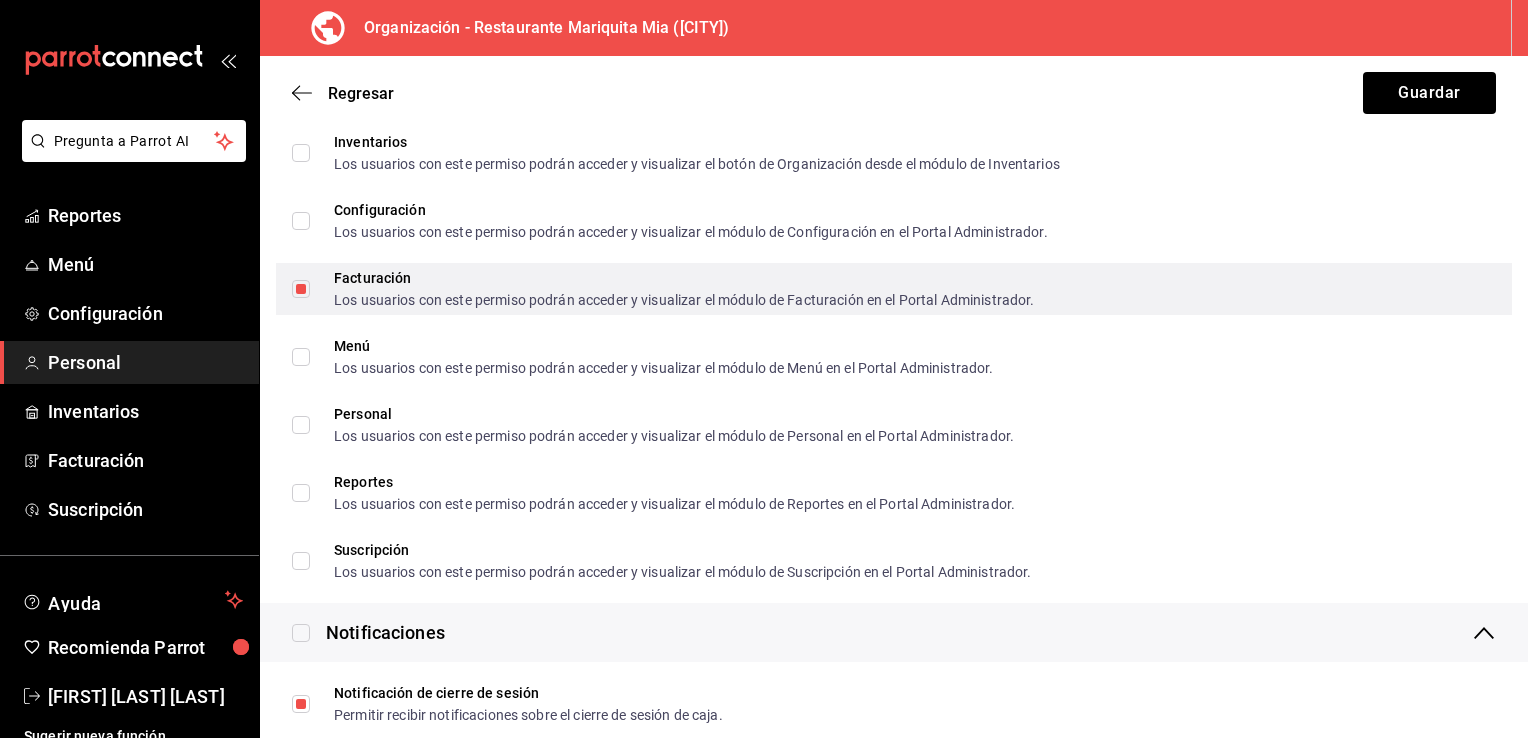 click on "Facturación Los usuarios con este permiso podrán acceder y visualizar el módulo de Facturación en el Portal Administrador." at bounding box center [301, 289] 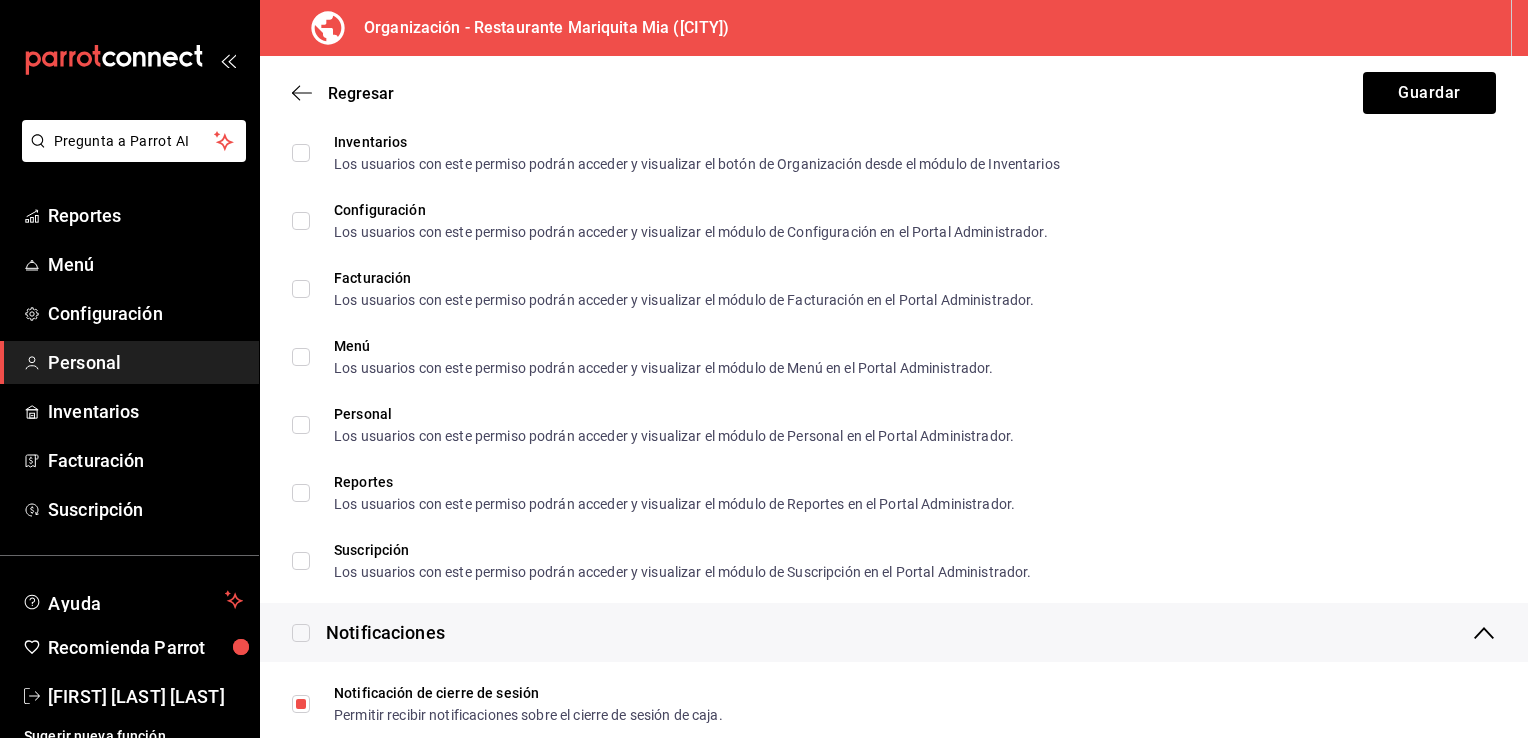 scroll, scrollTop: 1691, scrollLeft: 0, axis: vertical 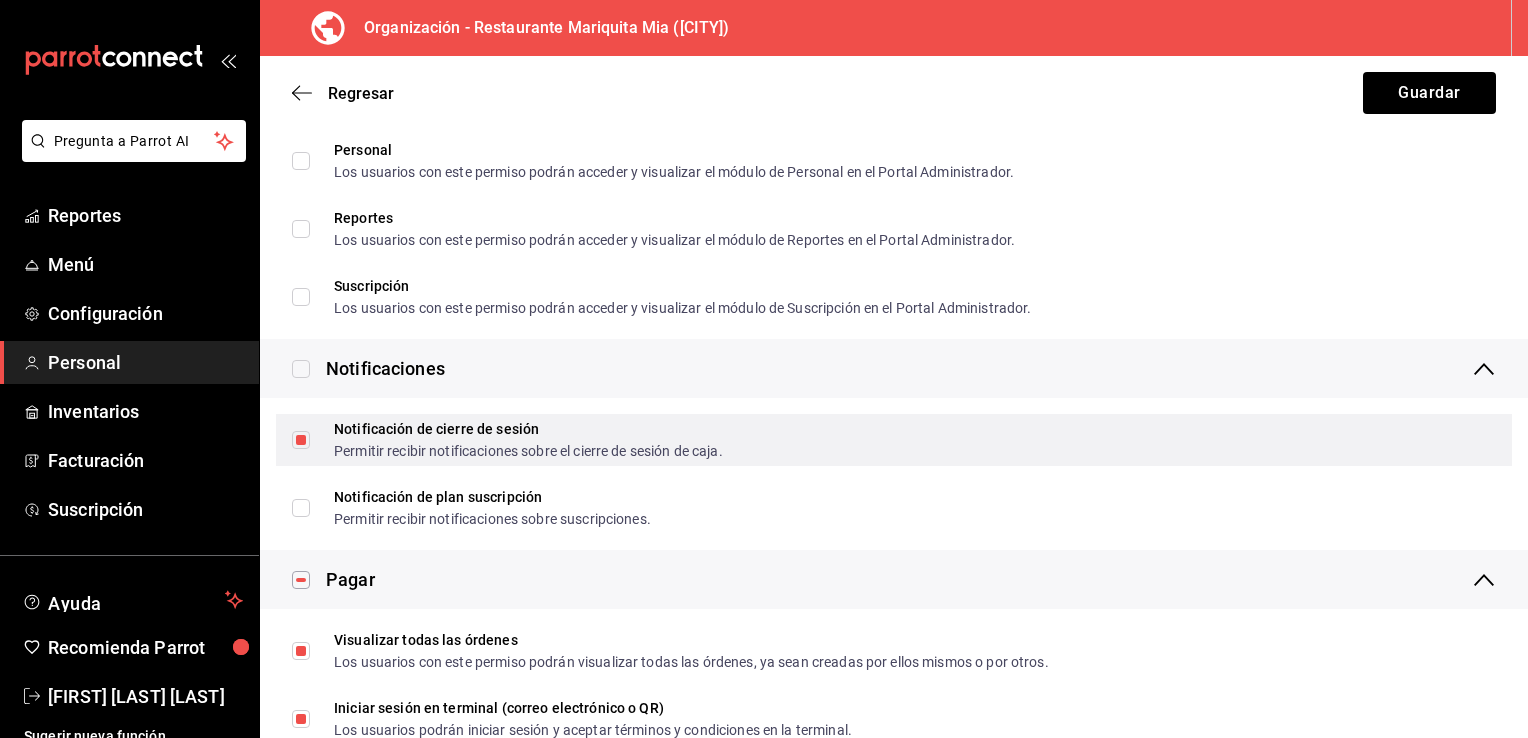 click on "Notificación de cierre de sesión Permitir recibir notificaciones sobre el cierre de sesión de caja." at bounding box center (301, 440) 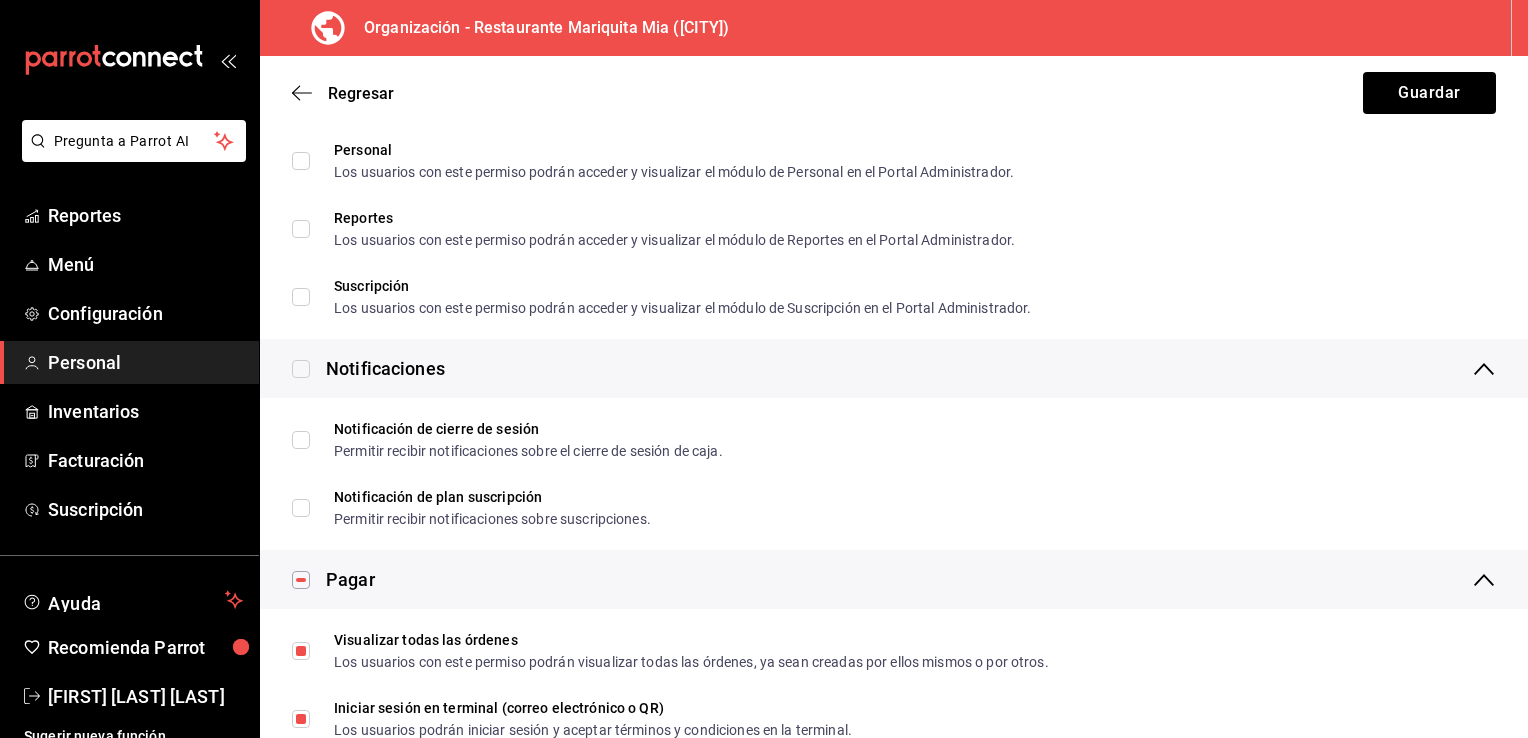 click at bounding box center [301, 580] 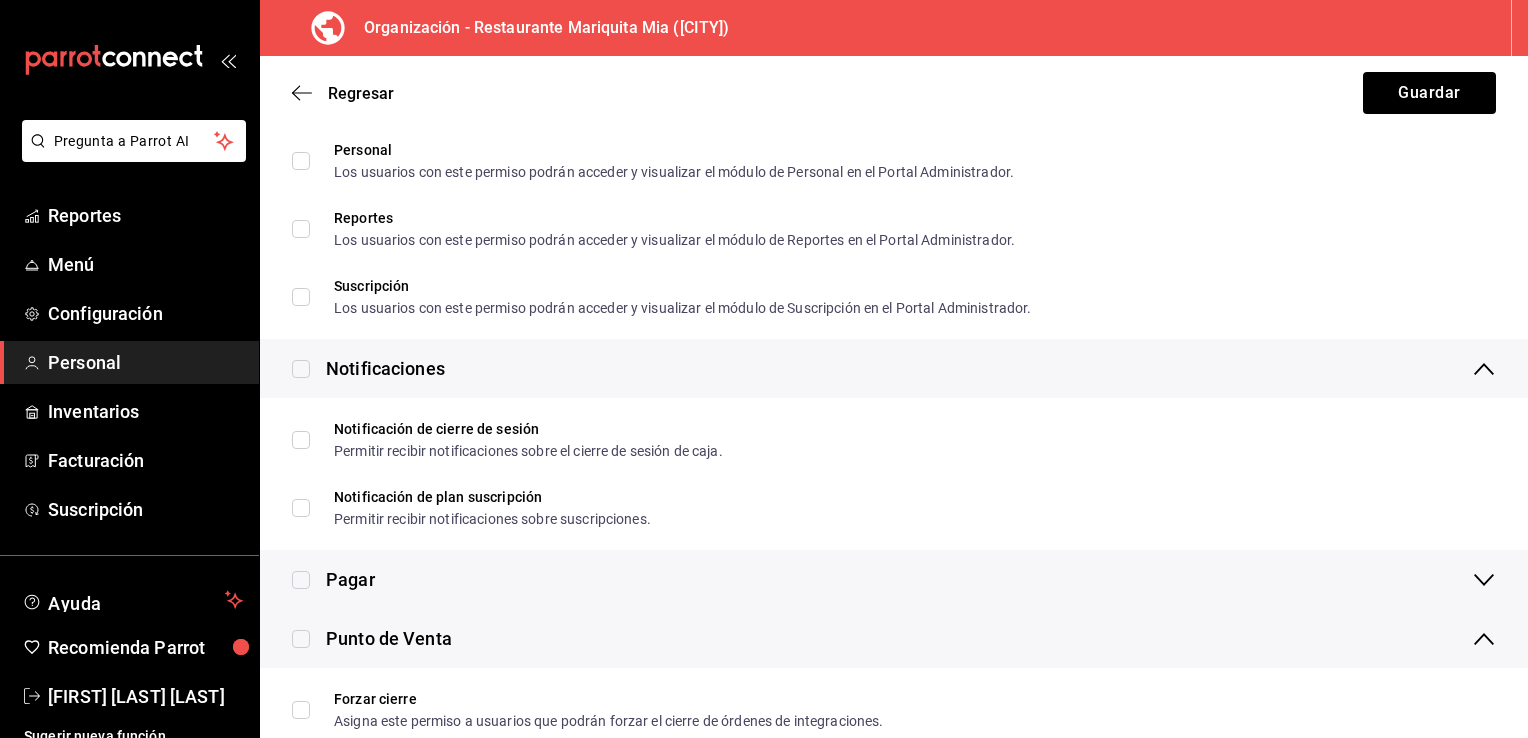 checkbox on "false" 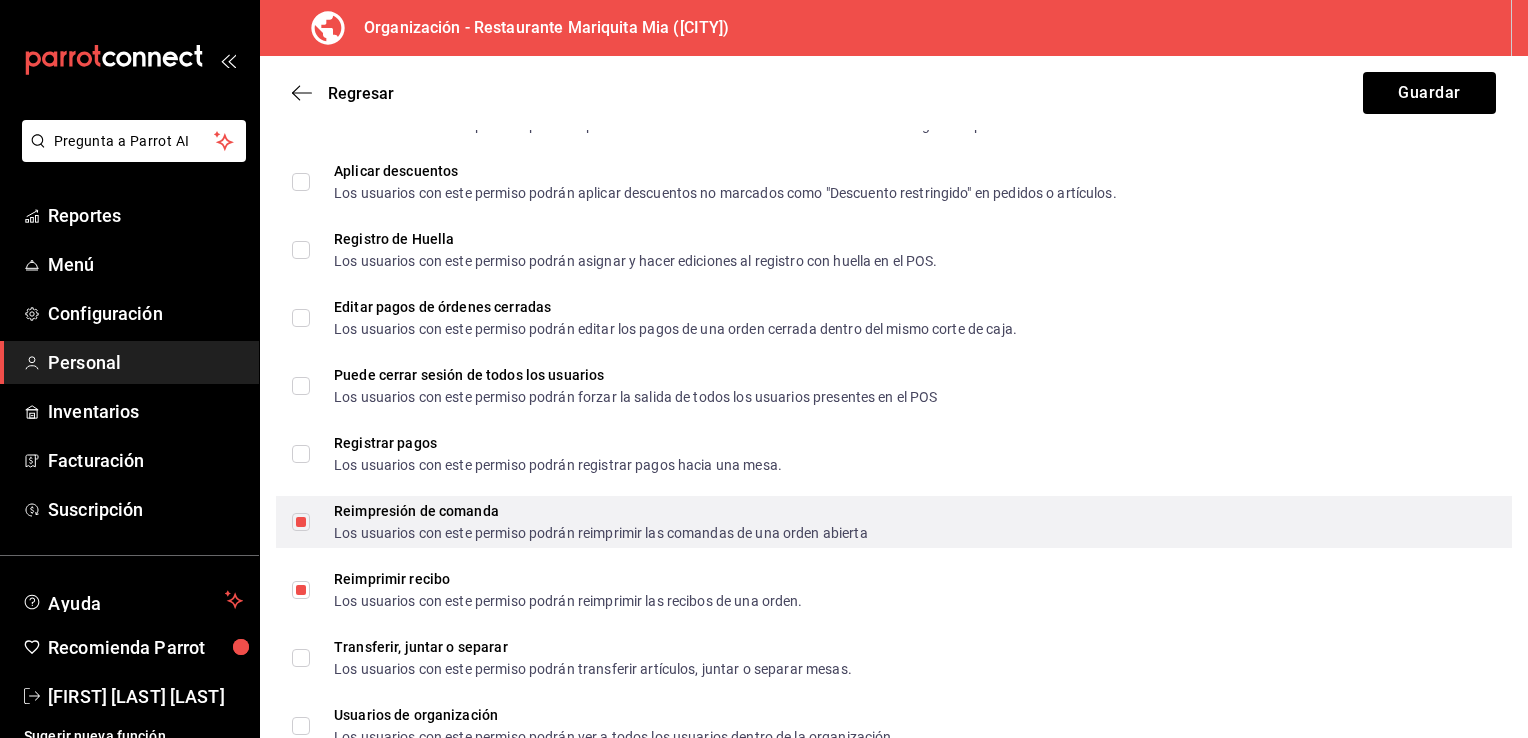 scroll, scrollTop: 3415, scrollLeft: 0, axis: vertical 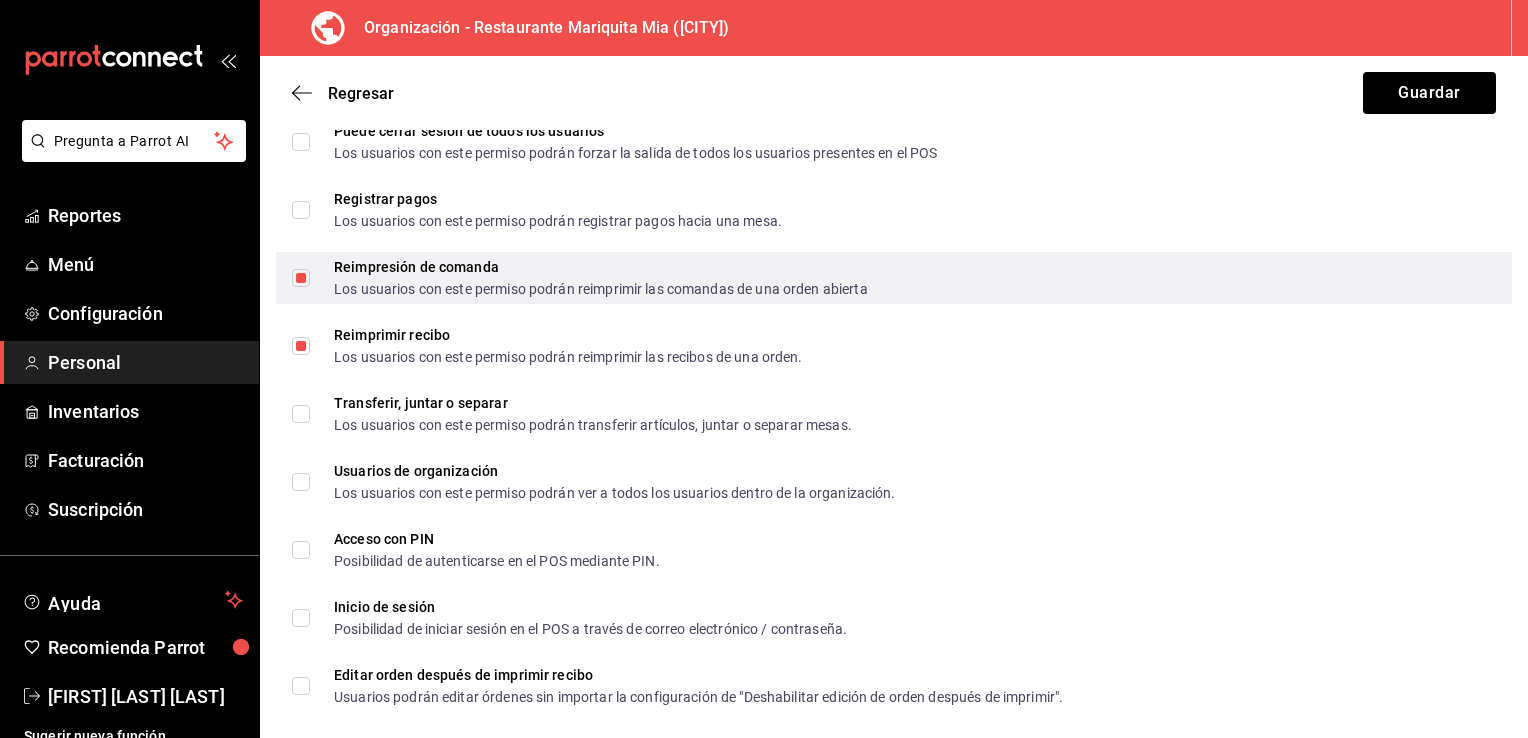 click on "Reimpresión de comanda Los usuarios con este permiso podrán reimprimir las comandas de una orden abierta" at bounding box center [301, 278] 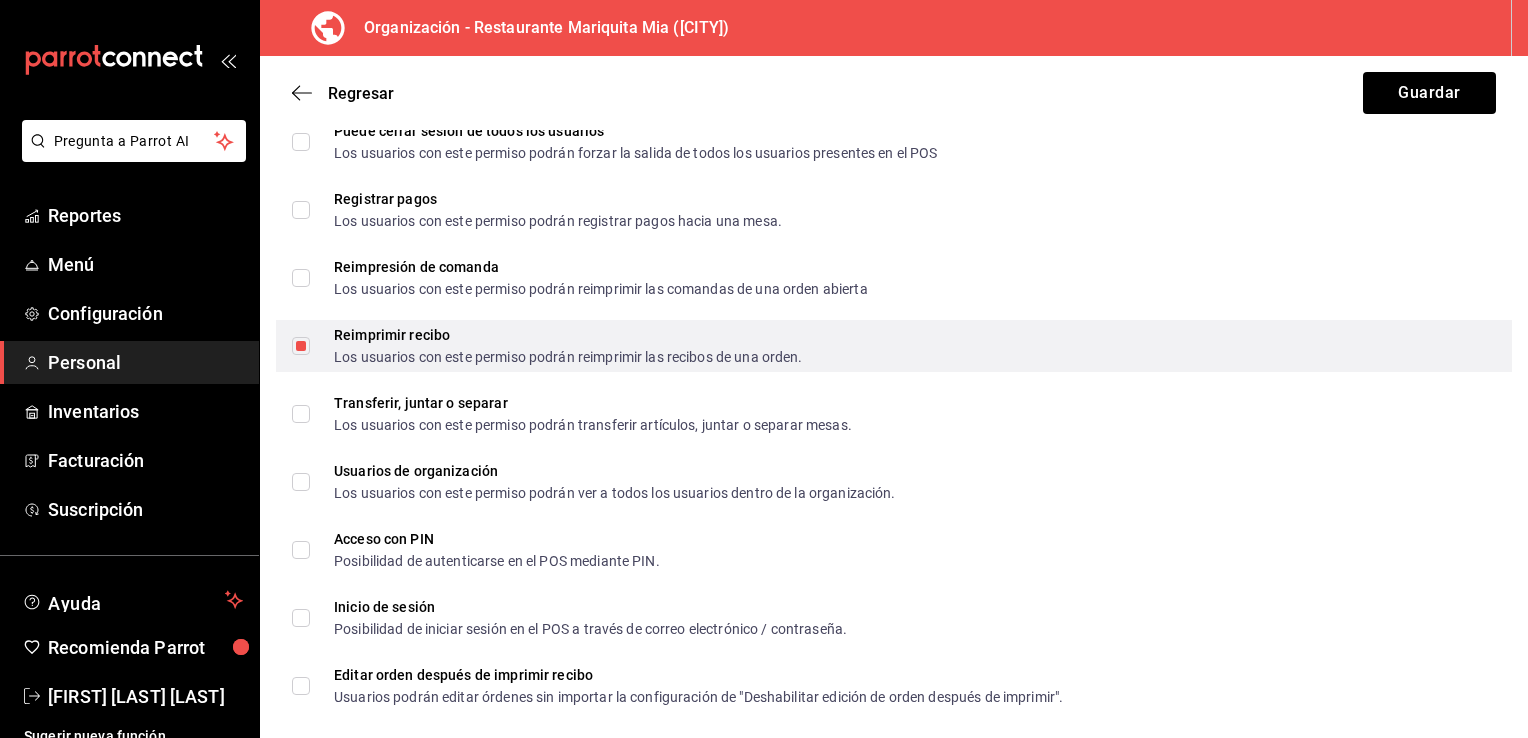 click on "Reimprimir recibo Los usuarios con este permiso podrán reimprimir las recibos de una orden." at bounding box center (301, 346) 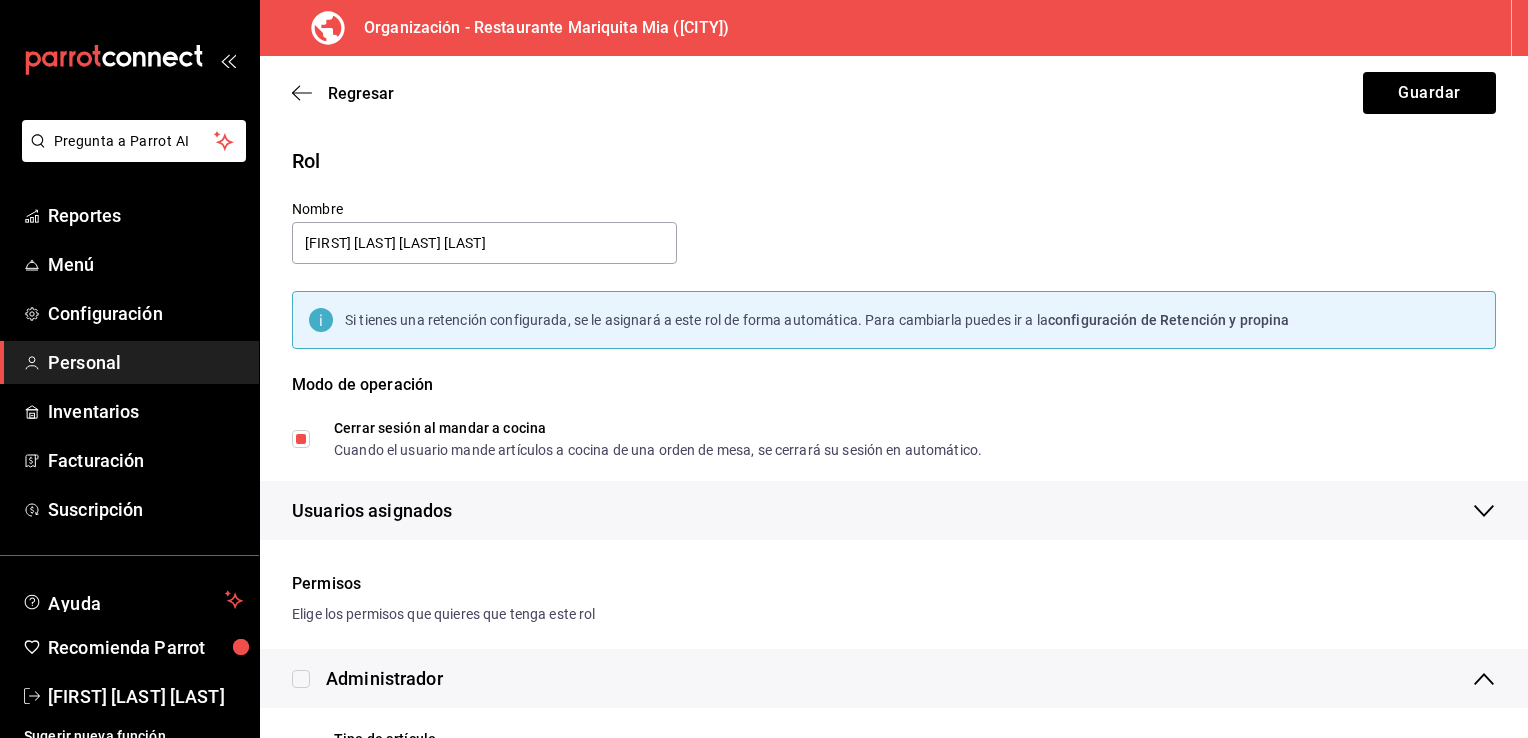scroll, scrollTop: 518, scrollLeft: 0, axis: vertical 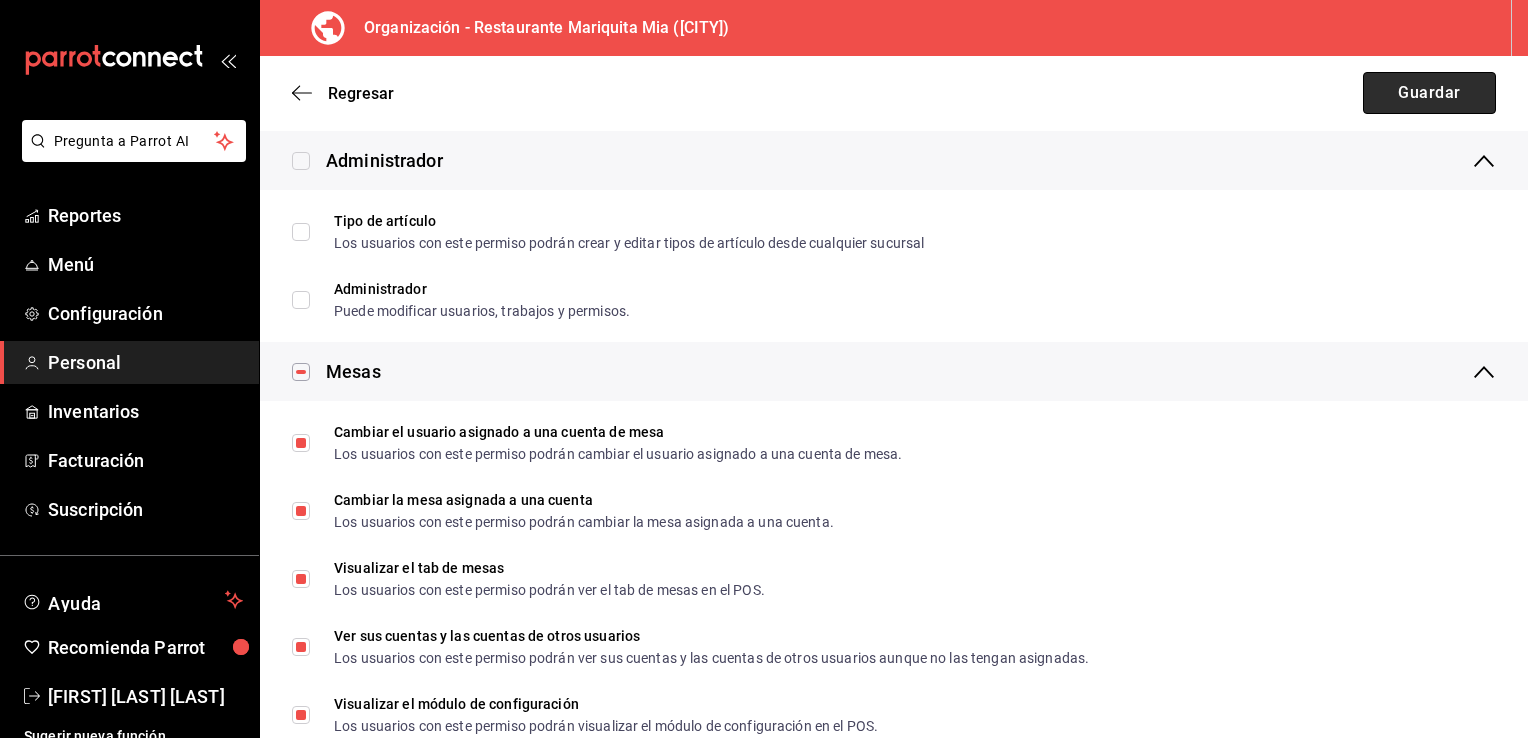 click on "Guardar" at bounding box center [1429, 93] 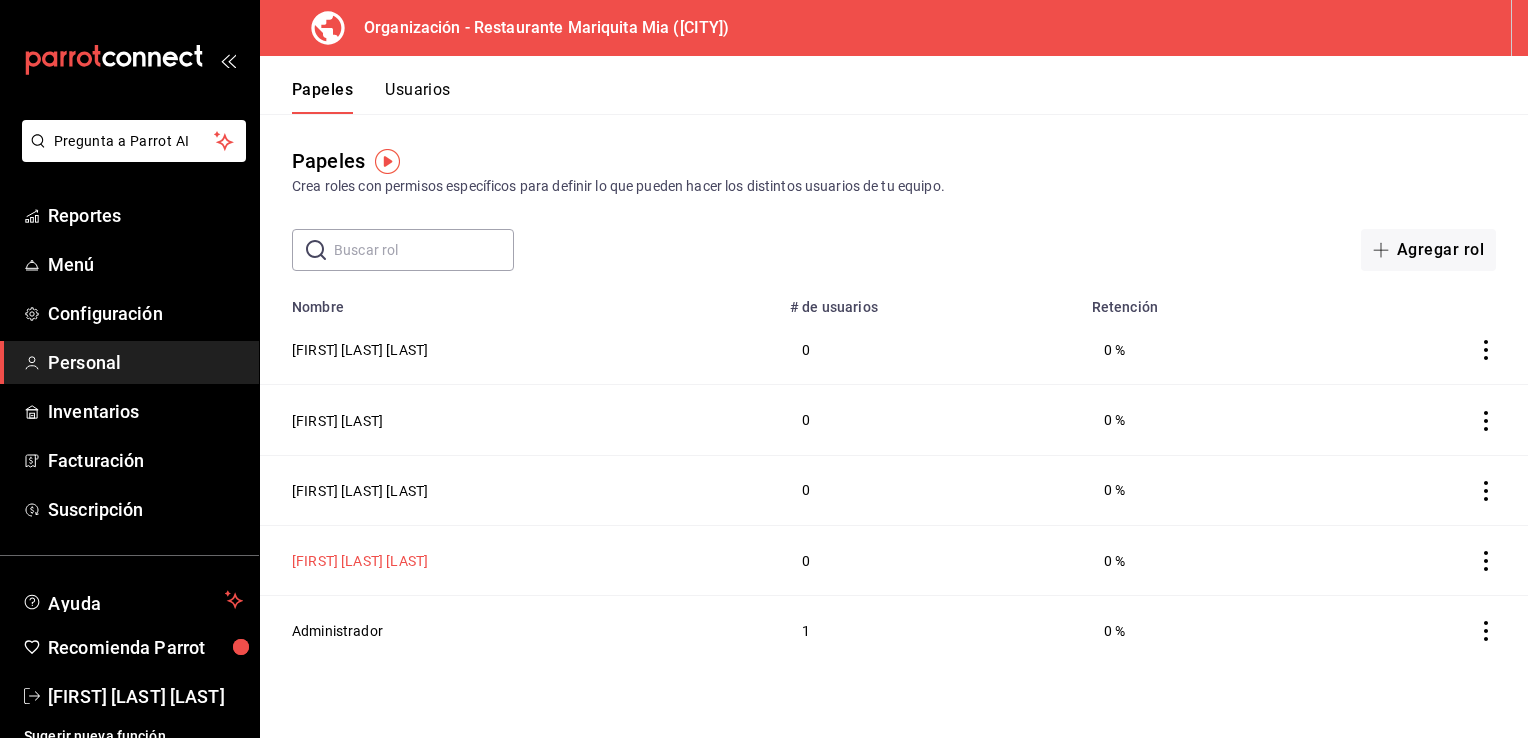 click on "[FIRST] [LAST] [LAST]" at bounding box center [360, 561] 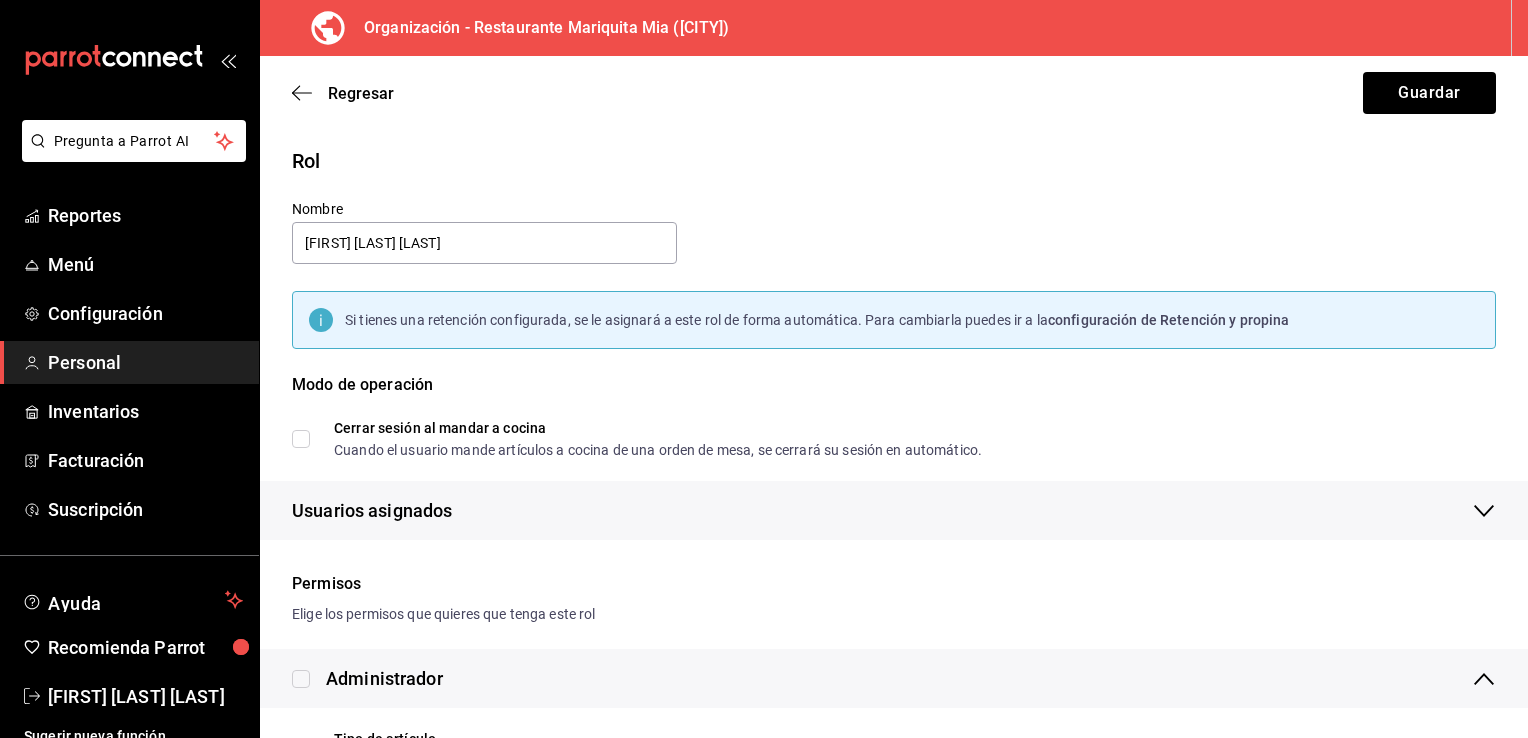 checkbox on "true" 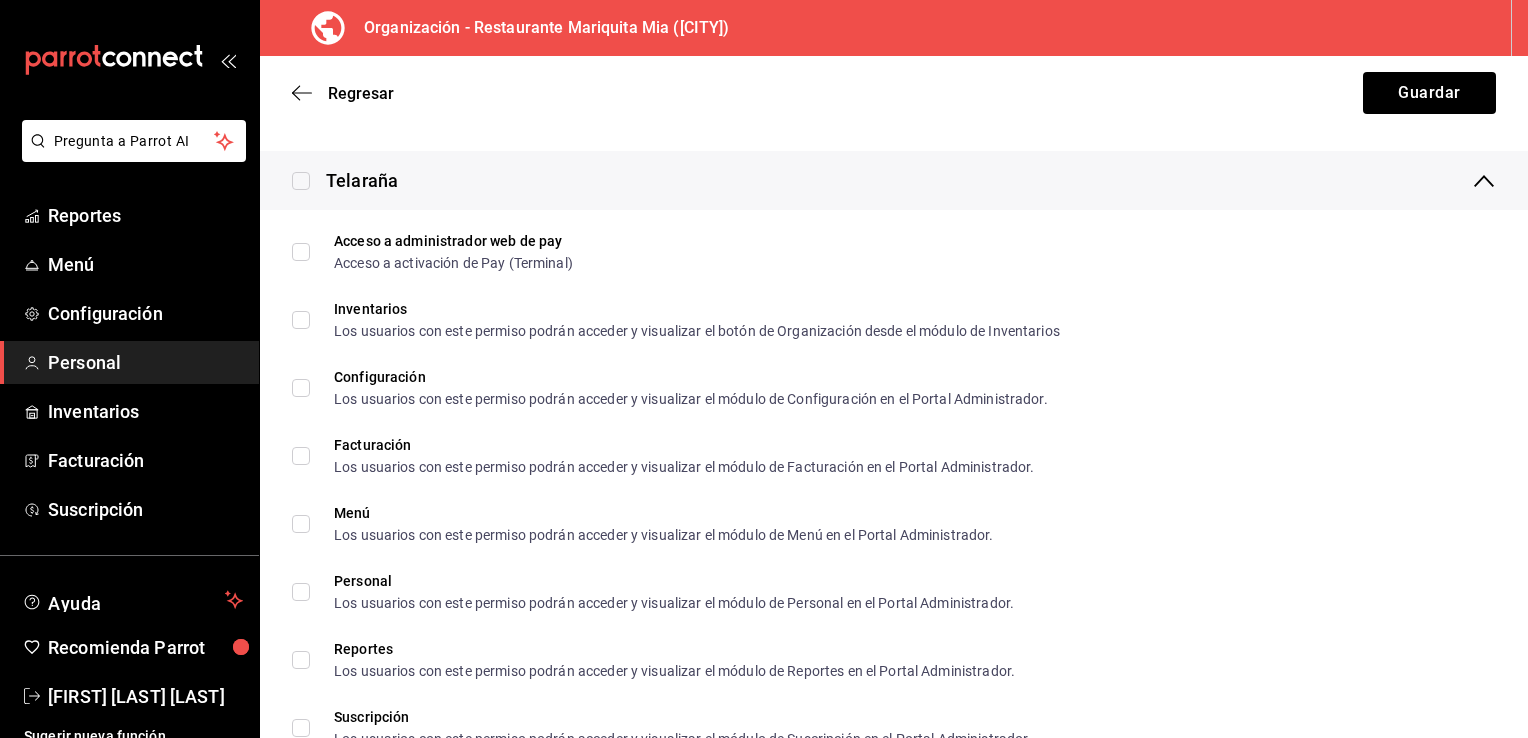 scroll, scrollTop: 1740, scrollLeft: 0, axis: vertical 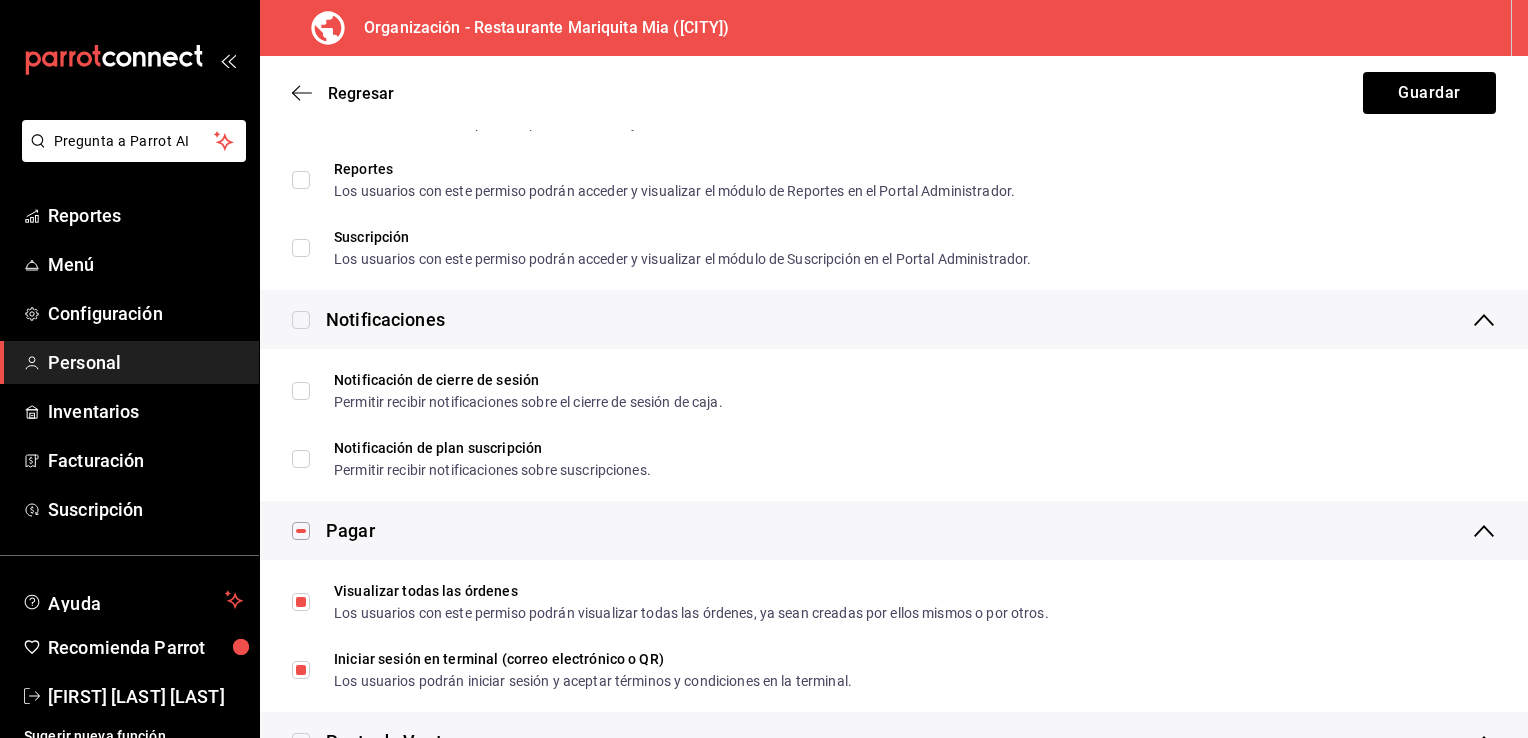 click at bounding box center (301, 531) 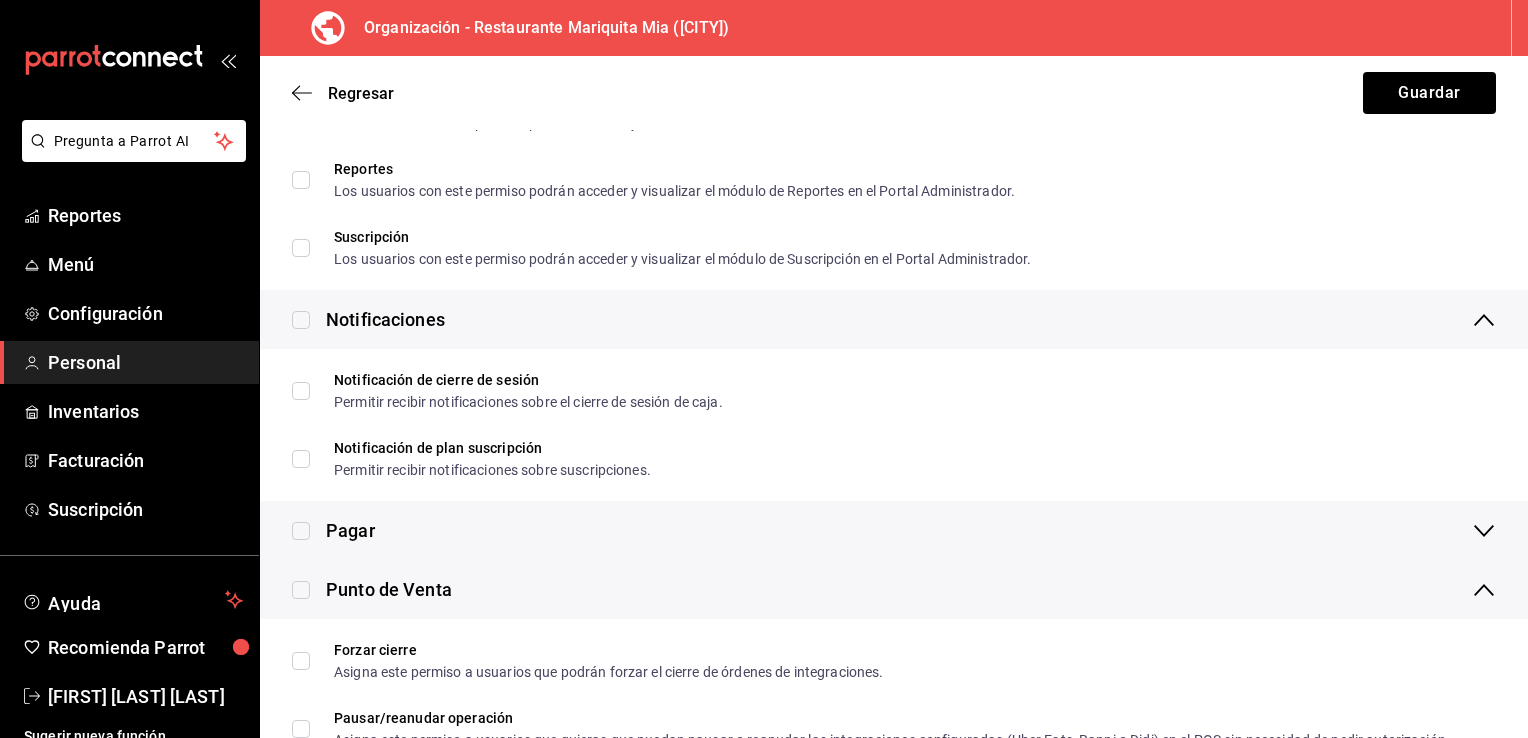 checkbox on "false" 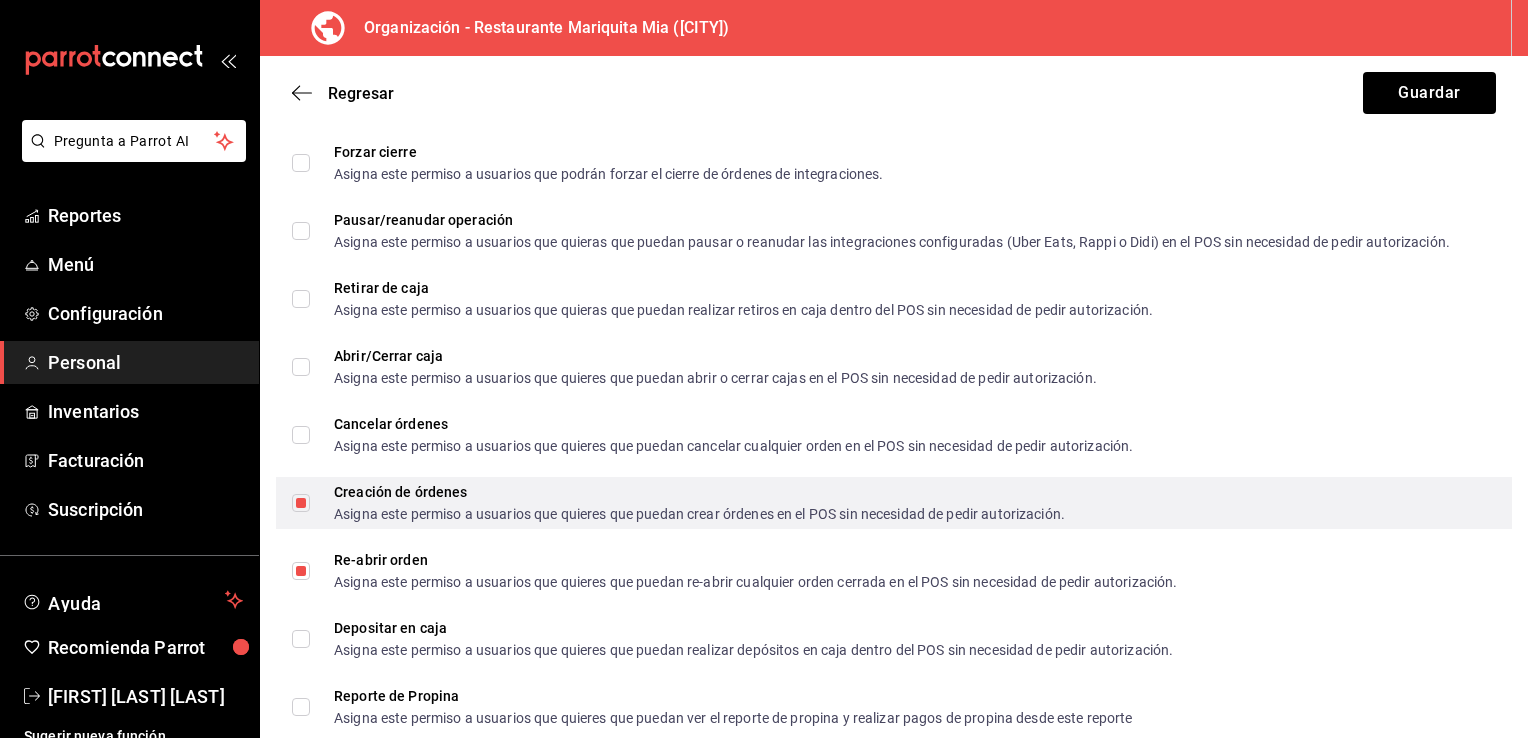 click on "Creación de órdenes Asigna este permiso a usuarios que quieres que puedan crear órdenes en el POS sin necesidad de pedir autorización." at bounding box center (301, 503) 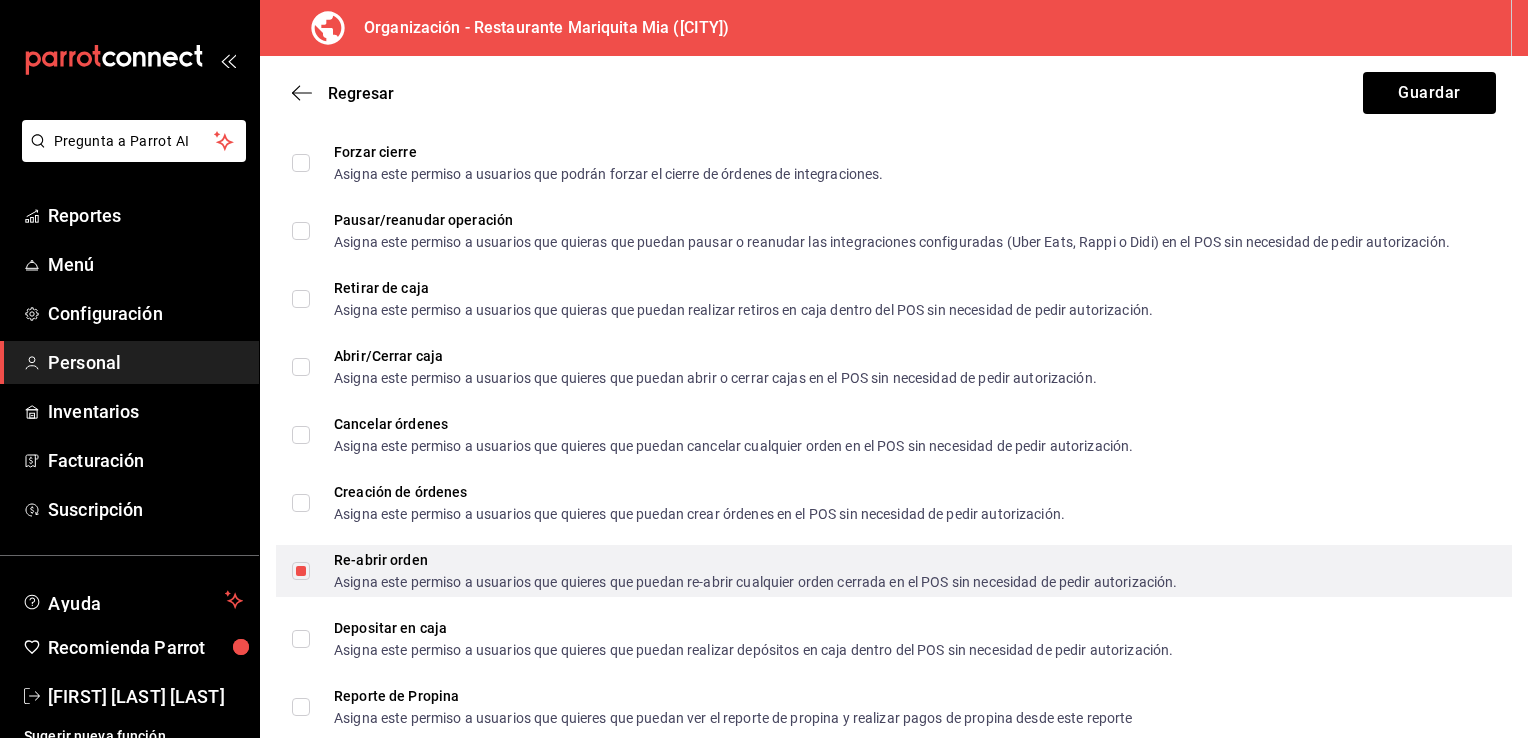 click on "Re-abrir orden Asigna este permiso a usuarios que quieres que puedan re-abrir cualquier orden cerrada en el POS sin necesidad de pedir autorización." at bounding box center (301, 571) 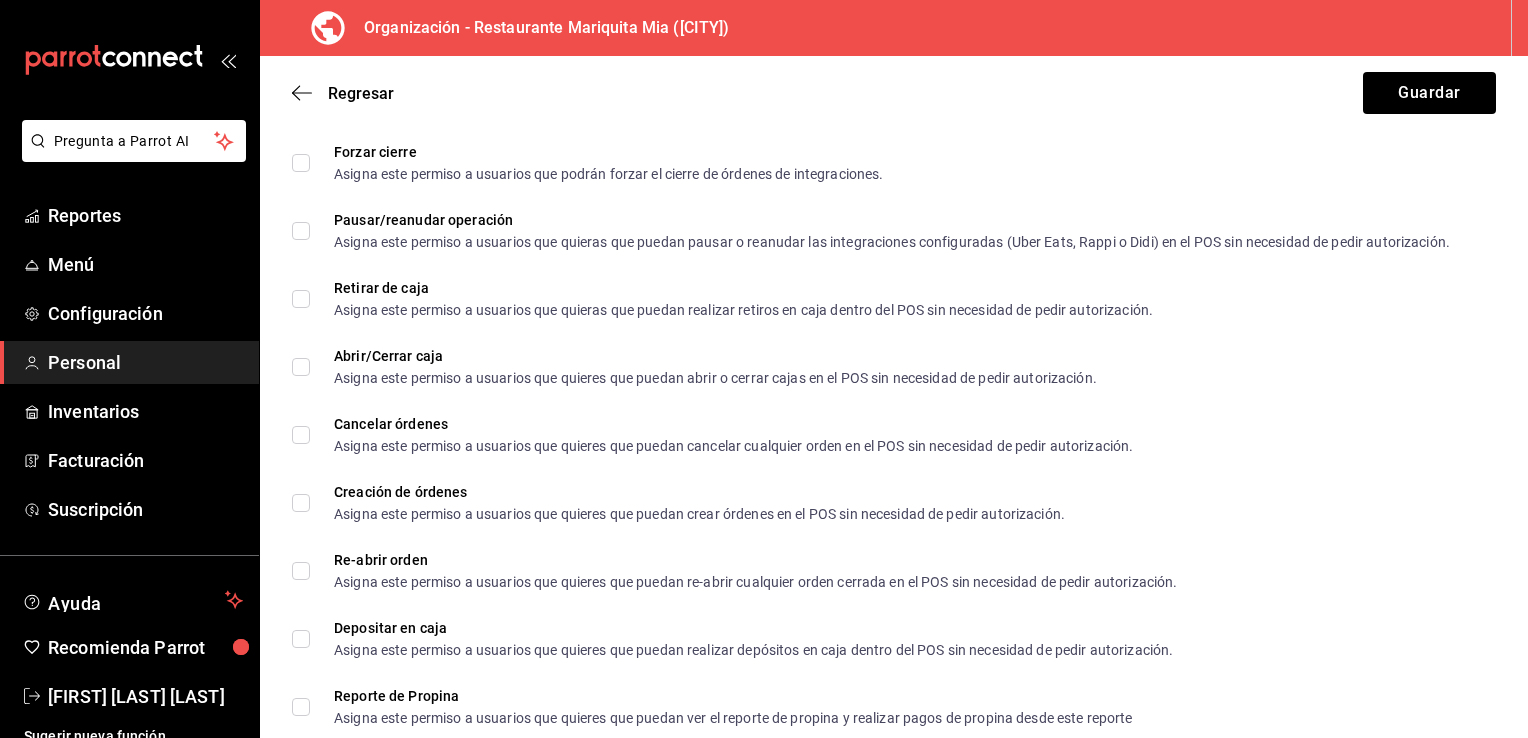 scroll, scrollTop: 2872, scrollLeft: 0, axis: vertical 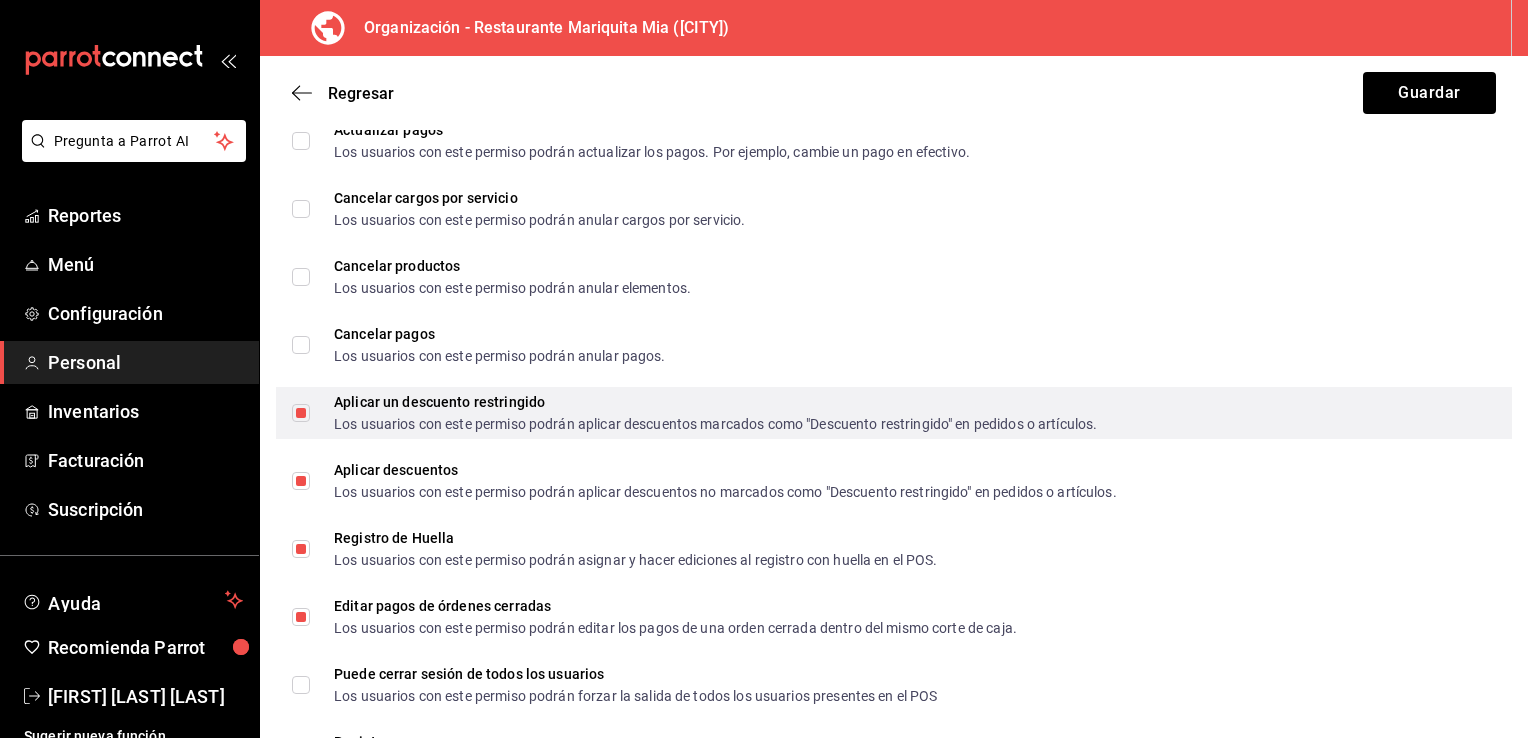 click on "Aplicar un descuento restringido Los usuarios con este permiso podrán aplicar descuentos marcados como "Descuento restringido" en pedidos o artículos." at bounding box center [301, 413] 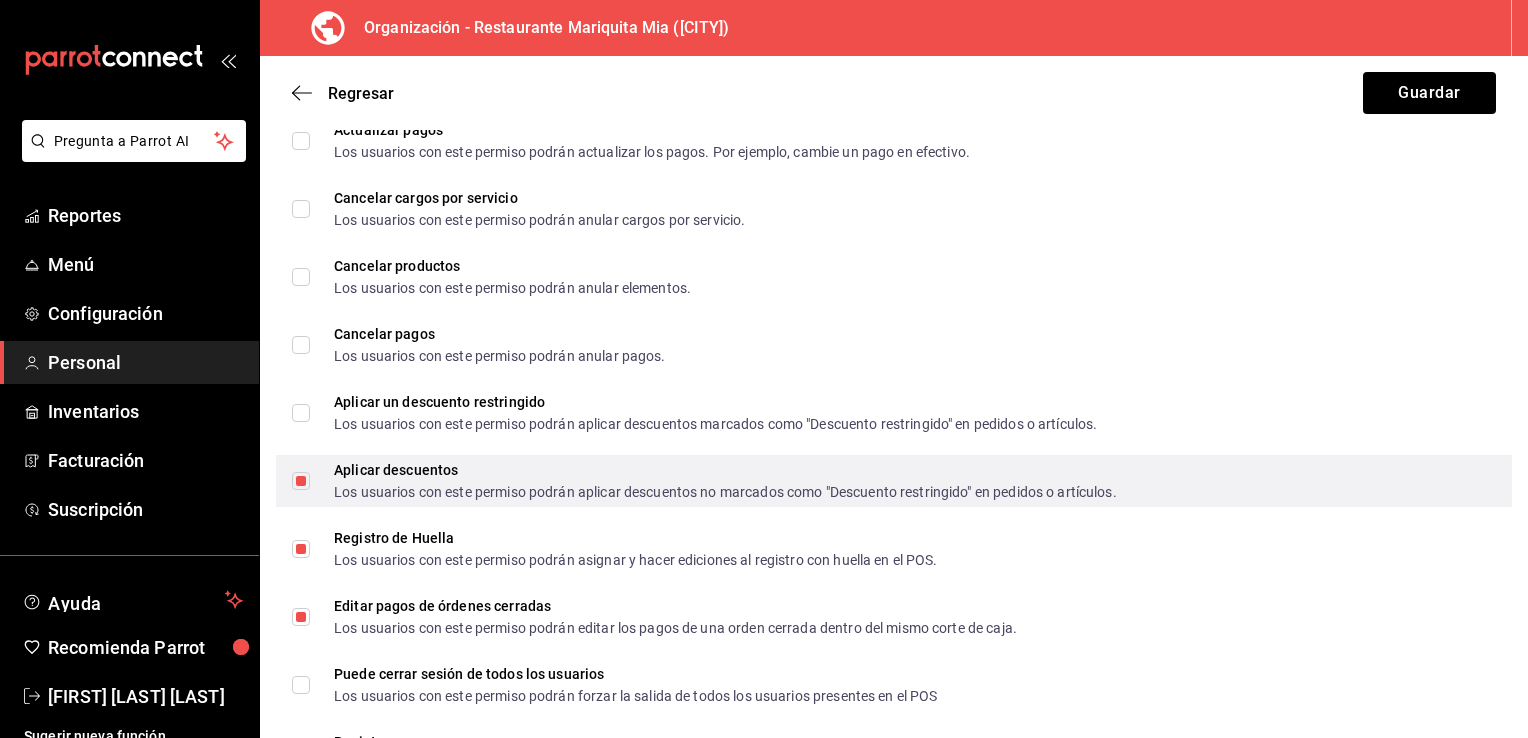 click on "Aplicar descuentos Los usuarios con este permiso podrán aplicar descuentos no marcados como "Descuento restringido" en pedidos o artículos." at bounding box center (301, 481) 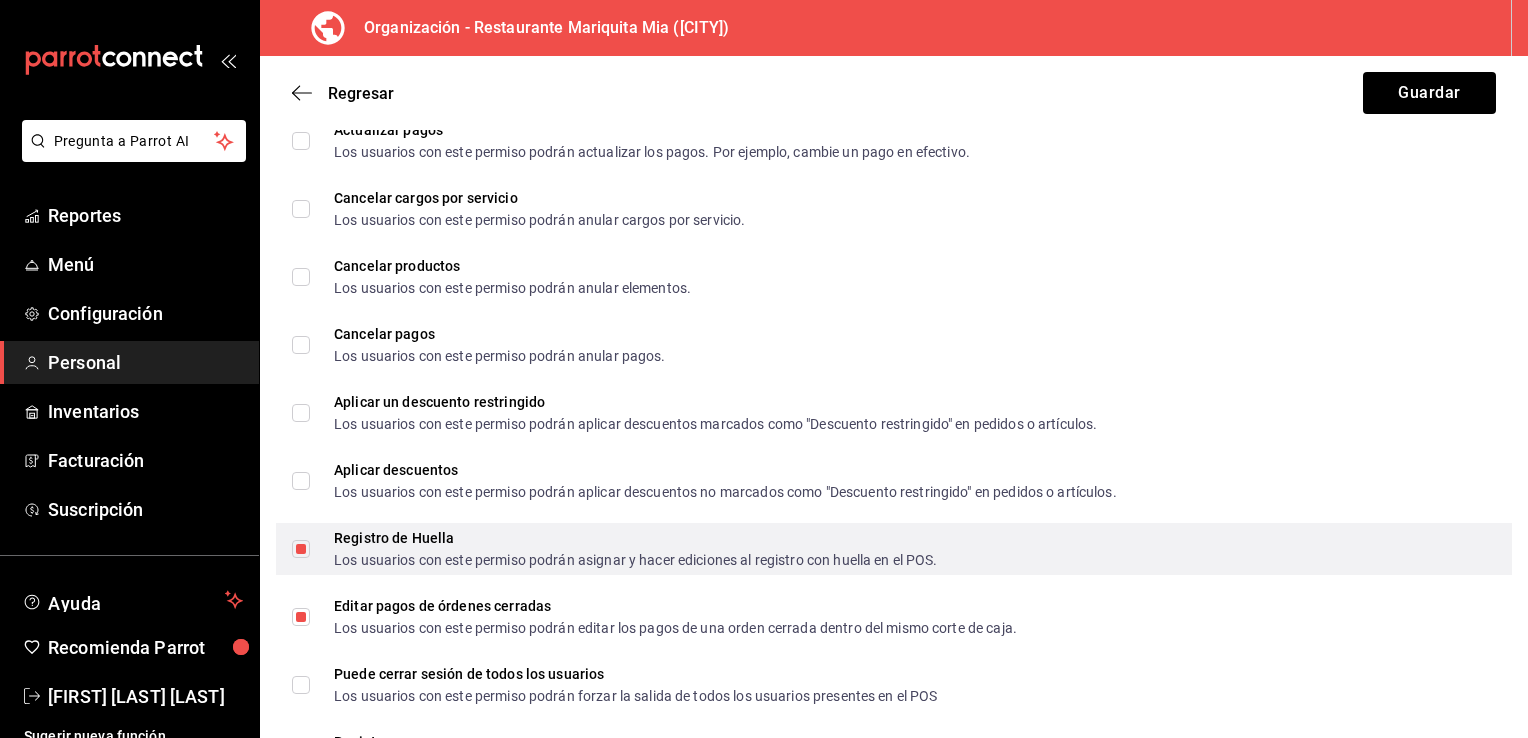click on "Registro de Huella Los usuarios con este permiso podrán asignar y hacer ediciones al registro con huella en el POS." at bounding box center (301, 549) 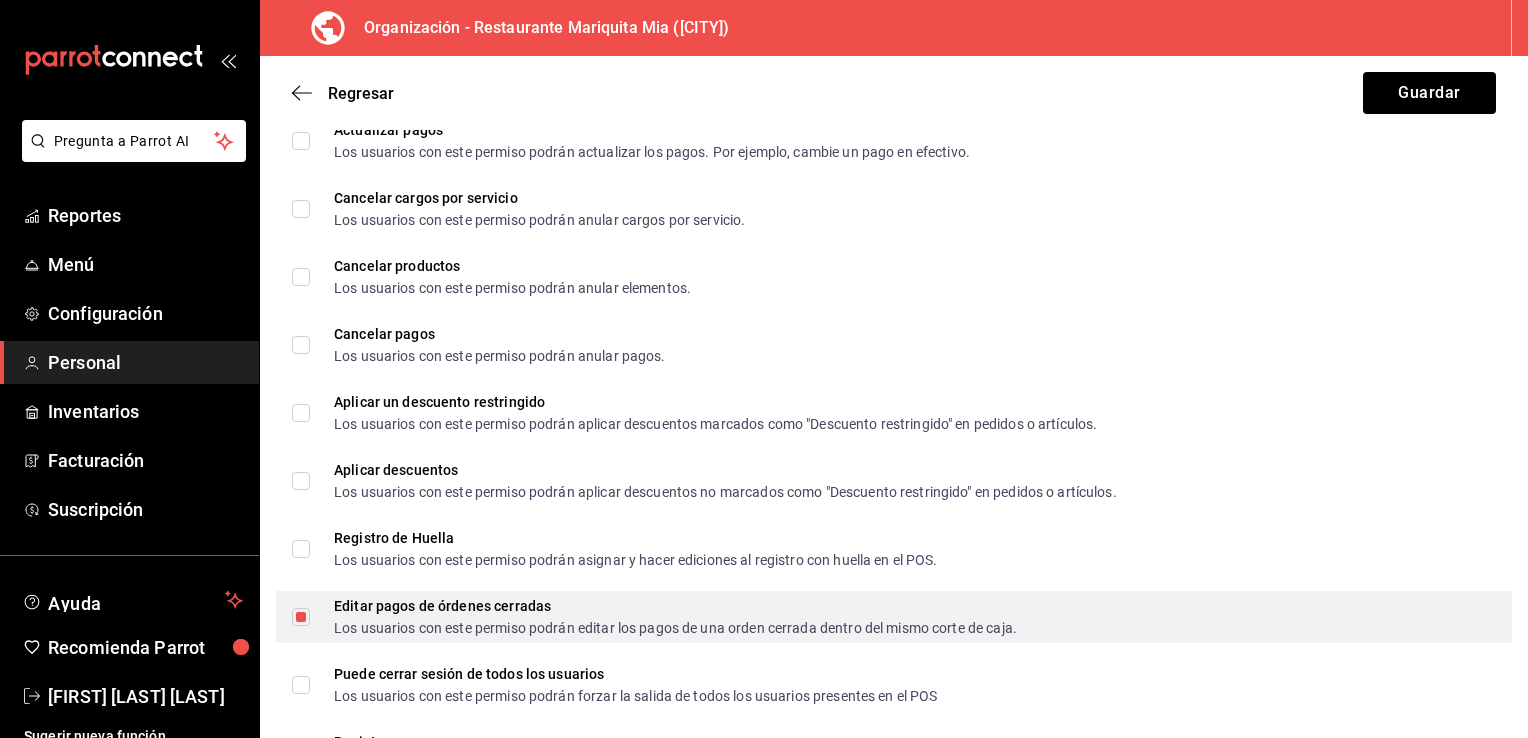 click on "Editar pagos de órdenes cerradas Los usuarios con este permiso podrán editar los pagos de una orden cerrada dentro del mismo corte de caja." at bounding box center [301, 617] 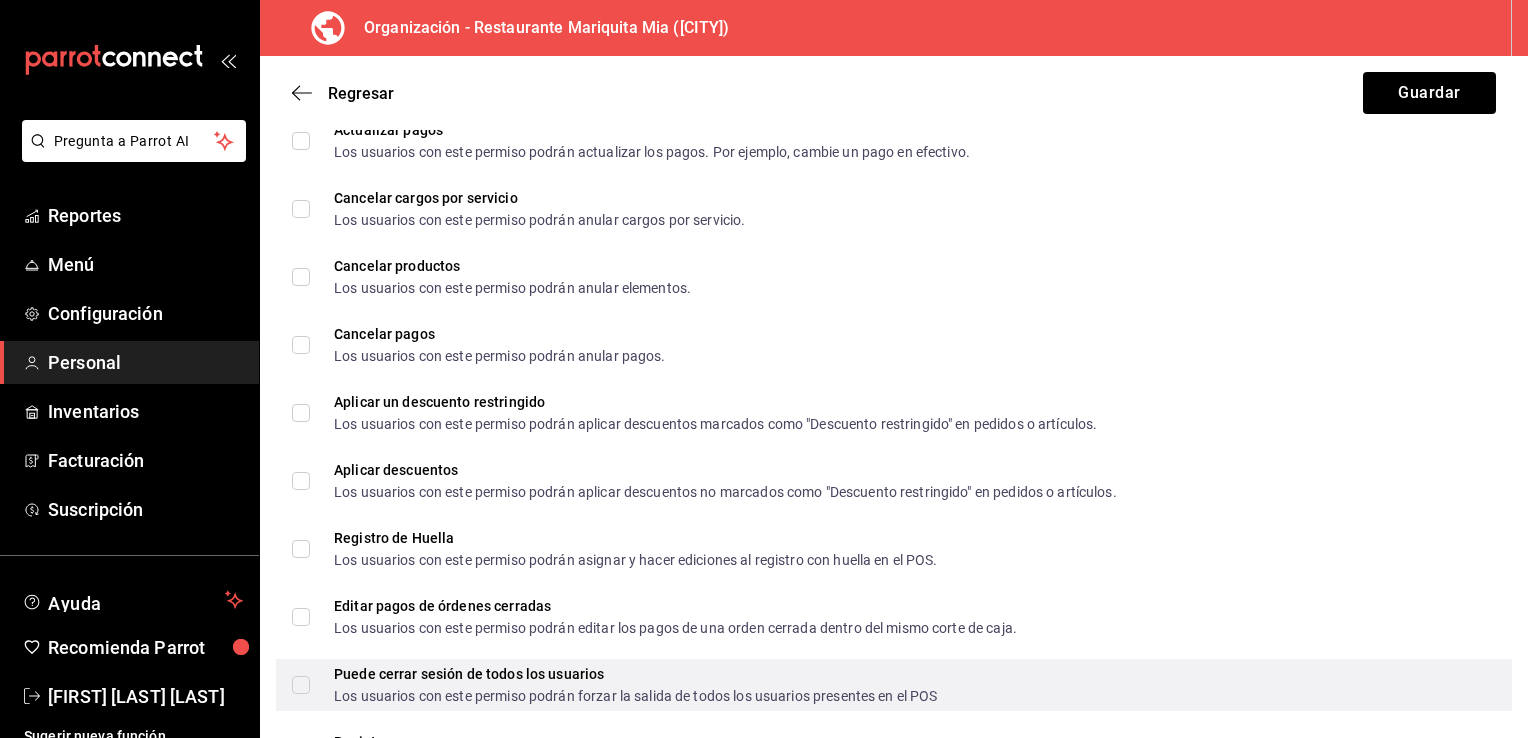 scroll, scrollTop: 3436, scrollLeft: 0, axis: vertical 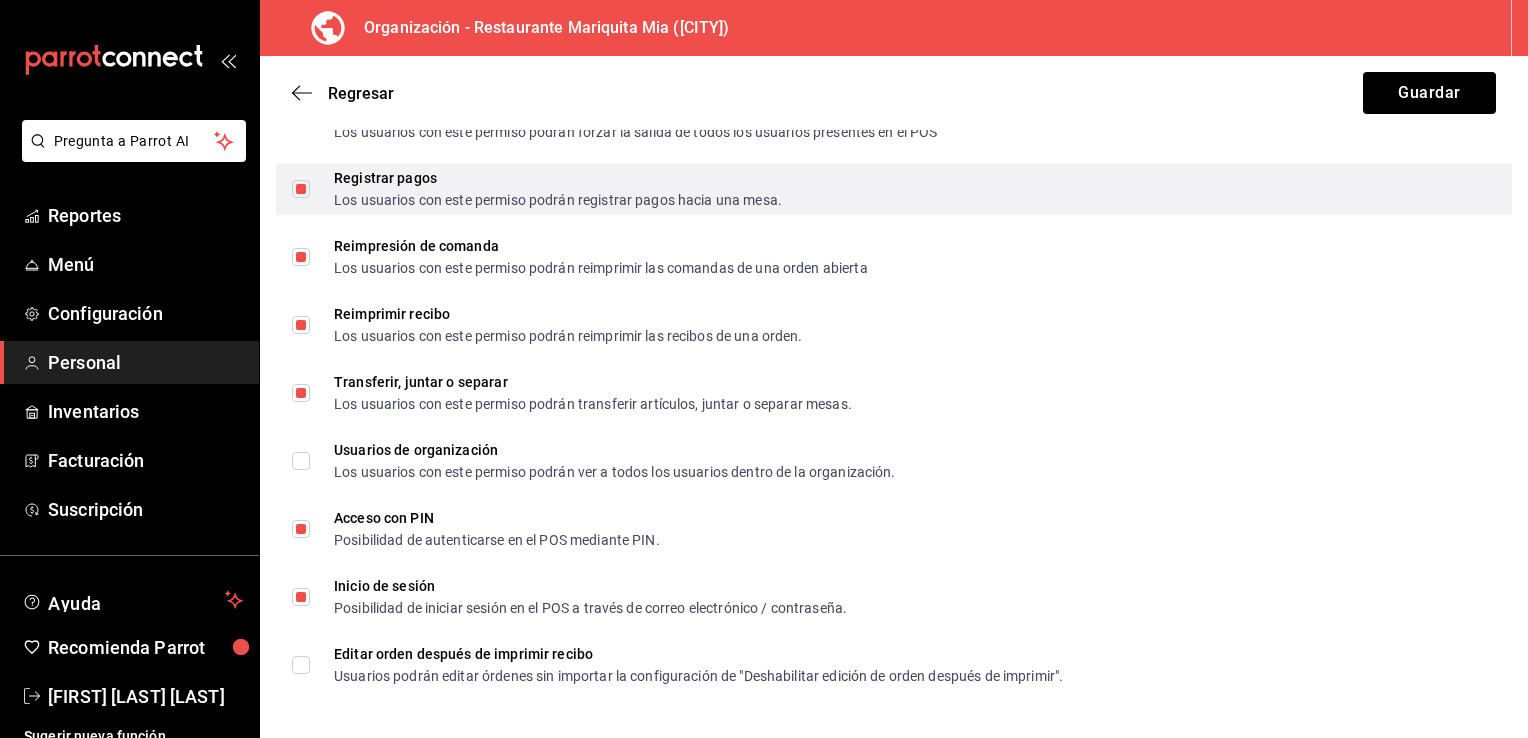 click on "Registrar pagos Los usuarios con este permiso podrán registrar pagos hacia una mesa." at bounding box center (301, 189) 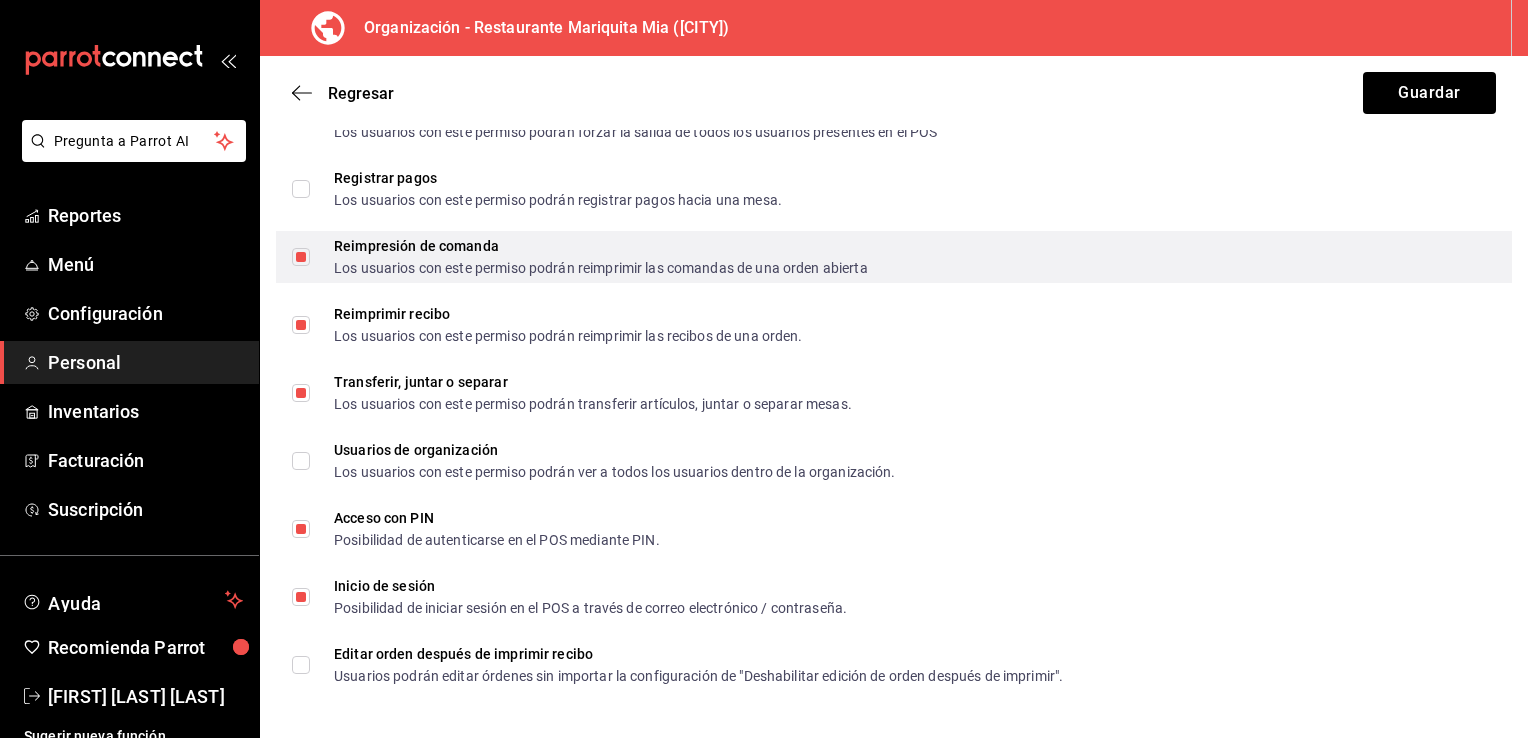 click on "Reimpresión de comanda Los usuarios con este permiso podrán reimprimir las comandas de una orden abierta" at bounding box center [301, 257] 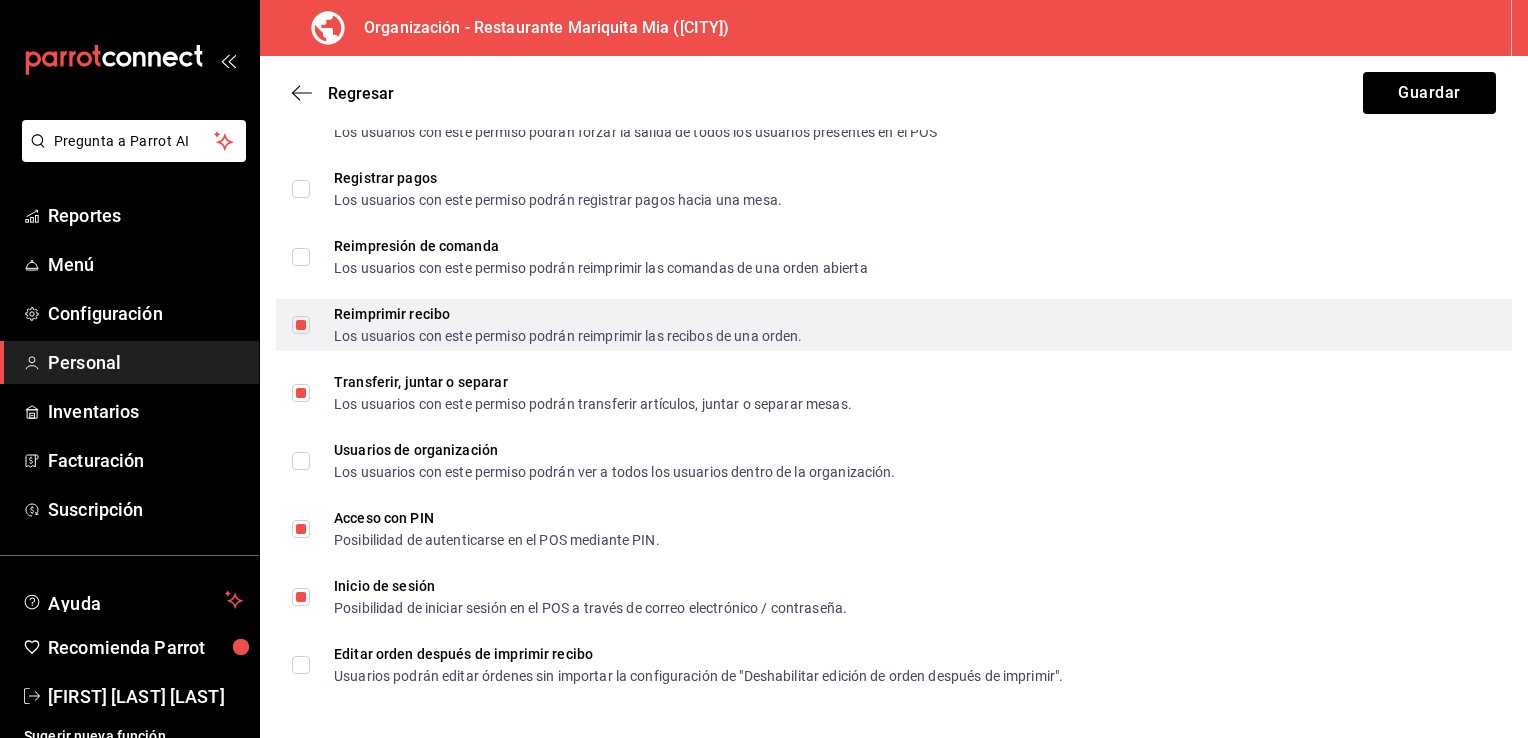 click on "Reimprimir recibo Los usuarios con este permiso podrán reimprimir las recibos de una orden." at bounding box center [301, 325] 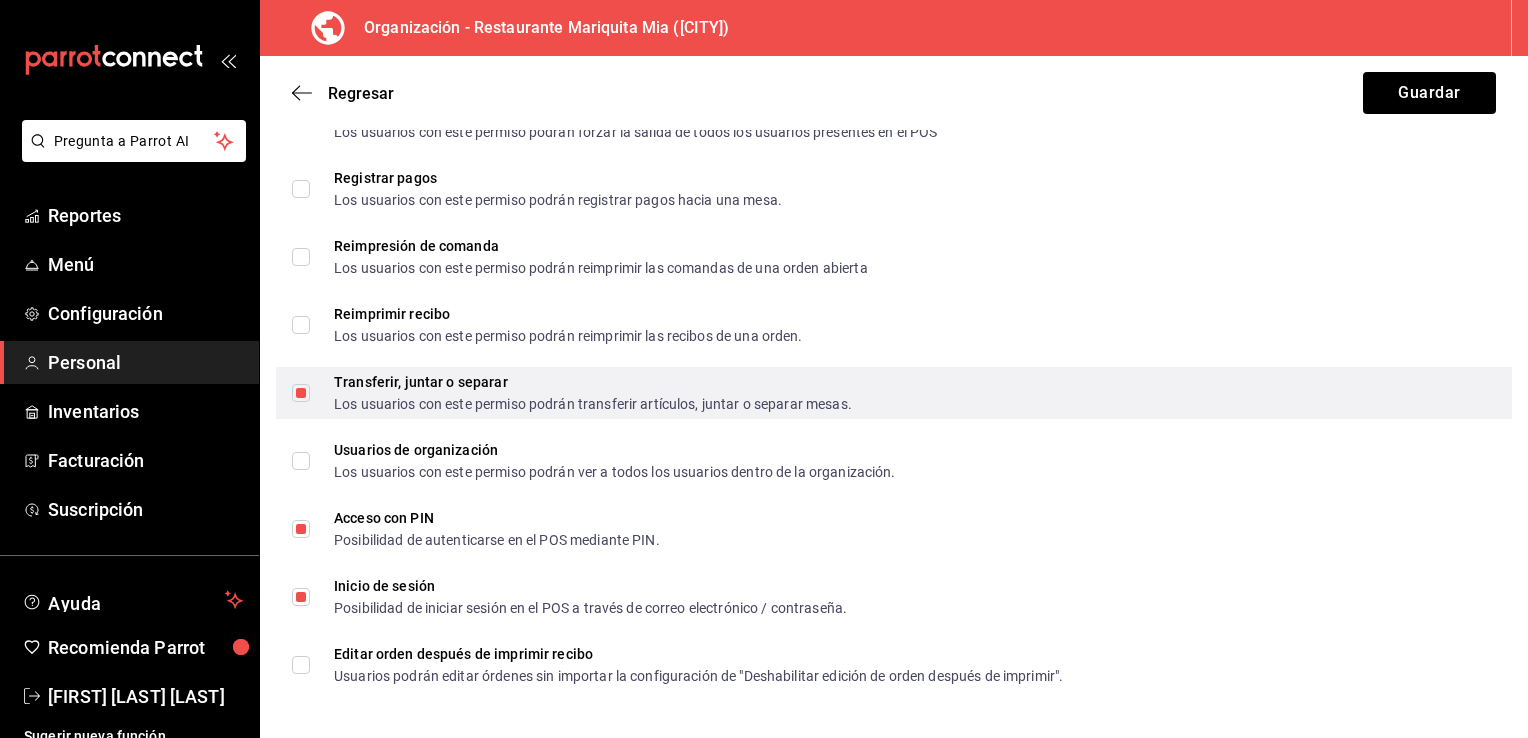 click on "Transferir, juntar o separar Los usuarios con este permiso podrán transferir artículos, juntar o separar mesas." at bounding box center [301, 393] 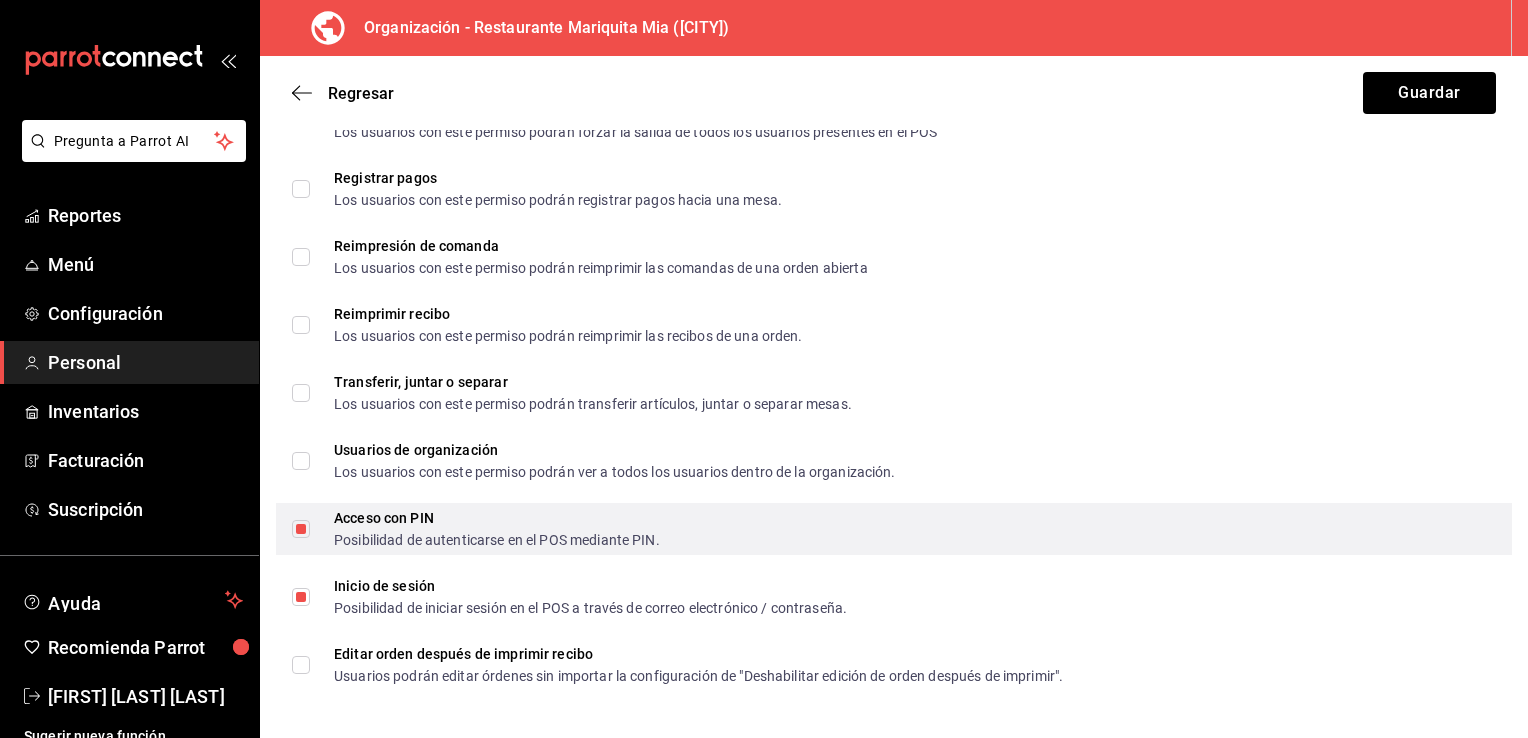 click on "Acceso con PIN Posibilidad de autenticarse en el POS mediante PIN." at bounding box center (476, 529) 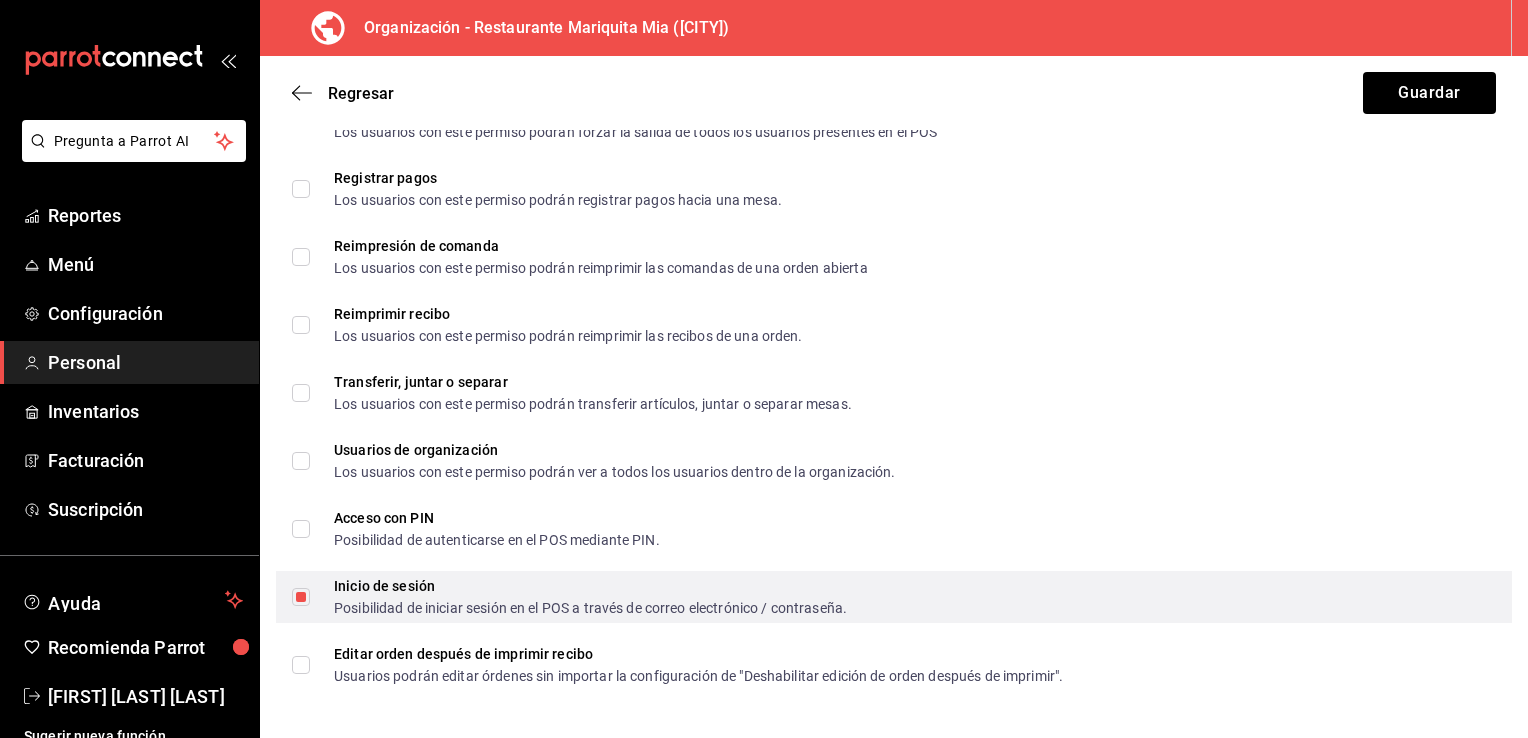 click on "Inicio de sesión Posibilidad de iniciar sesión en el POS a través de correo electrónico / contraseña." at bounding box center [894, 597] 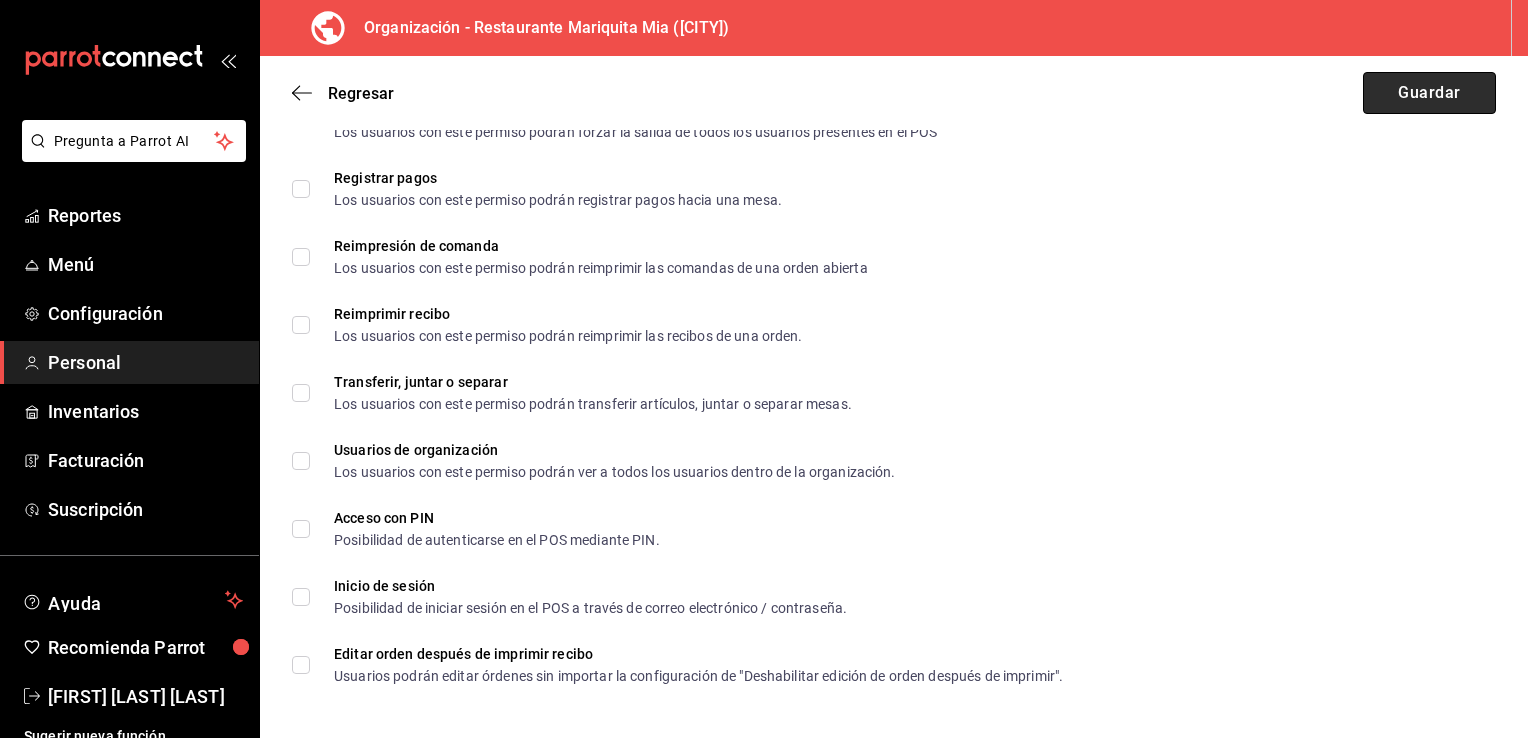 click on "Guardar" at bounding box center (1429, 93) 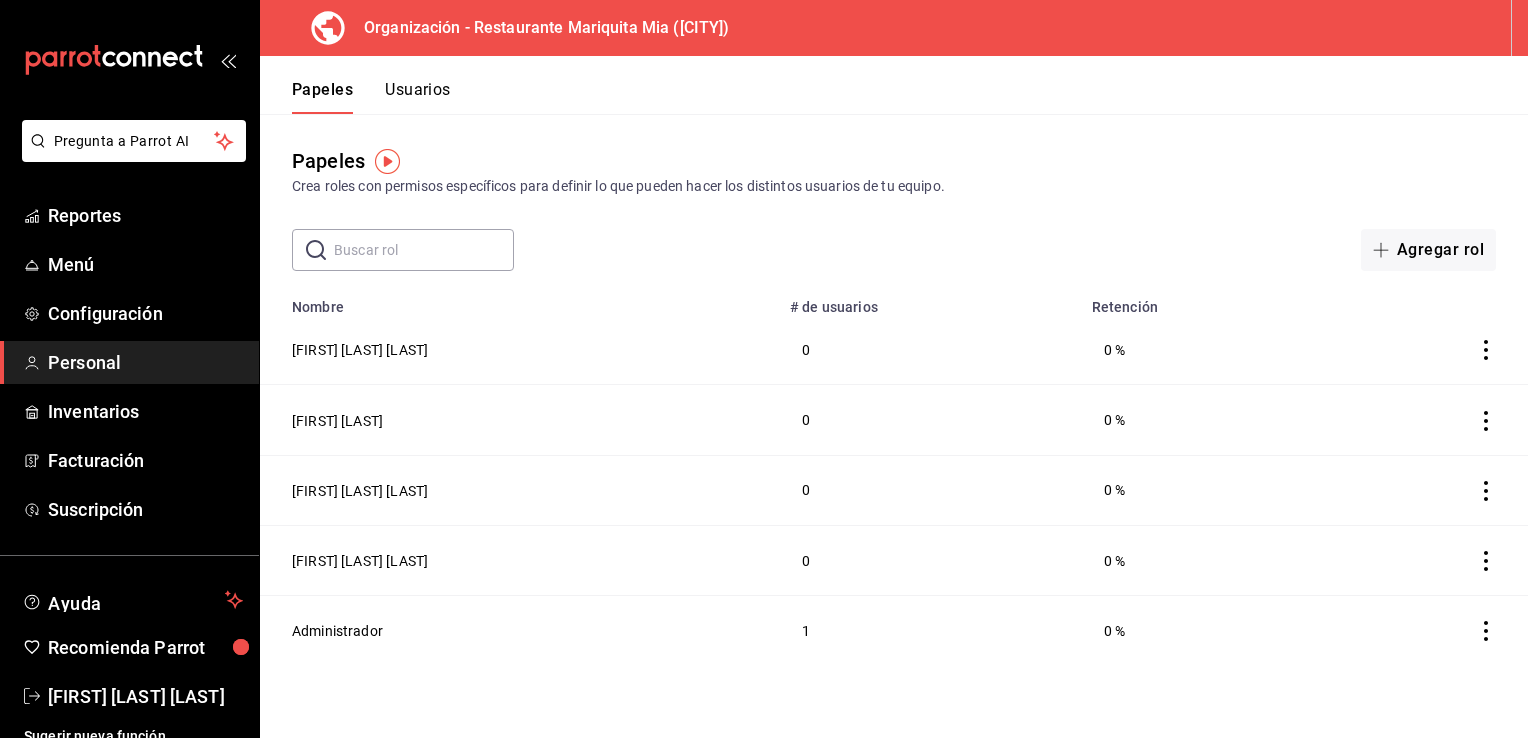 click on "Usuarios" at bounding box center [418, 97] 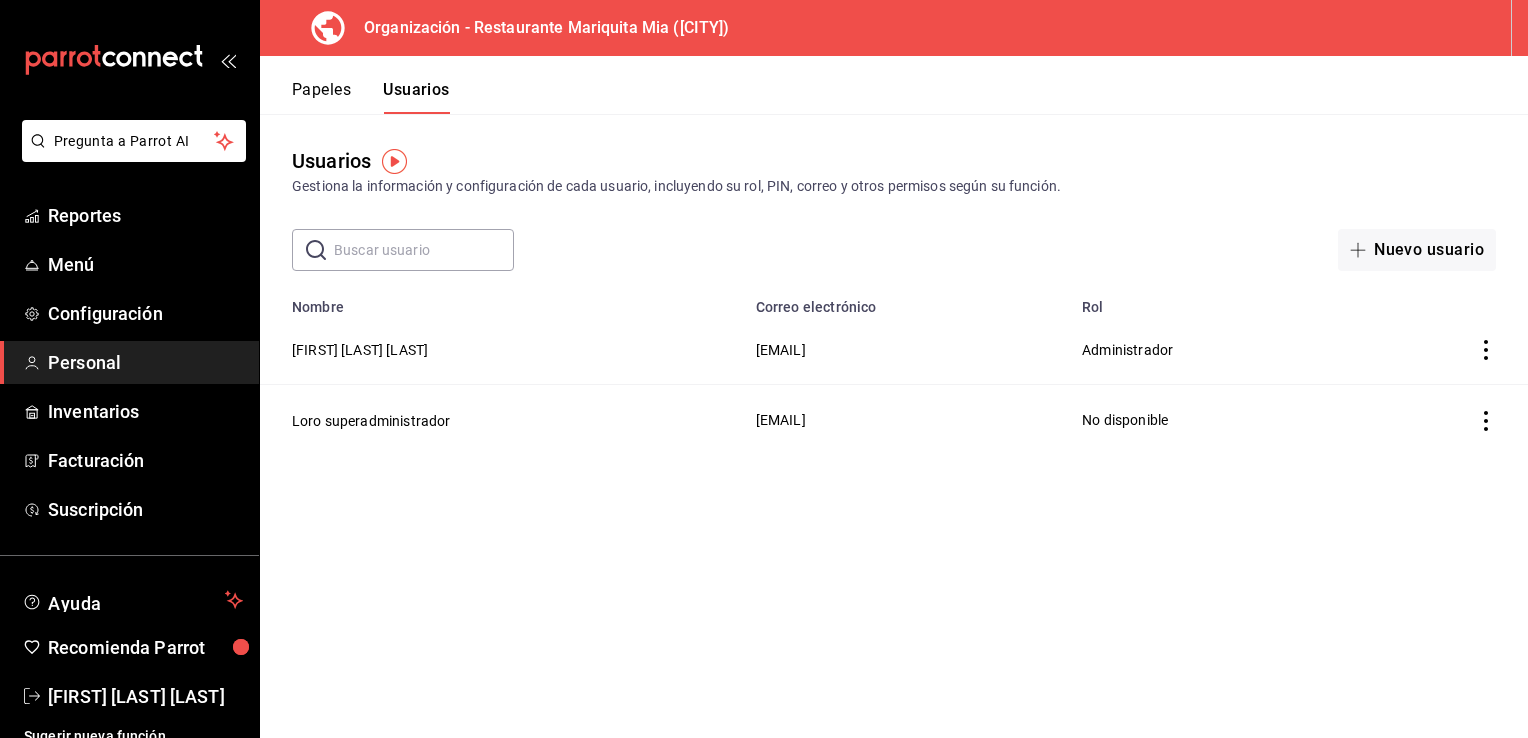 click on "Usuarios Gestiona la información y configuración de cada usuario, incluyendo su rol, PIN, correo y otros permisos según su función. ​ ​ Nuevo usuario Lo sentimos, no pudimos cargar la lista de usuarios. Reintentar Nombre Correo electrónico Rol [FIRST] [LAST] [EMAIL] Administrador Loro superadministrador [EMAIL] No disponible" at bounding box center [894, 426] 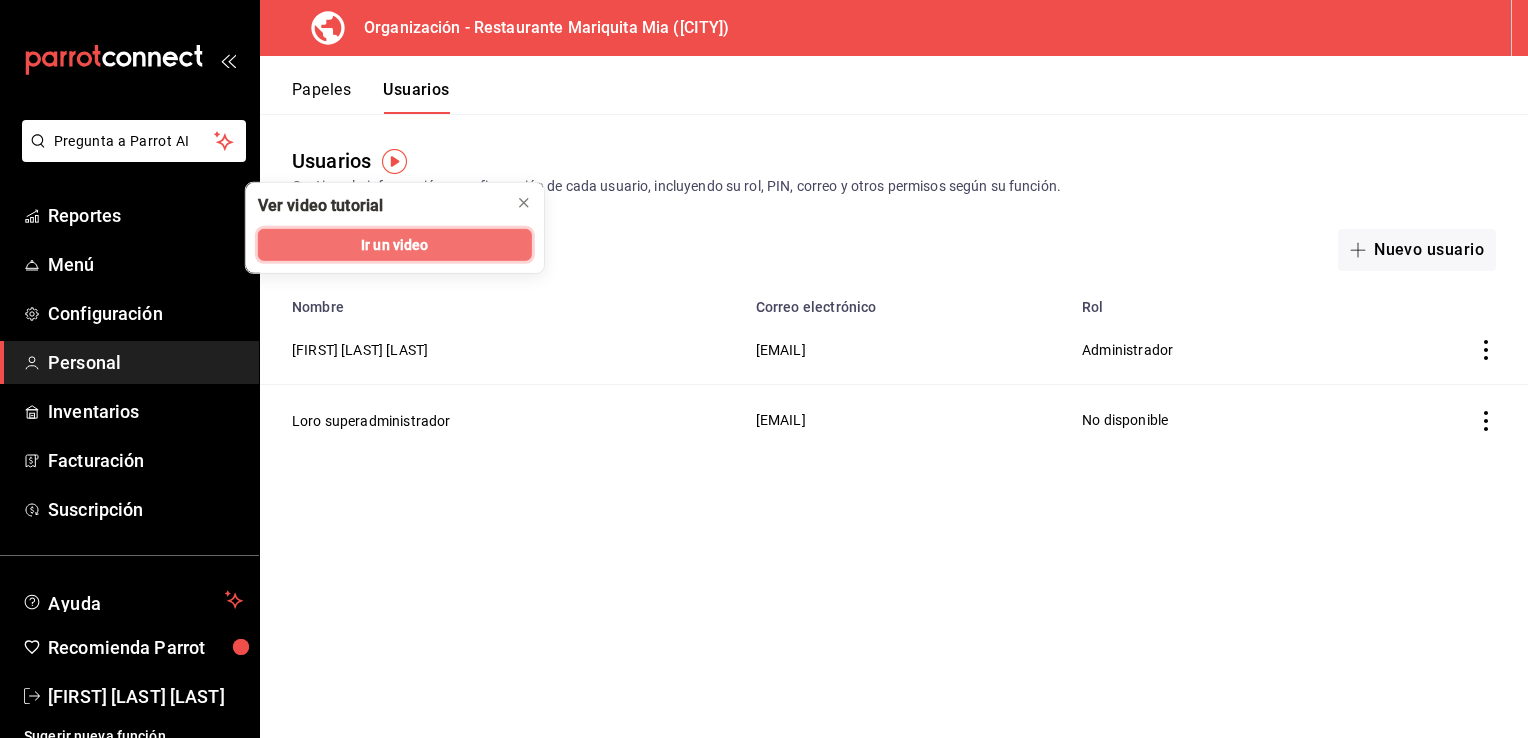 click on "Ir un video" at bounding box center (395, 245) 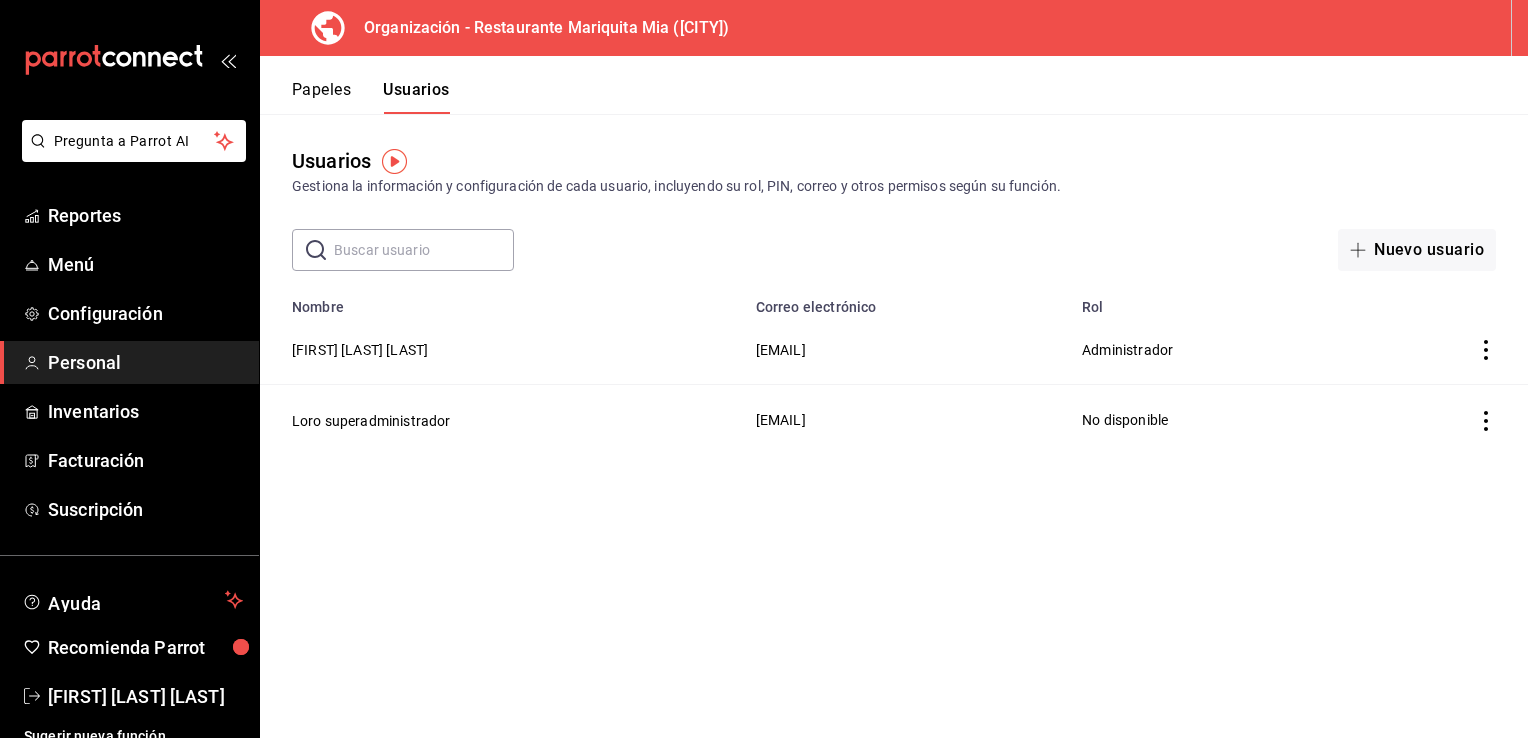 click on "Papeles" at bounding box center [321, 90] 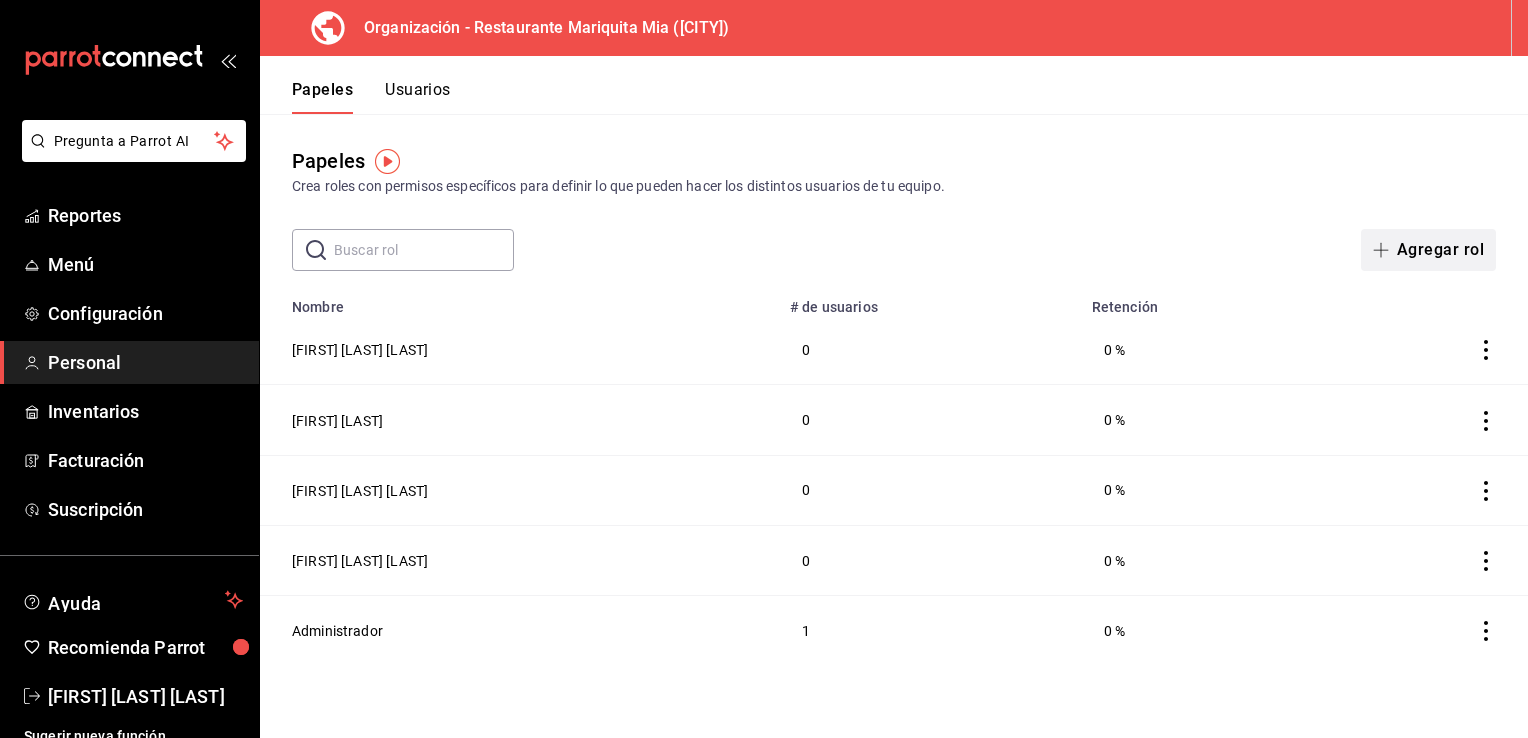 click on "Agregar rol" at bounding box center [1440, 250] 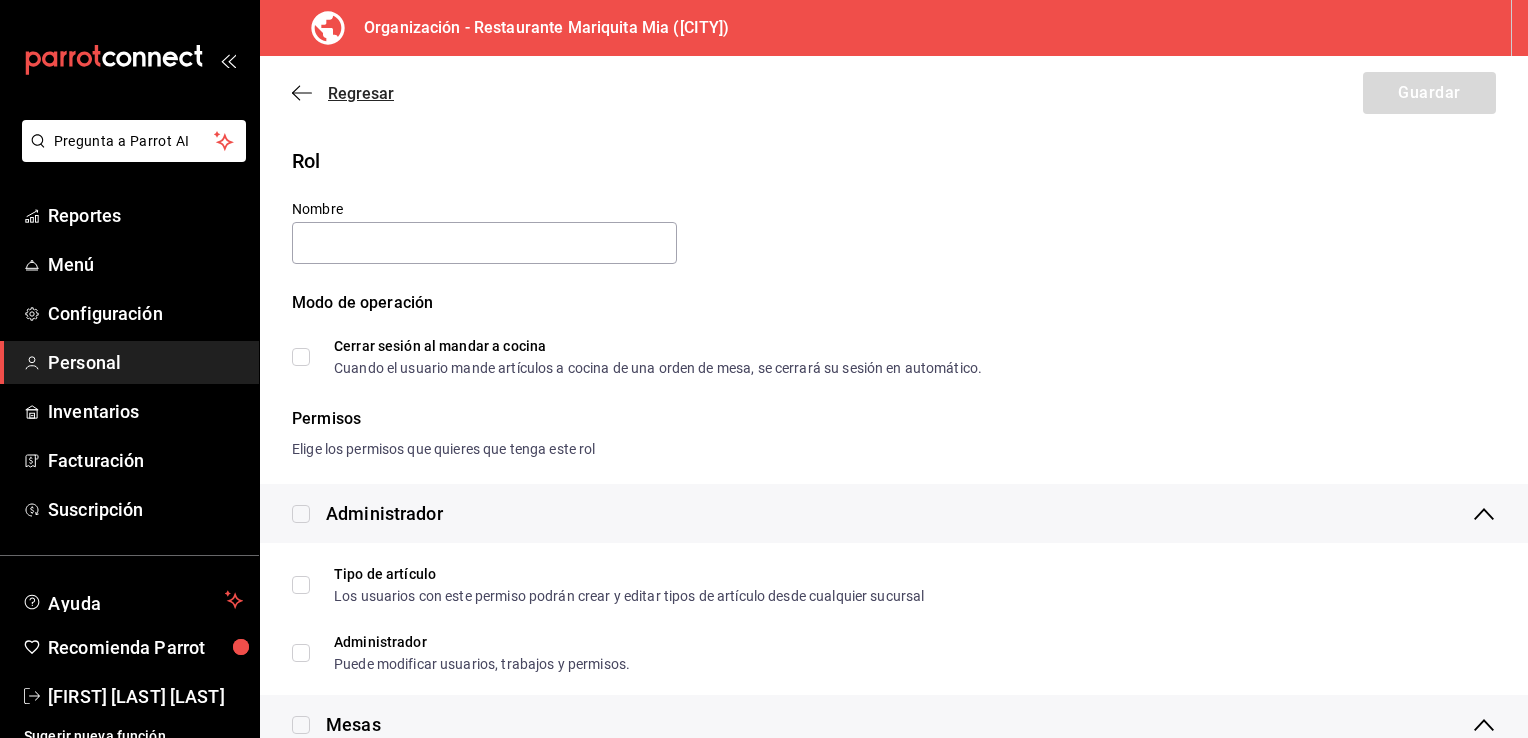 click 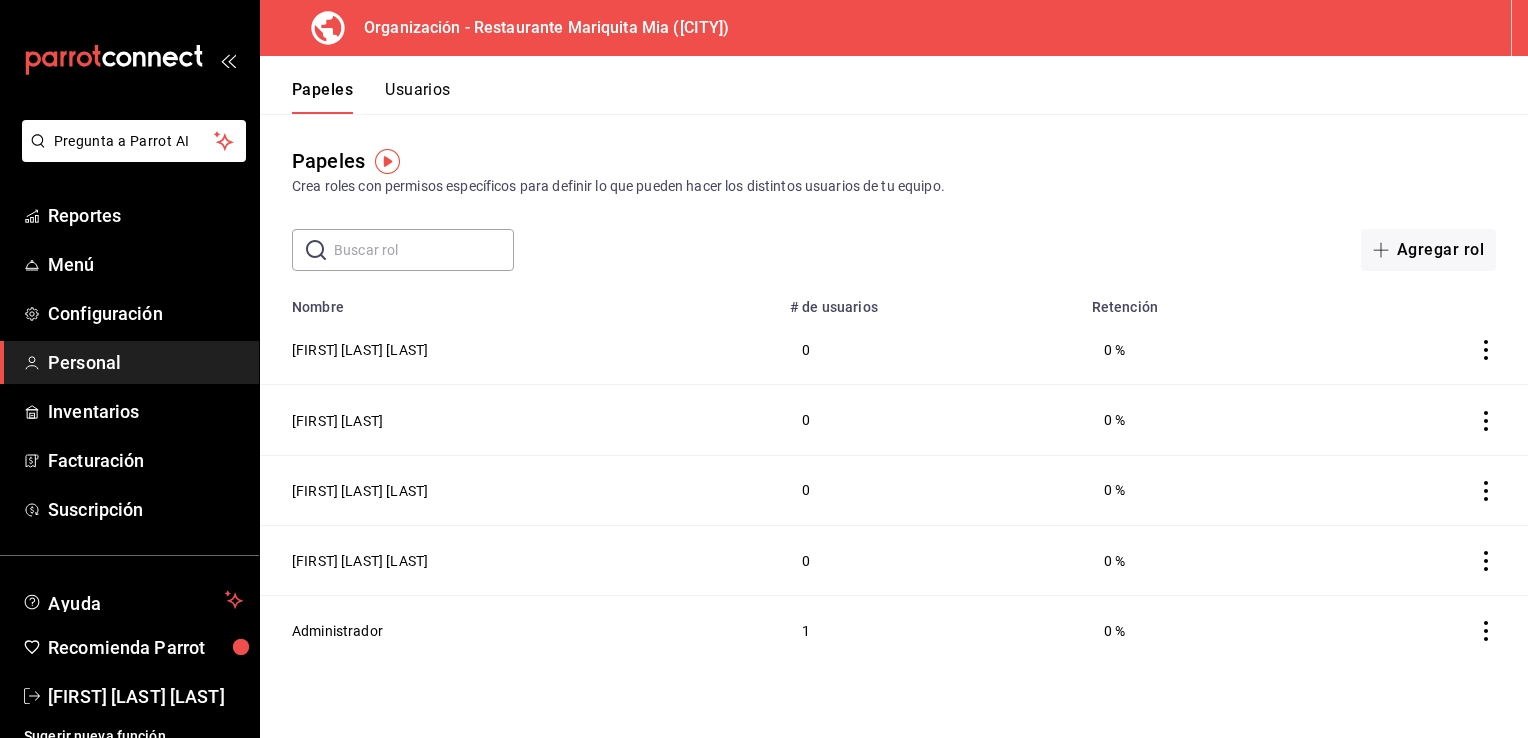 click 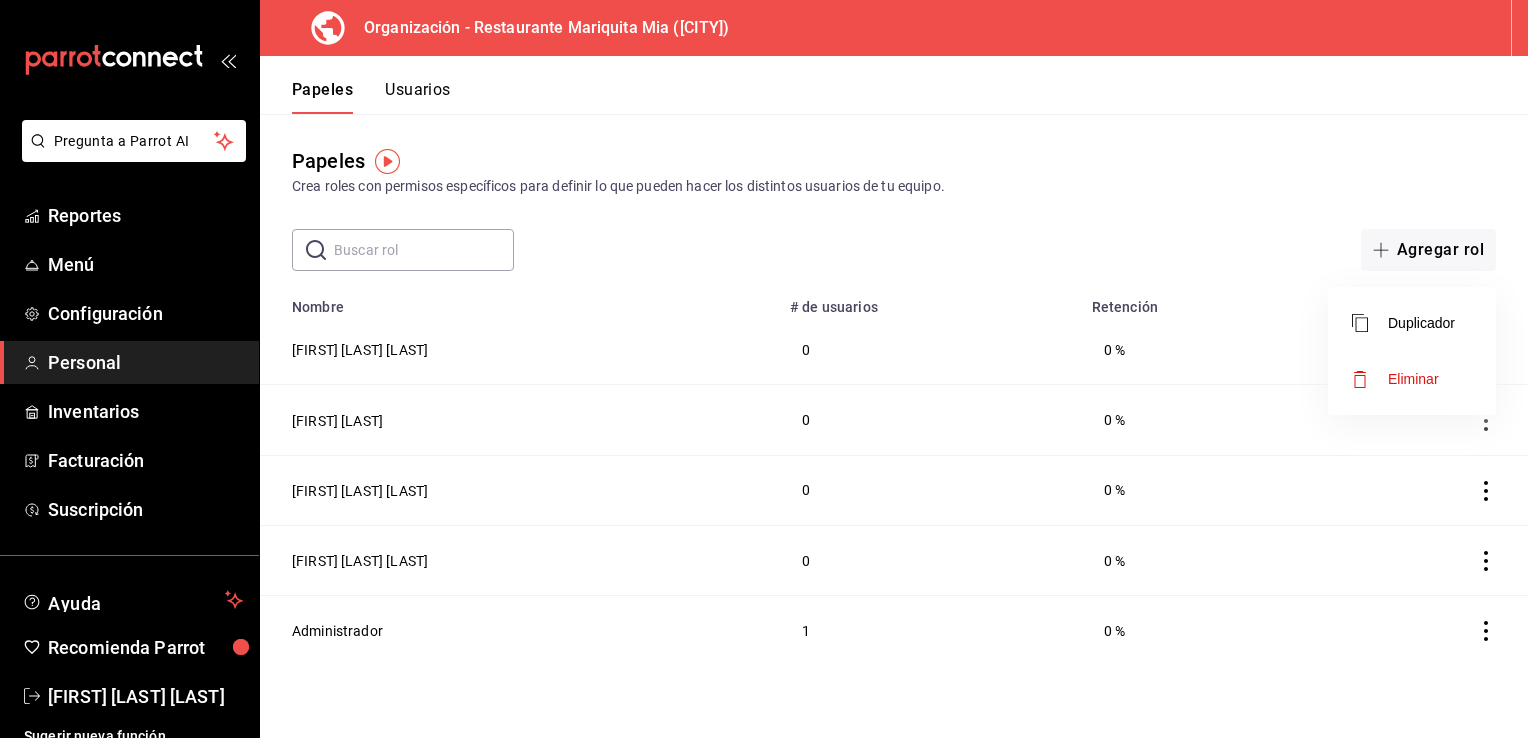 click on "Eliminar" at bounding box center (1413, 379) 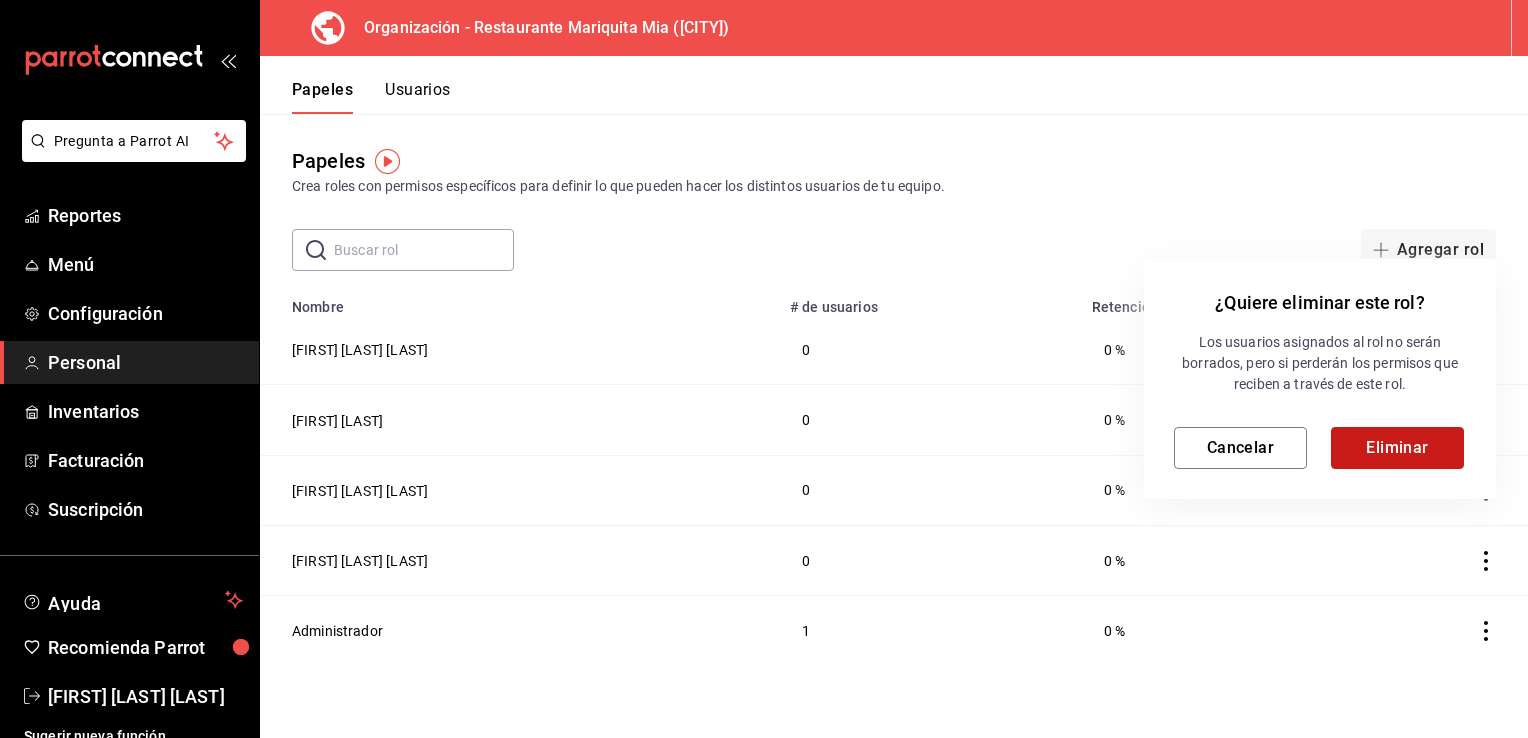 click on "Eliminar" at bounding box center (1397, 448) 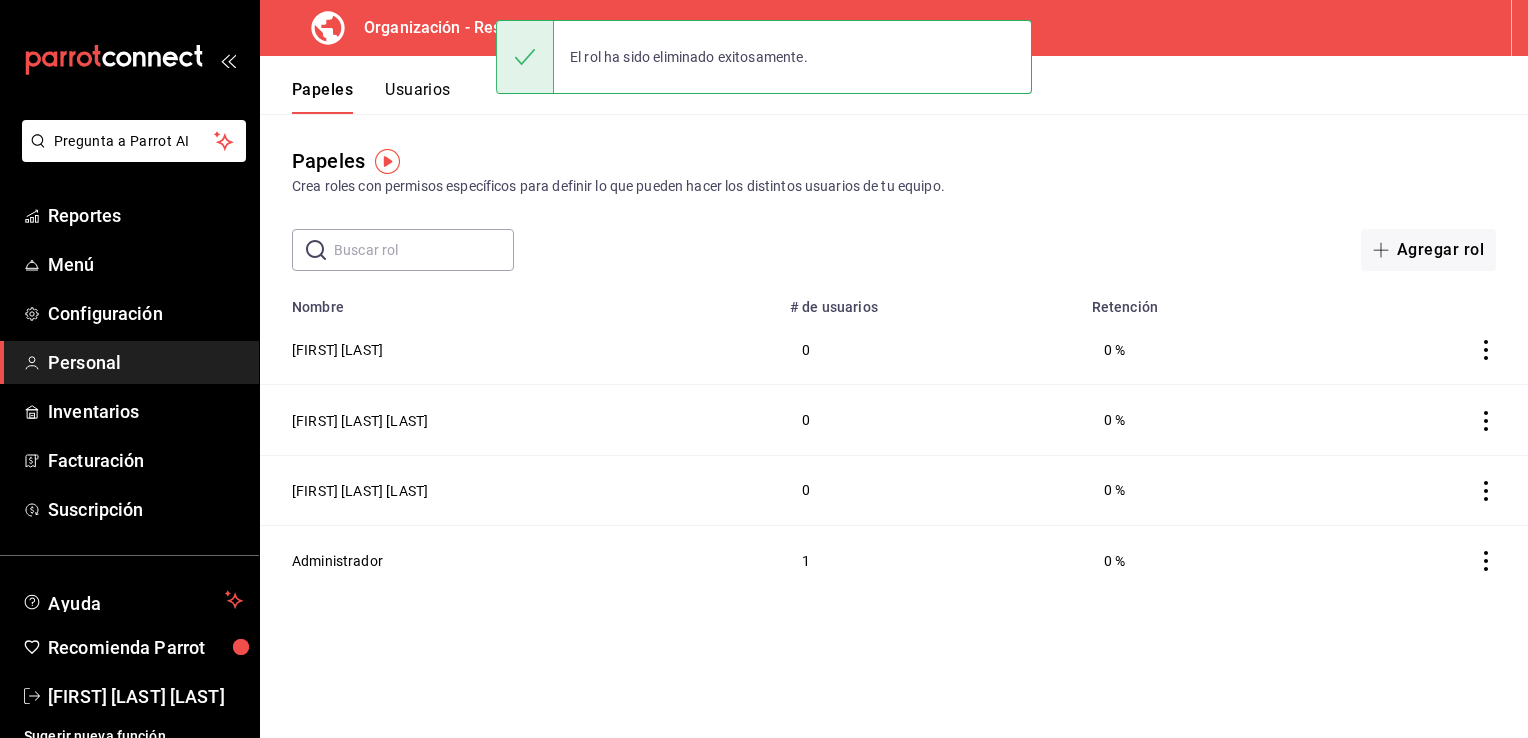 click 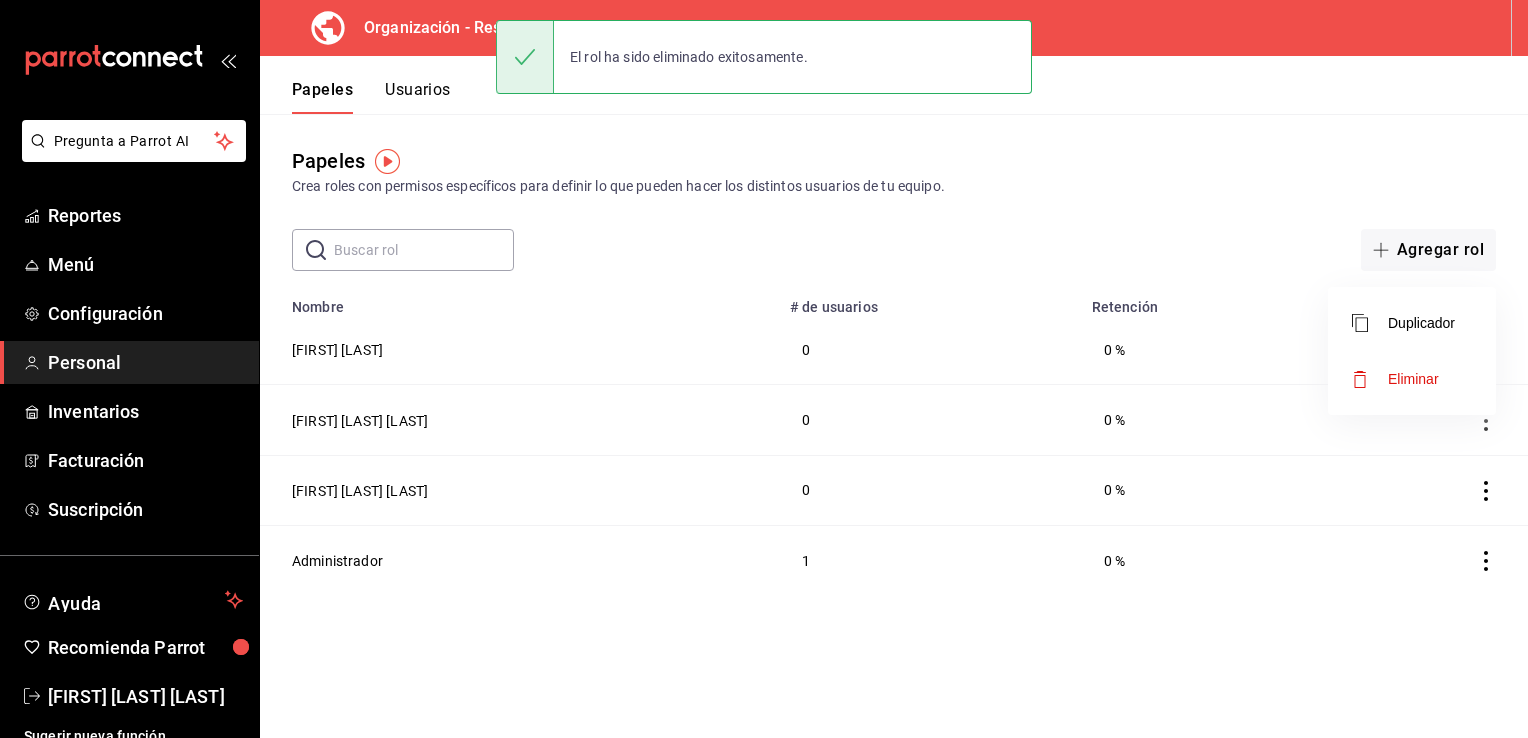 click on "Eliminar" at bounding box center [1412, 379] 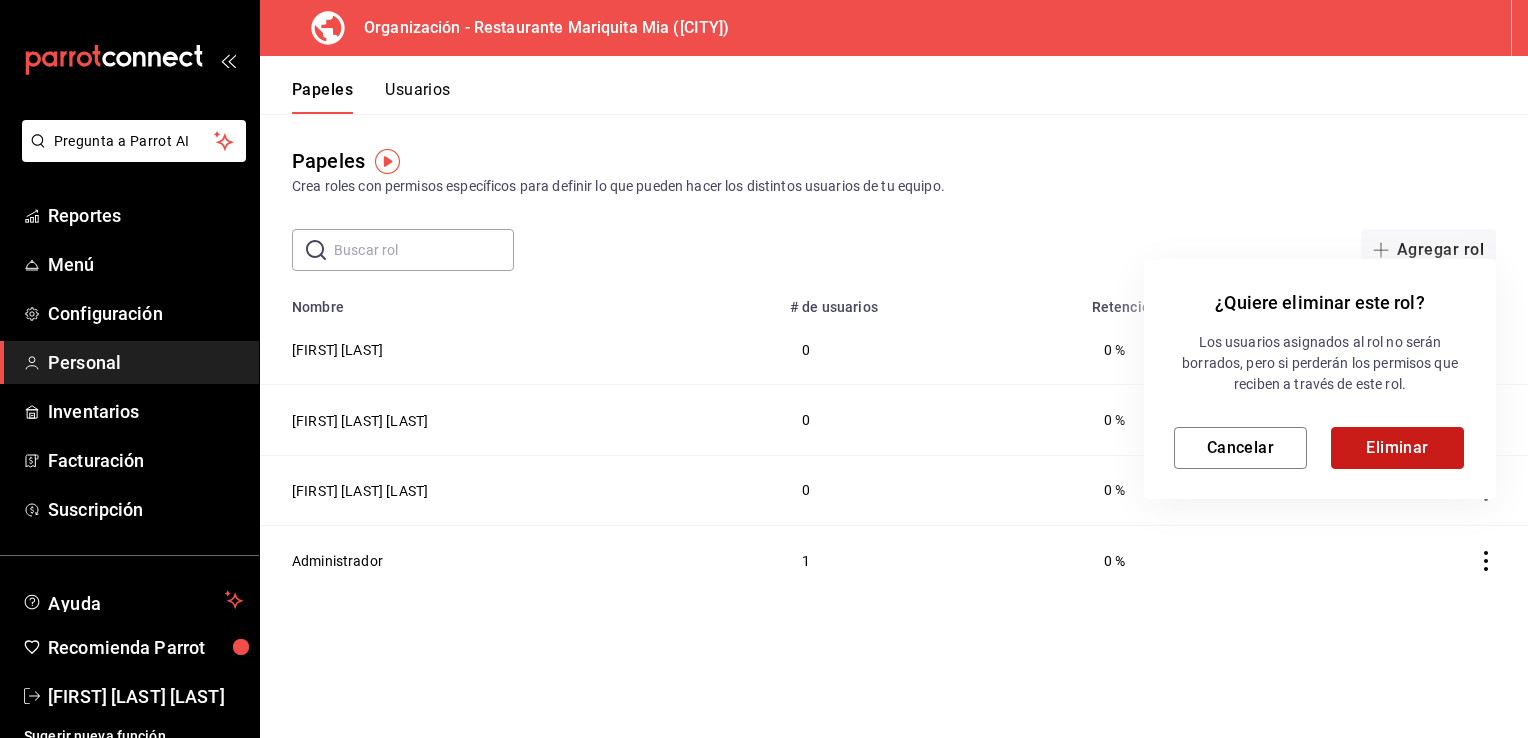 click on "Eliminar" at bounding box center [1397, 448] 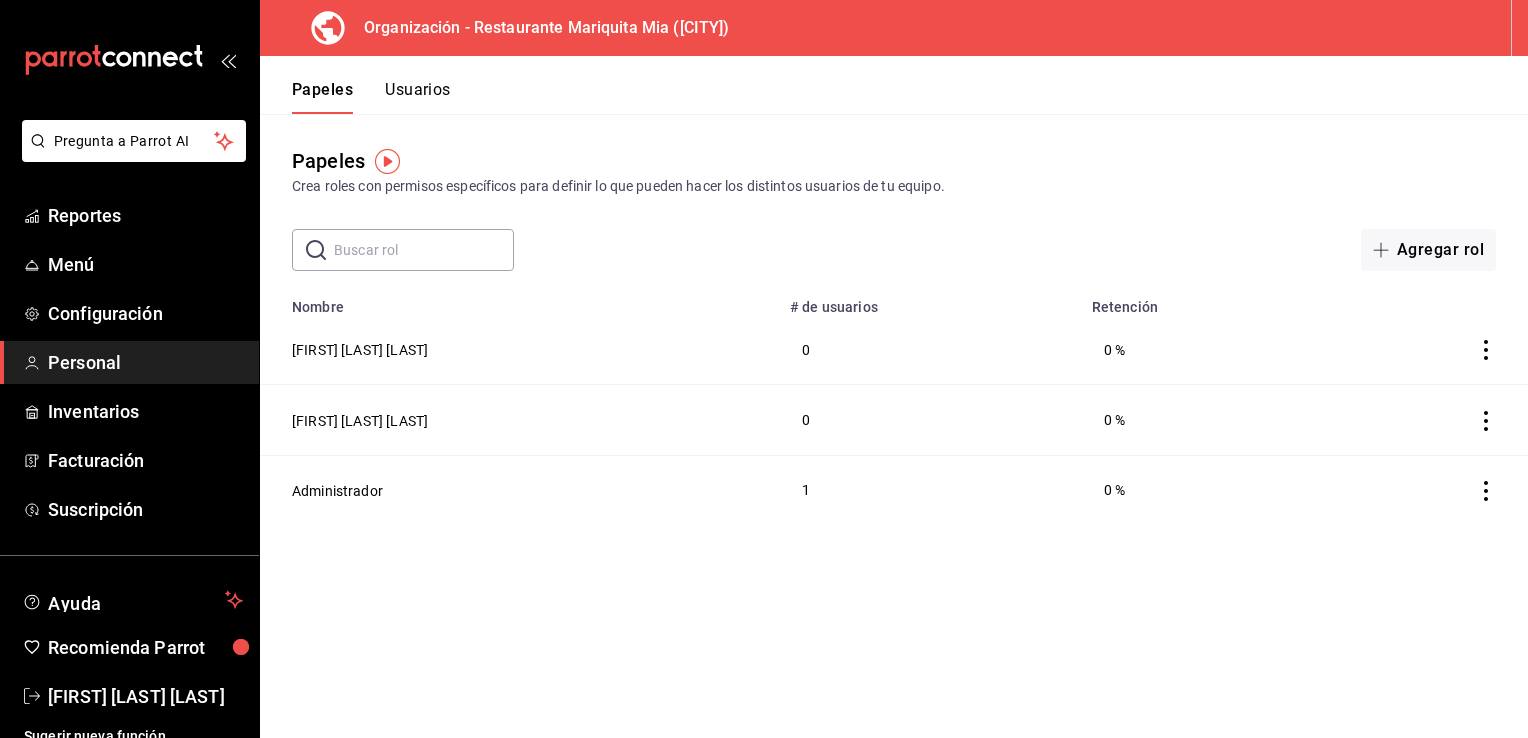 click at bounding box center (1425, 350) 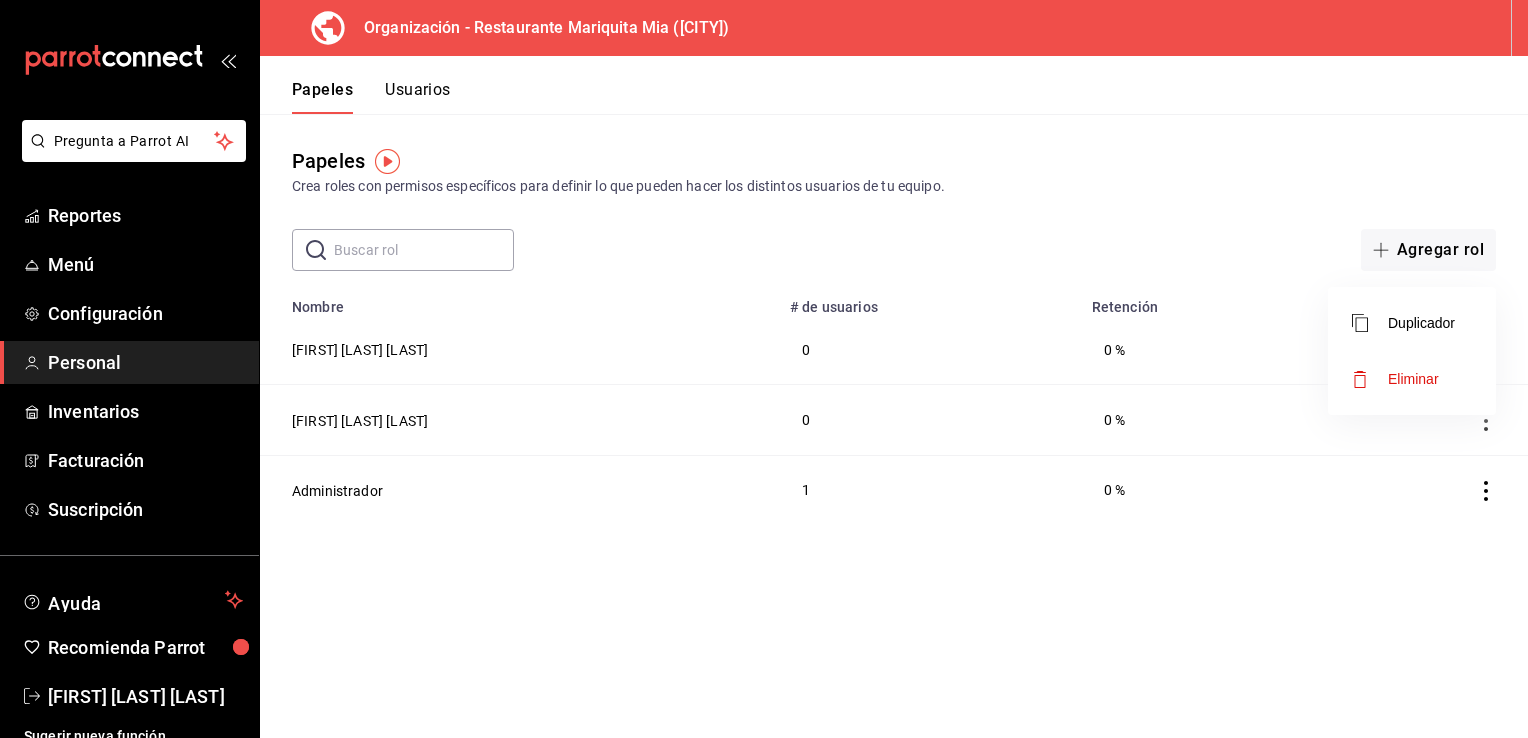 click on "Eliminar" at bounding box center (1412, 379) 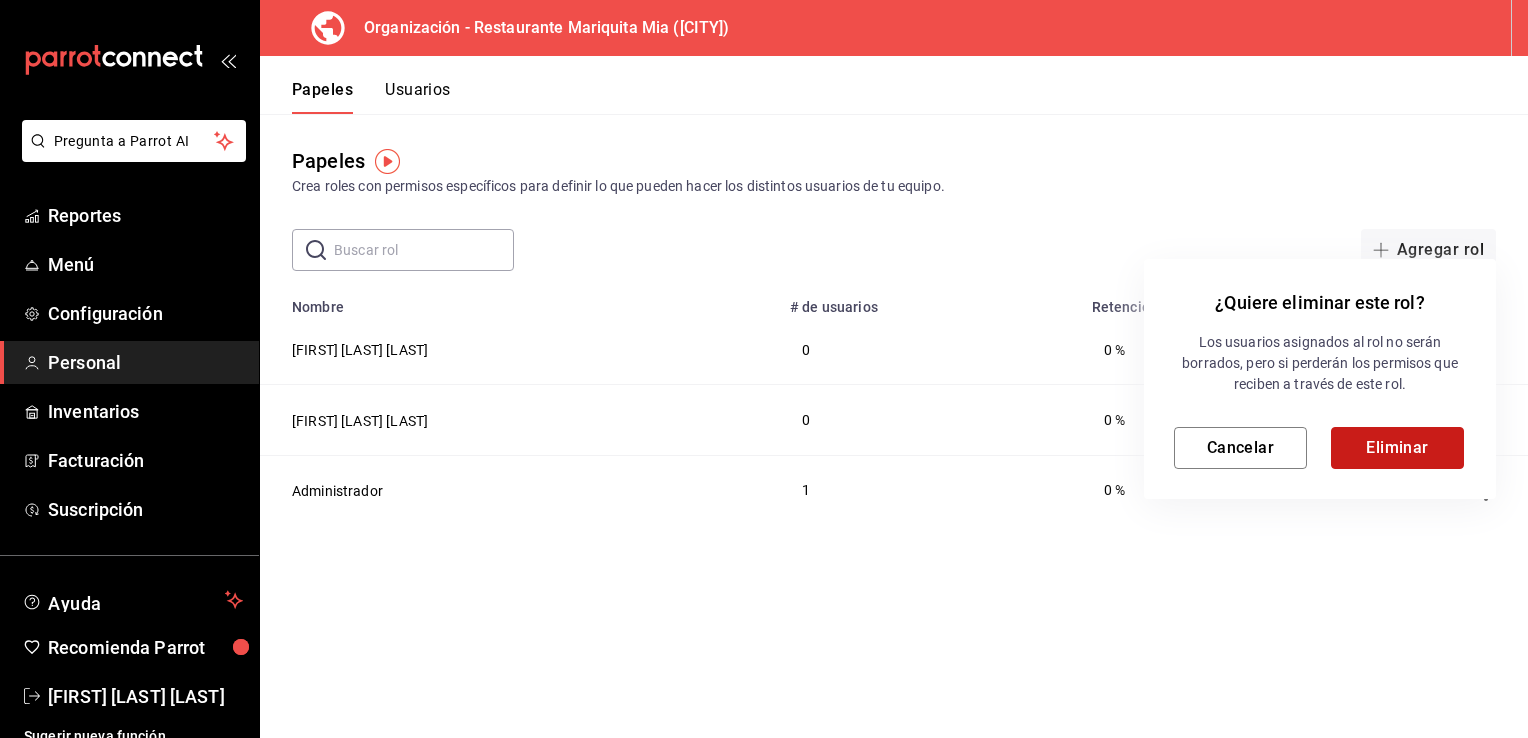 click on "Eliminar" at bounding box center [1397, 448] 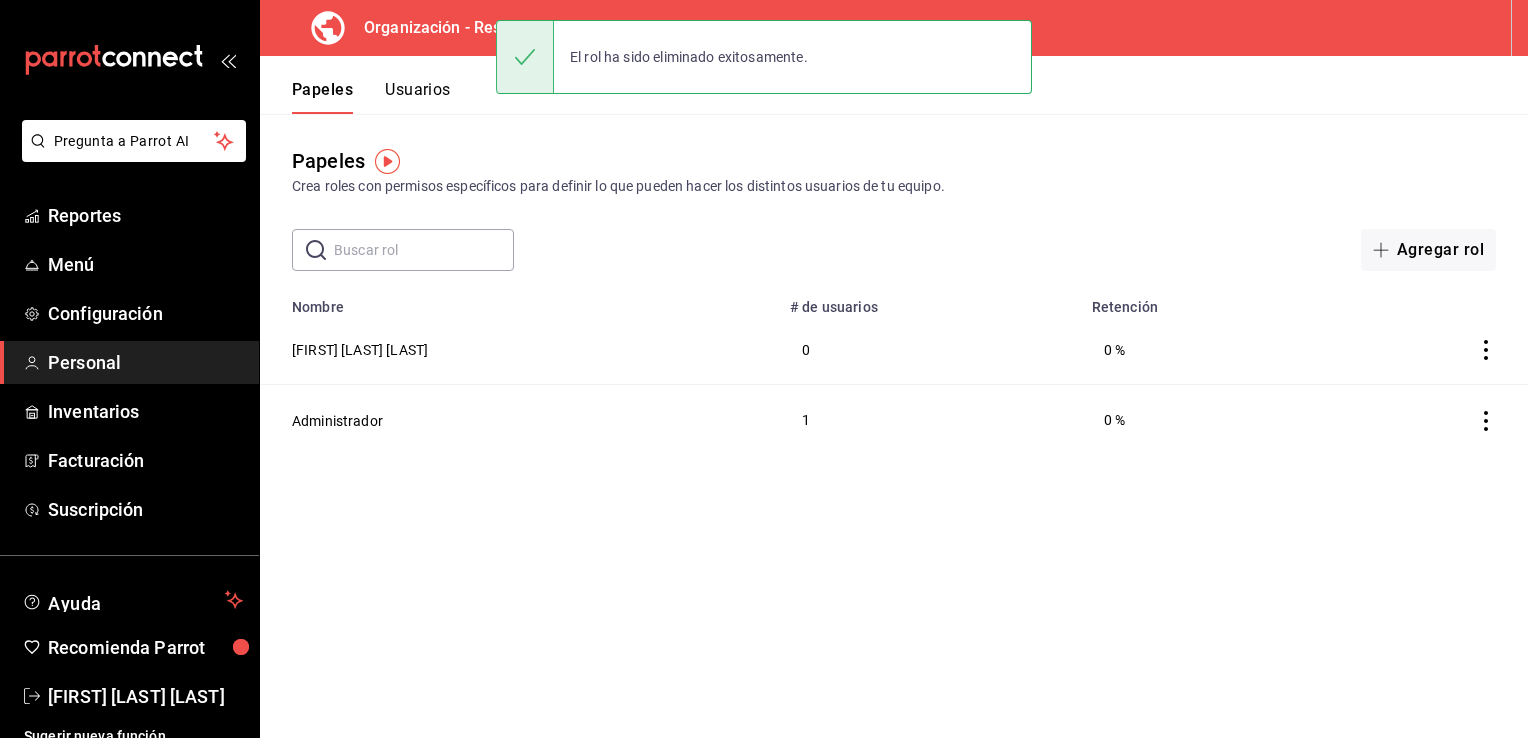 click 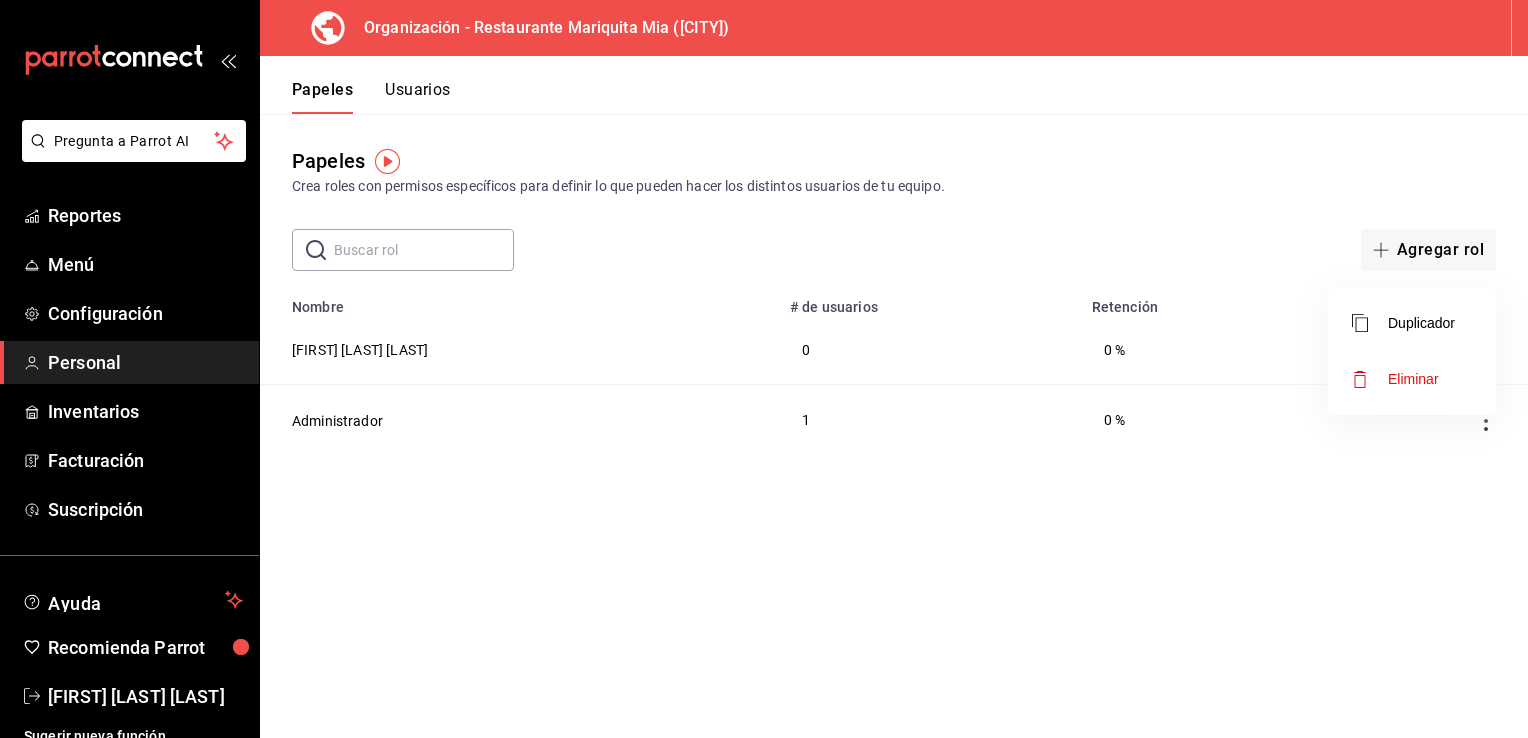 click on "Eliminar" at bounding box center [1395, 379] 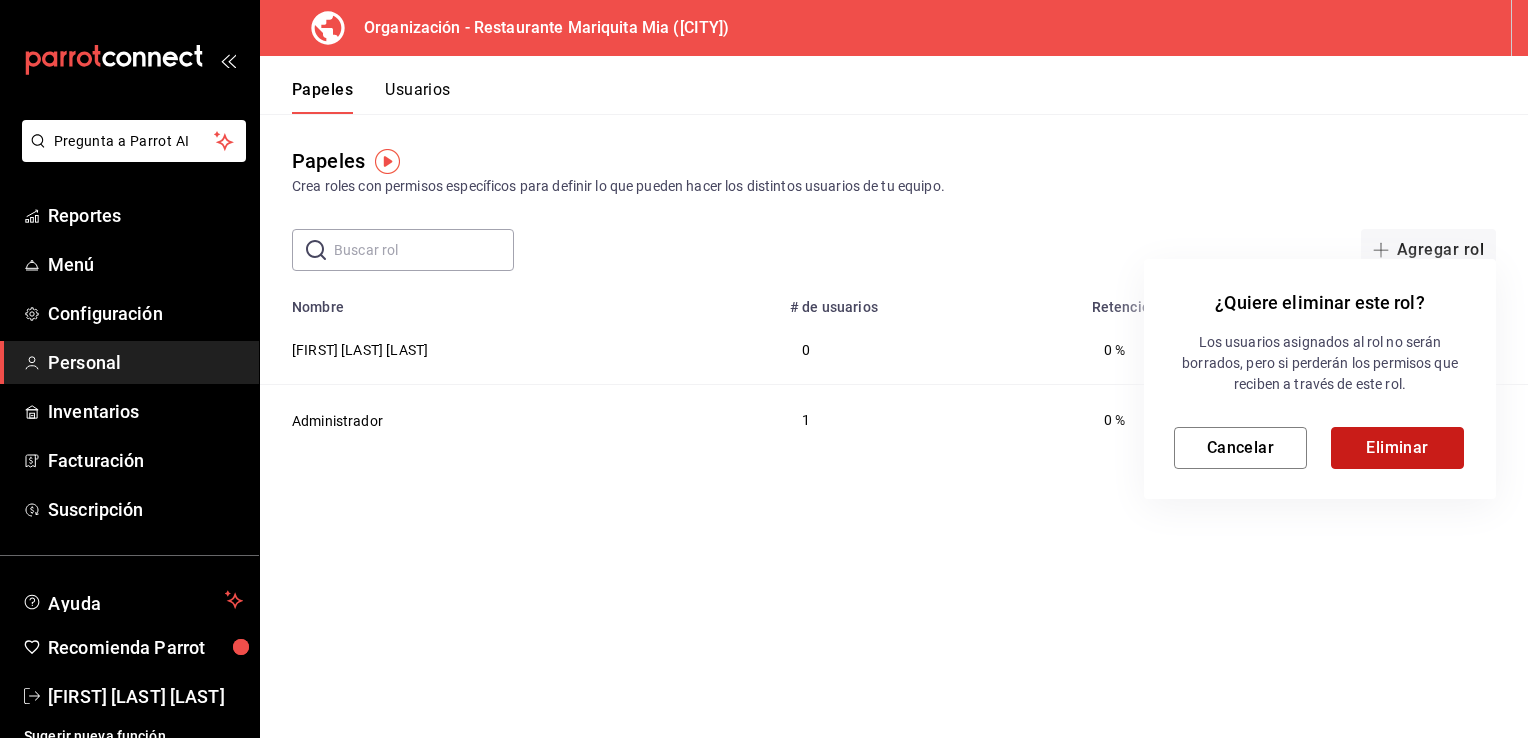 click on "Eliminar" at bounding box center [1397, 448] 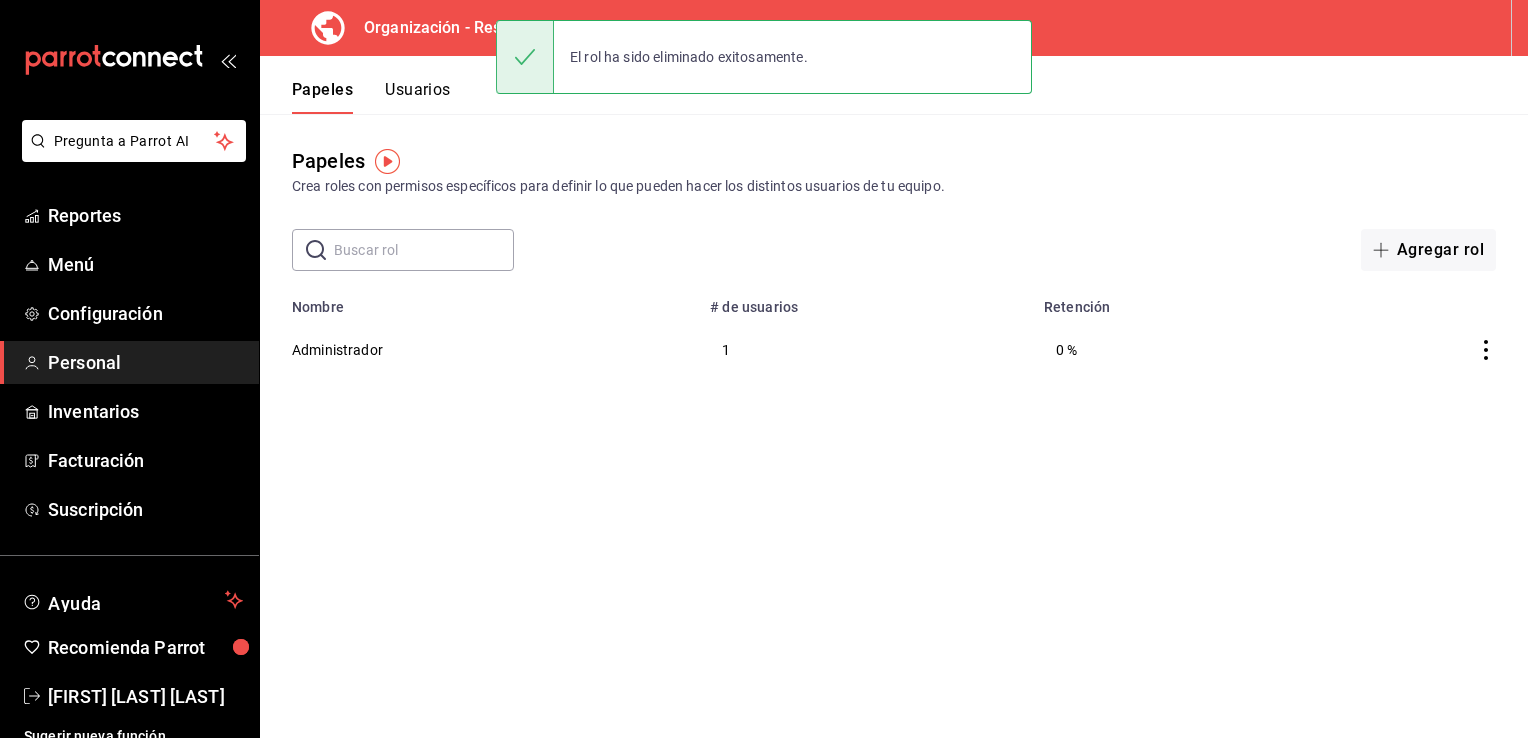 click at bounding box center [424, 250] 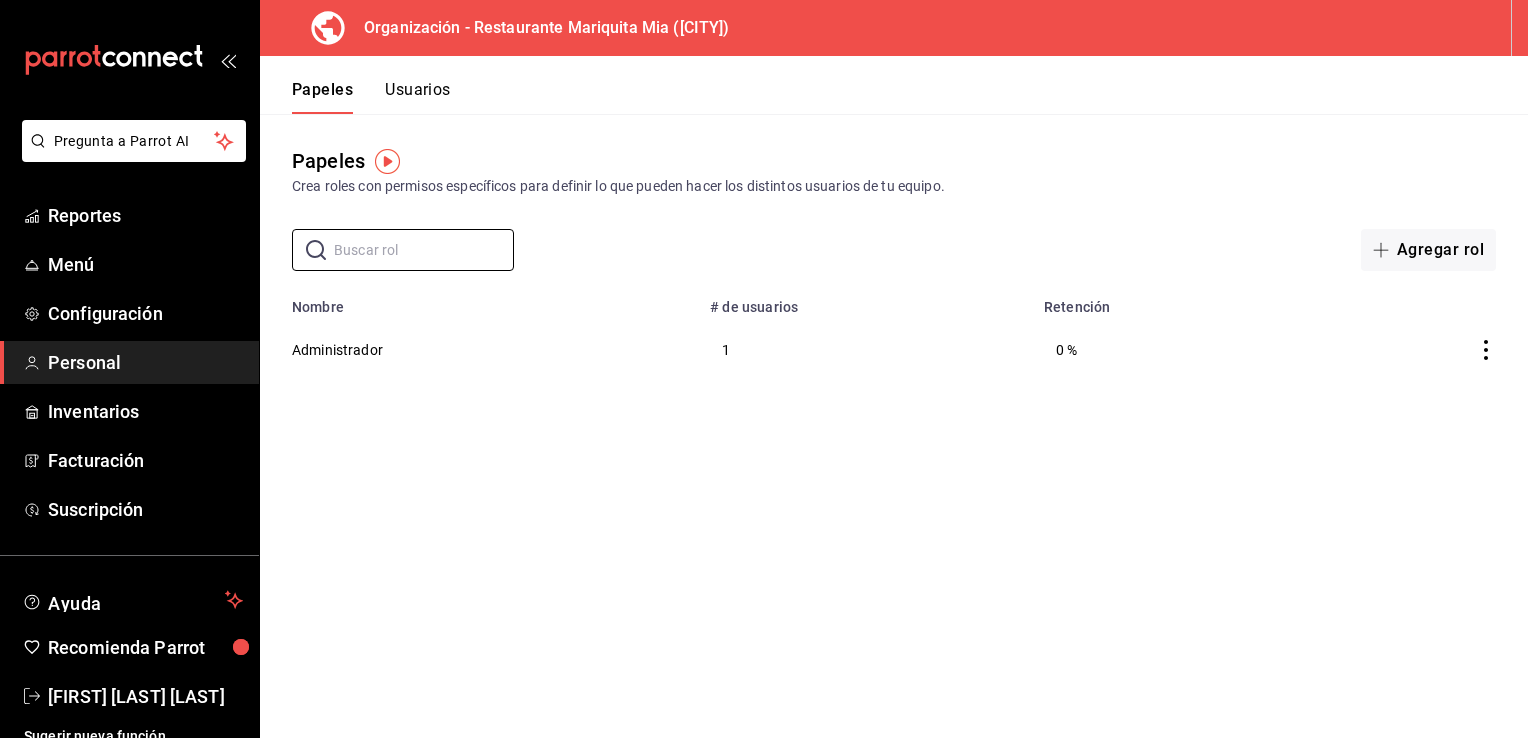click on "Usuarios" at bounding box center (418, 97) 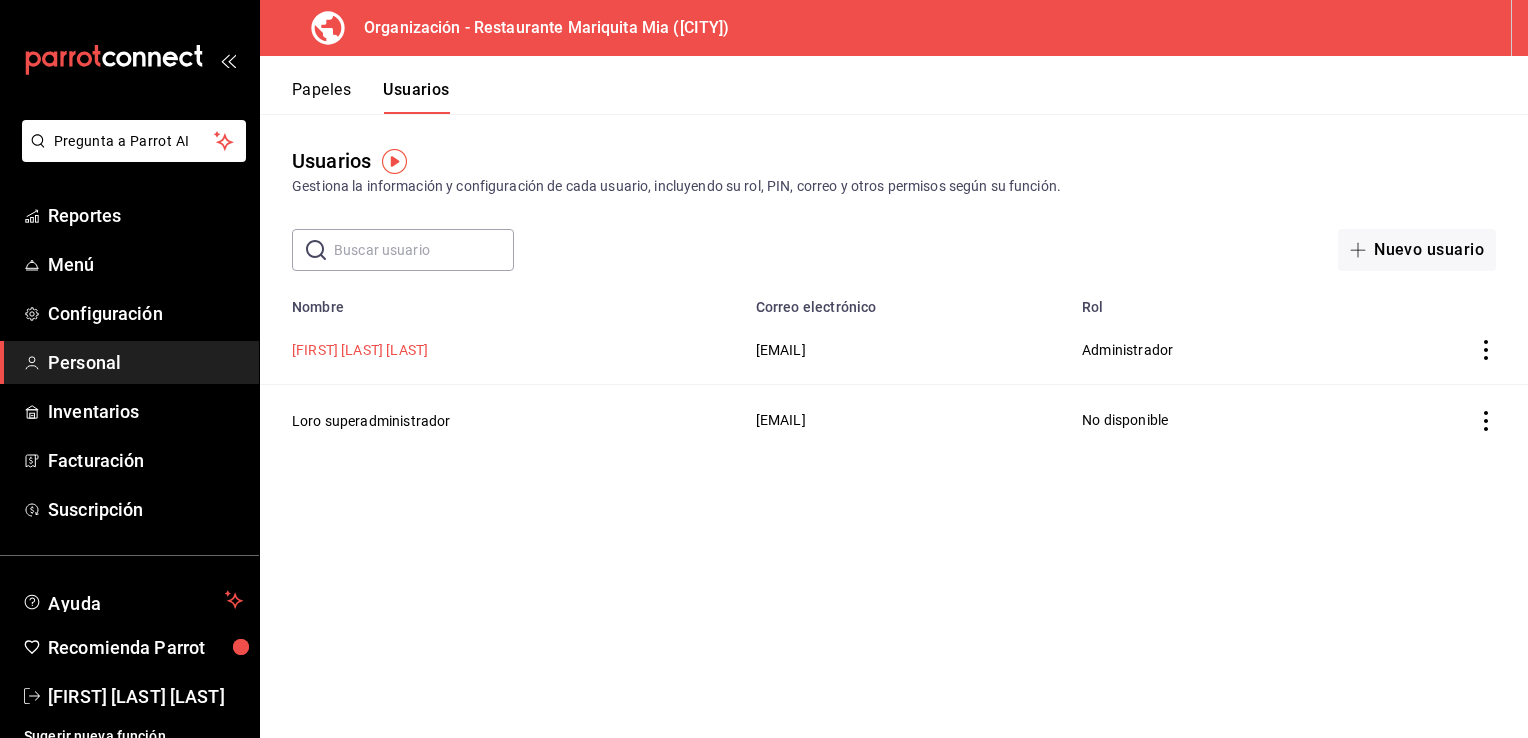 click on "[FIRST] [LAST] [LAST]" at bounding box center [360, 350] 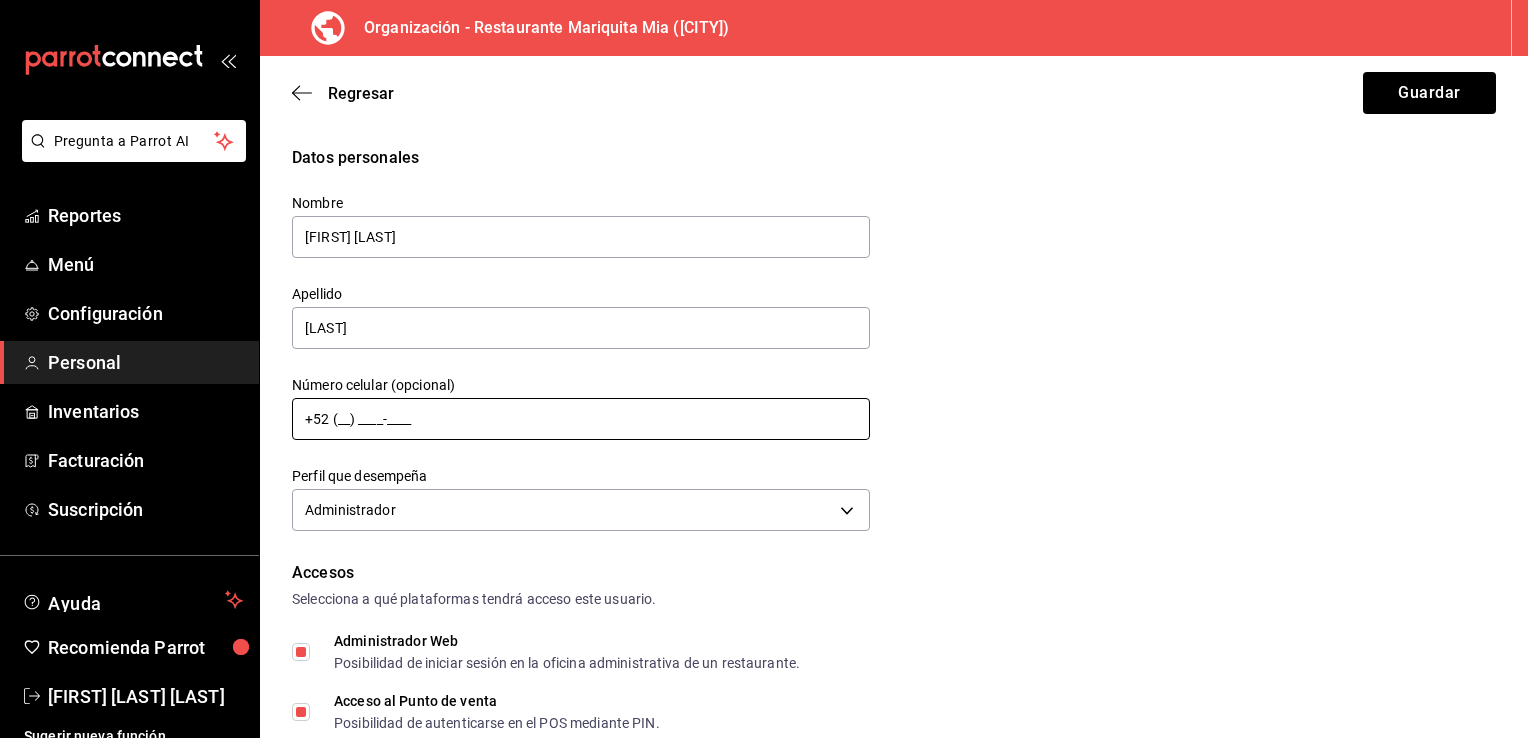 click on "+52 (__) ____-____" at bounding box center [581, 419] 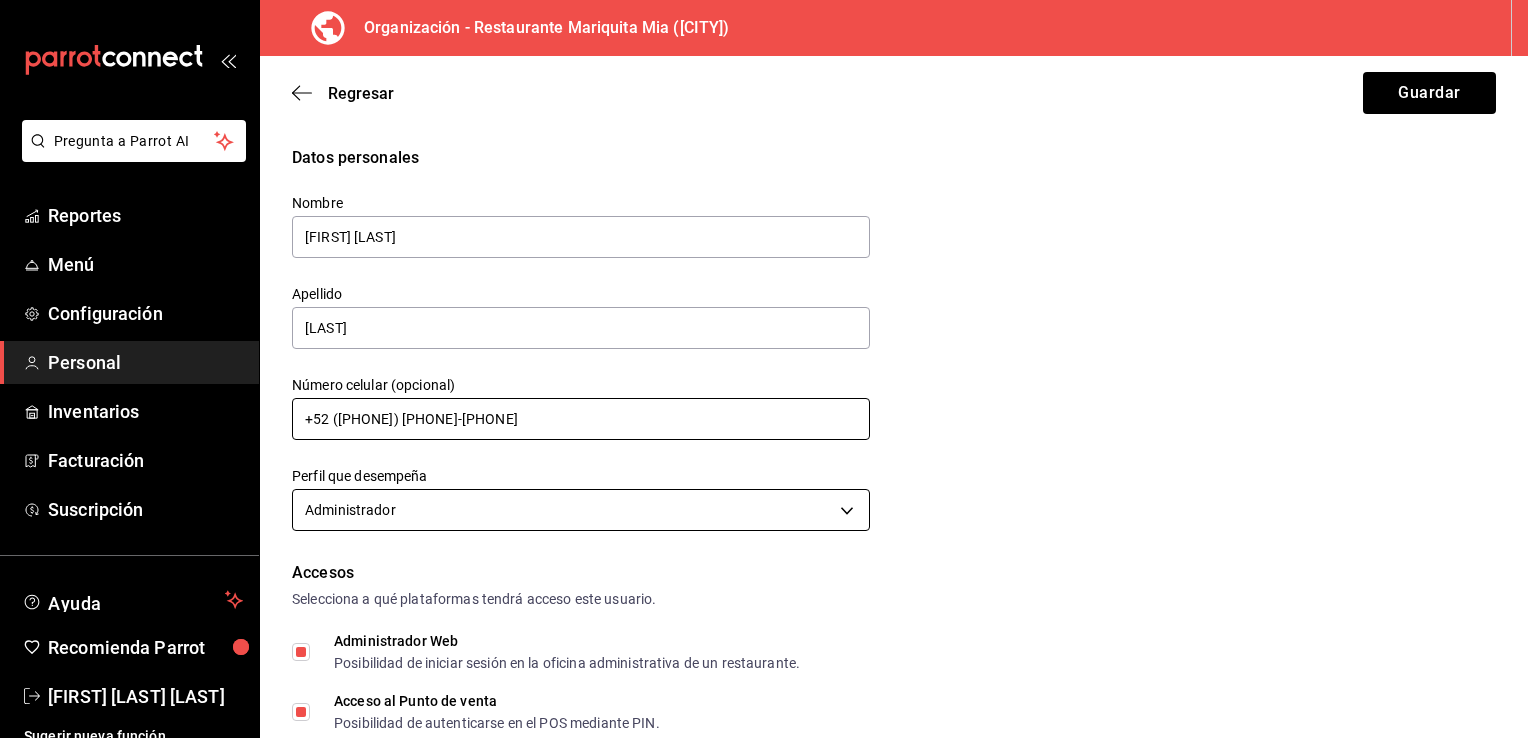 type on "+52 ([PHONE]) [PHONE]-[PHONE]" 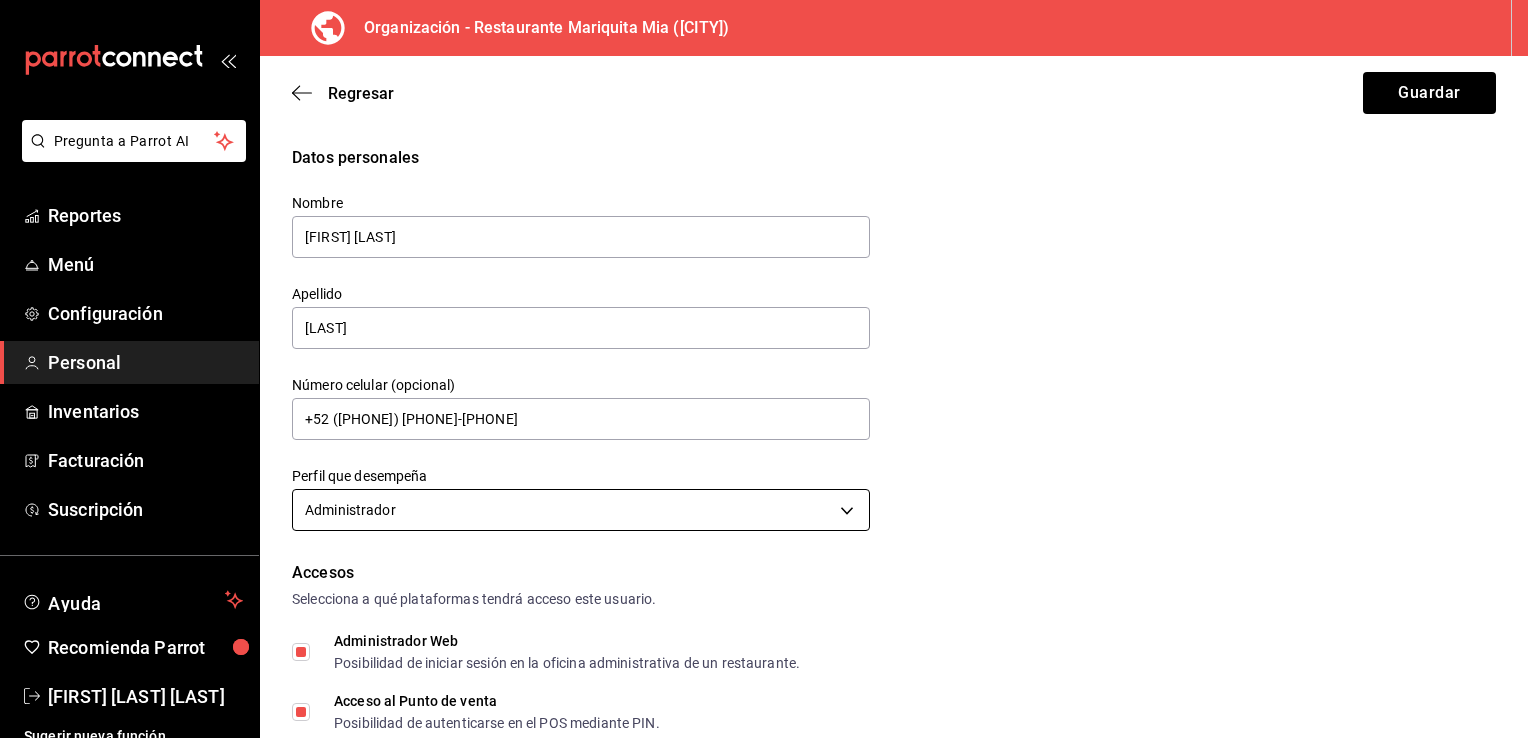 click on "Pregunta a Parrot AI Reportes   Menú   Configuración   Personal   Inventarios   Facturación   Suscripción   Ayuda Recomienda Parrot   [FIRST] [LAST]   Sugerir nueva función   Organización - Restaurante Mariquita Mia ([CITY]) Regresar Guardar Datos personales Nombre [FIRST] [LAST] Apellido [LAST] Número celular (opcional) +52 ([PHONE]) [PHONE]-[PHONE] Perfil que desempeña Administrador ADMIN Accesos Selecciona a qué plataformas tendrá acceso este usuario. Administrador Web Posibilidad de iniciar sesión en la oficina administrativa de un restaurante.  Acceso al Punto de venta Posibilidad de autenticarse en el POS mediante PIN.  Iniciar sesión en terminal (correo electrónico o QR) Los usuarios podrán iniciar sesión y aceptar términos y condiciones en la terminal. Acceso uso de terminal Los usuarios podrán acceder y utilizar la terminal para visualizar y procesar pagos de sus órdenes. Correo electrónico Se volverá obligatorio al tener ciertos accesos activados. [EMAIL] [PASSWORD]" at bounding box center (764, 369) 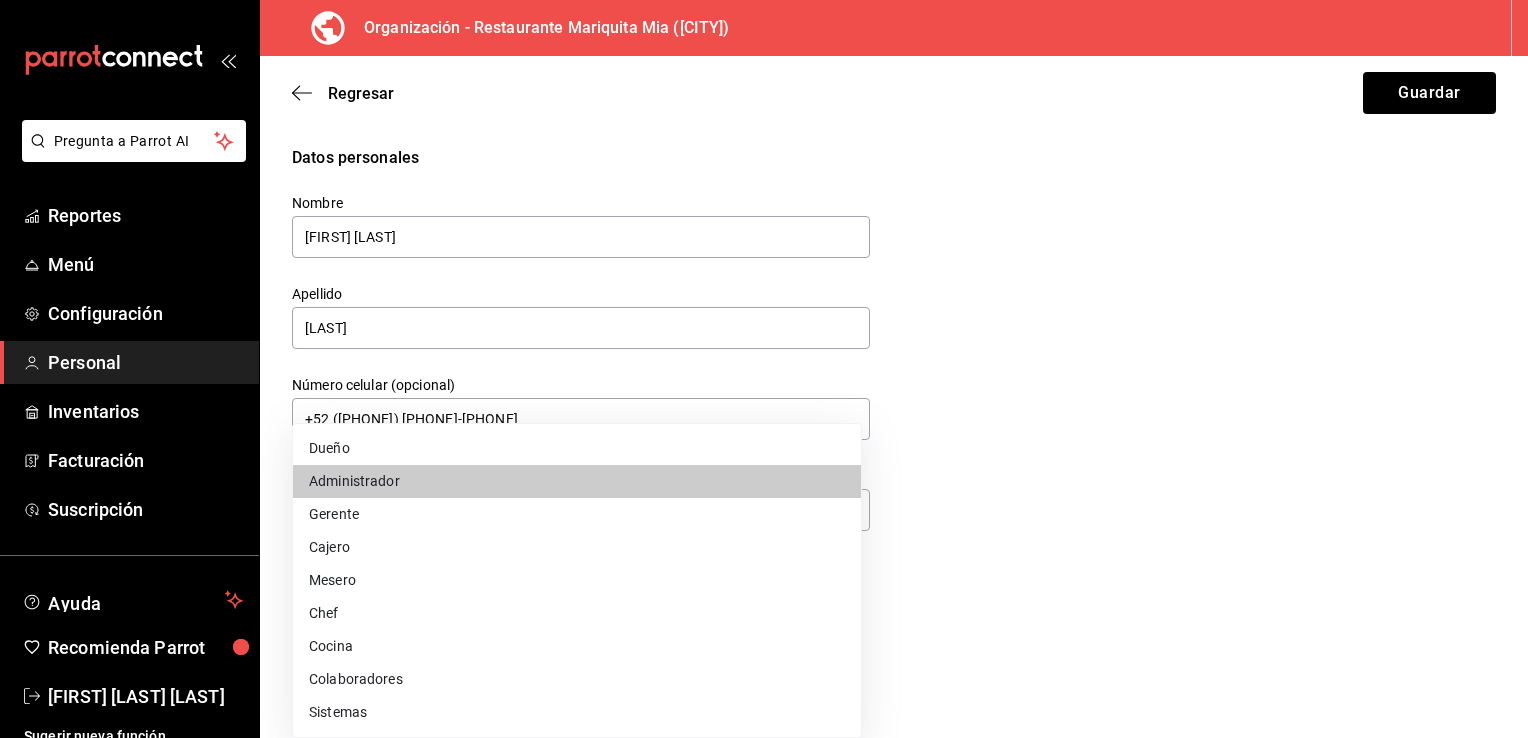 click on "Dueño" at bounding box center (577, 448) 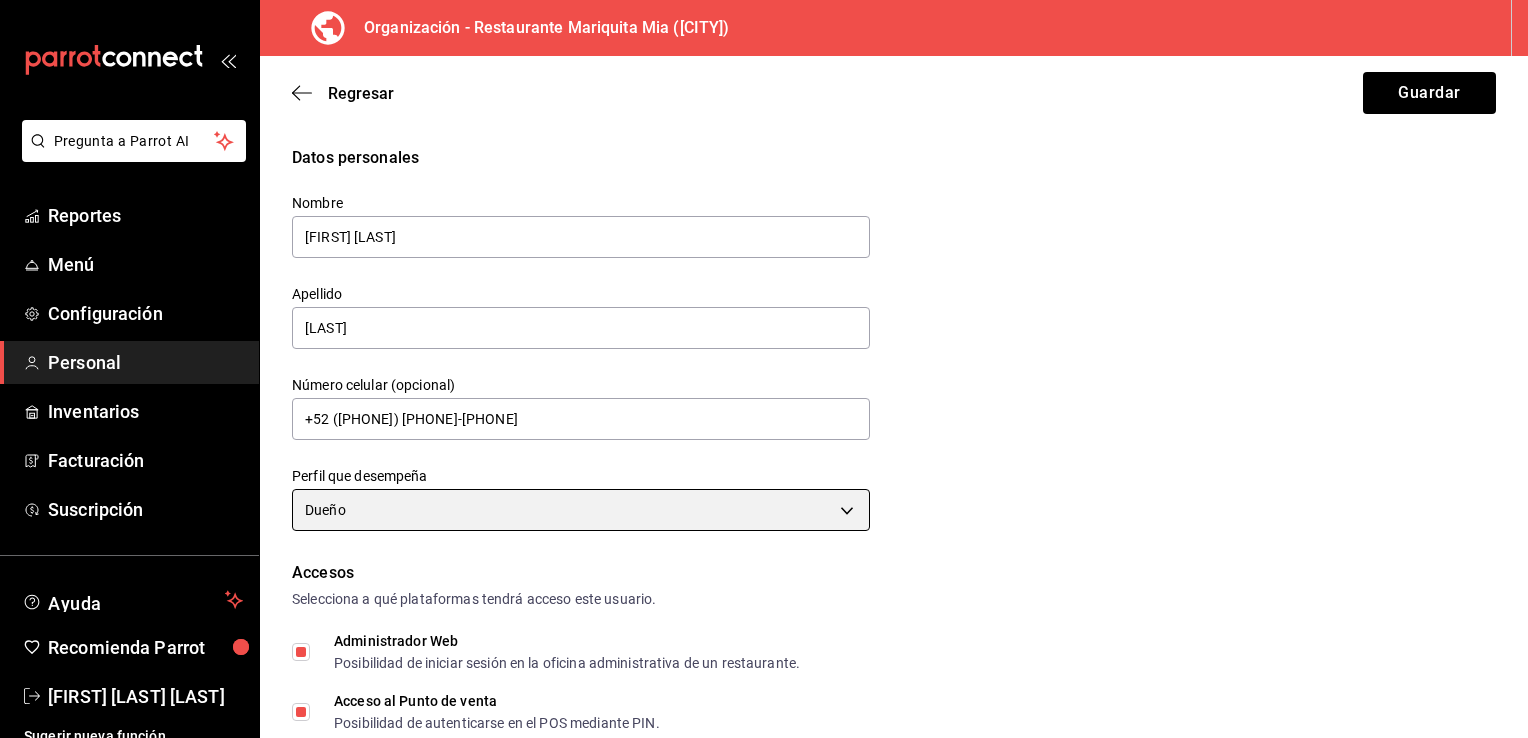 type on "OWNER" 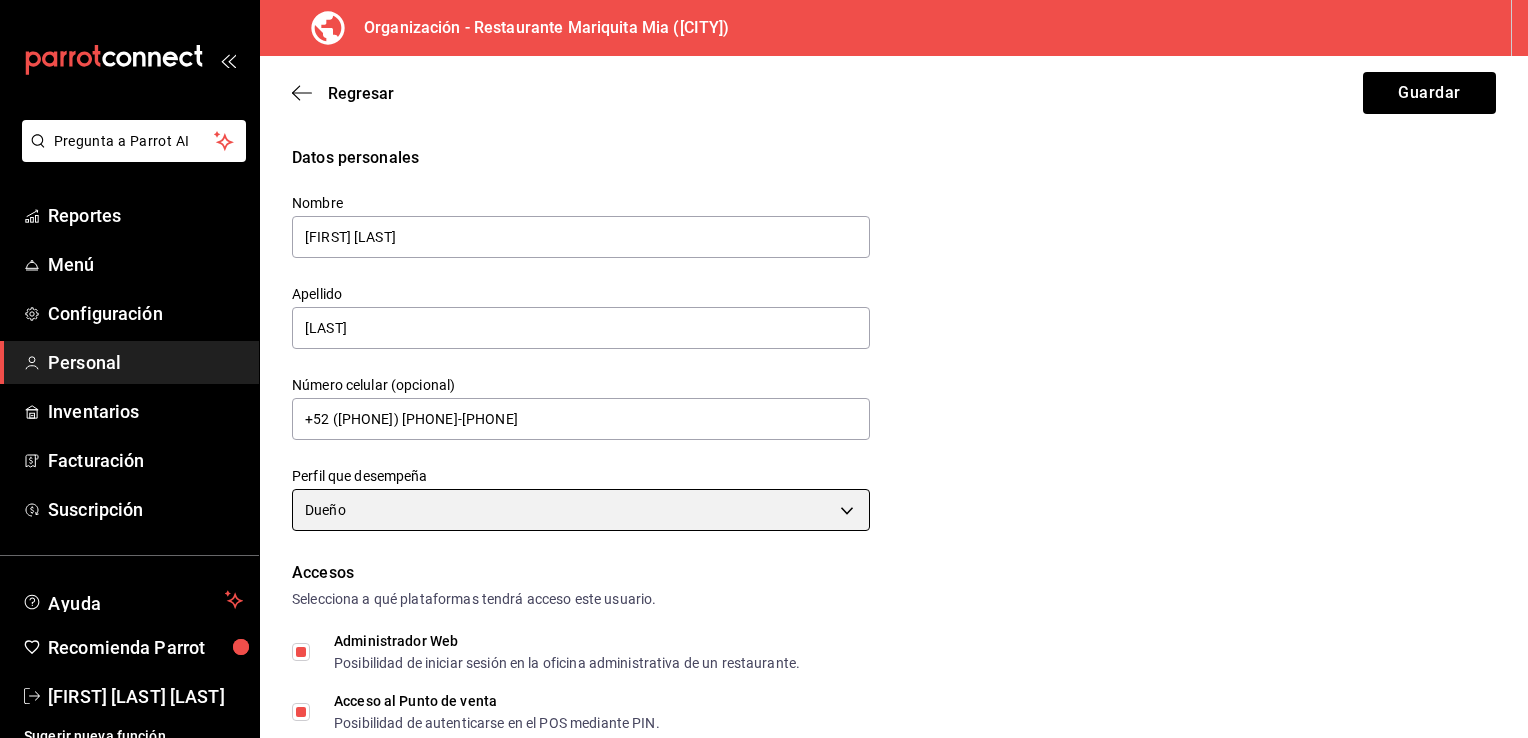 scroll, scrollTop: 356, scrollLeft: 0, axis: vertical 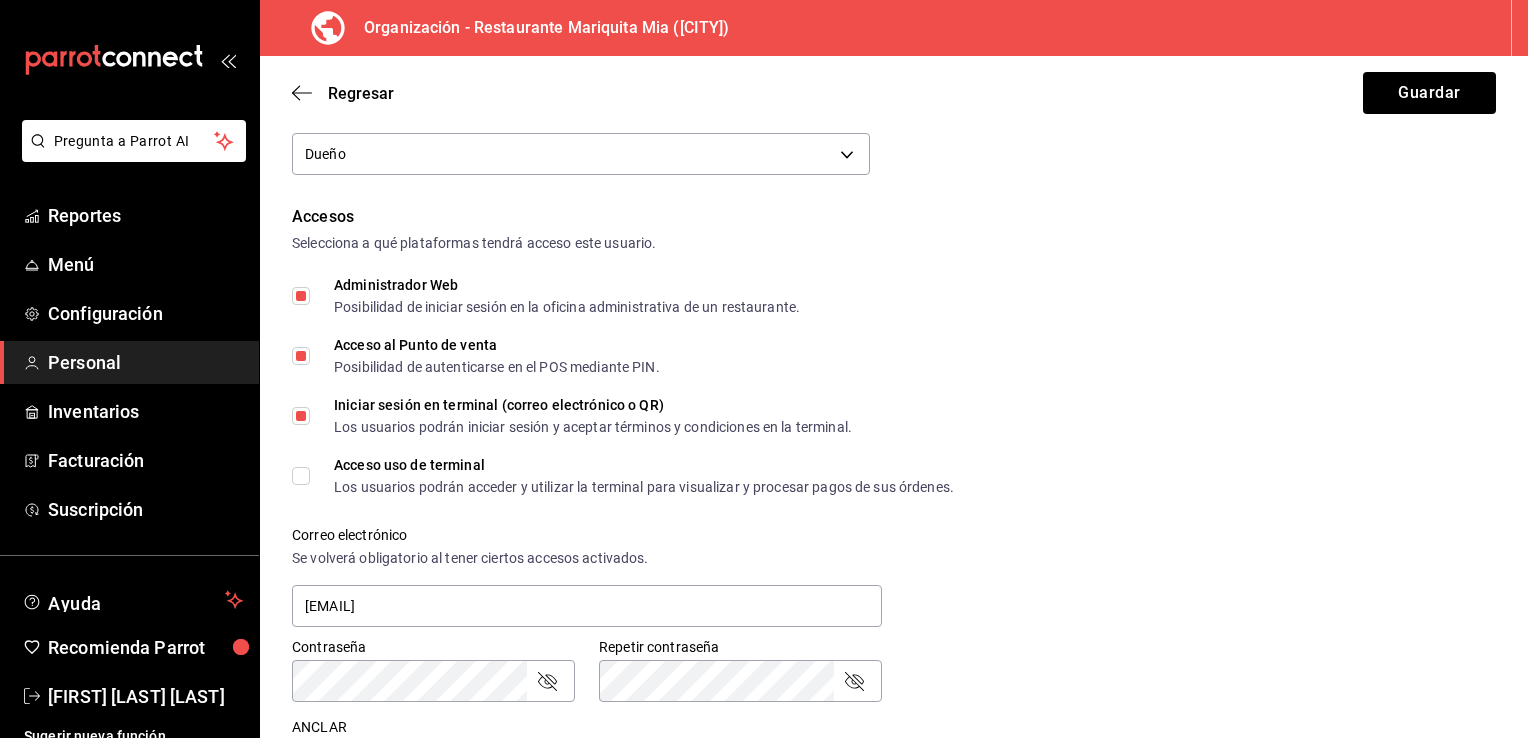 click on "Acceso uso de terminal Los usuarios podrán acceder y utilizar la terminal para visualizar y procesar pagos de sus órdenes." at bounding box center [301, 476] 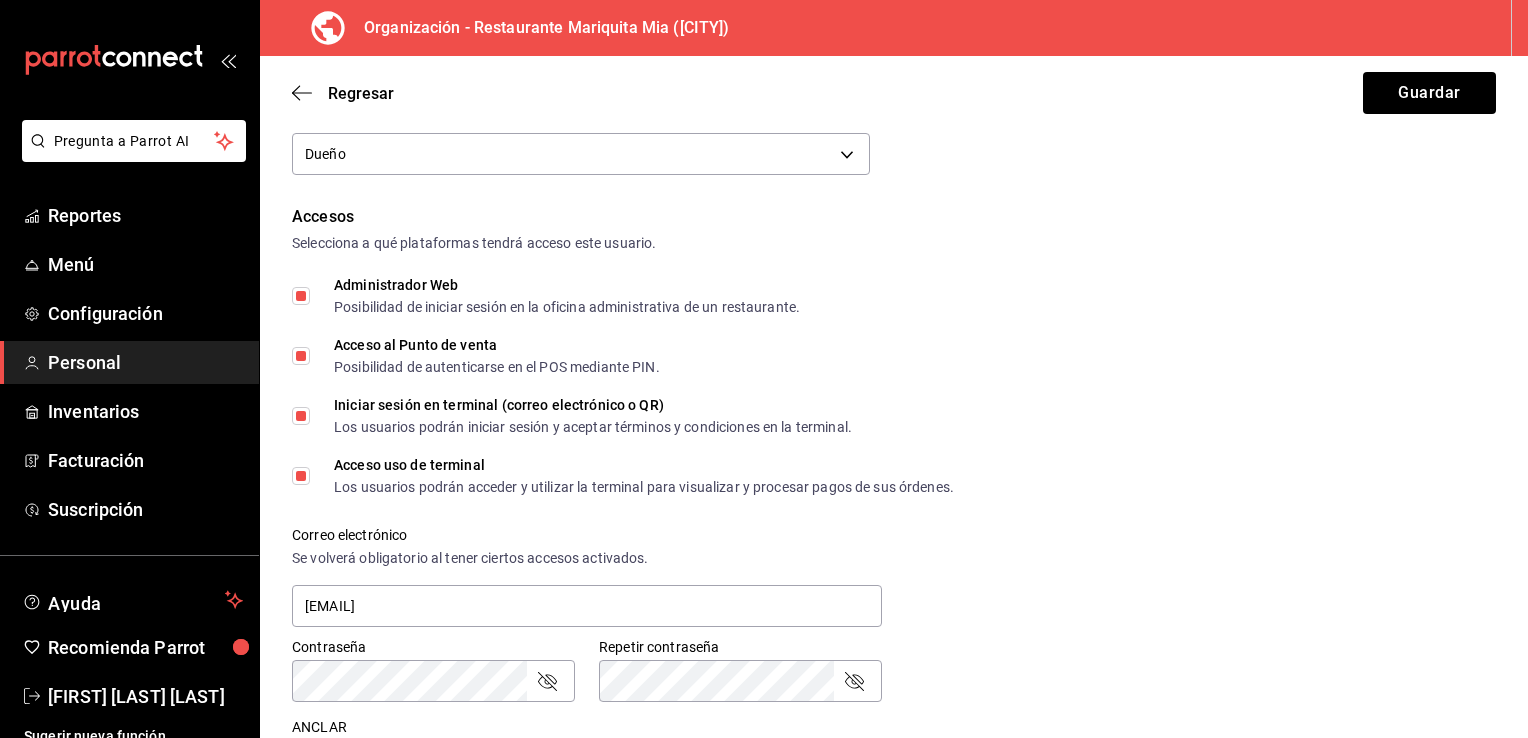 scroll, scrollTop: 598, scrollLeft: 0, axis: vertical 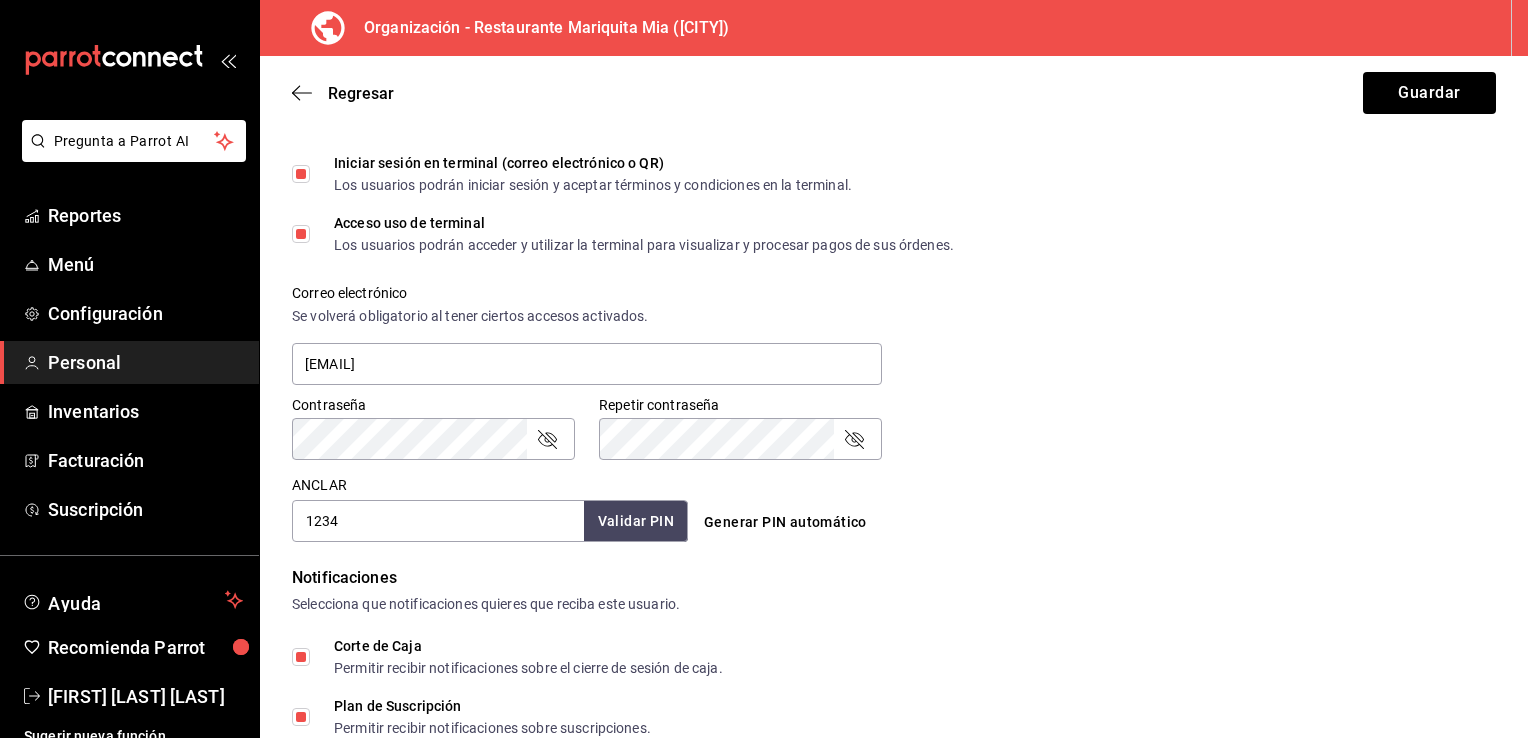 click on "Generar PIN automático" at bounding box center (890, 504) 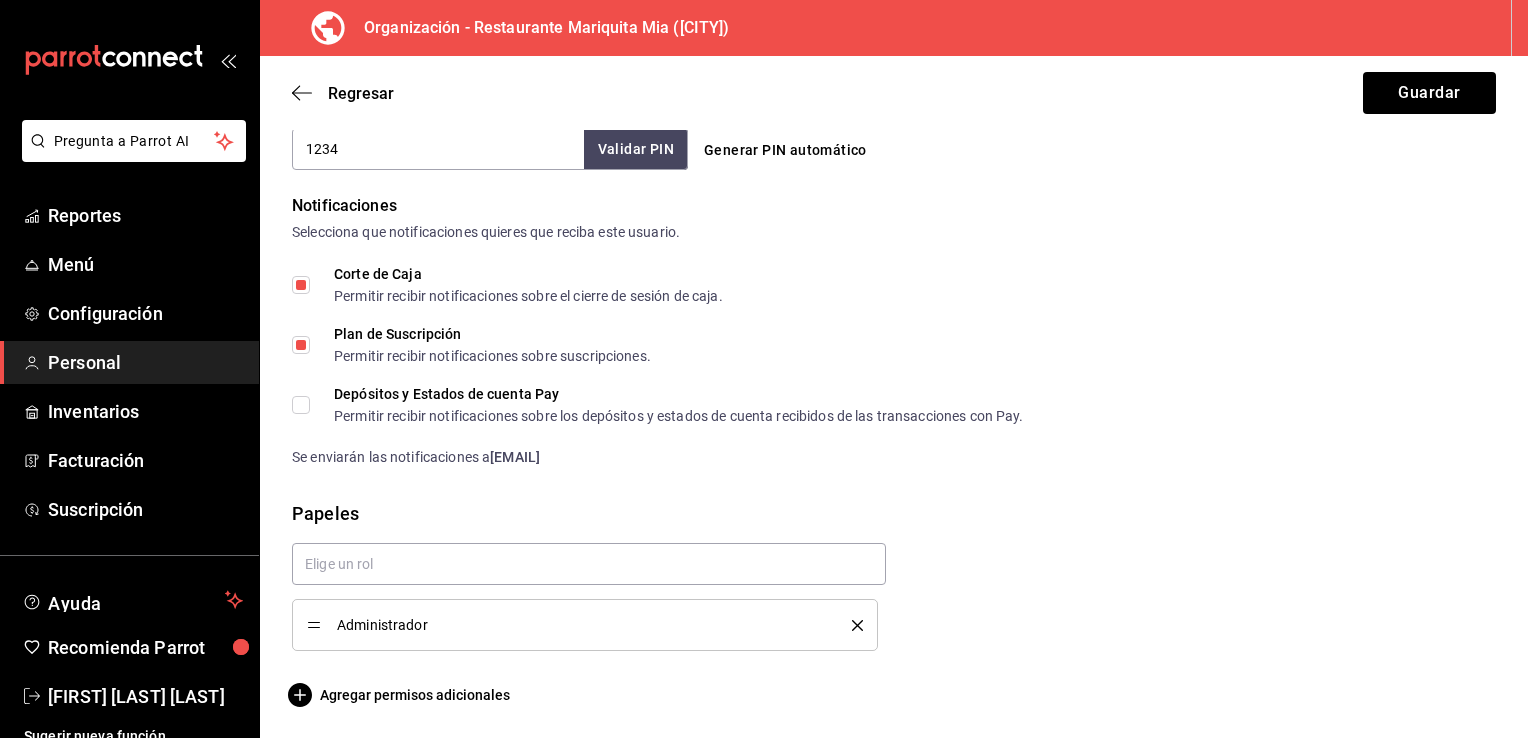 click on "Depósitos y Estados de cuenta Pay Permitir recibir notificaciones sobre los depósitos y estados de cuenta recibidos de las transacciones con Pay." at bounding box center [301, 405] 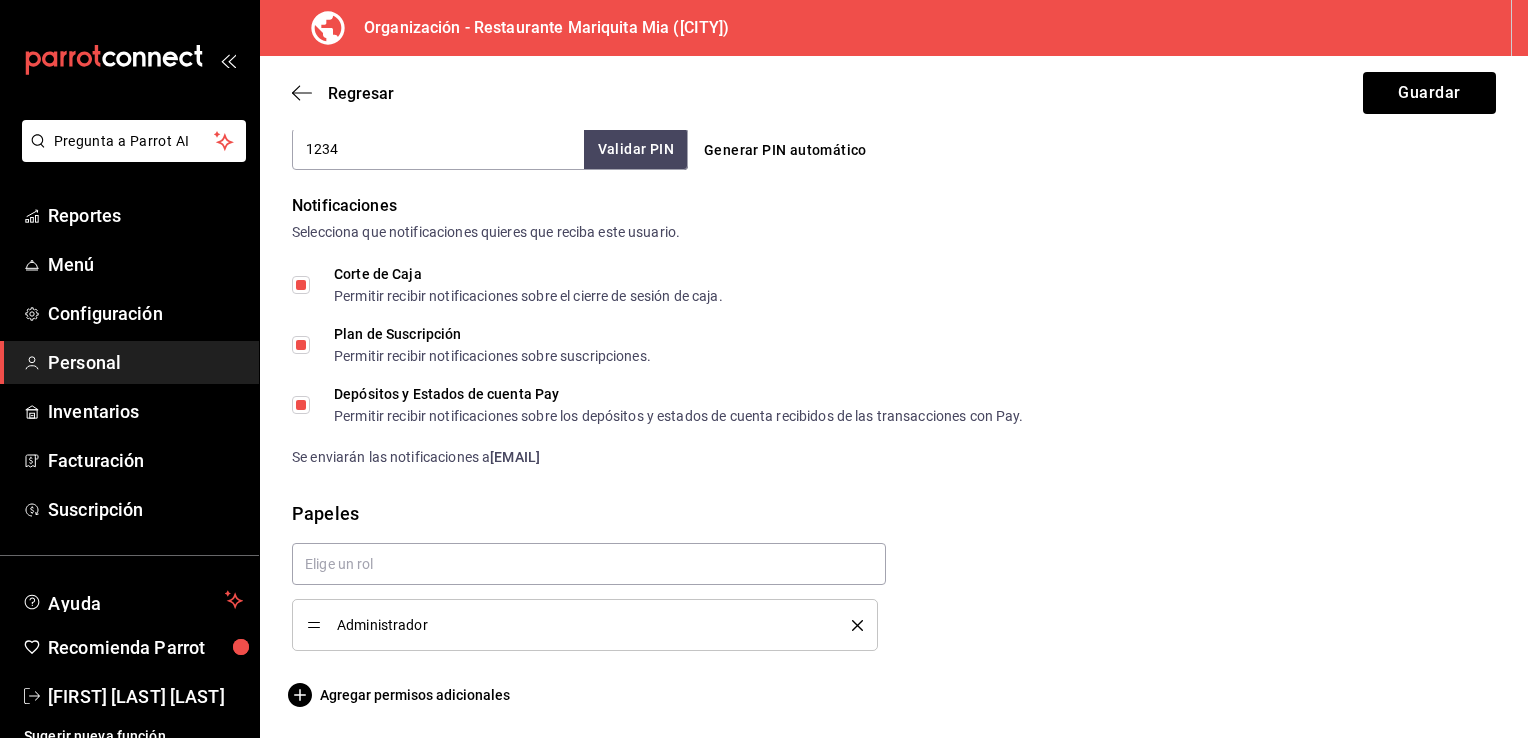 scroll, scrollTop: 734, scrollLeft: 0, axis: vertical 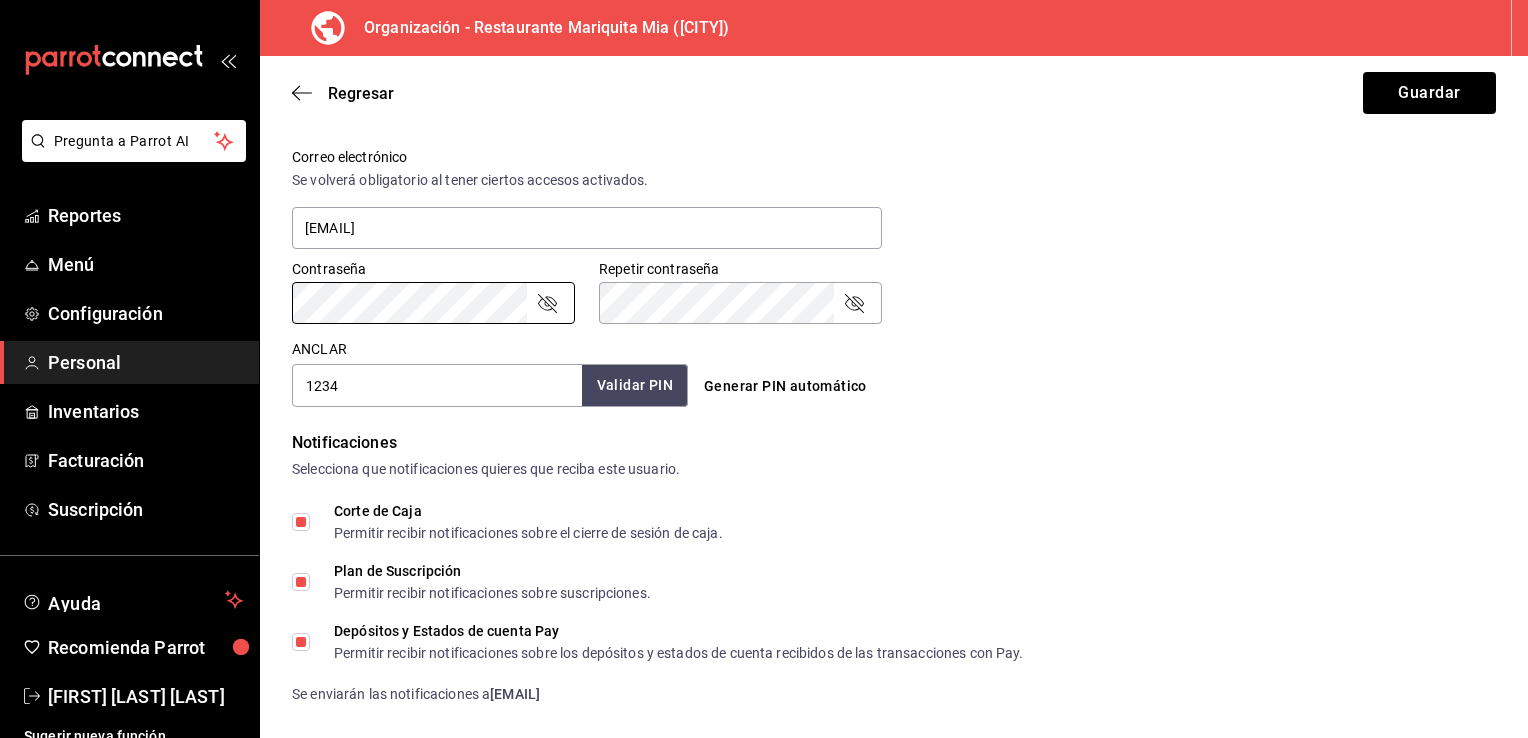 click on "Validar PIN" at bounding box center (635, 385) 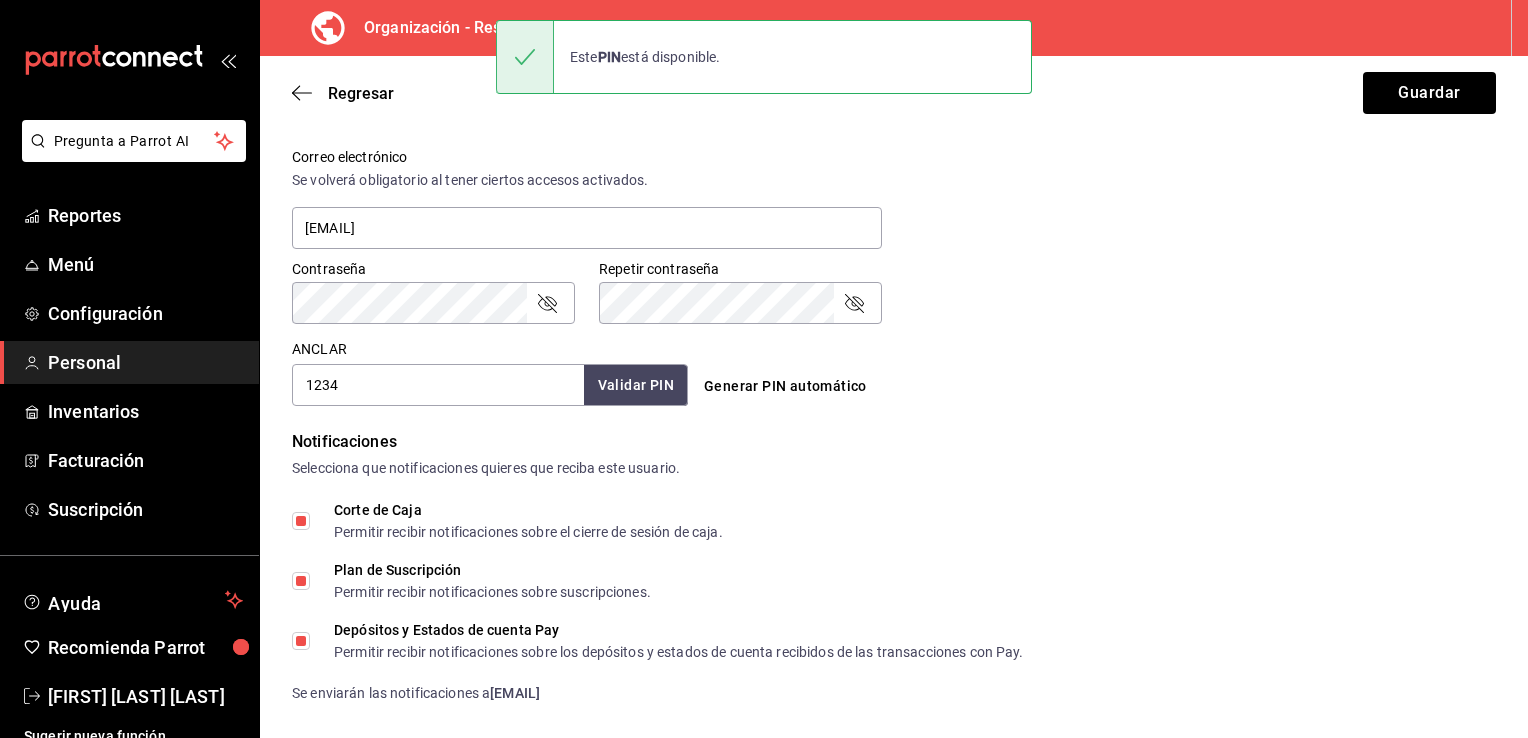 scroll, scrollTop: 970, scrollLeft: 0, axis: vertical 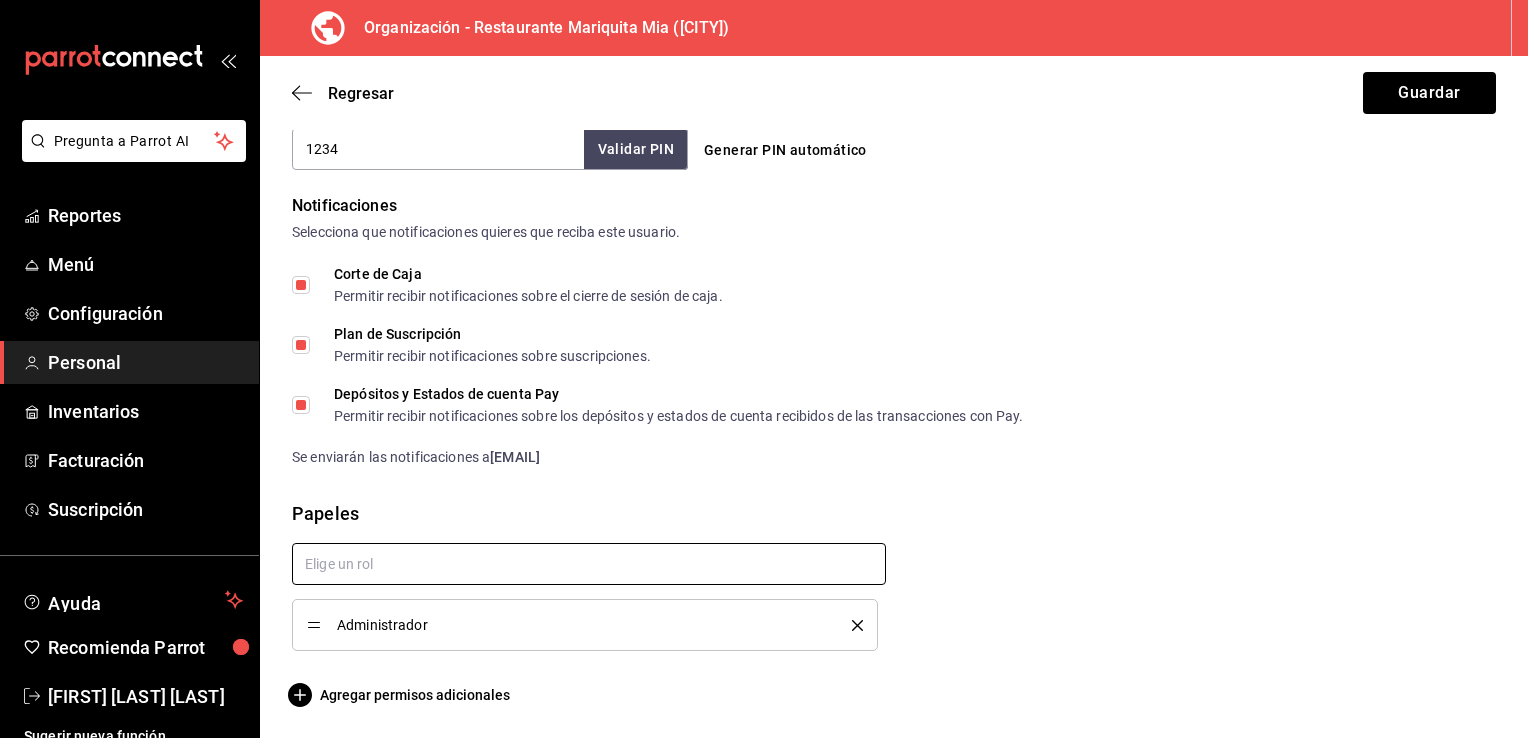 click at bounding box center [589, 564] 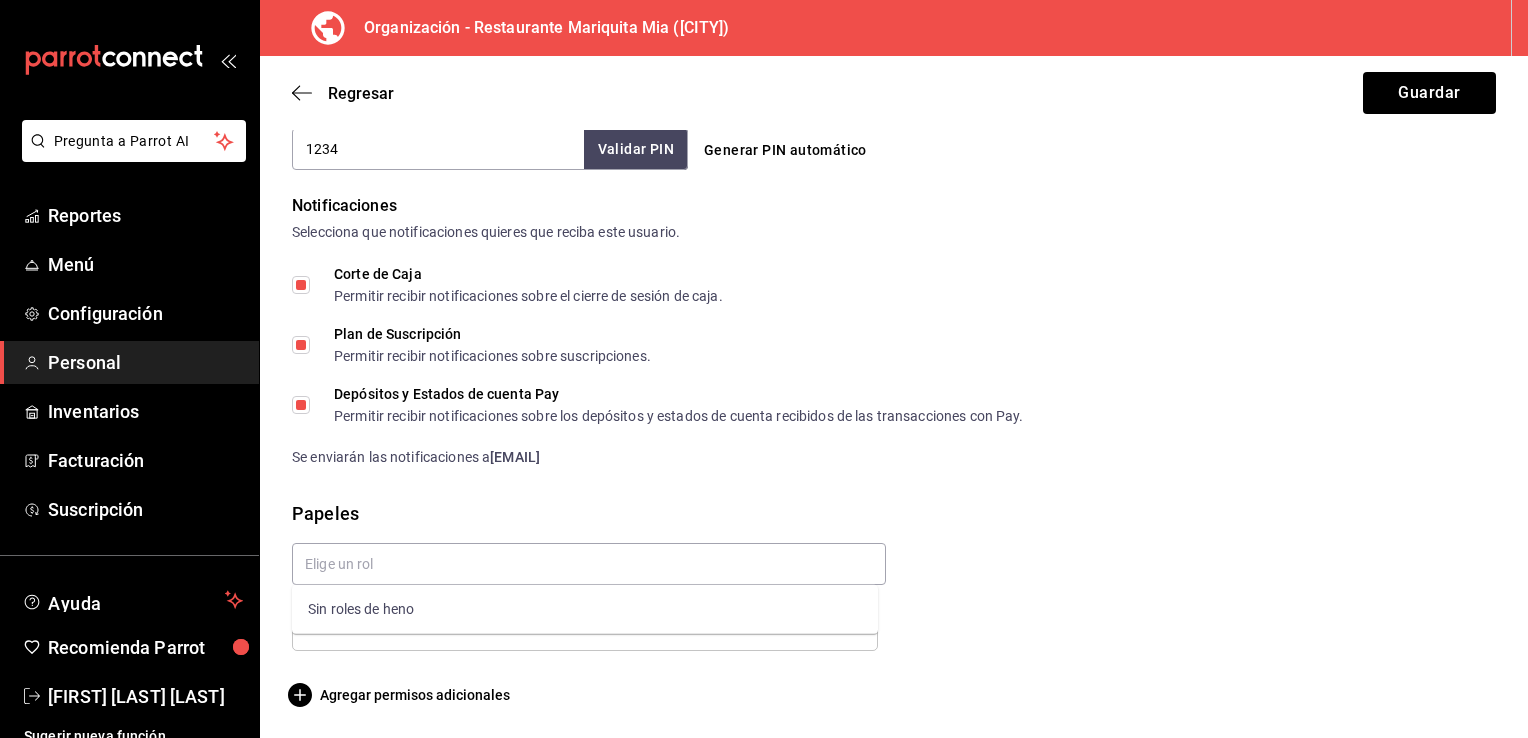 click on "Papeles" at bounding box center (894, 513) 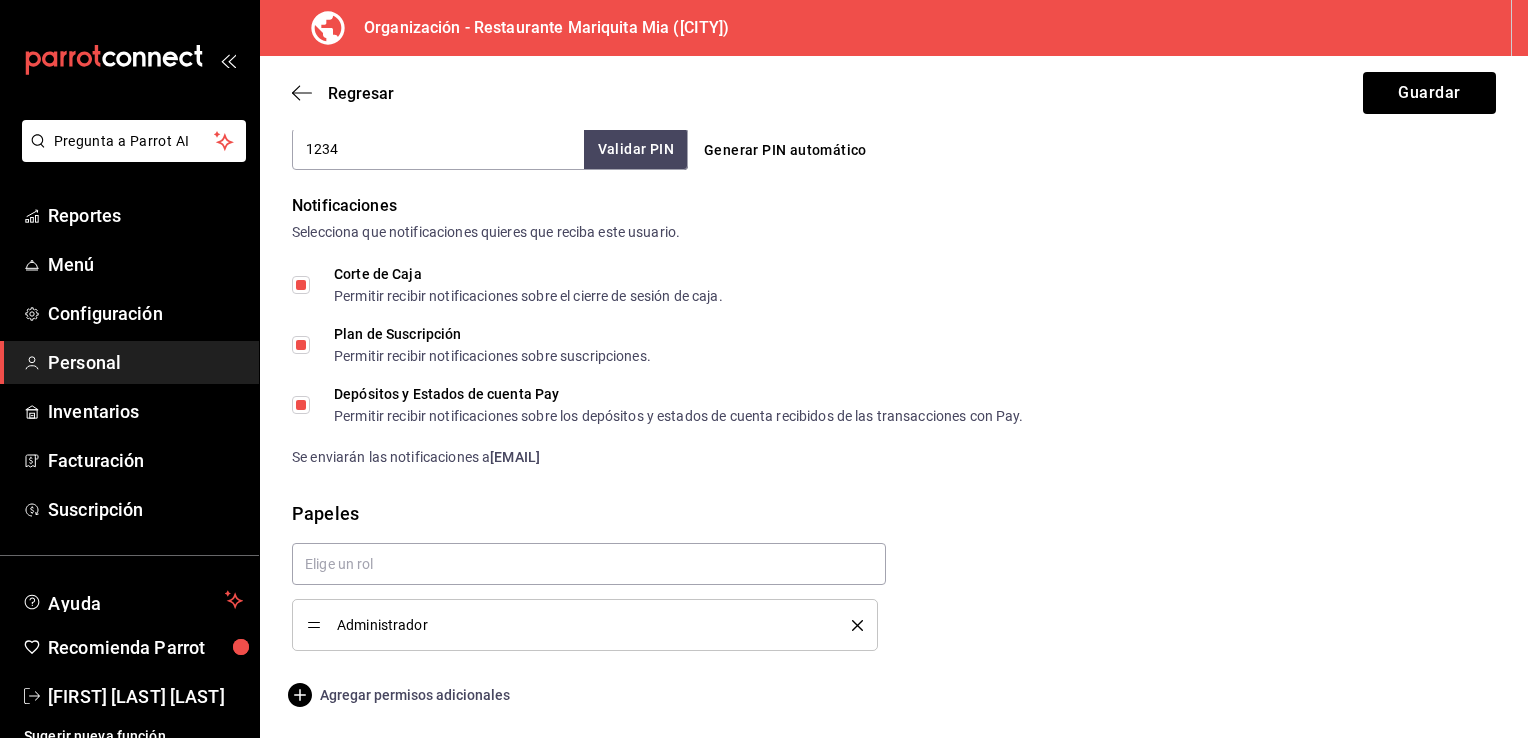 click on "Agregar permisos adicionales" at bounding box center (415, 695) 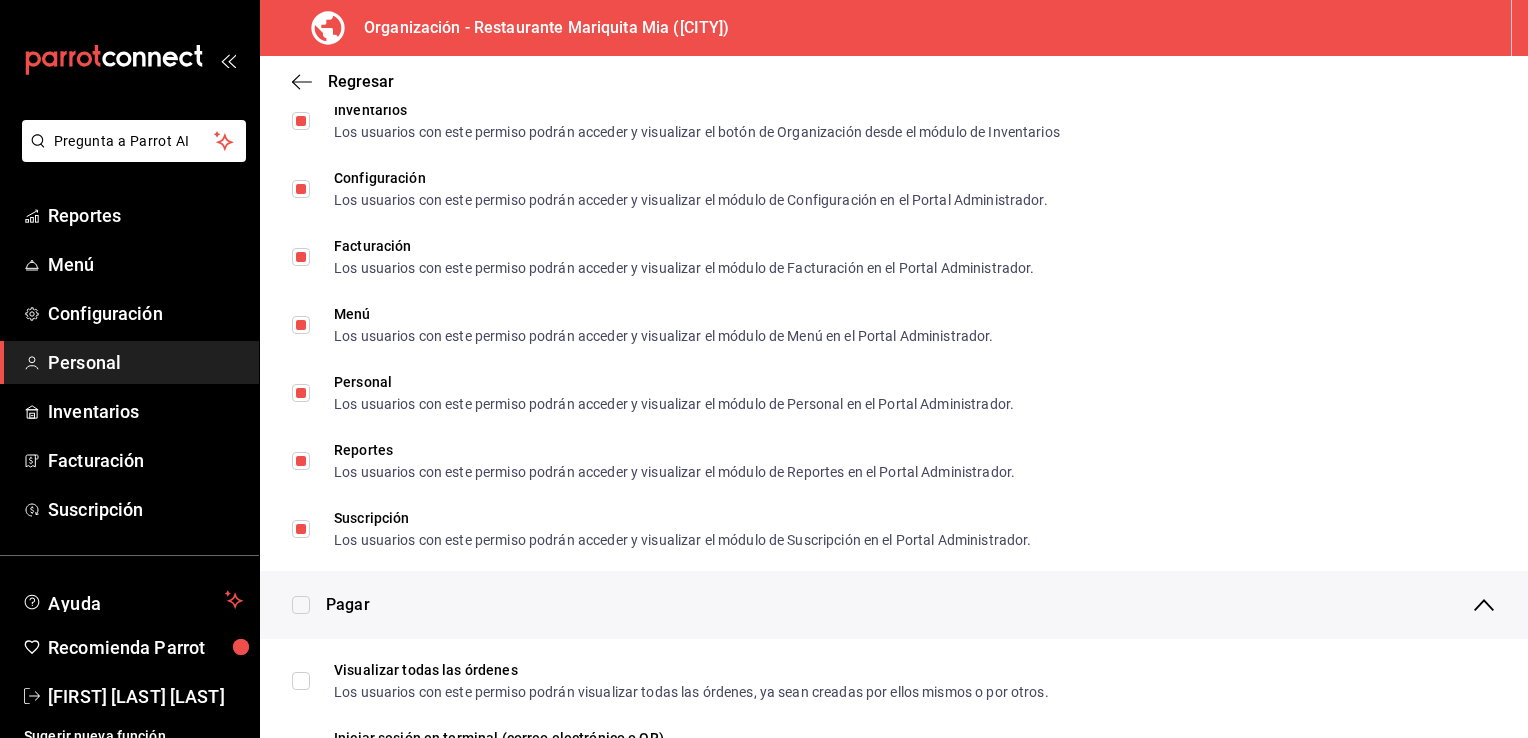 click at bounding box center [301, 605] 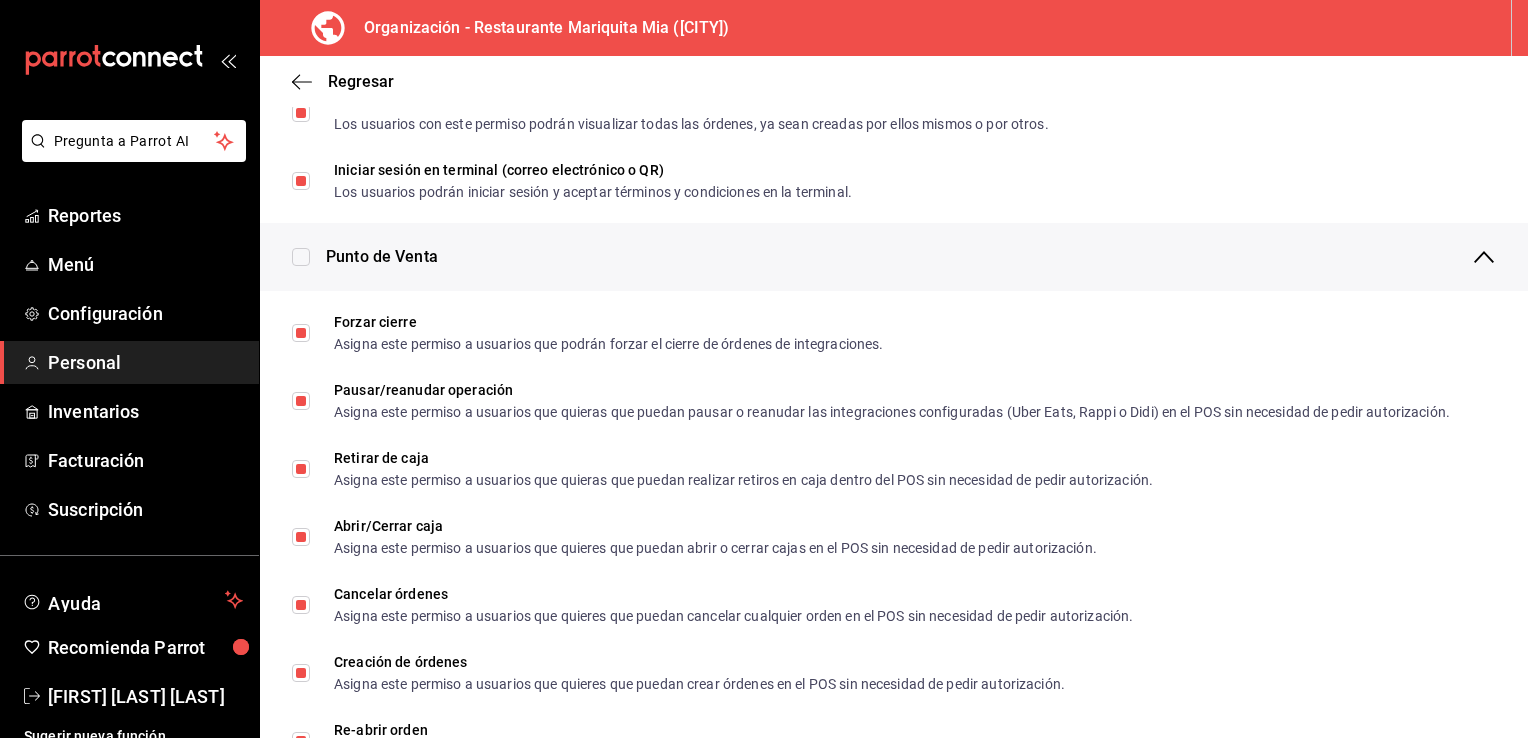 scroll, scrollTop: 1573, scrollLeft: 0, axis: vertical 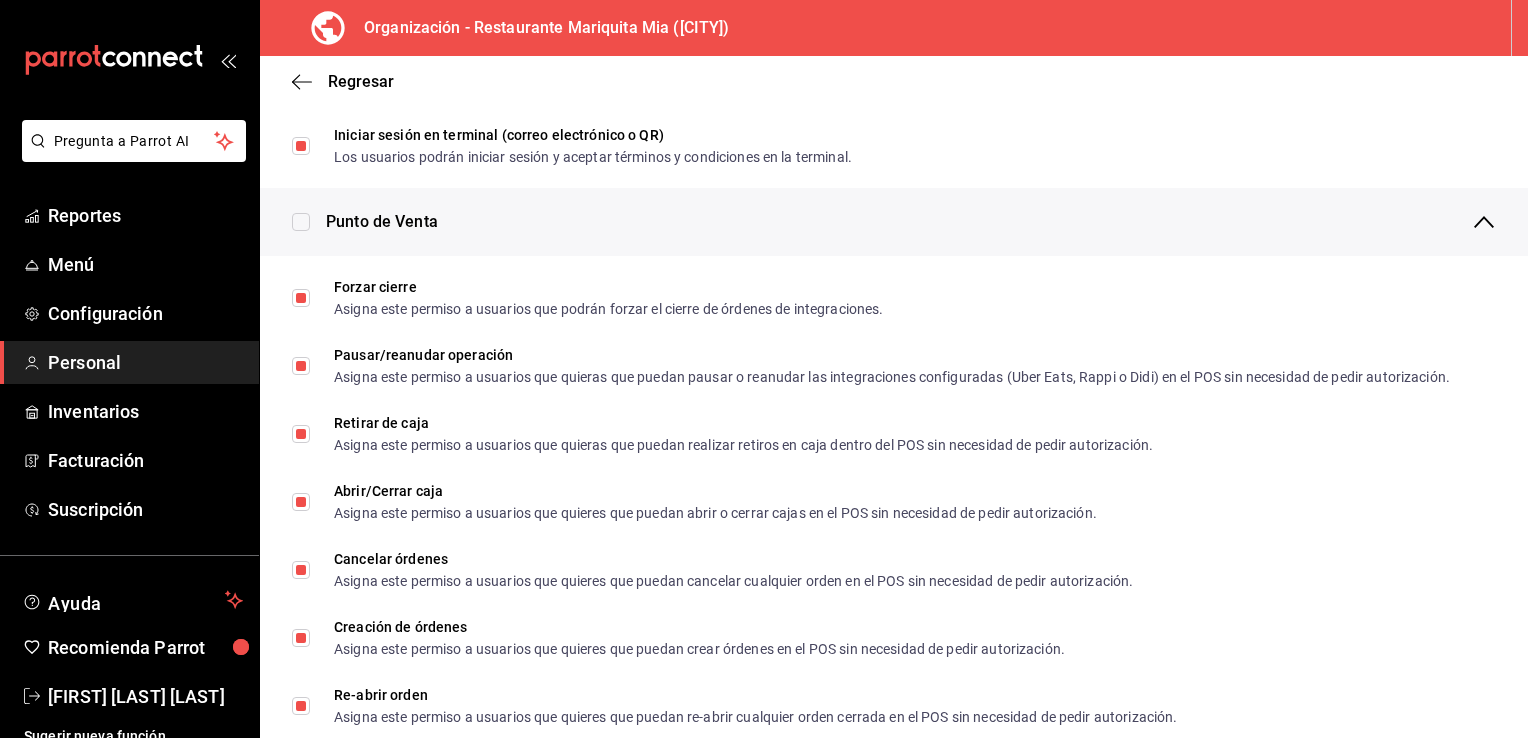click at bounding box center (301, 222) 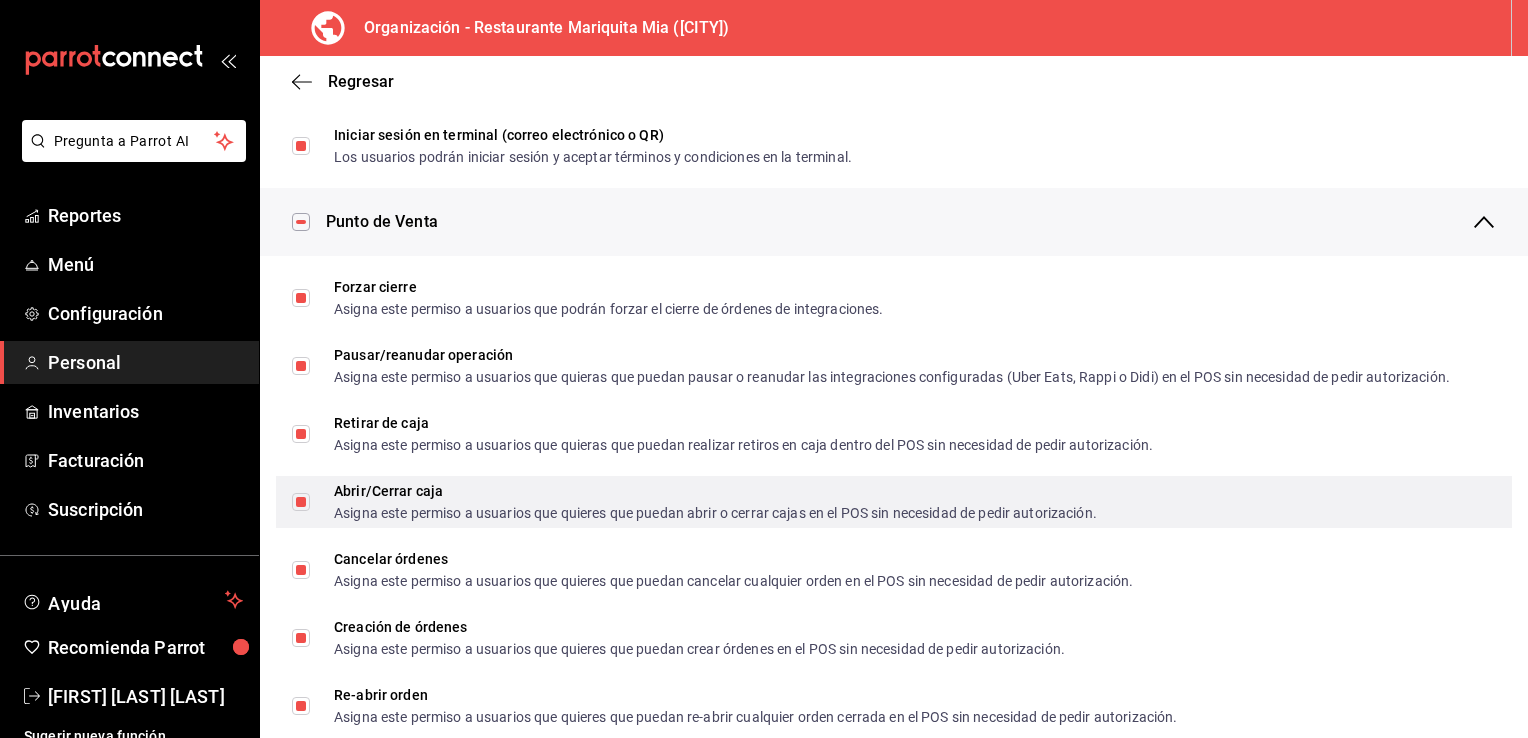 checkbox on "true" 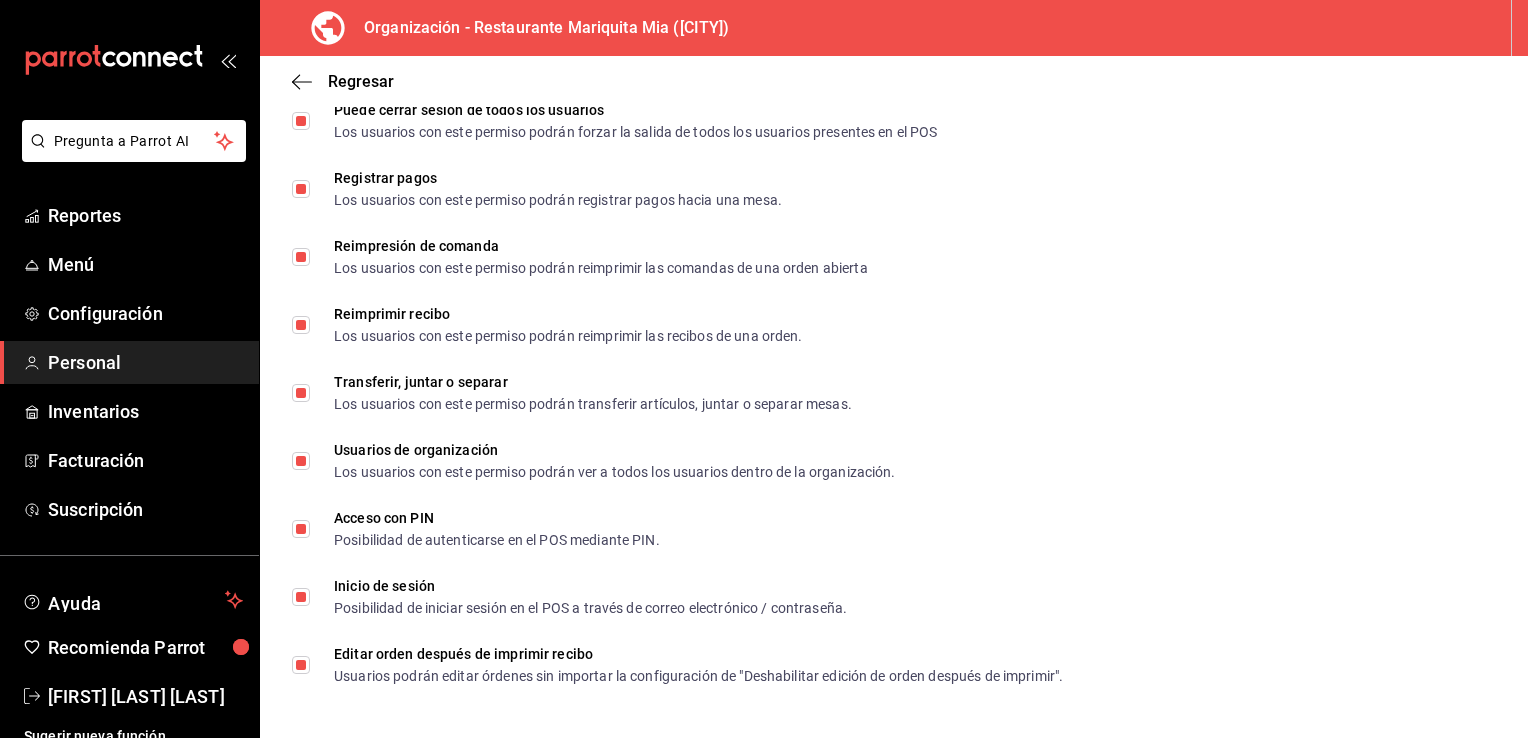 scroll, scrollTop: 0, scrollLeft: 0, axis: both 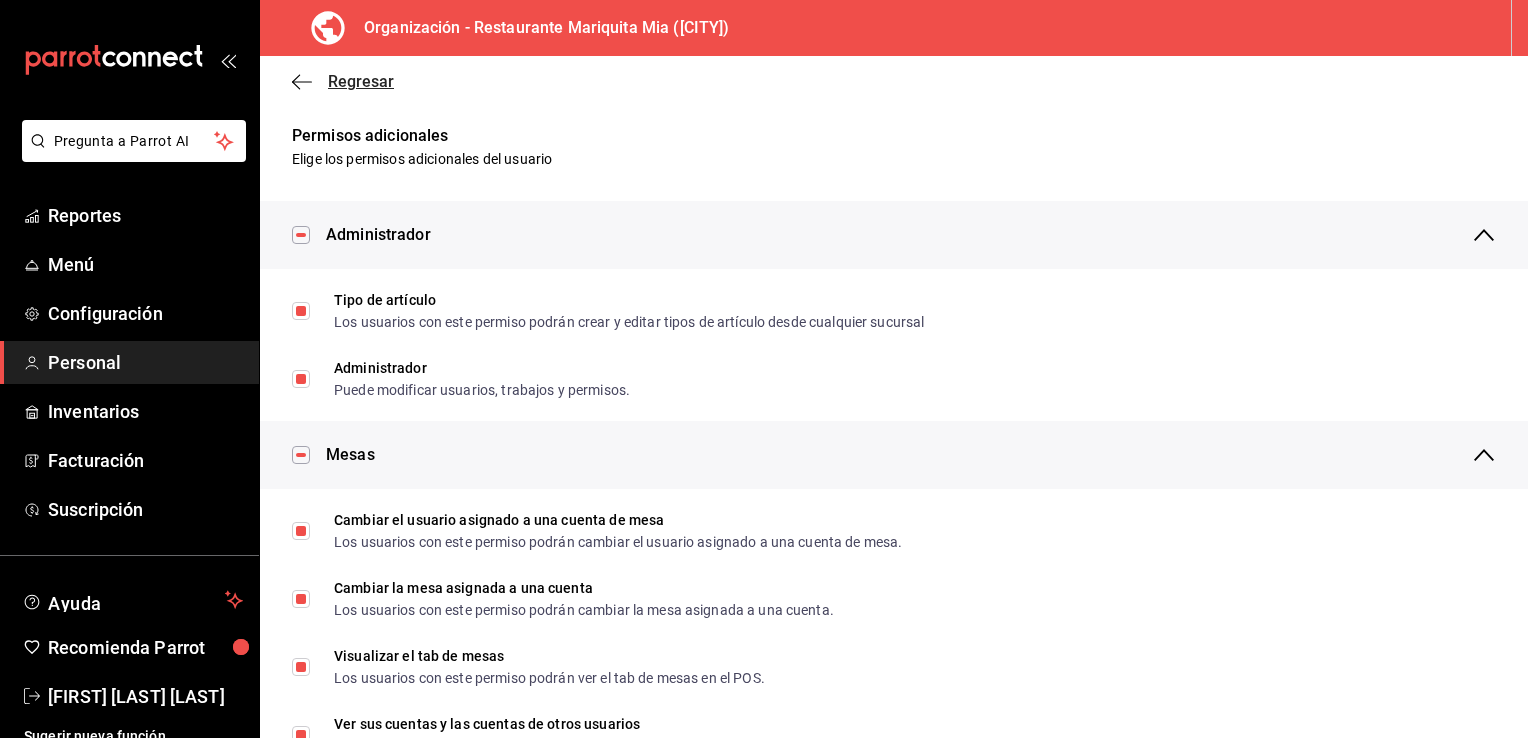 click 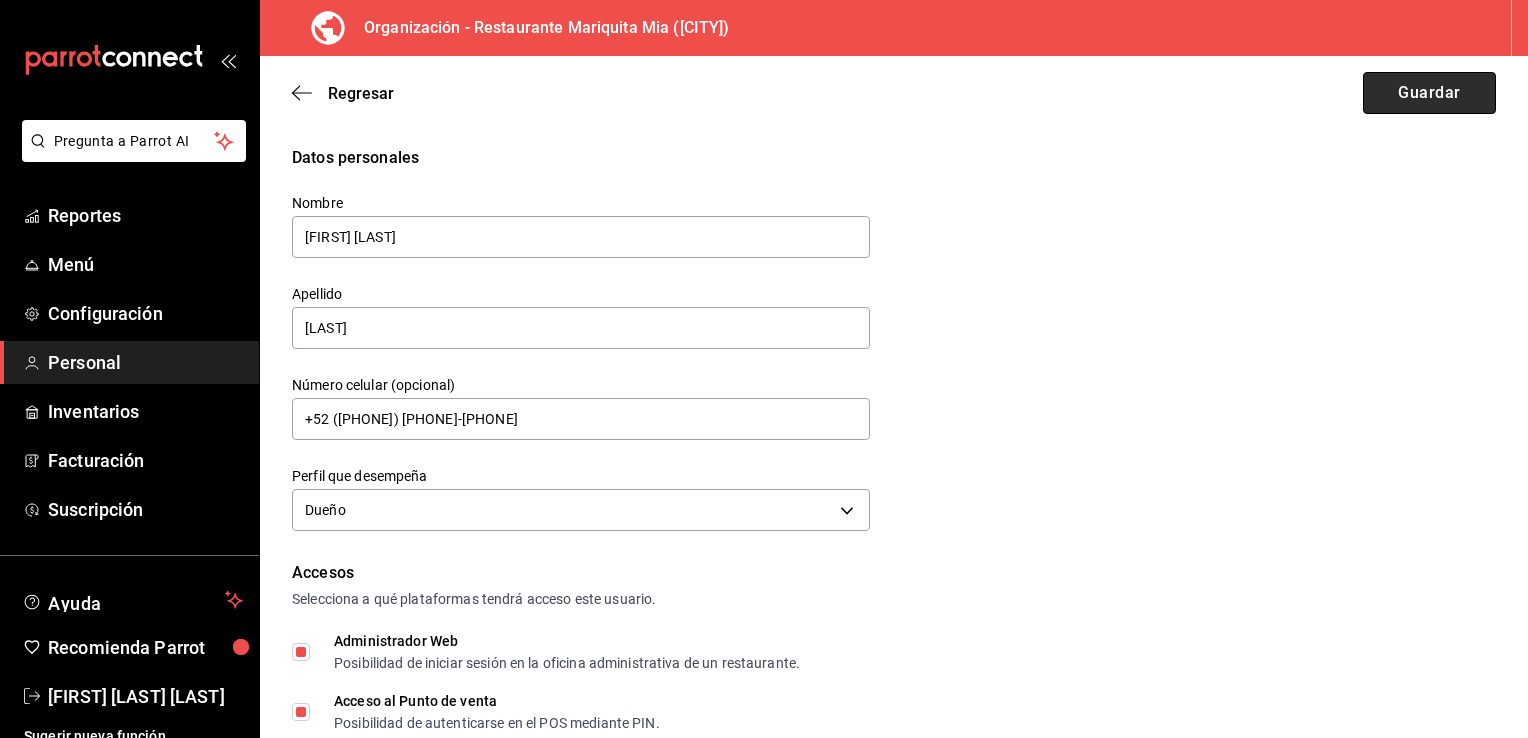 click on "Guardar" at bounding box center (1429, 93) 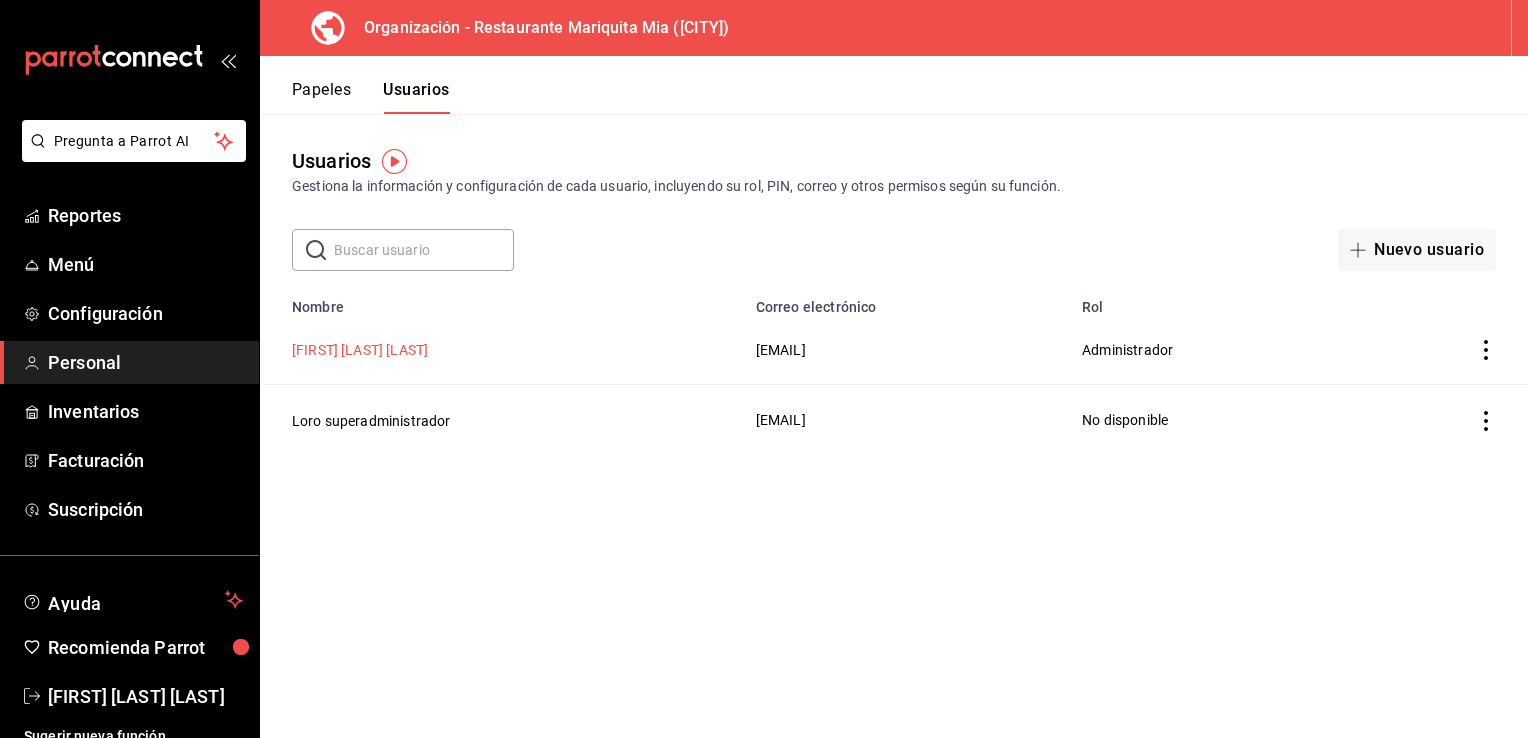 click on "[FIRST] [LAST] [LAST]" at bounding box center [360, 350] 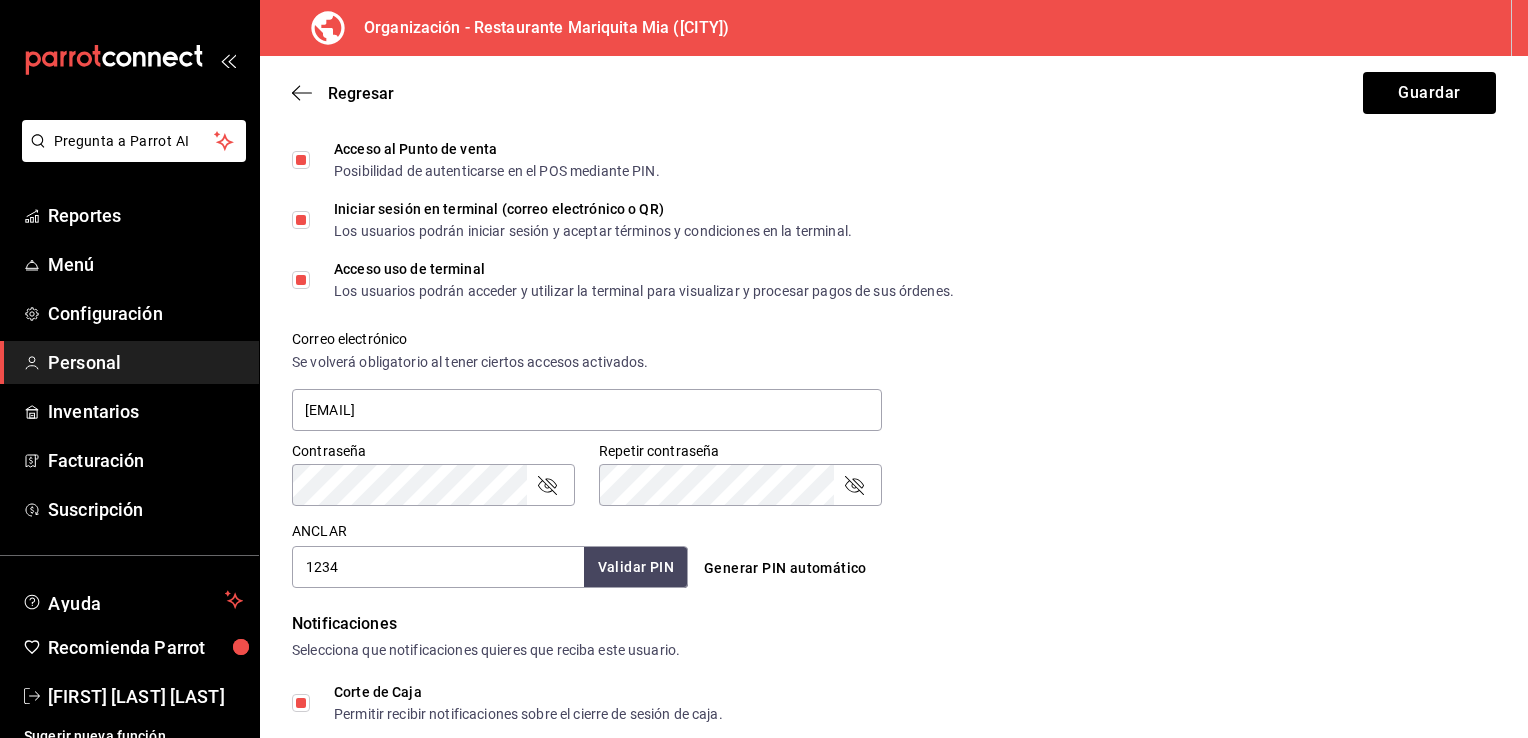 scroll, scrollTop: 642, scrollLeft: 0, axis: vertical 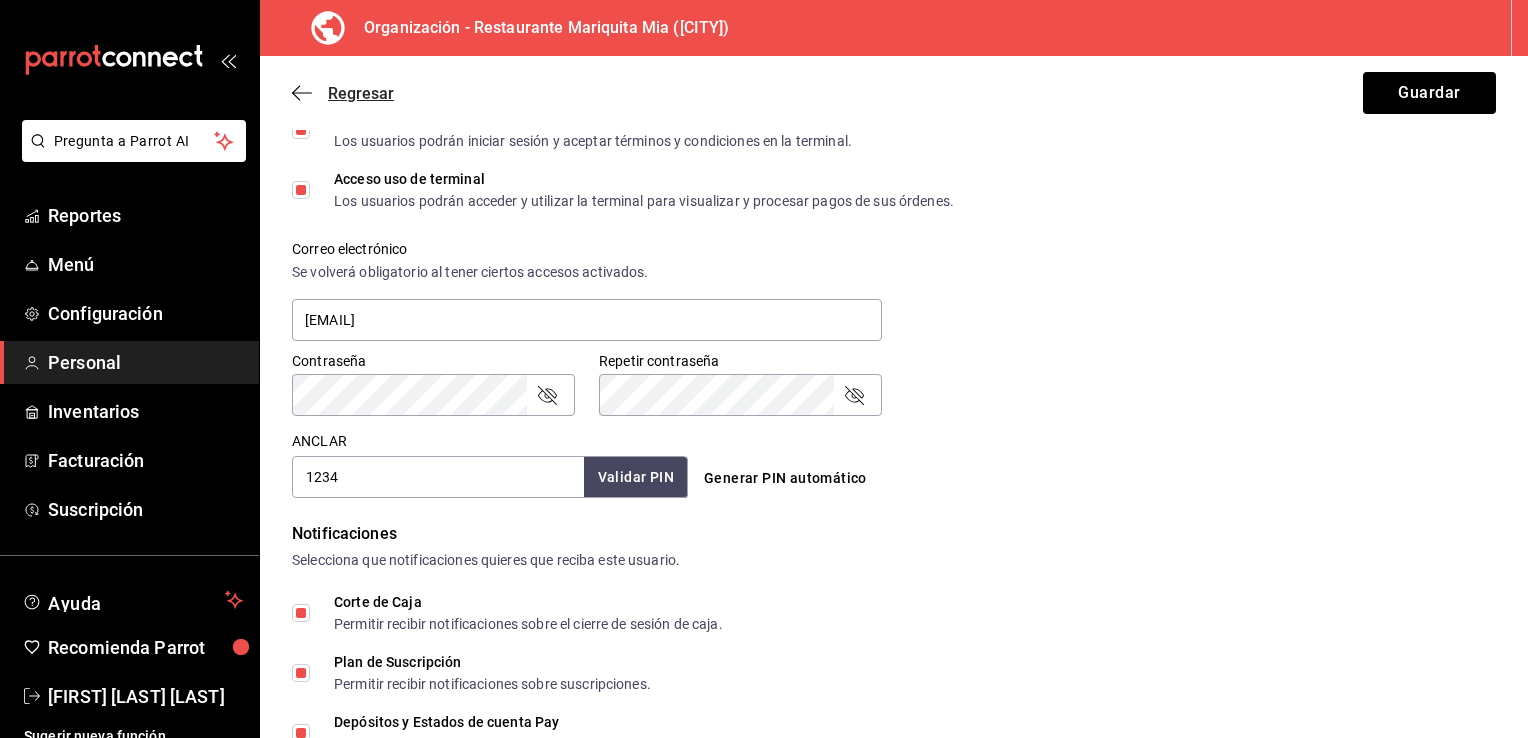 click on "Regresar" at bounding box center [343, 93] 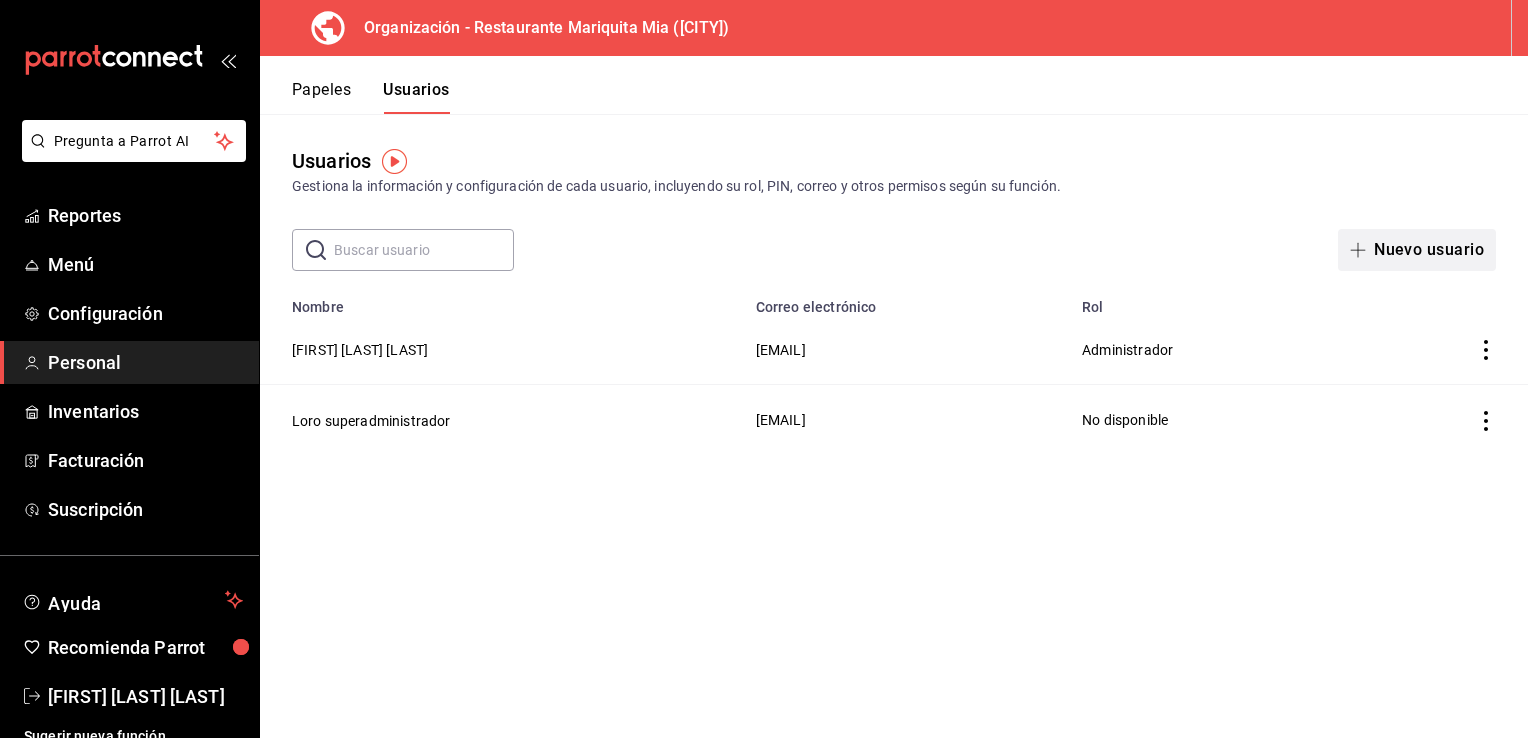 click on "Nuevo usuario" at bounding box center (1417, 250) 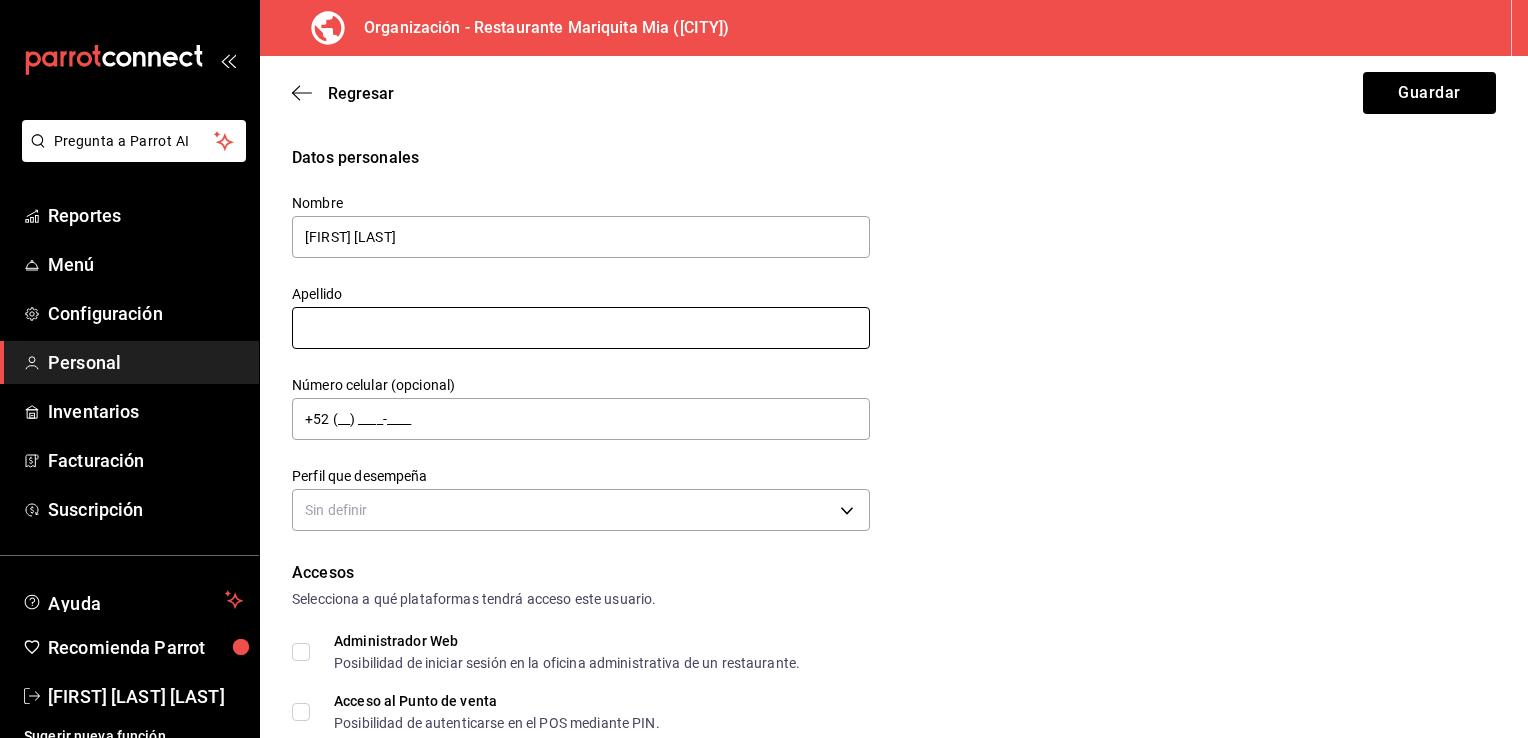 type on "[FIRST] [LAST]" 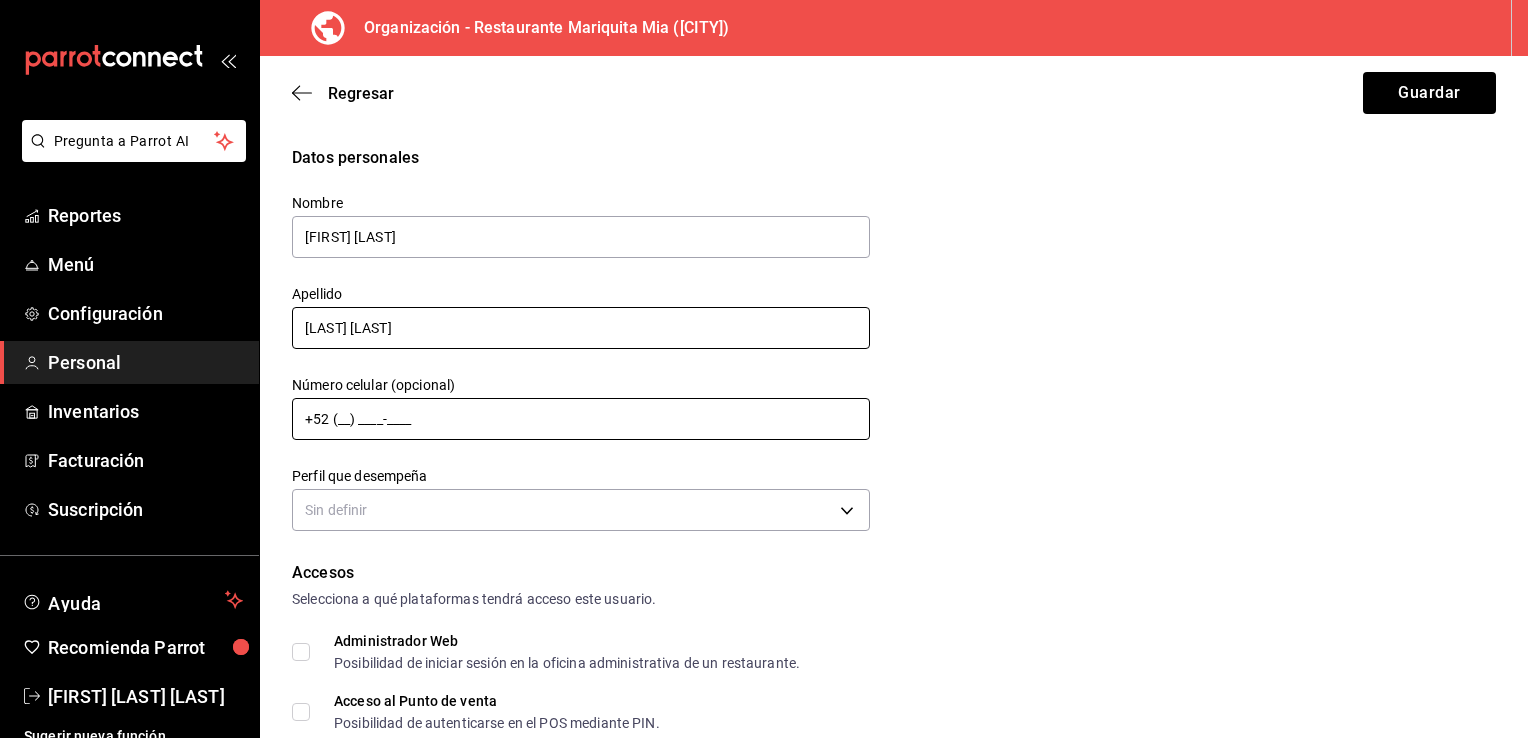 type on "[LAST] [LAST]" 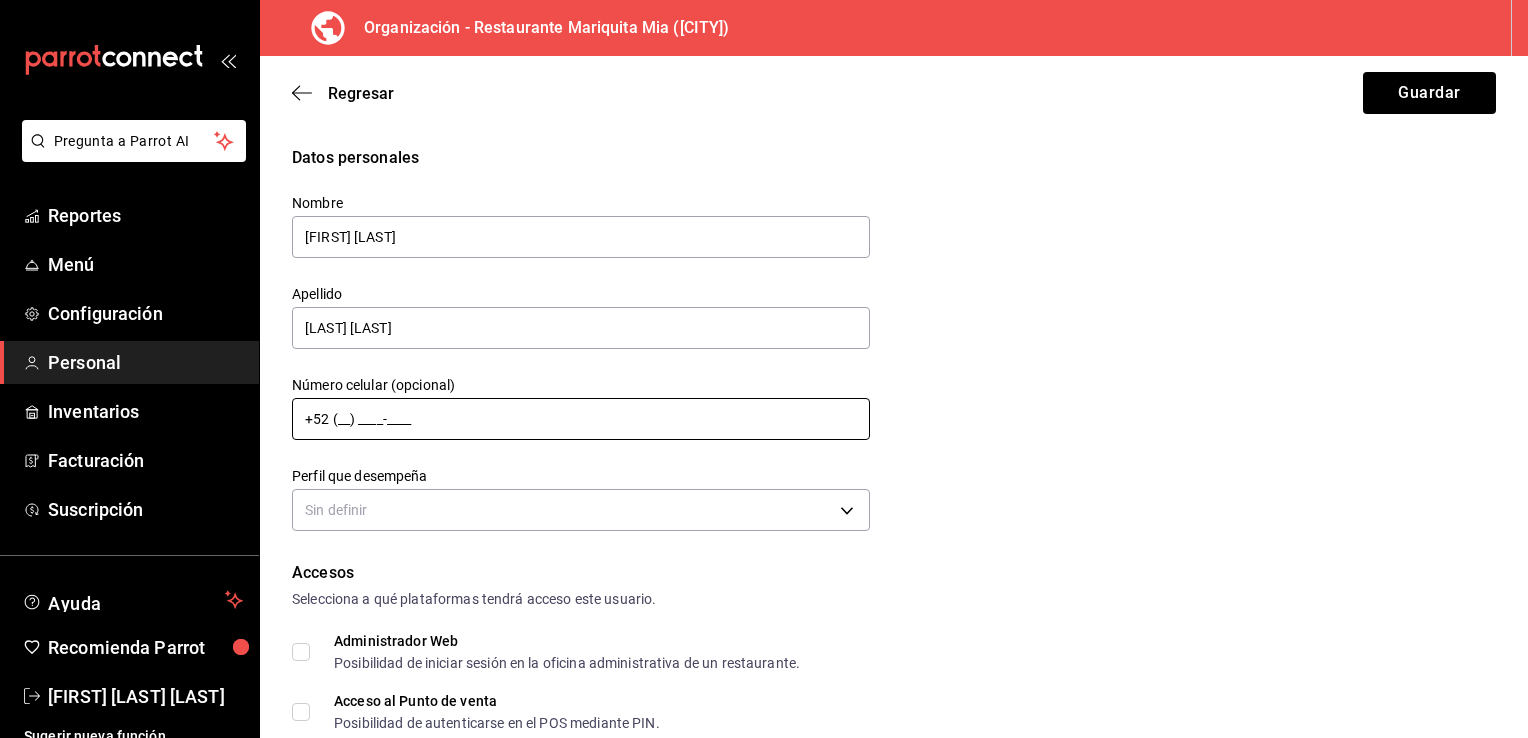 click on "+52 (__) ____-____" at bounding box center [581, 419] 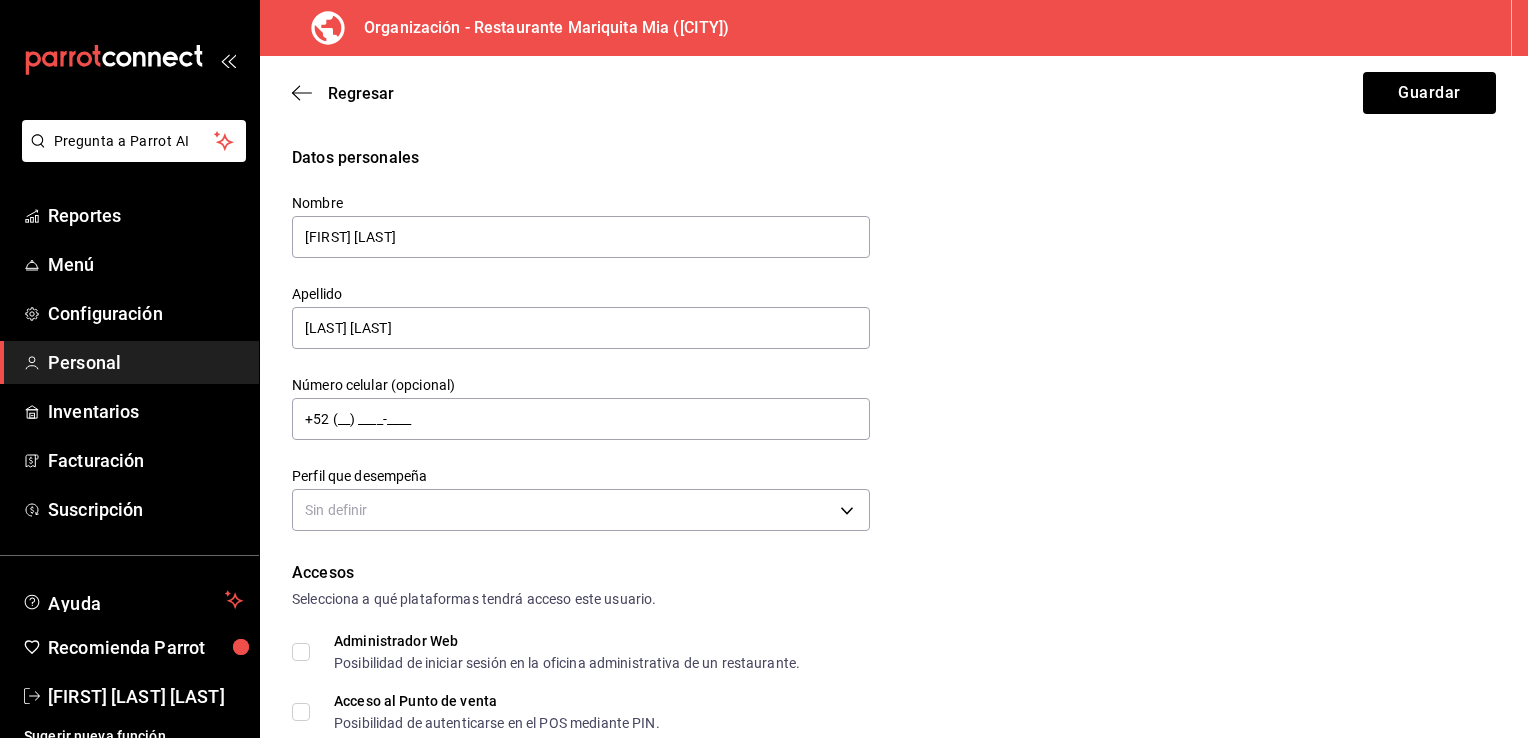 click on "Datos personales Nombre [FIRST] [LAST] Apellido [LAST] [LAST] Número celular (opcional) +52 ([PHONE]) ____-____ Perfil que desempeña Sin definir" at bounding box center [894, 341] 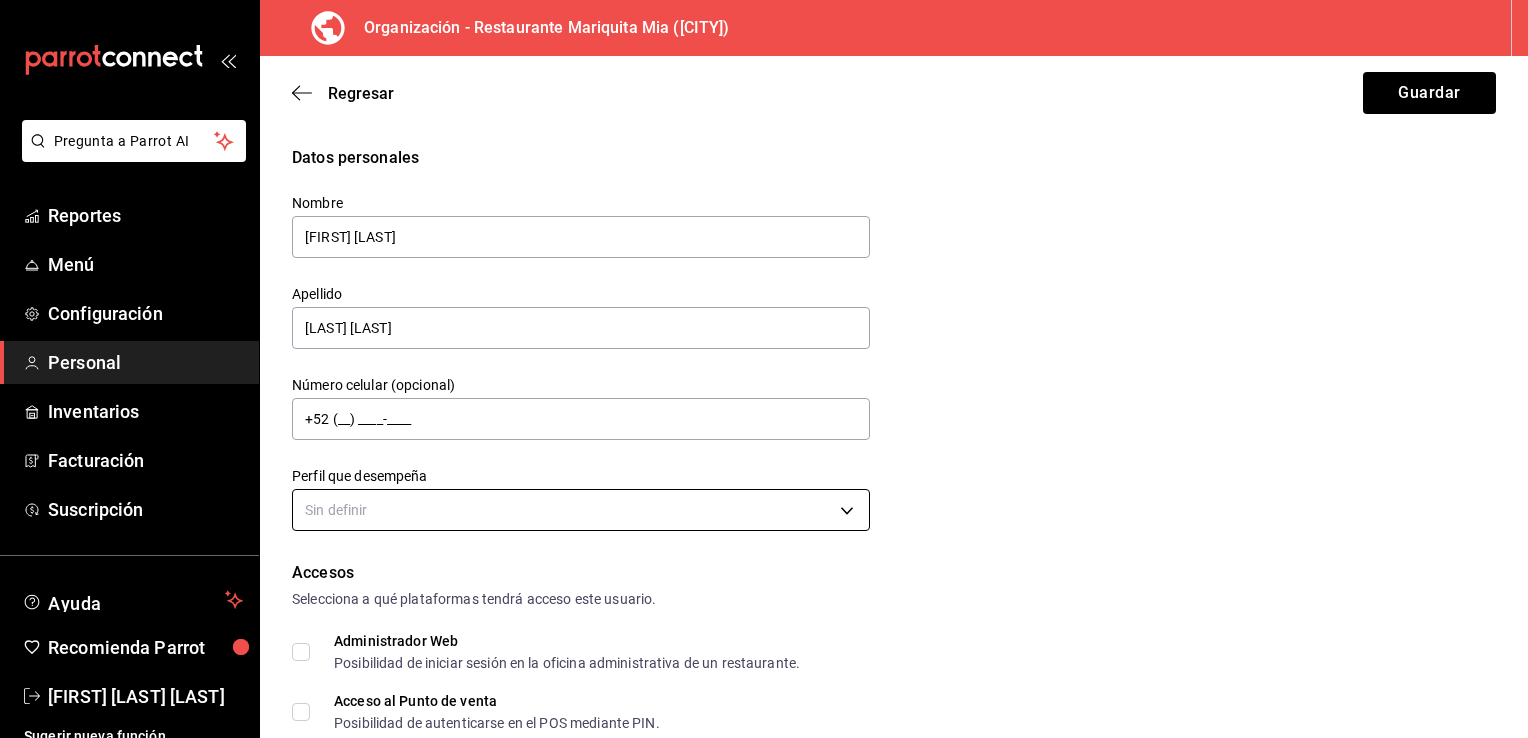 click on "Pregunta a Parrot AI Reportes   Menú   Configuración   Personal   Inventarios   Facturación   Suscripción   Ayuda Recomienda Parrot   [FIRST] [LAST]   Sugerir nueva función   Organización - Restaurante Mariquita Mia ([CITY]) Regresar Guardar Datos personales Nombre [FIRST] [LAST] Apellido [LAST] [LAST] Número celular (opcional) +52 ([PHONE]) ____-____ Perfil que desempeña Sin definir Accesos Selecciona a qué plataformas tendrá acceso este usuario. Administrador Web Posibilidad de iniciar sesión en la oficina administrativa de un restaurante.  Acceso al Punto de venta Posibilidad de autenticarse en el POS mediante PIN.  Iniciar sesión en terminal (correo electrónico o QR) Los usuarios podrán iniciar sesión y aceptar términos y condiciones en la terminal. Acceso uso de terminal Los usuarios podrán acceder y utilizar la terminal para visualizar y procesar pagos de sus órdenes. Correo electrónico Se volverá obligatorio al tener ciertos accesos activados. Contraseña Contraseña ANCLAR" at bounding box center (764, 369) 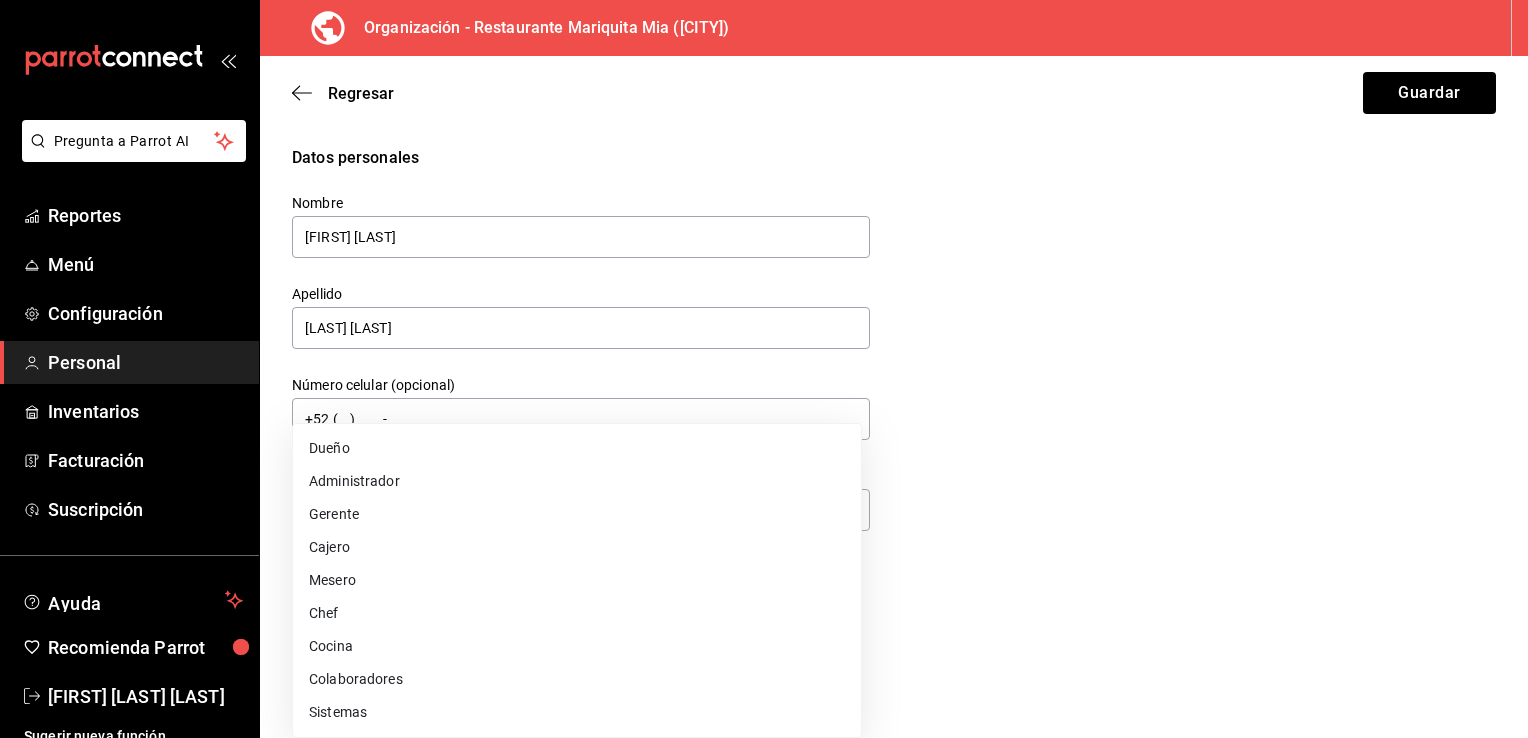 click on "Mesero" at bounding box center (577, 580) 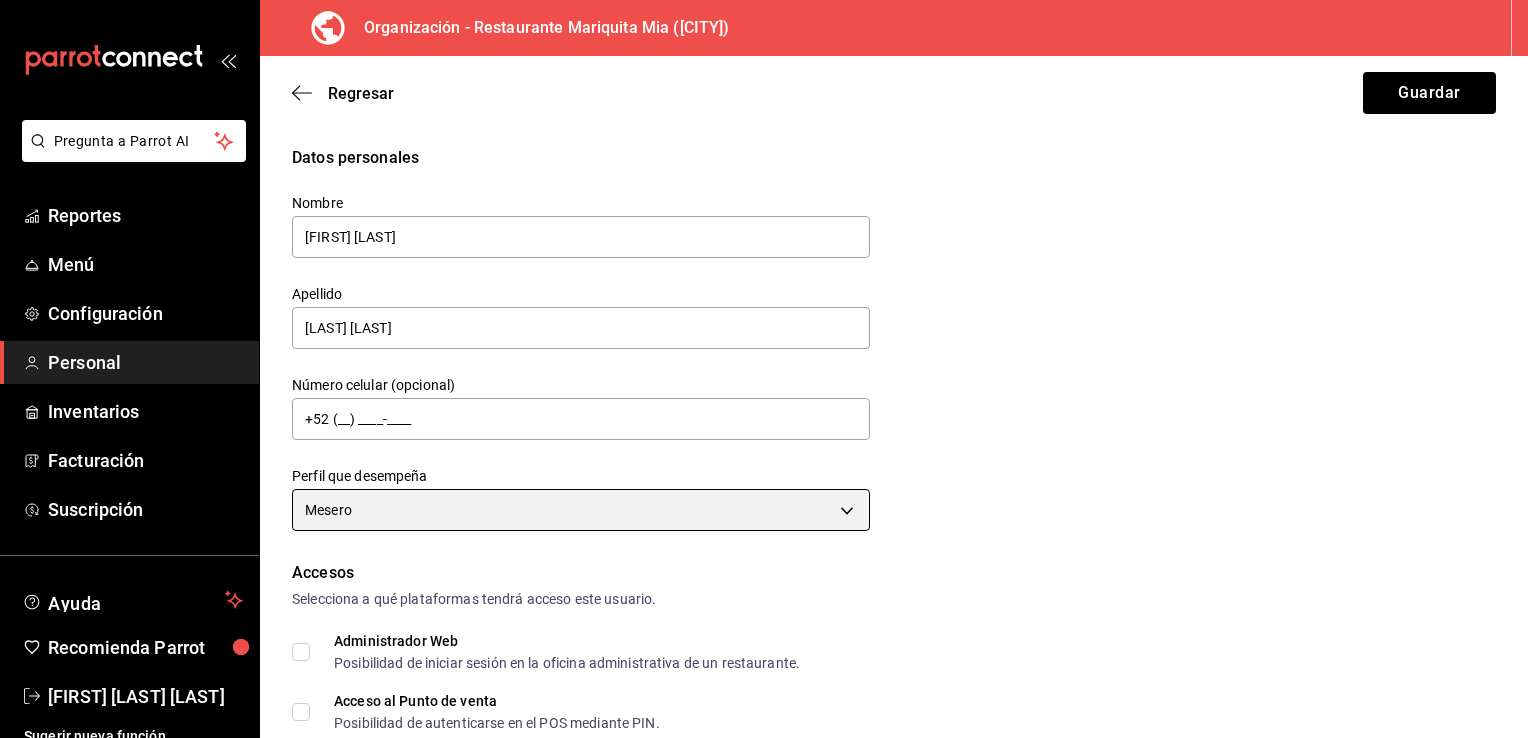 type on "WAITER" 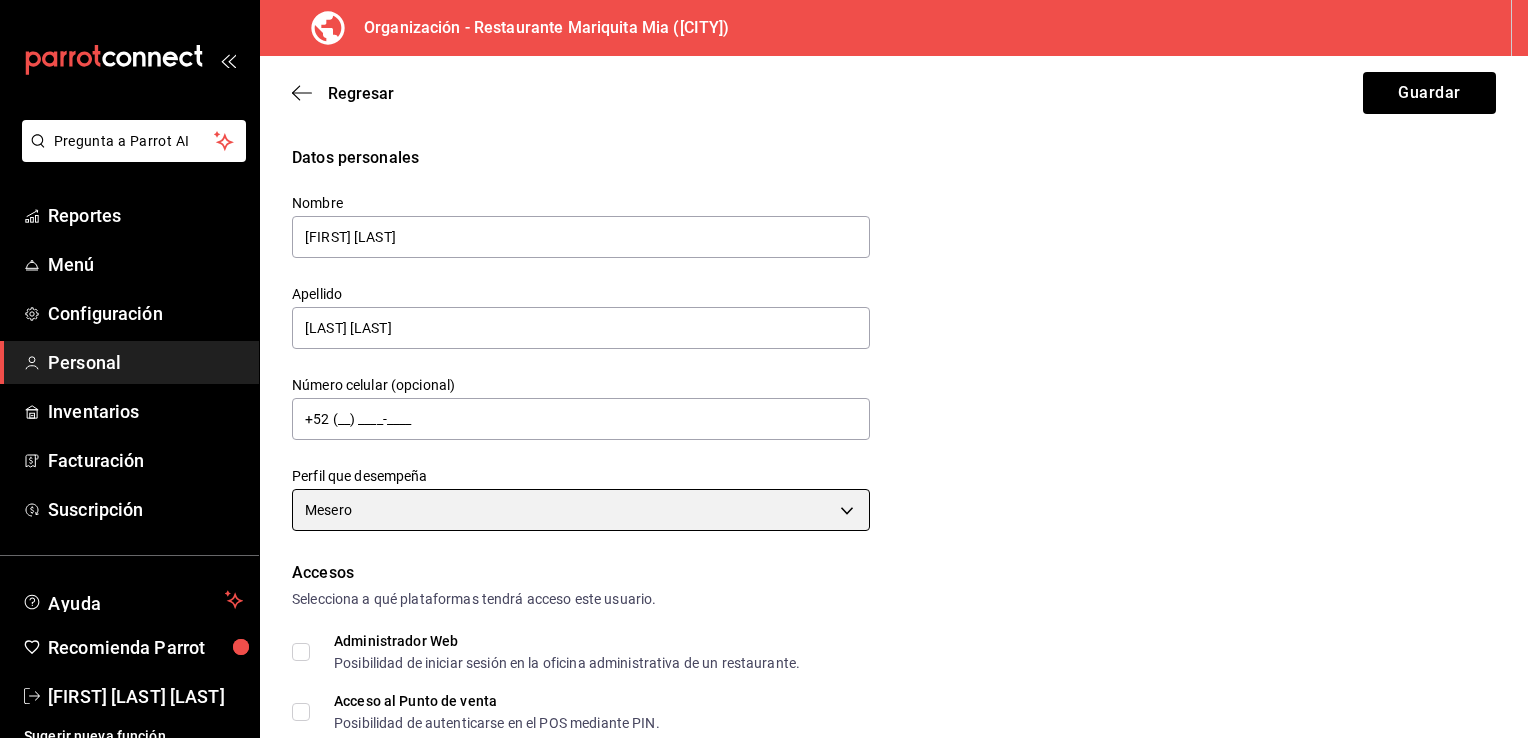 scroll, scrollTop: 312, scrollLeft: 0, axis: vertical 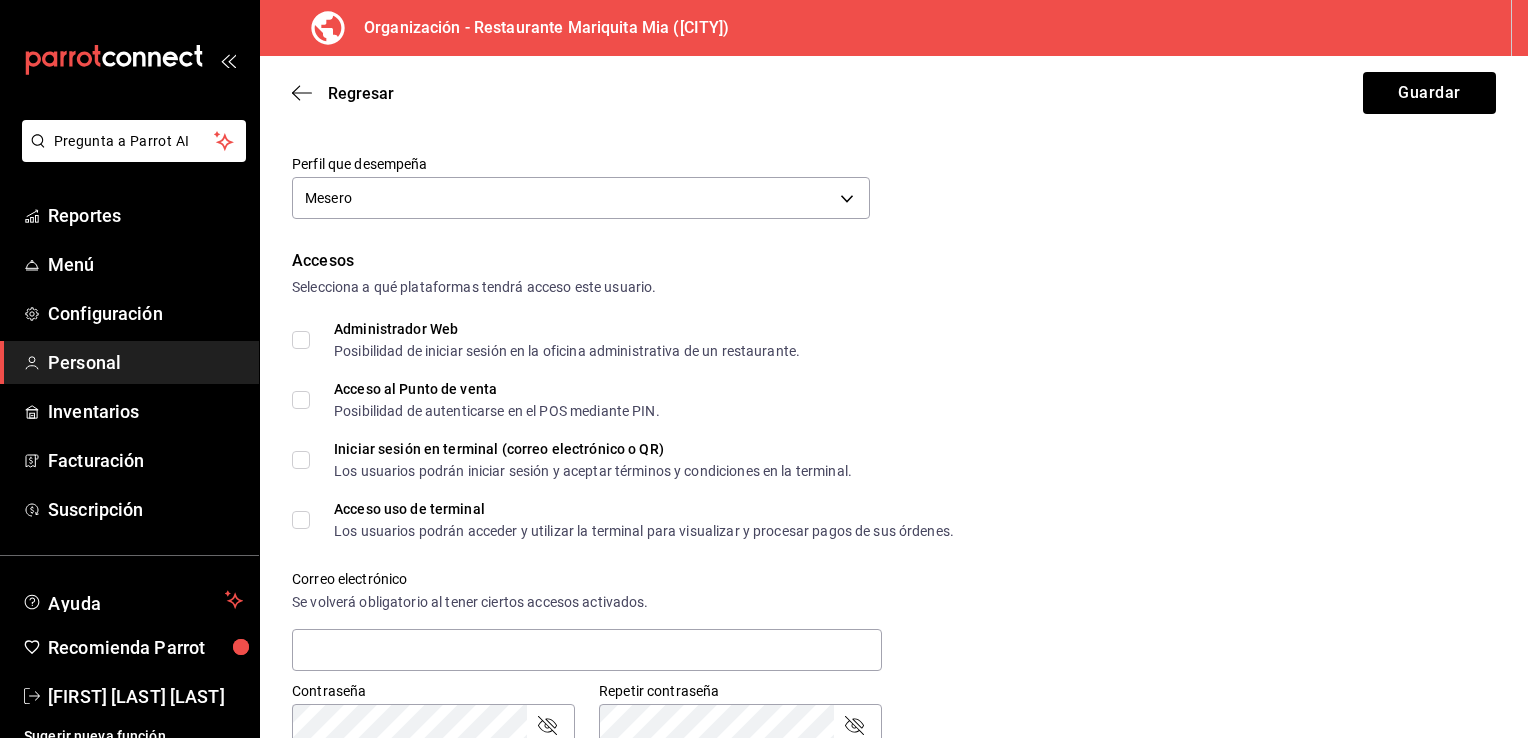 click on "Acceso al Punto de venta Posibilidad de autenticarse en el POS mediante PIN." at bounding box center (301, 400) 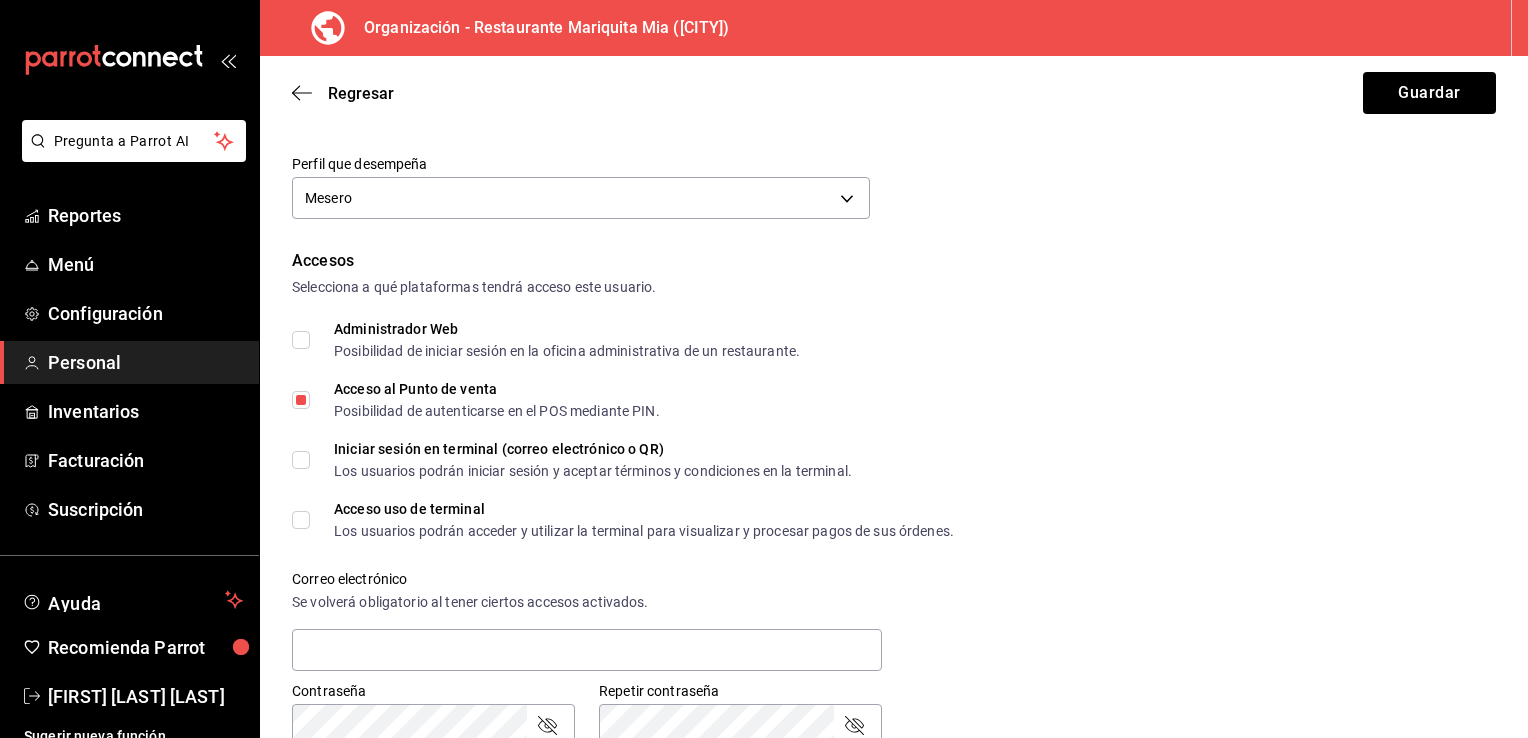 click on "Iniciar sesión en terminal (correo electrónico o QR) Los usuarios podrán iniciar sesión y aceptar términos y condiciones en la terminal." at bounding box center [301, 460] 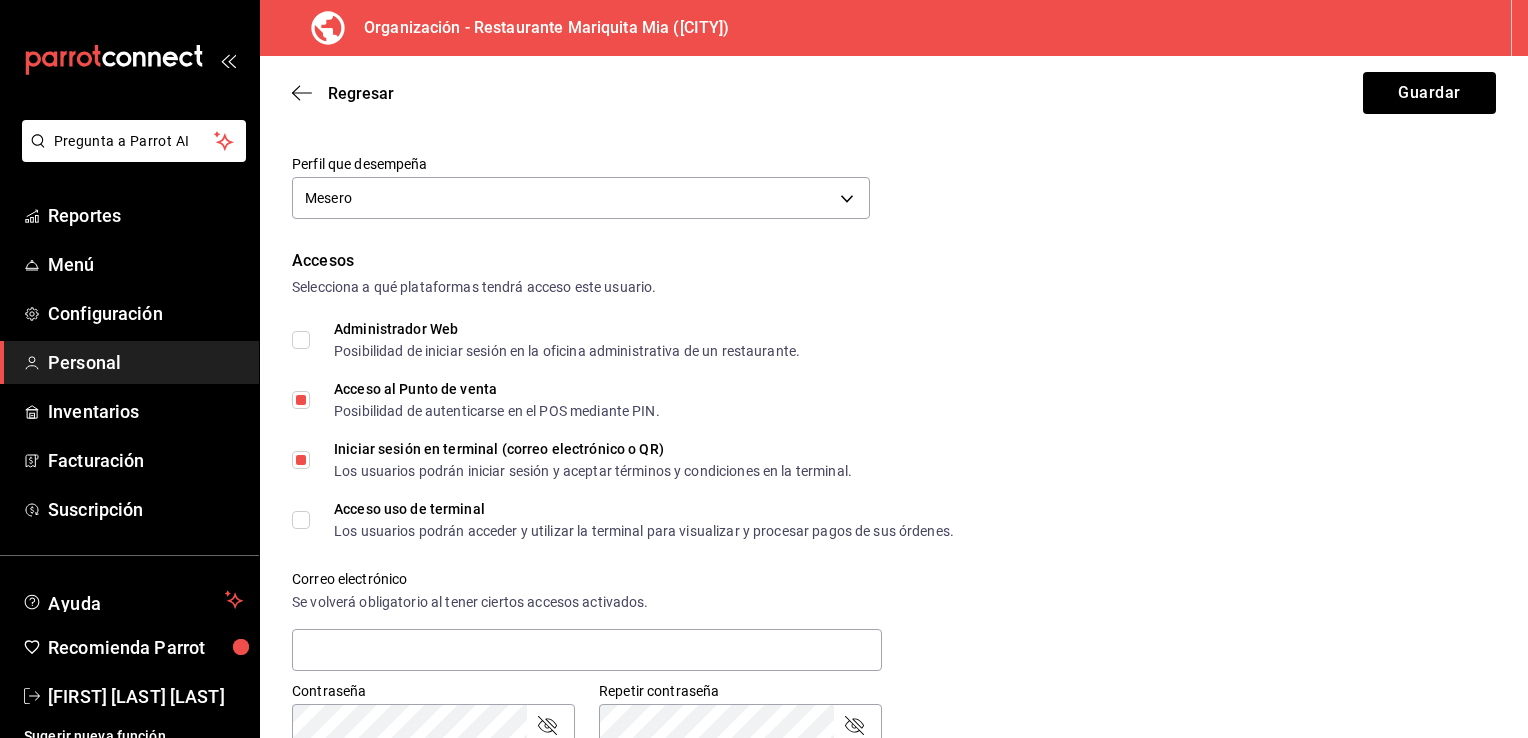 click on "Acceso uso de terminal Los usuarios podrán acceder y utilizar la terminal para visualizar y procesar pagos de sus órdenes." at bounding box center [301, 520] 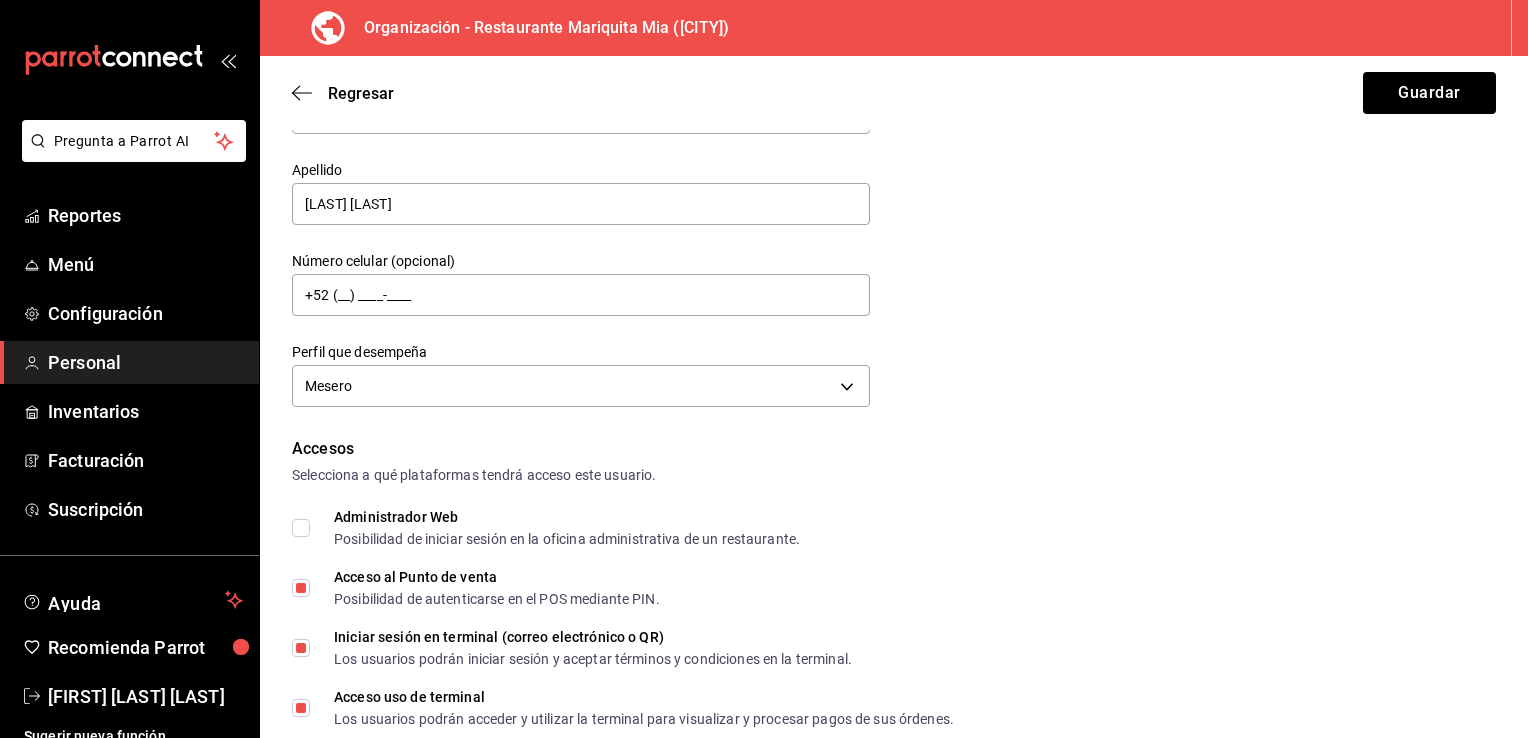 scroll, scrollTop: 223, scrollLeft: 0, axis: vertical 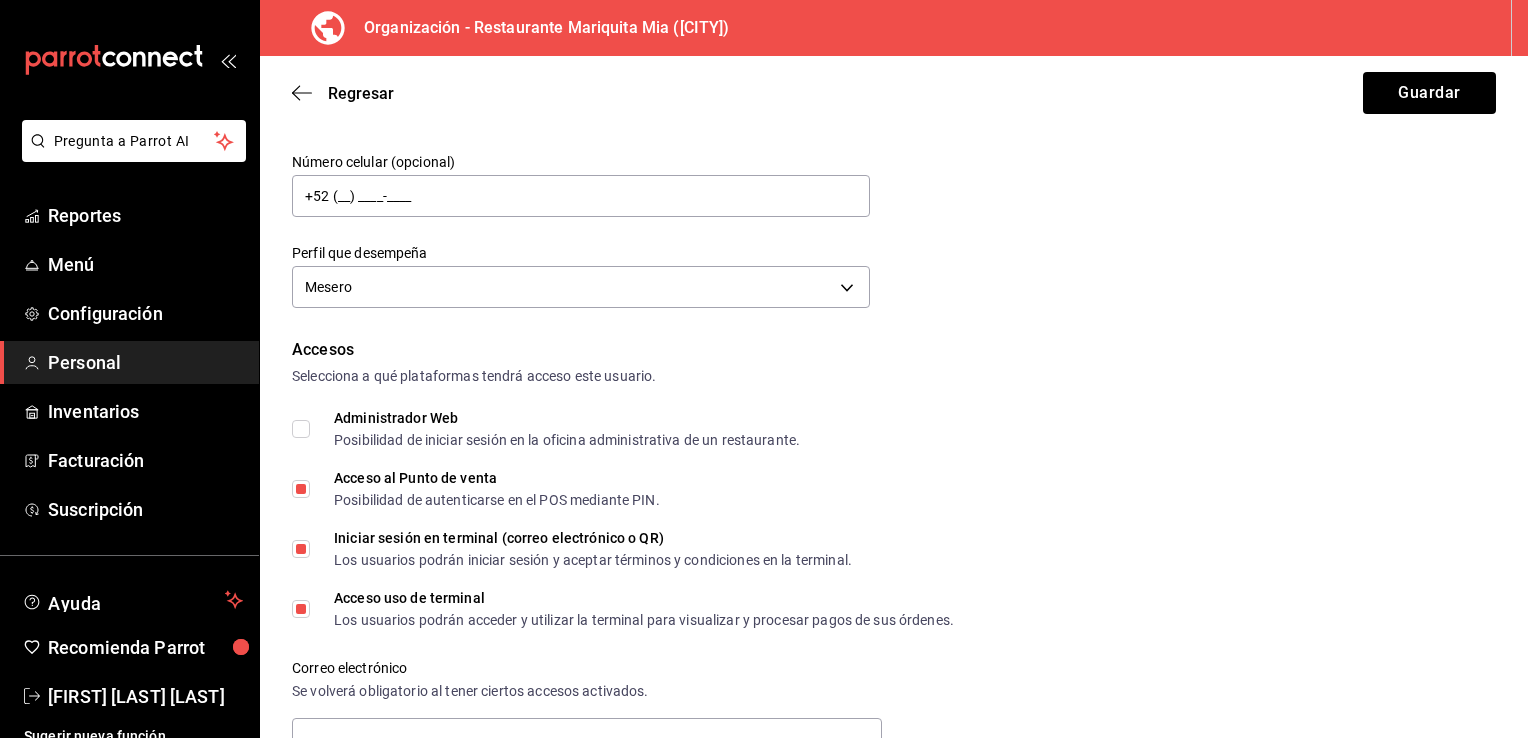 click on "Acceso al Punto de venta Posibilidad de autenticarse en el POS mediante PIN." at bounding box center (485, 489) 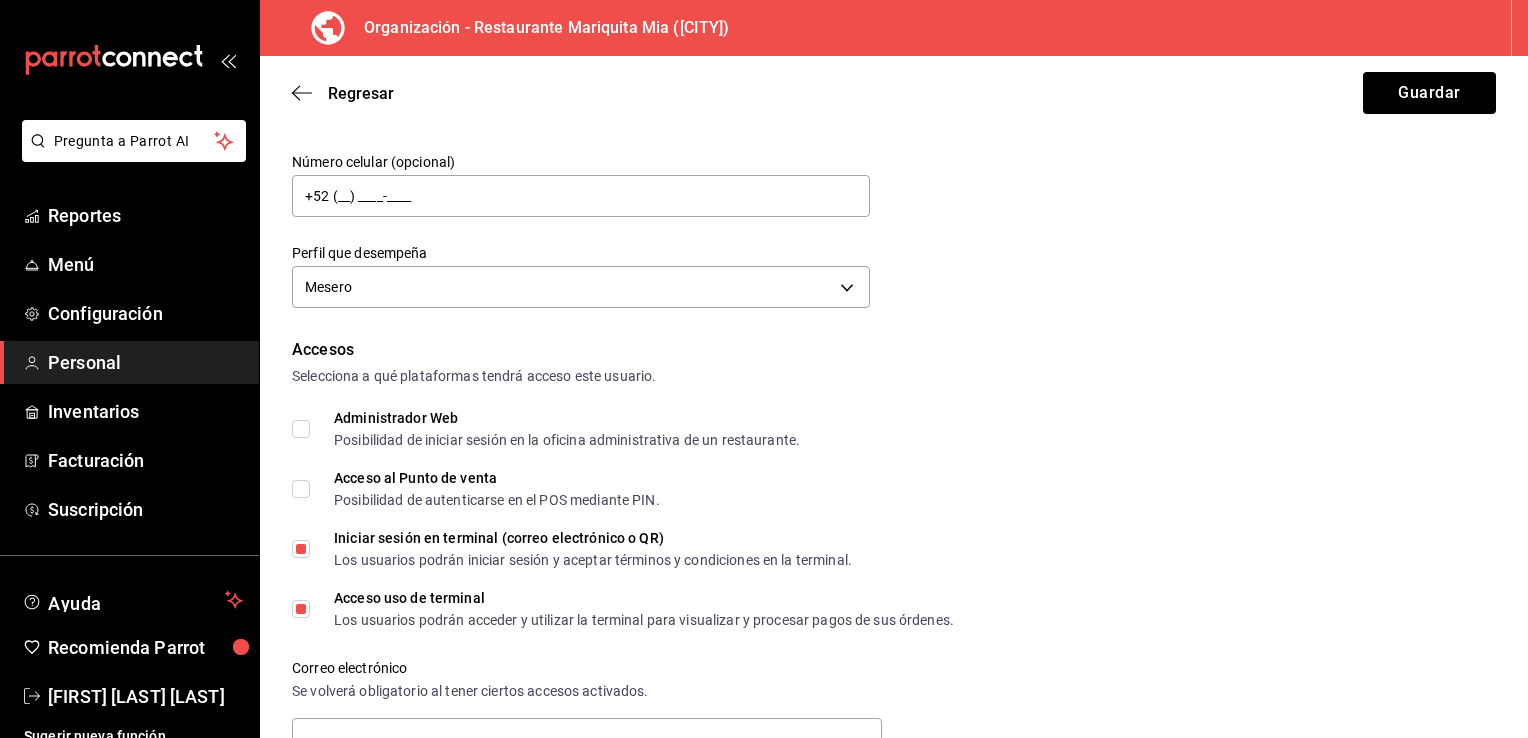click on "Iniciar sesión en terminal (correo electrónico o QR) Los usuarios podrán iniciar sesión y aceptar términos y condiciones en la terminal." at bounding box center (572, 549) 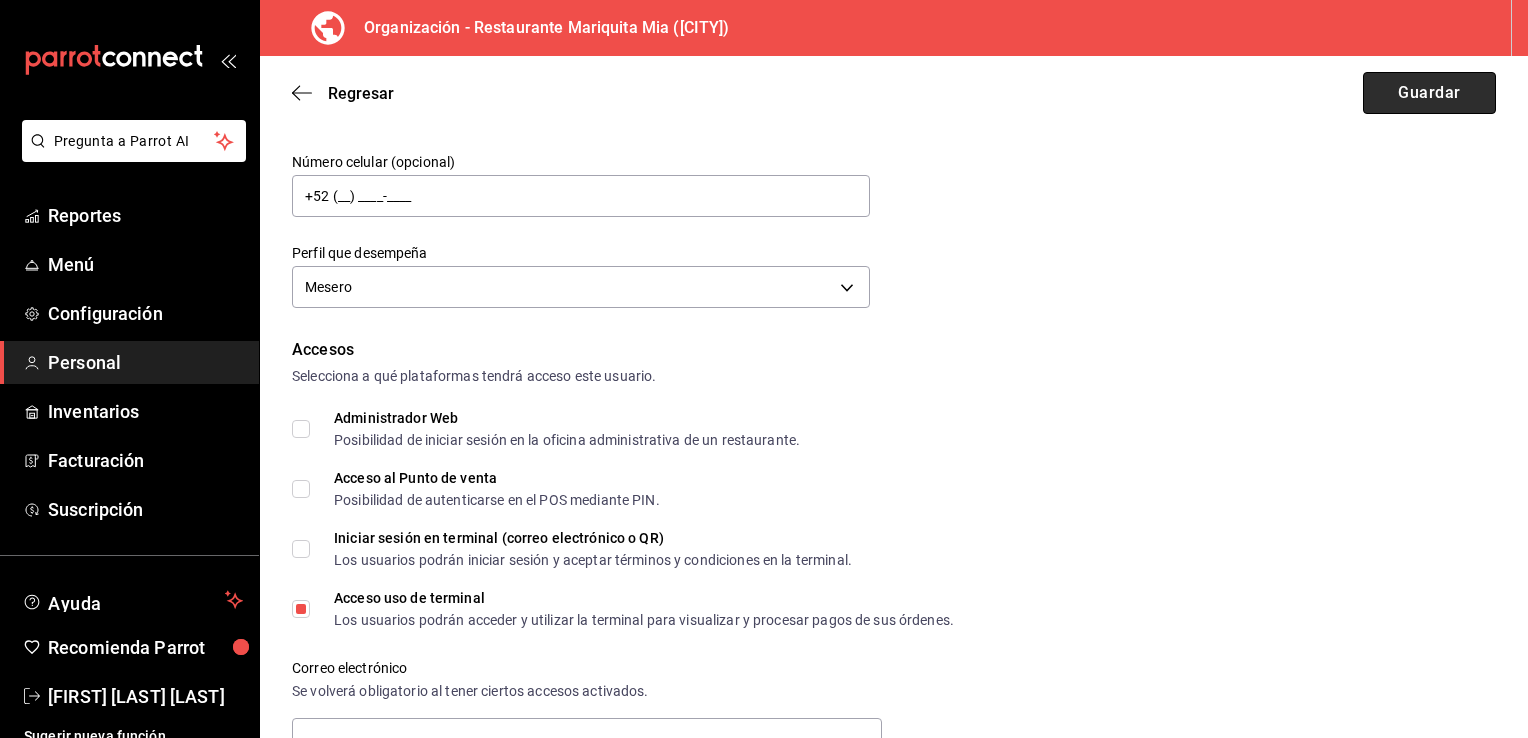 click on "Guardar" at bounding box center (1429, 93) 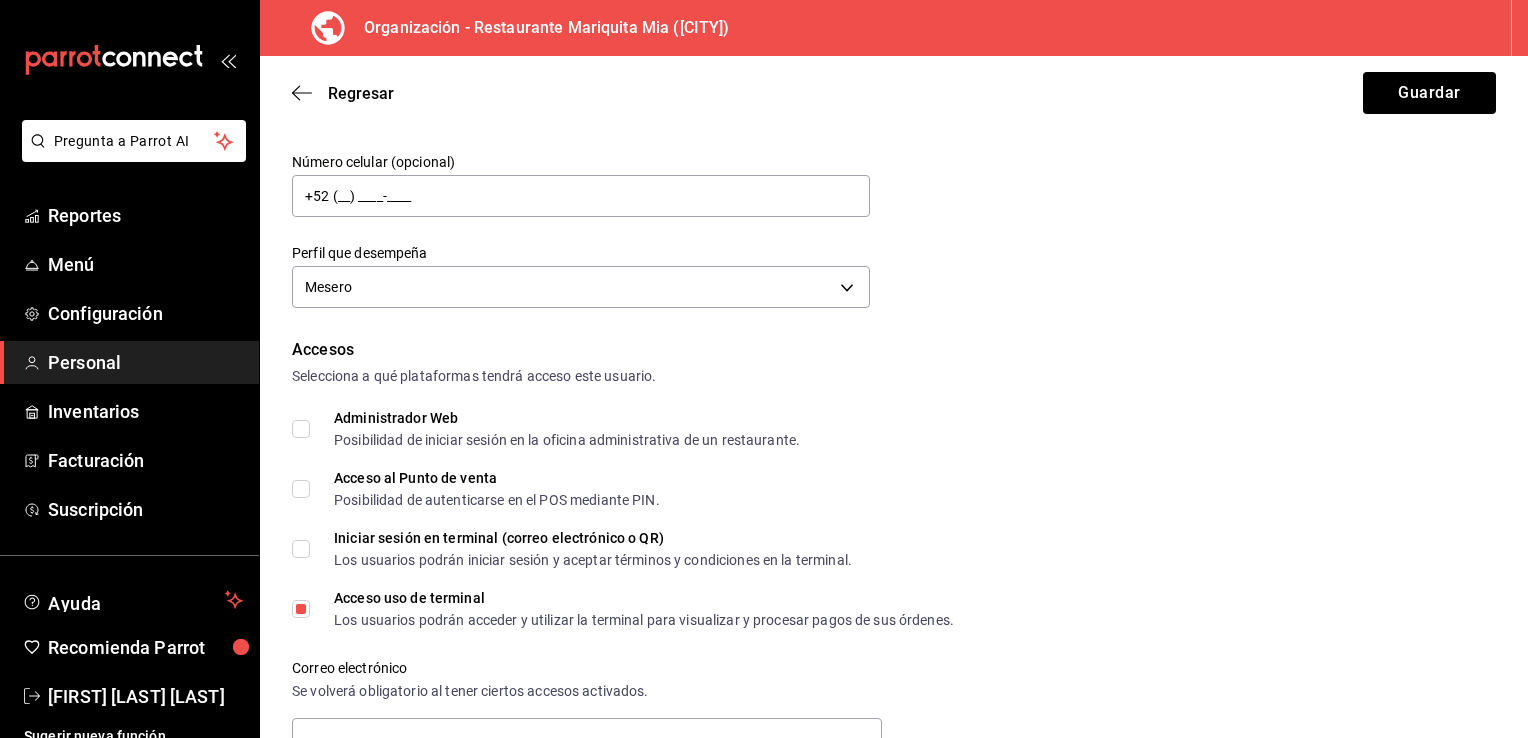scroll, scrollTop: 721, scrollLeft: 0, axis: vertical 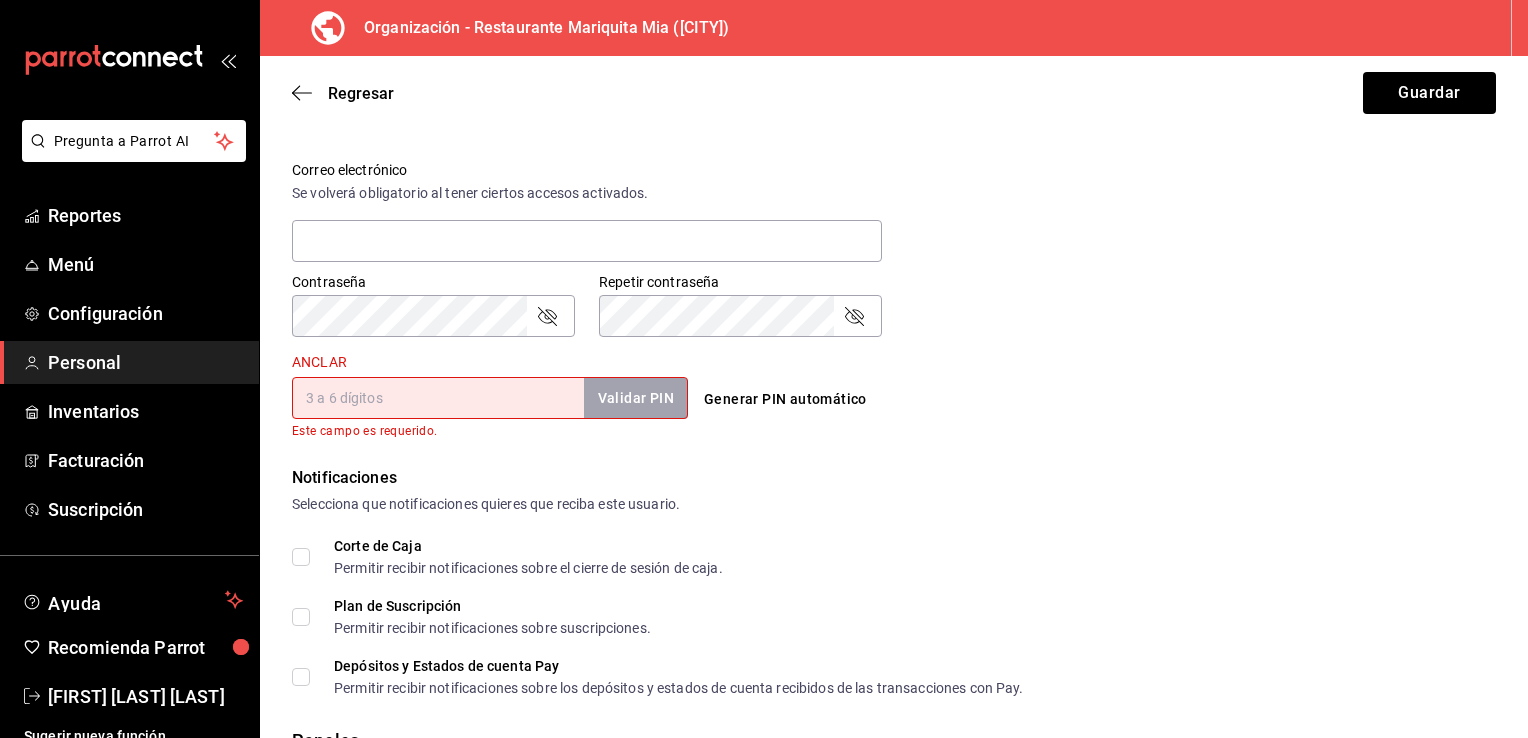 click on "ANCLAR" at bounding box center [438, 398] 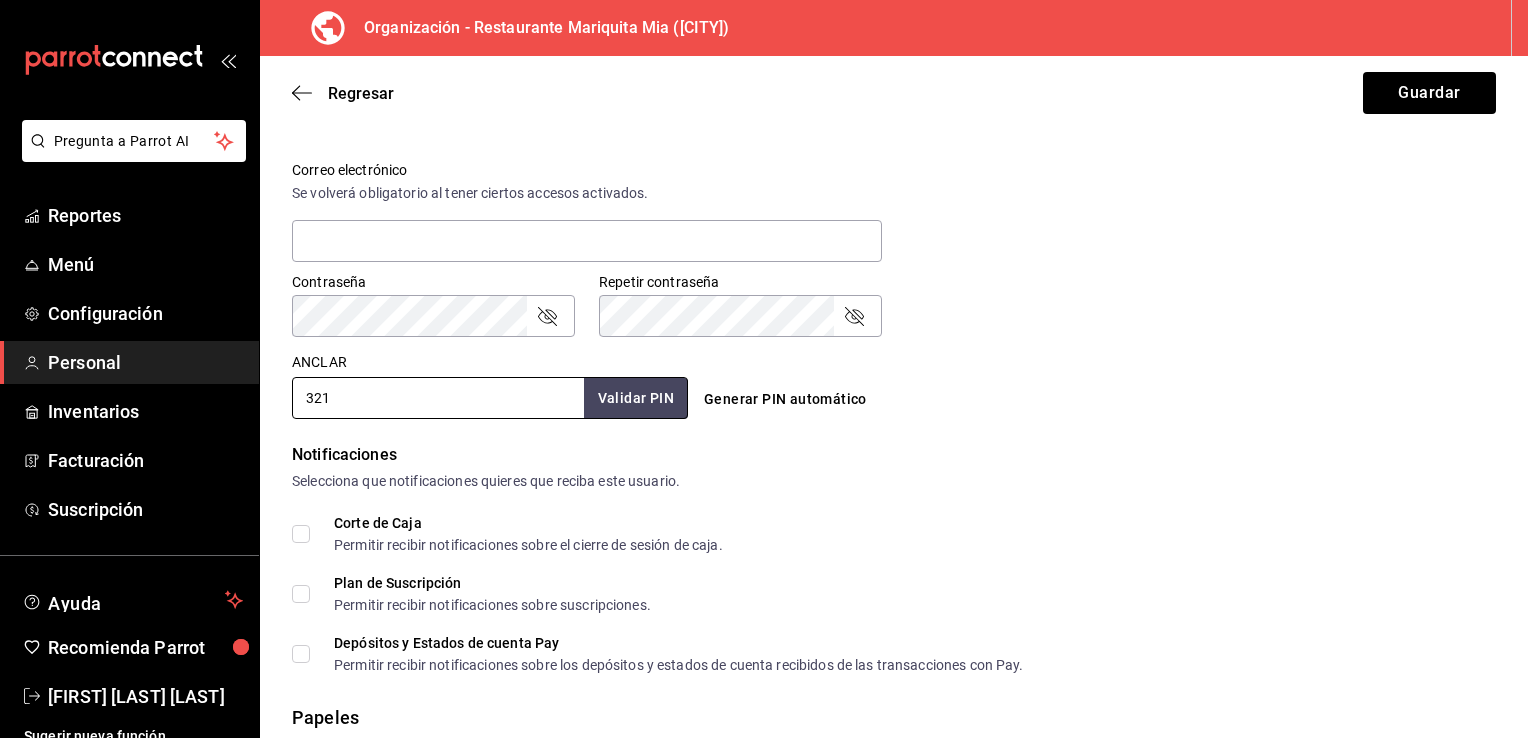 type on "321" 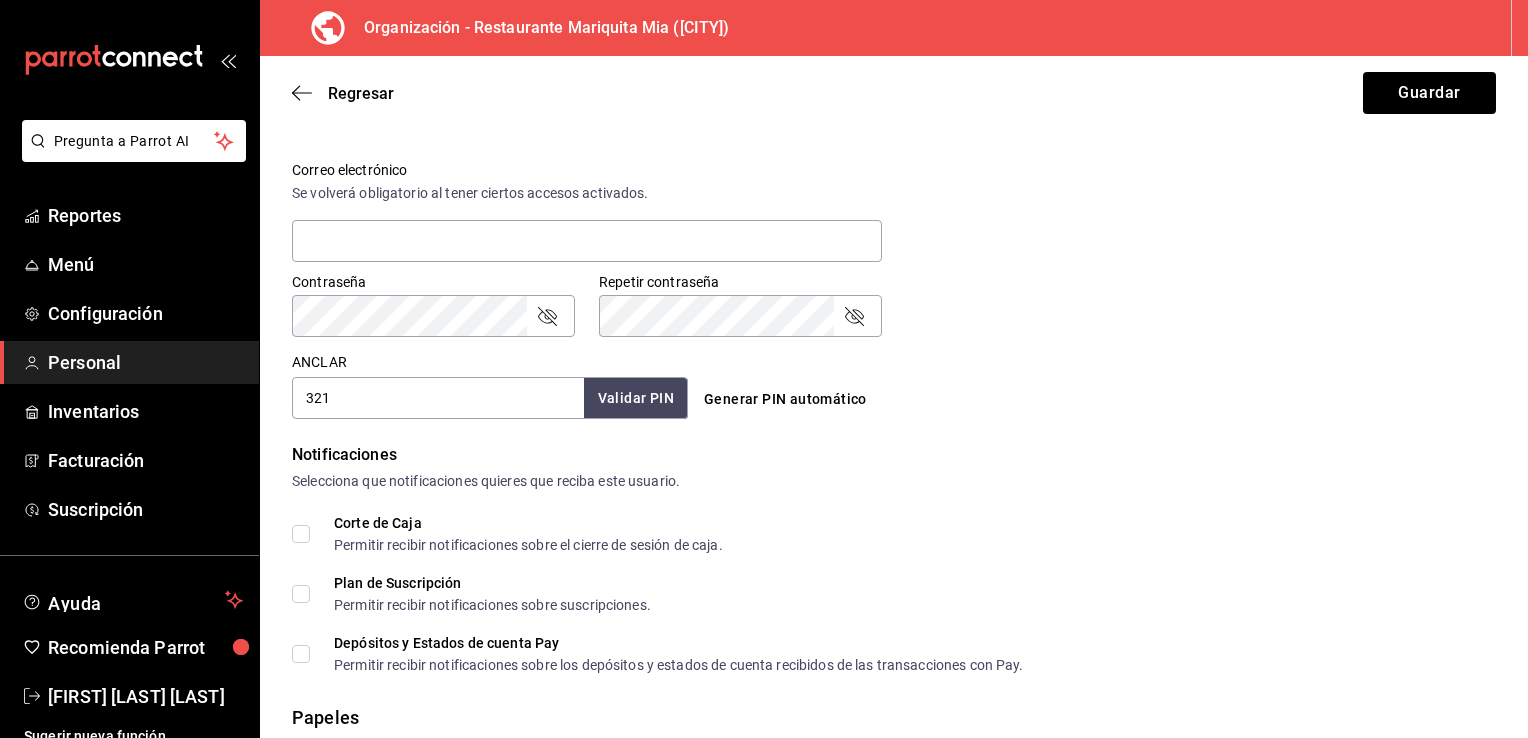 scroll, scrollTop: 780, scrollLeft: 0, axis: vertical 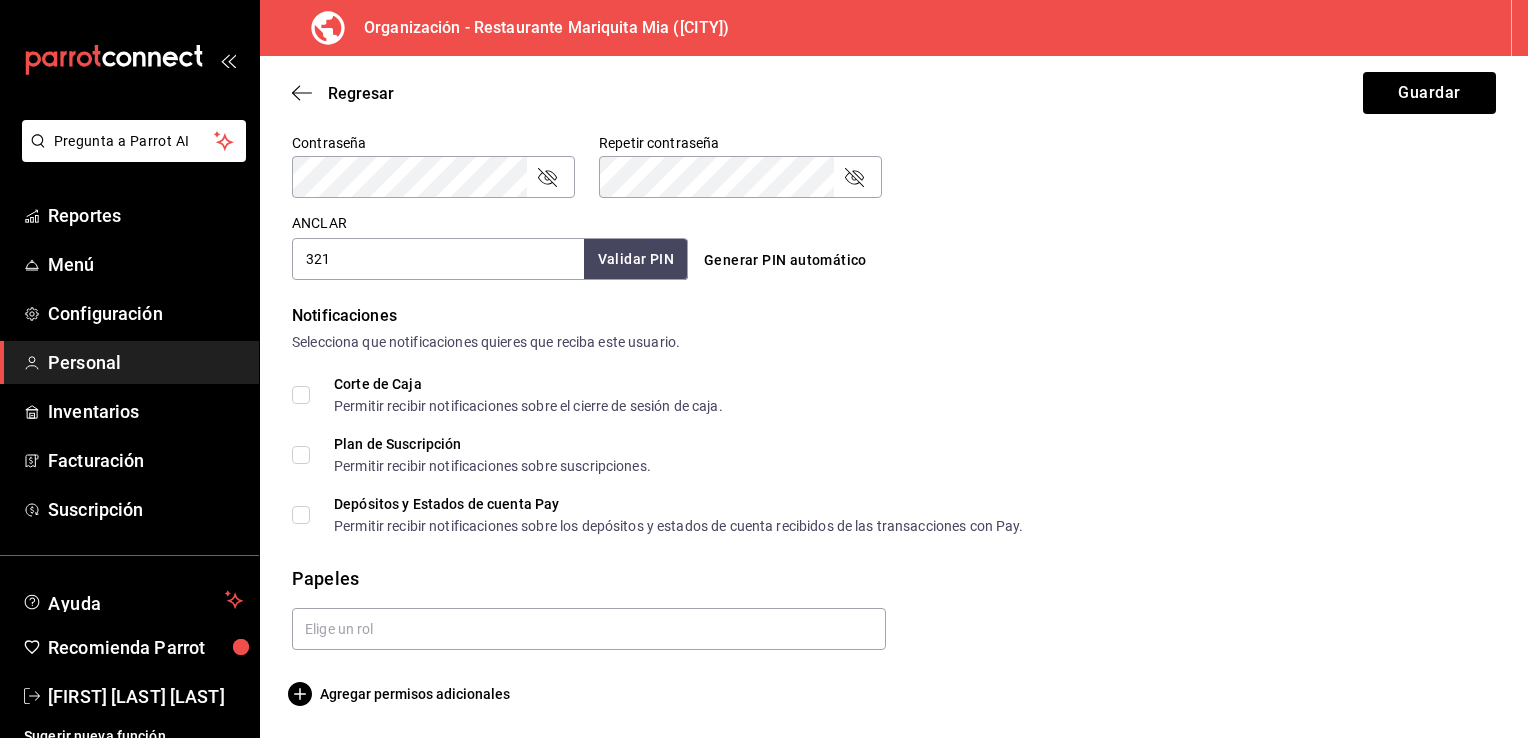 drag, startPoint x: 1114, startPoint y: 302, endPoint x: 1118, endPoint y: 323, distance: 21.377558 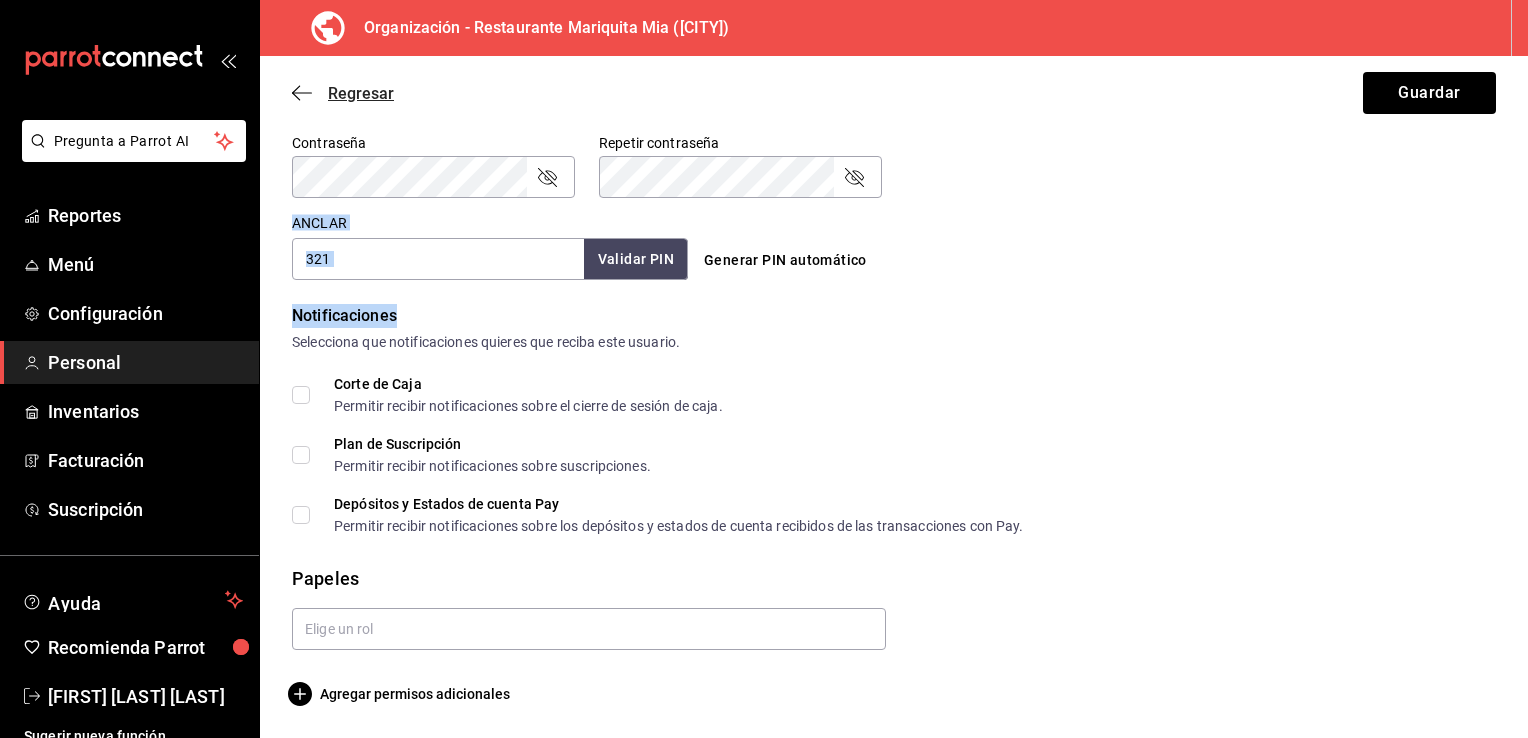 click 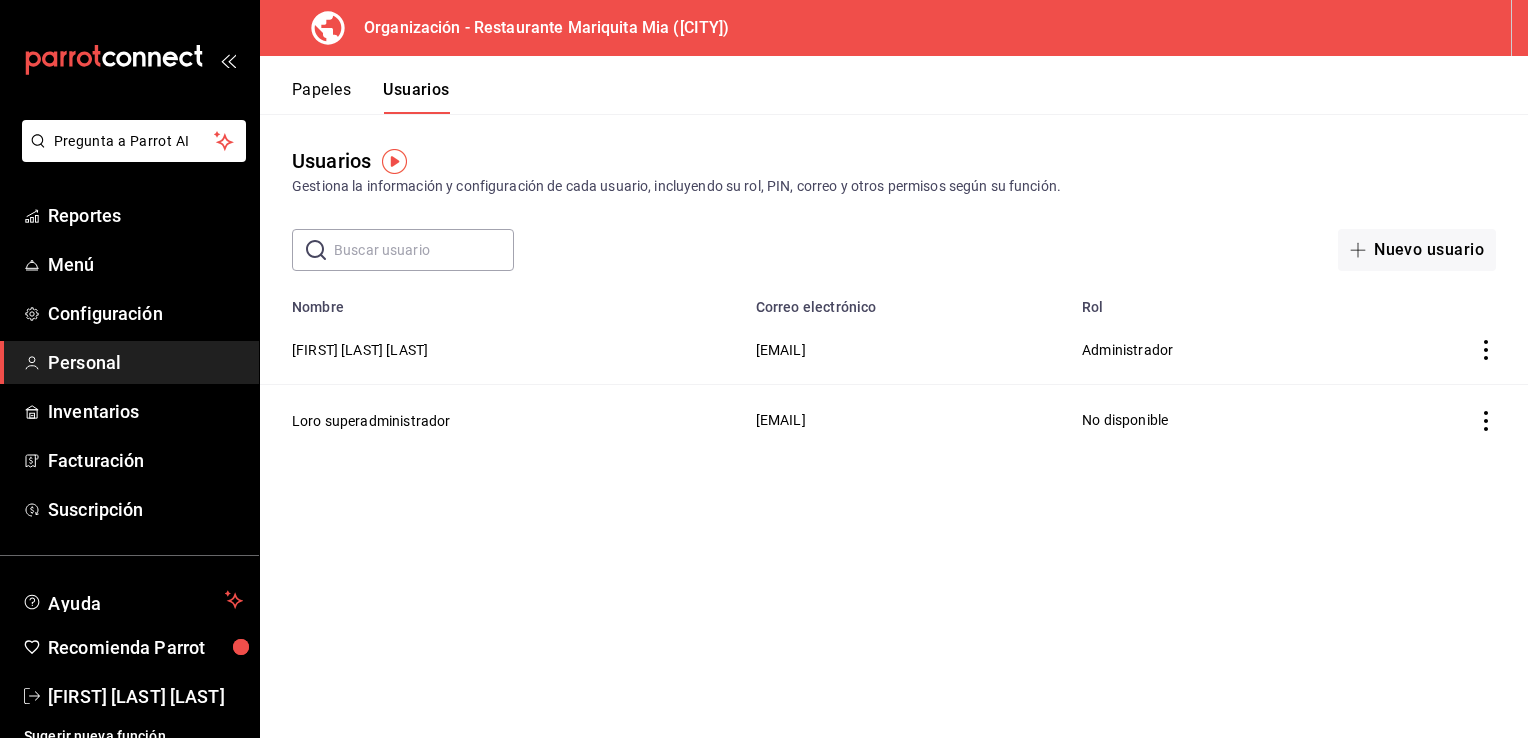 scroll, scrollTop: 0, scrollLeft: 0, axis: both 